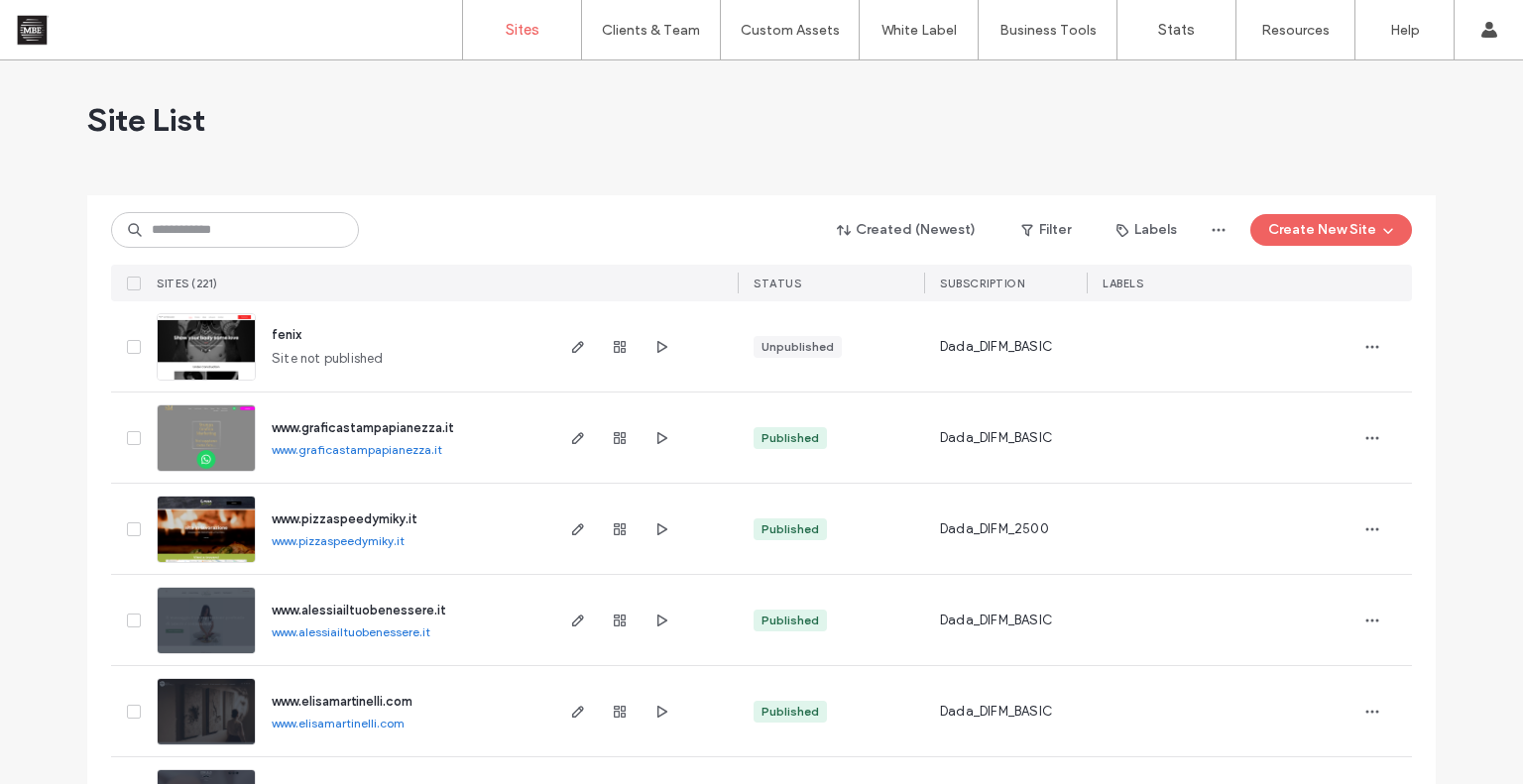 scroll, scrollTop: 0, scrollLeft: 0, axis: both 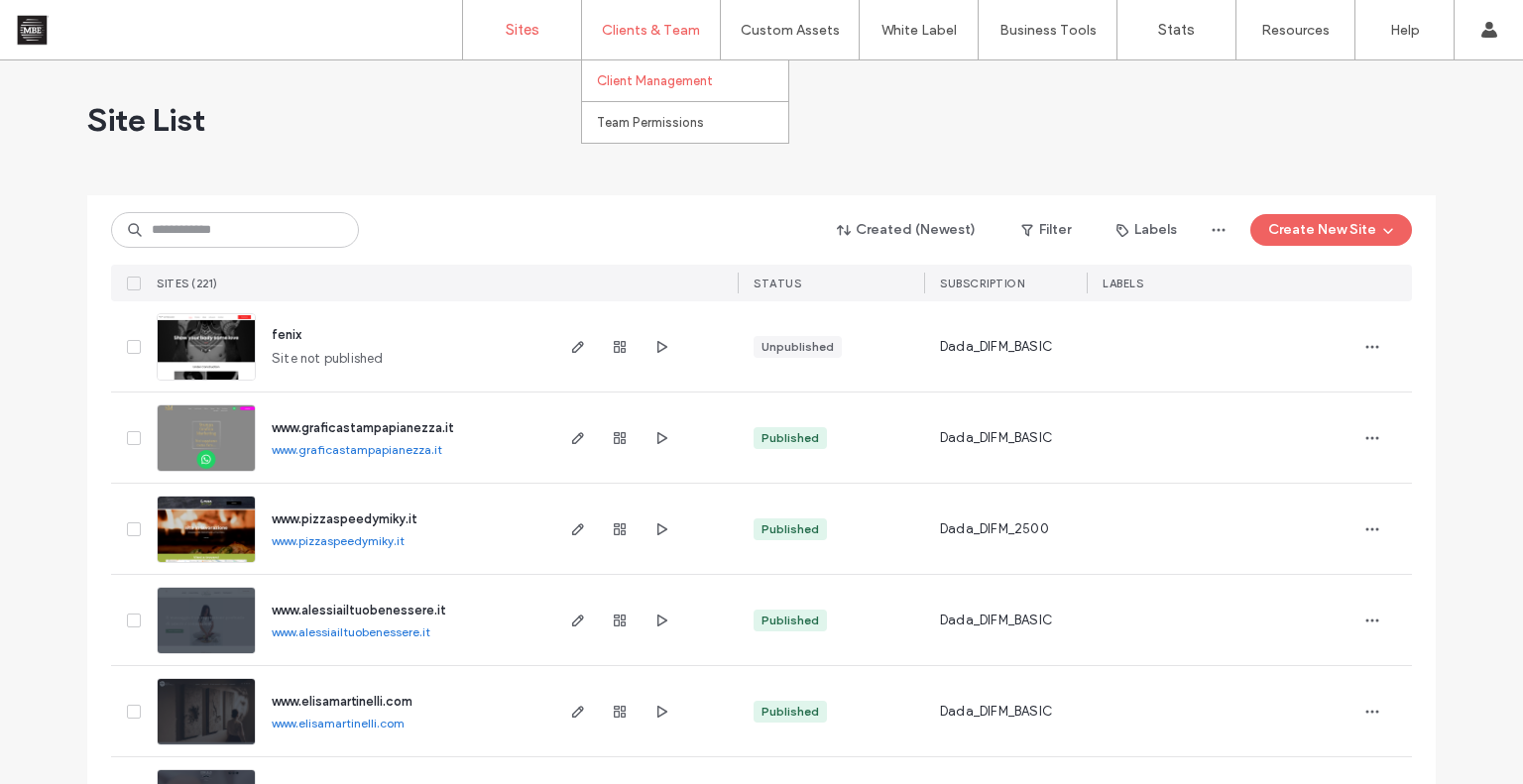 click on "Client Management" at bounding box center [654, 80] 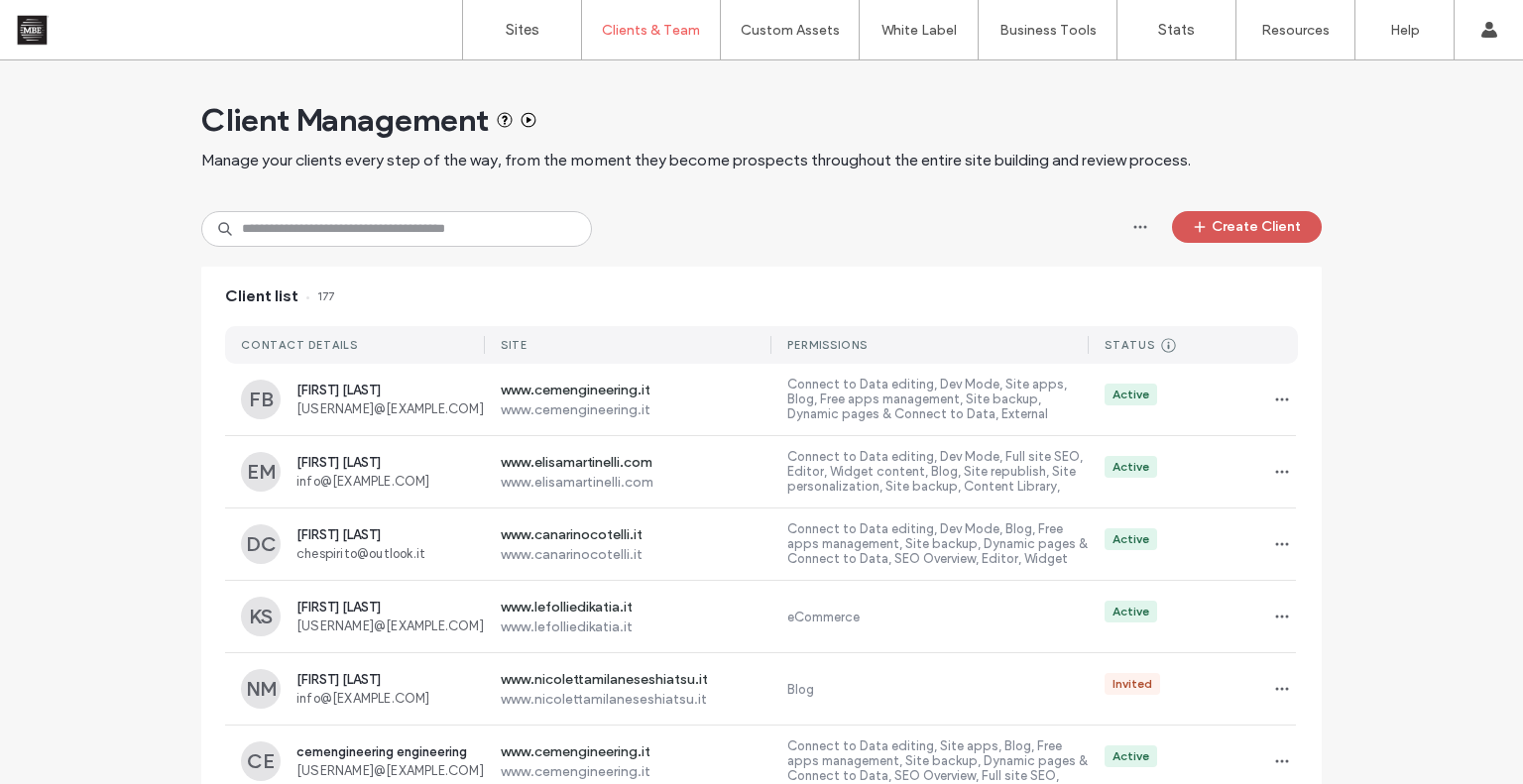 click on "Create Client" at bounding box center (1246, 227) 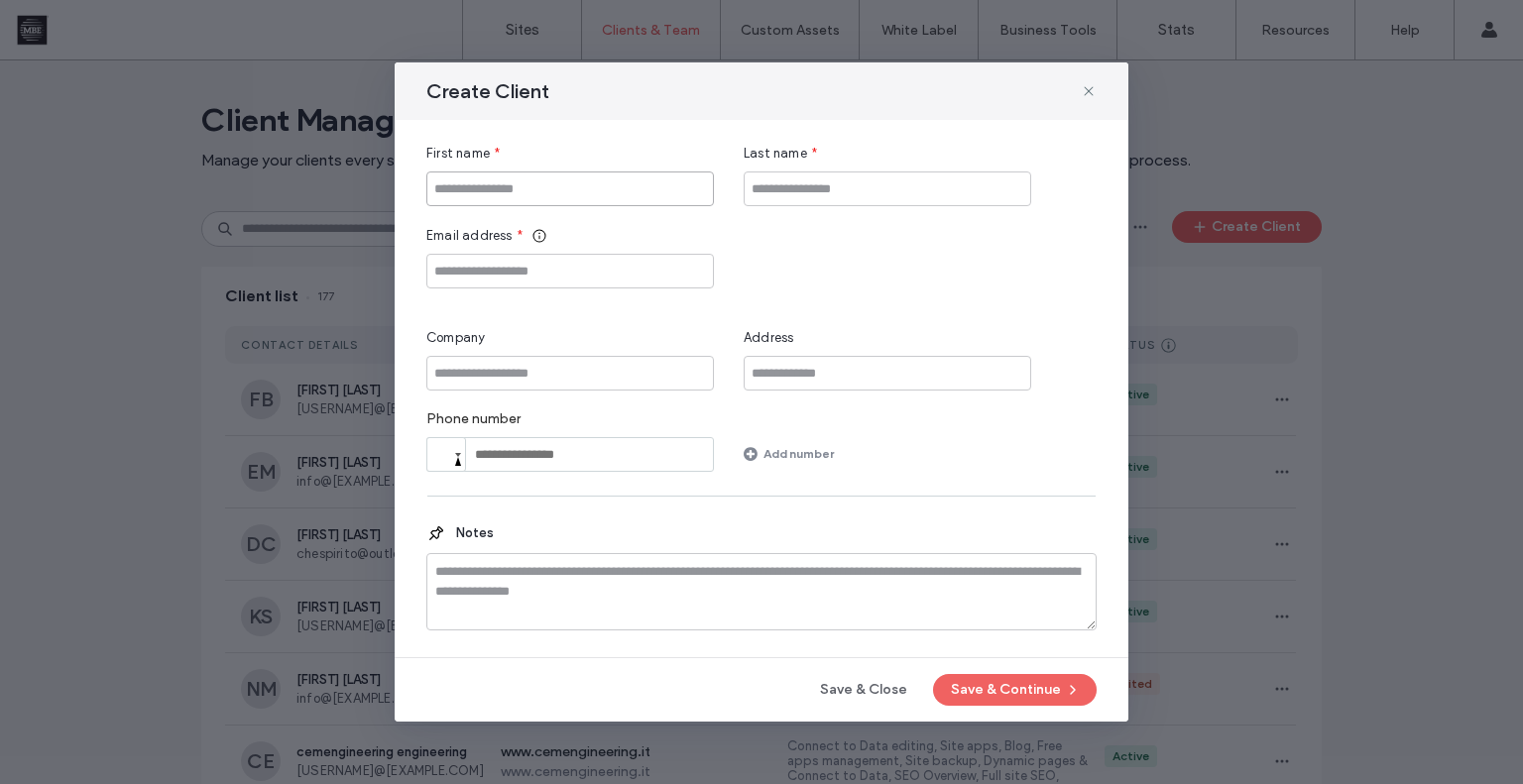 click at bounding box center [570, 188] 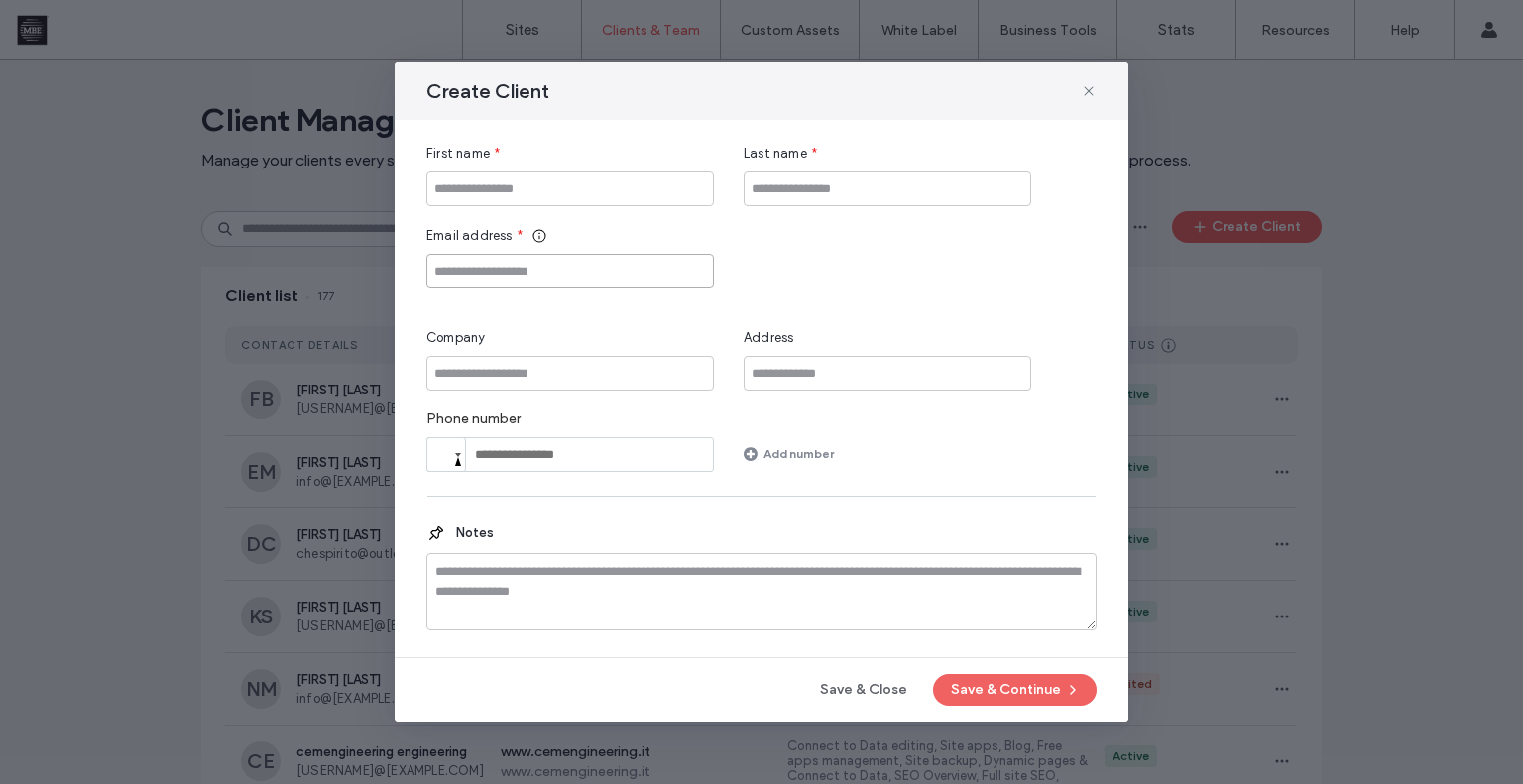 click at bounding box center (570, 271) 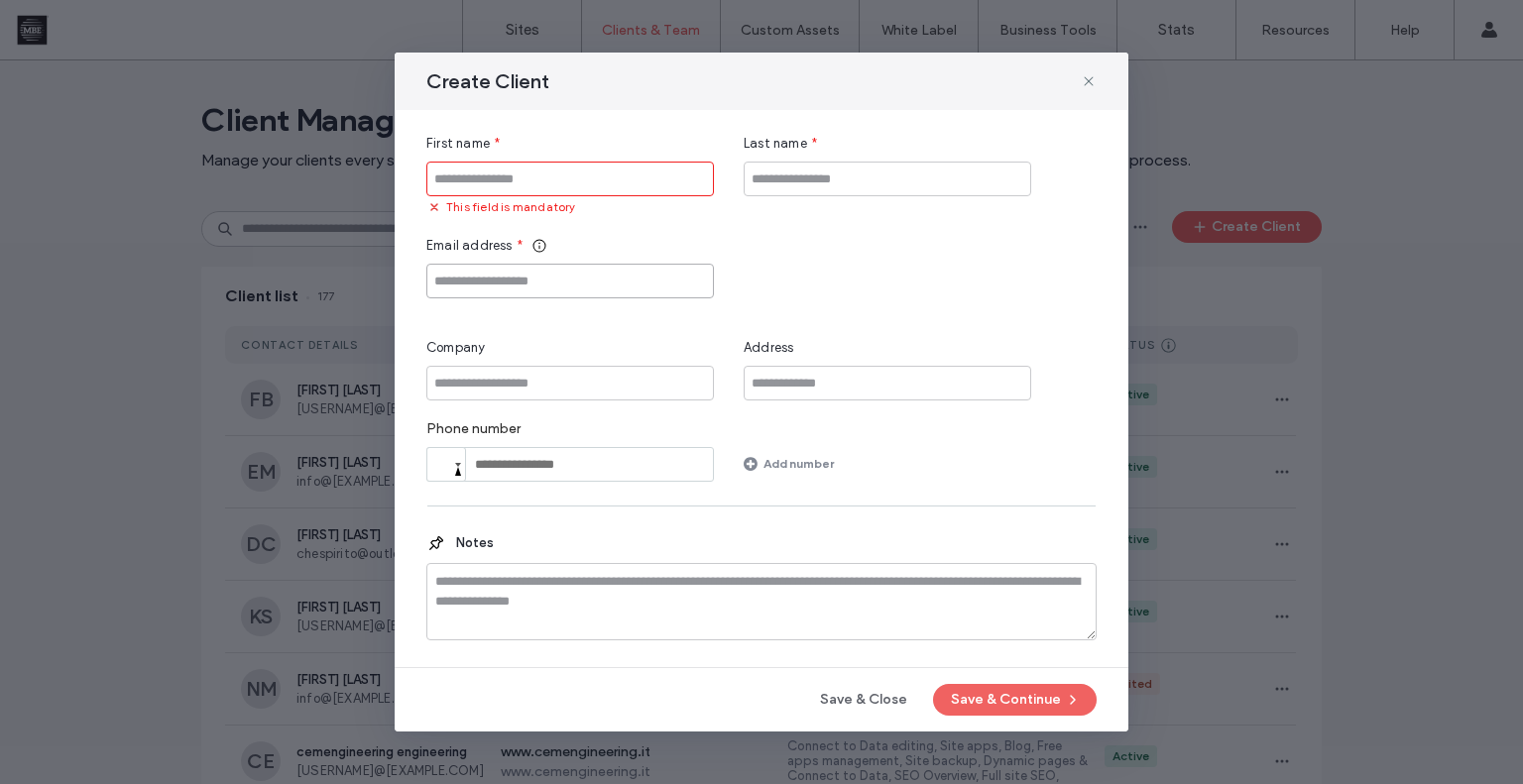 paste on "**********" 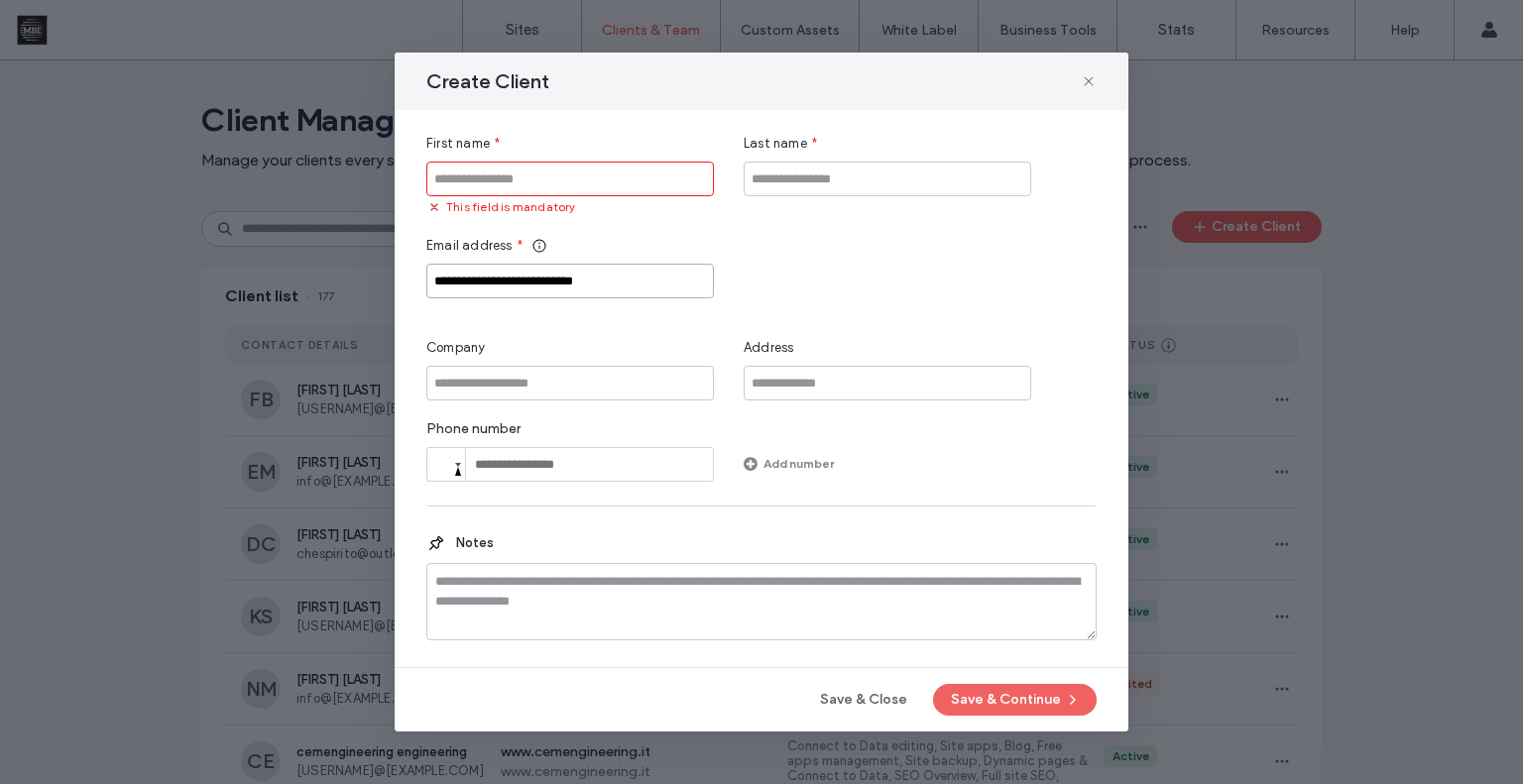 type on "**********" 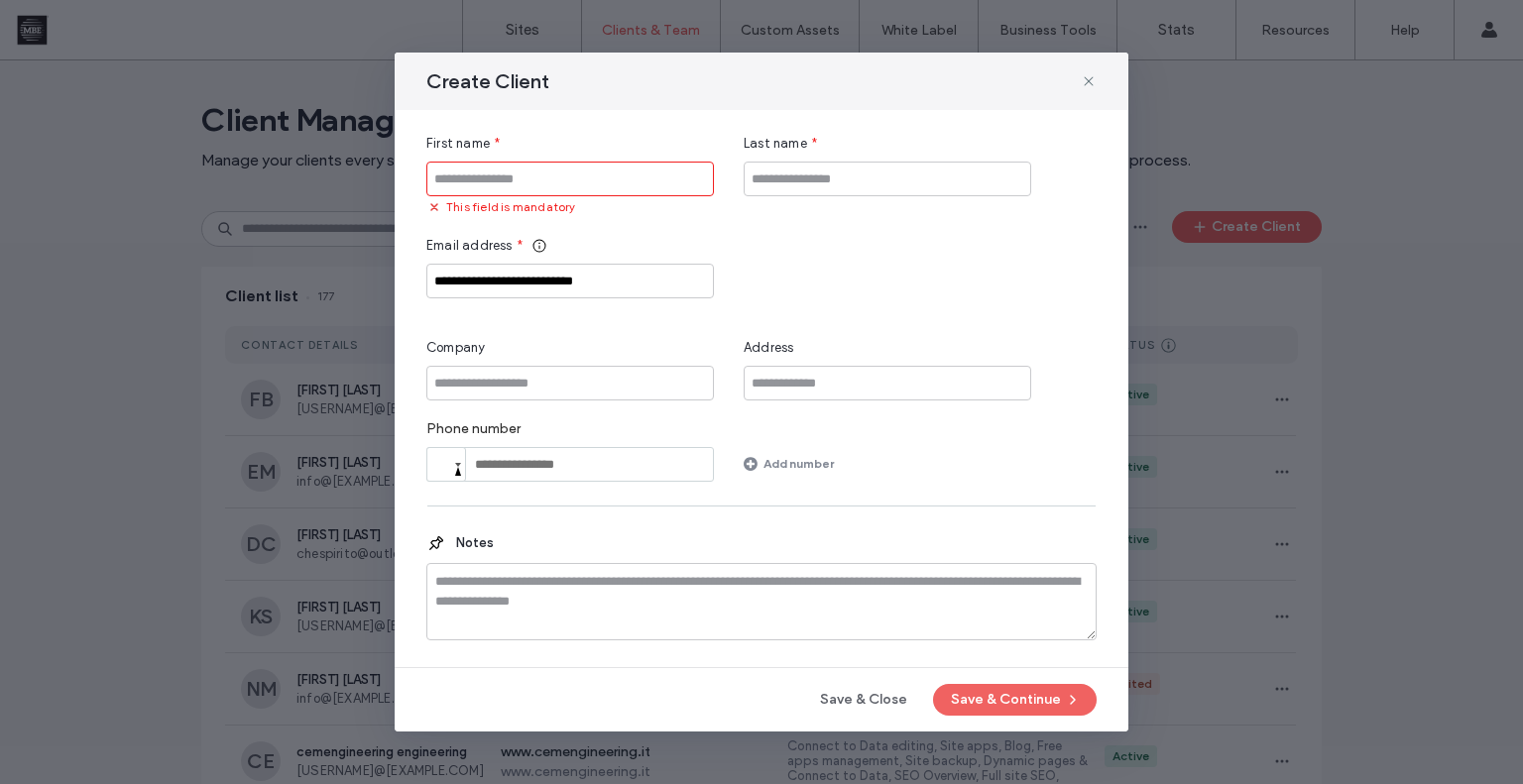 click at bounding box center (570, 178) 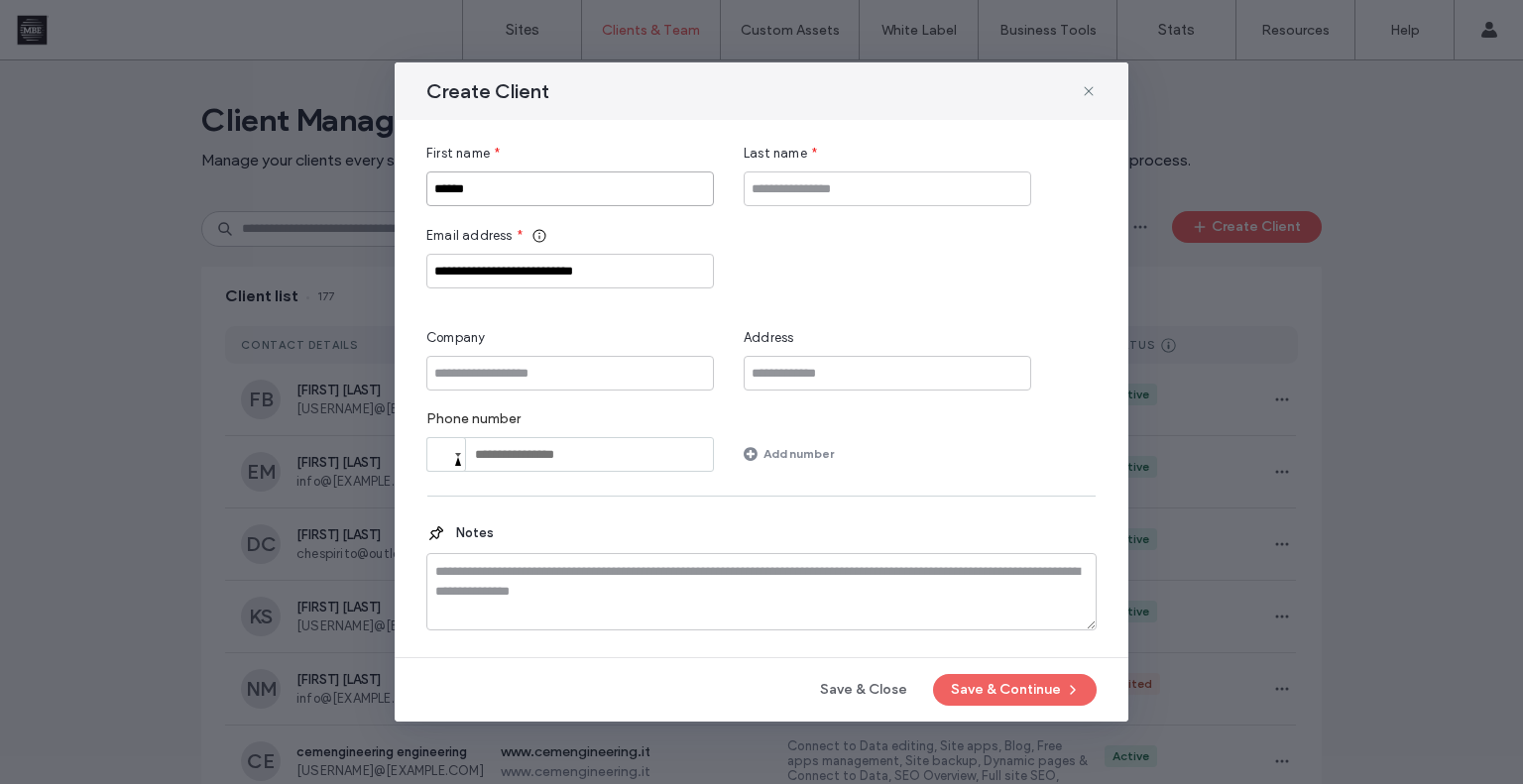 type on "******" 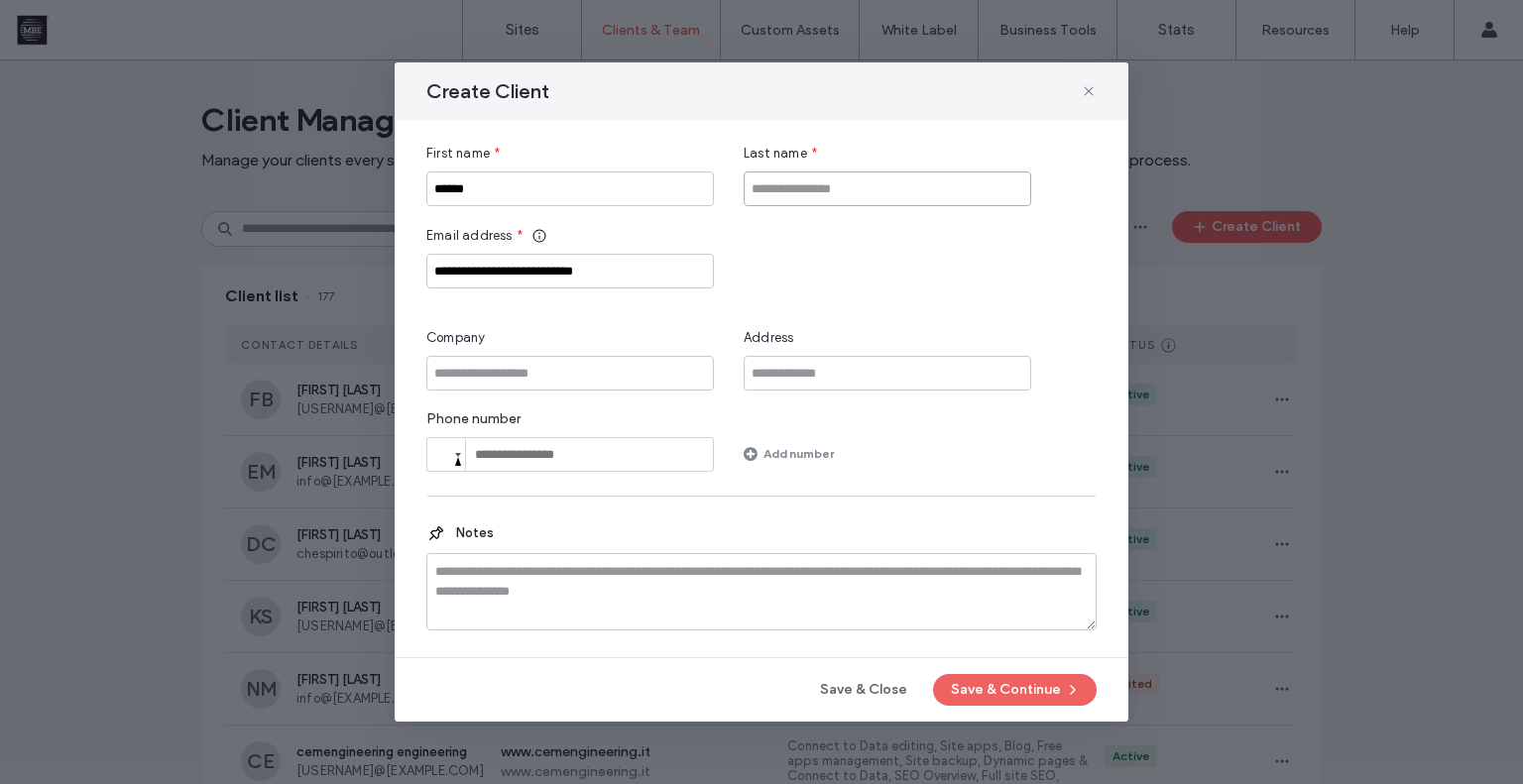 click at bounding box center [887, 188] 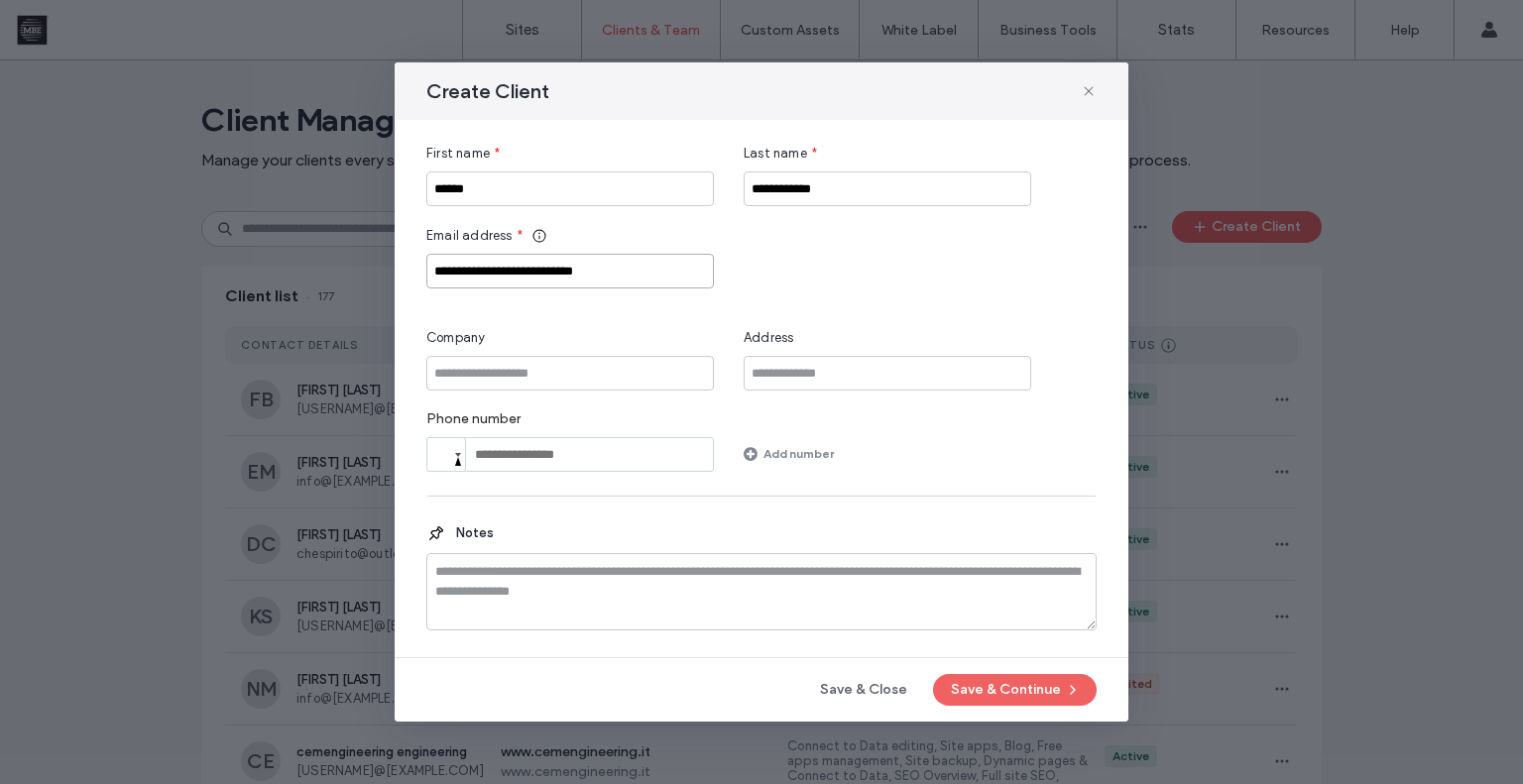 drag, startPoint x: 509, startPoint y: 272, endPoint x: 428, endPoint y: 277, distance: 81.154174 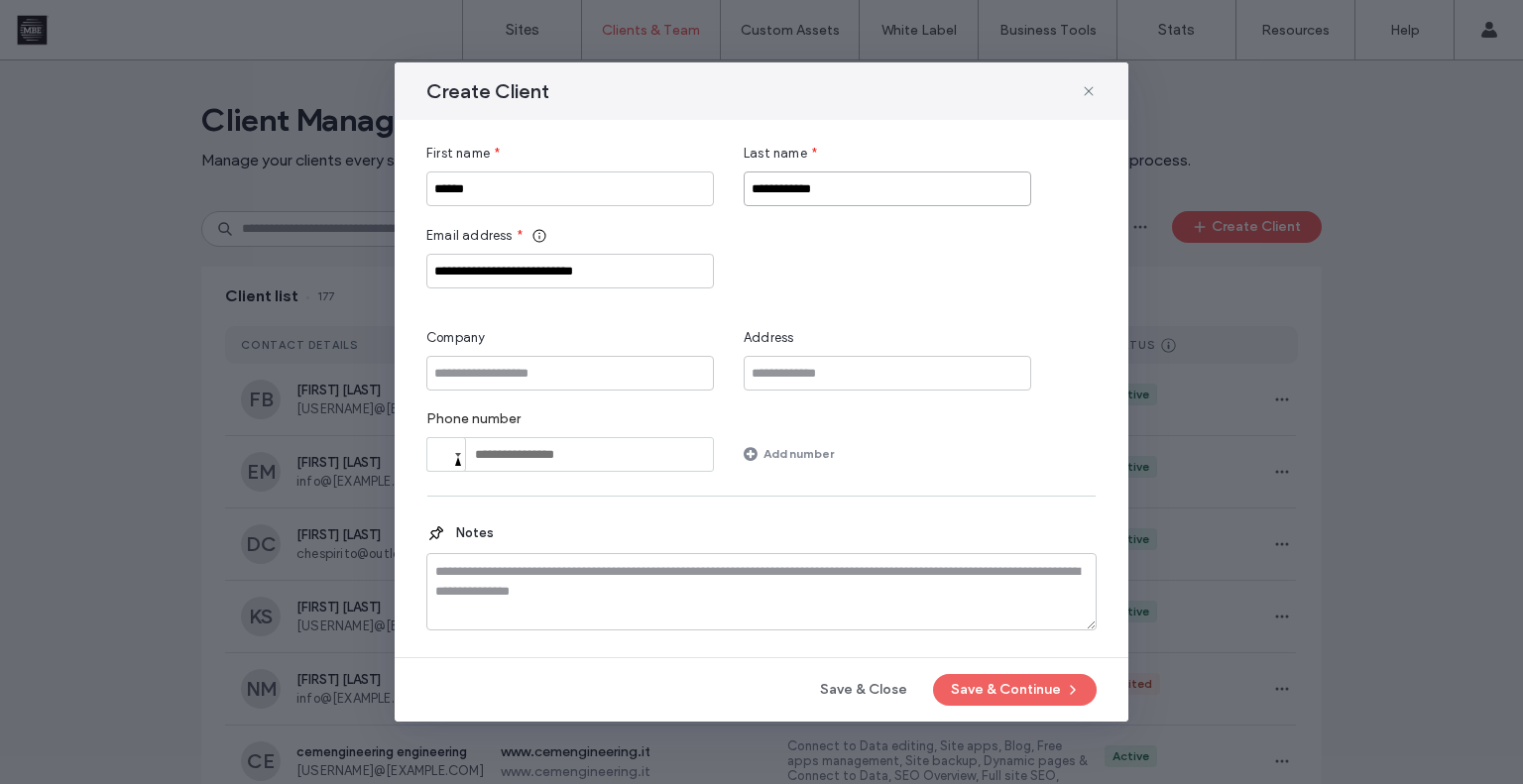 drag, startPoint x: 859, startPoint y: 184, endPoint x: 564, endPoint y: 189, distance: 295.04237 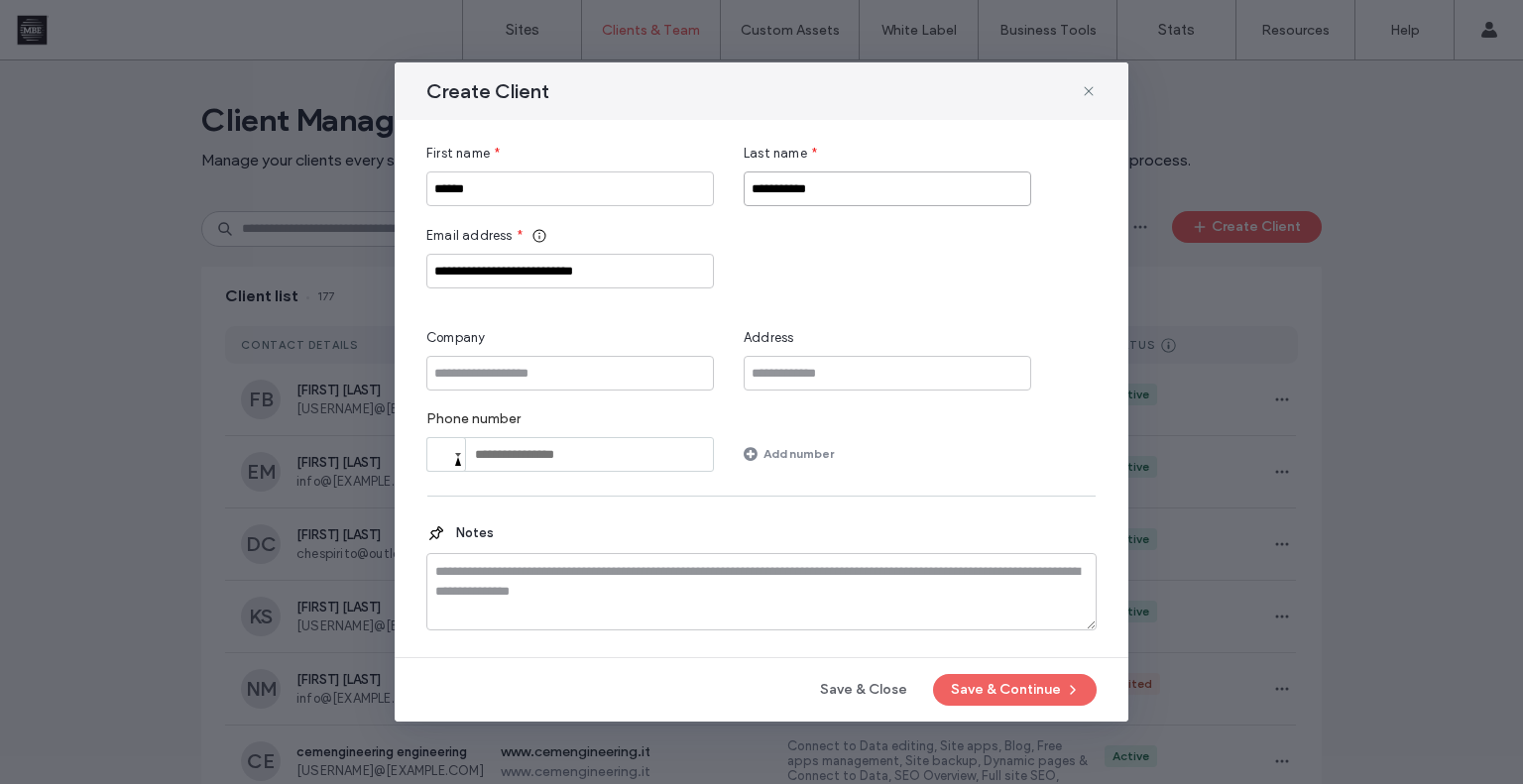 type on "**********" 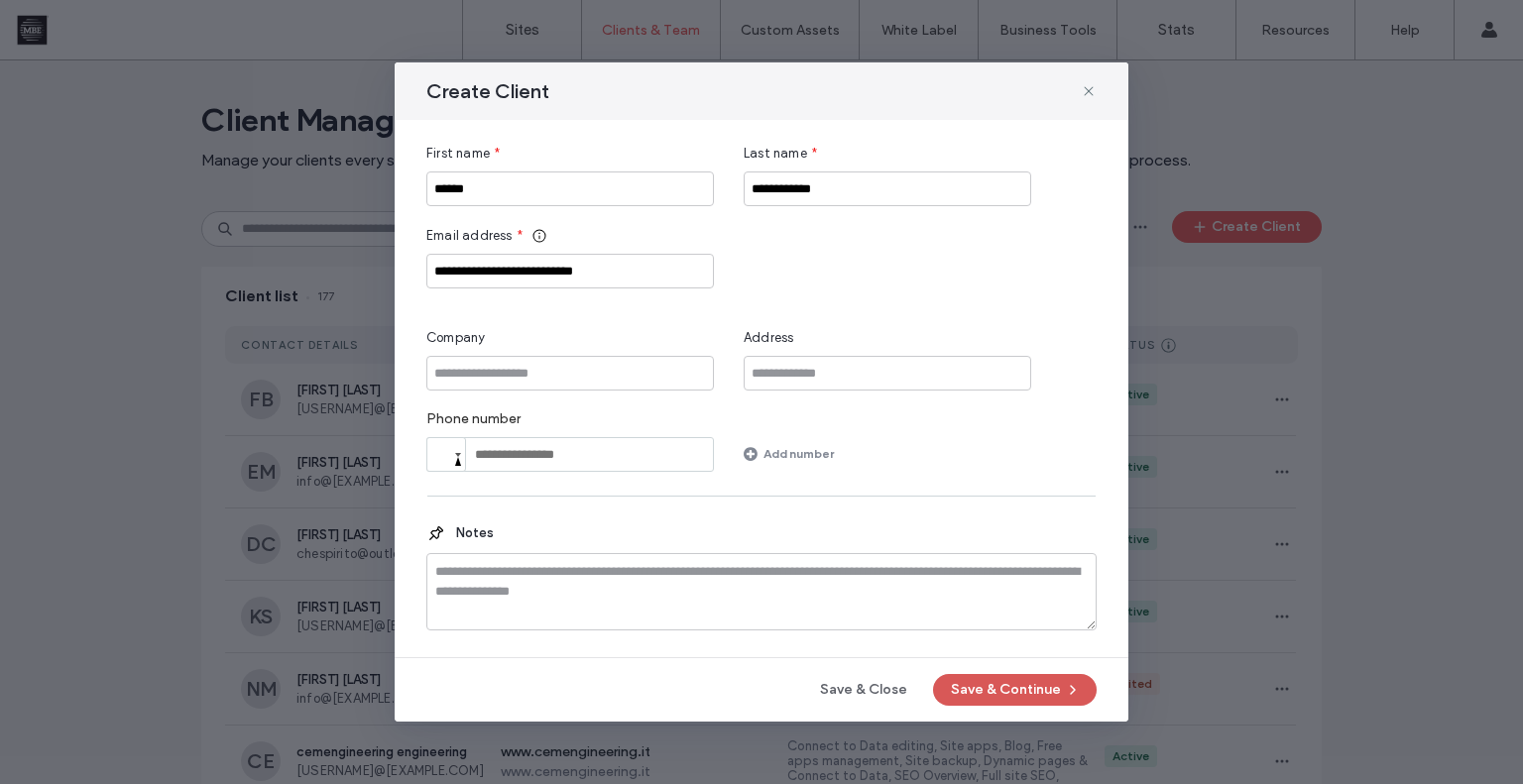 click on "Save & Continue" at bounding box center [1014, 690] 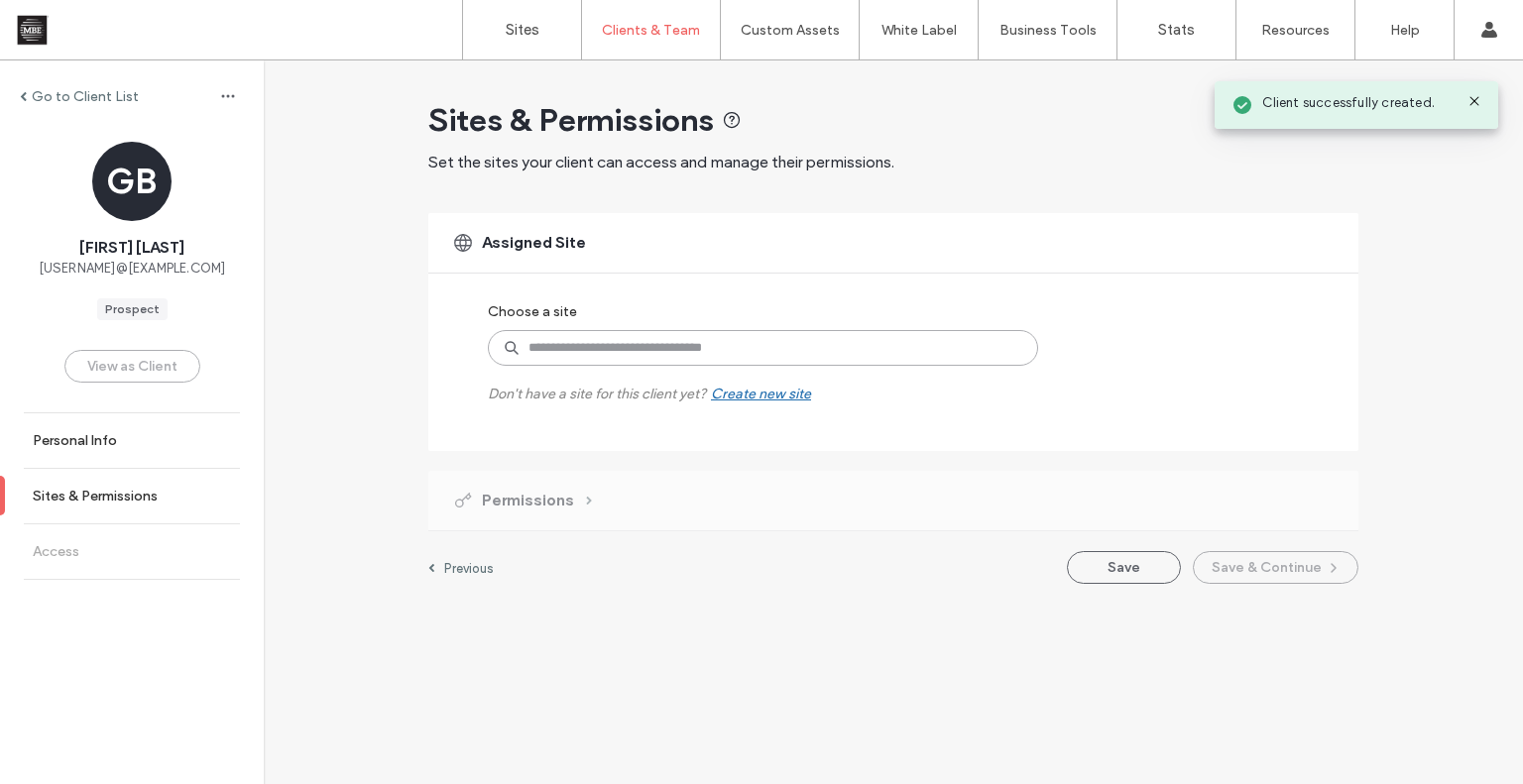 click at bounding box center [762, 348] 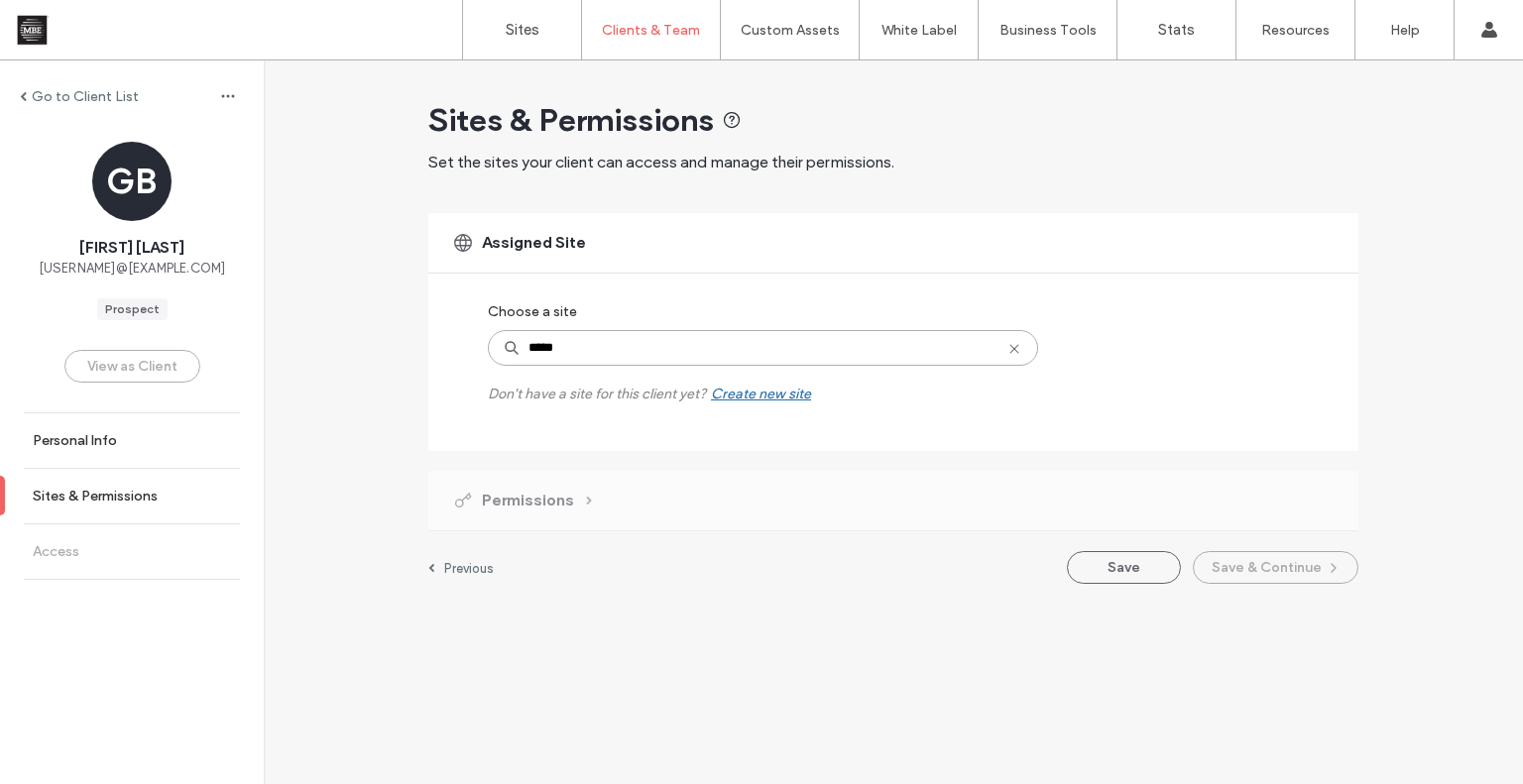 type on "******" 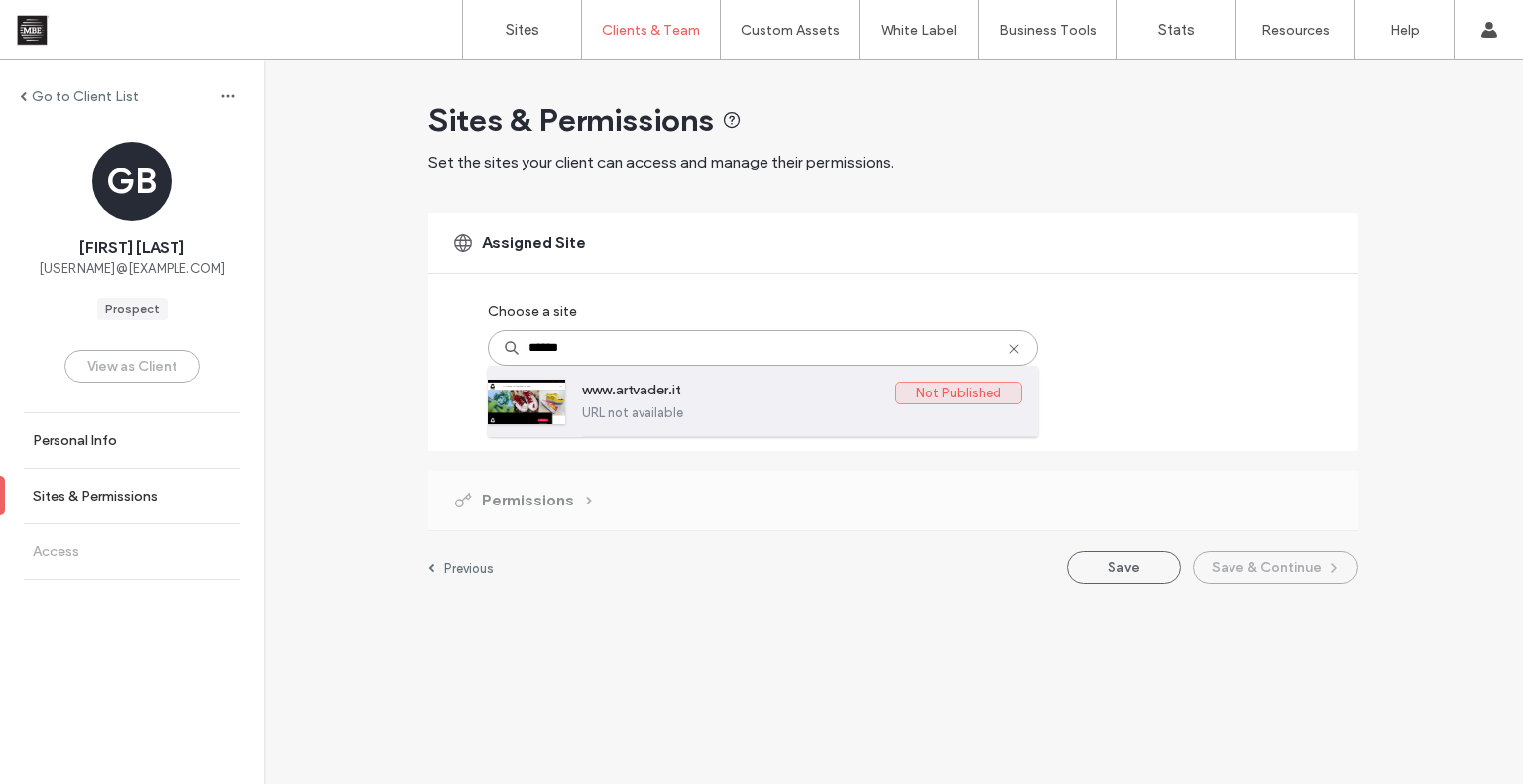 click on "www.artvader.it" at bounding box center (739, 393) 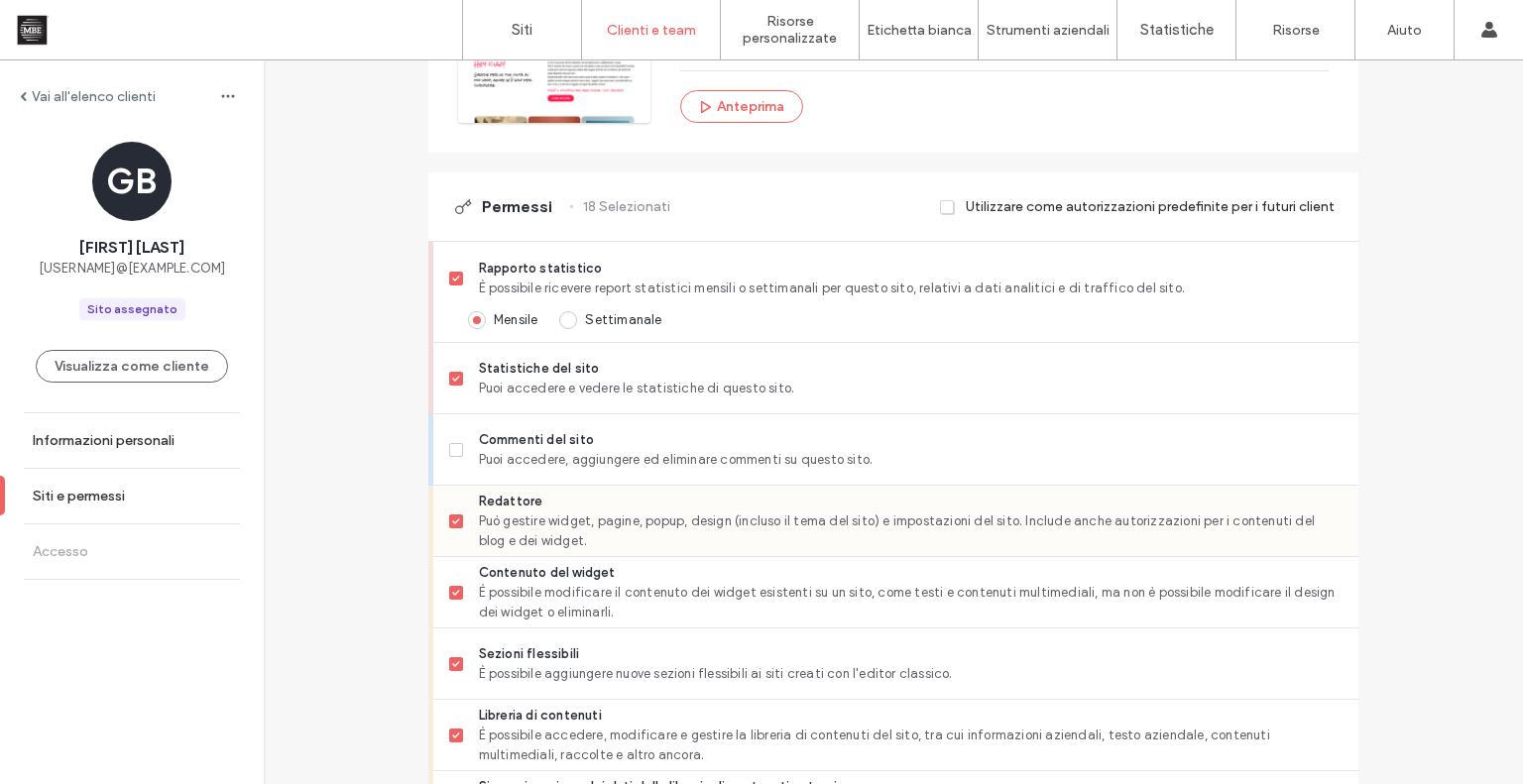 scroll, scrollTop: 496, scrollLeft: 0, axis: vertical 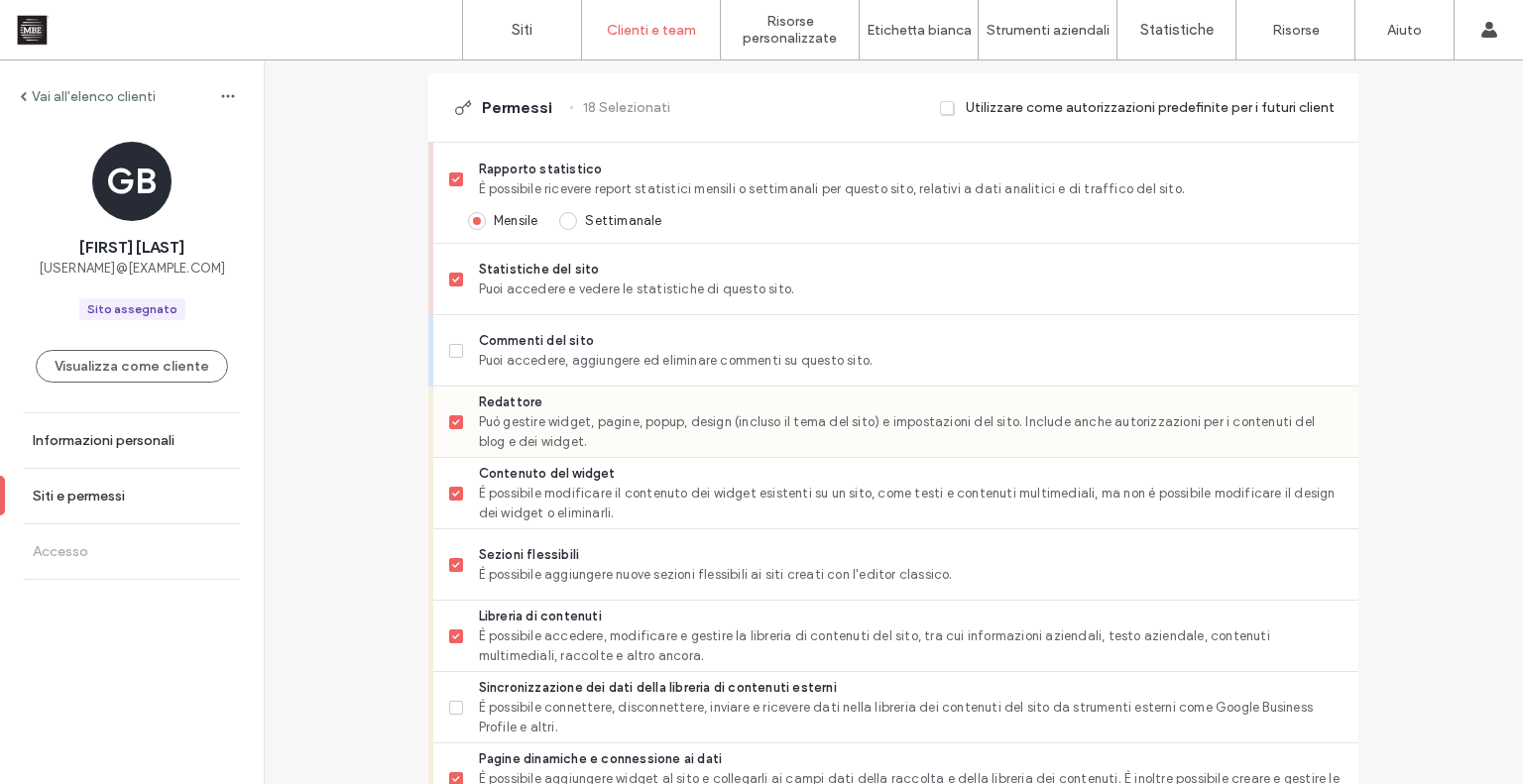 click at bounding box center (456, 422) 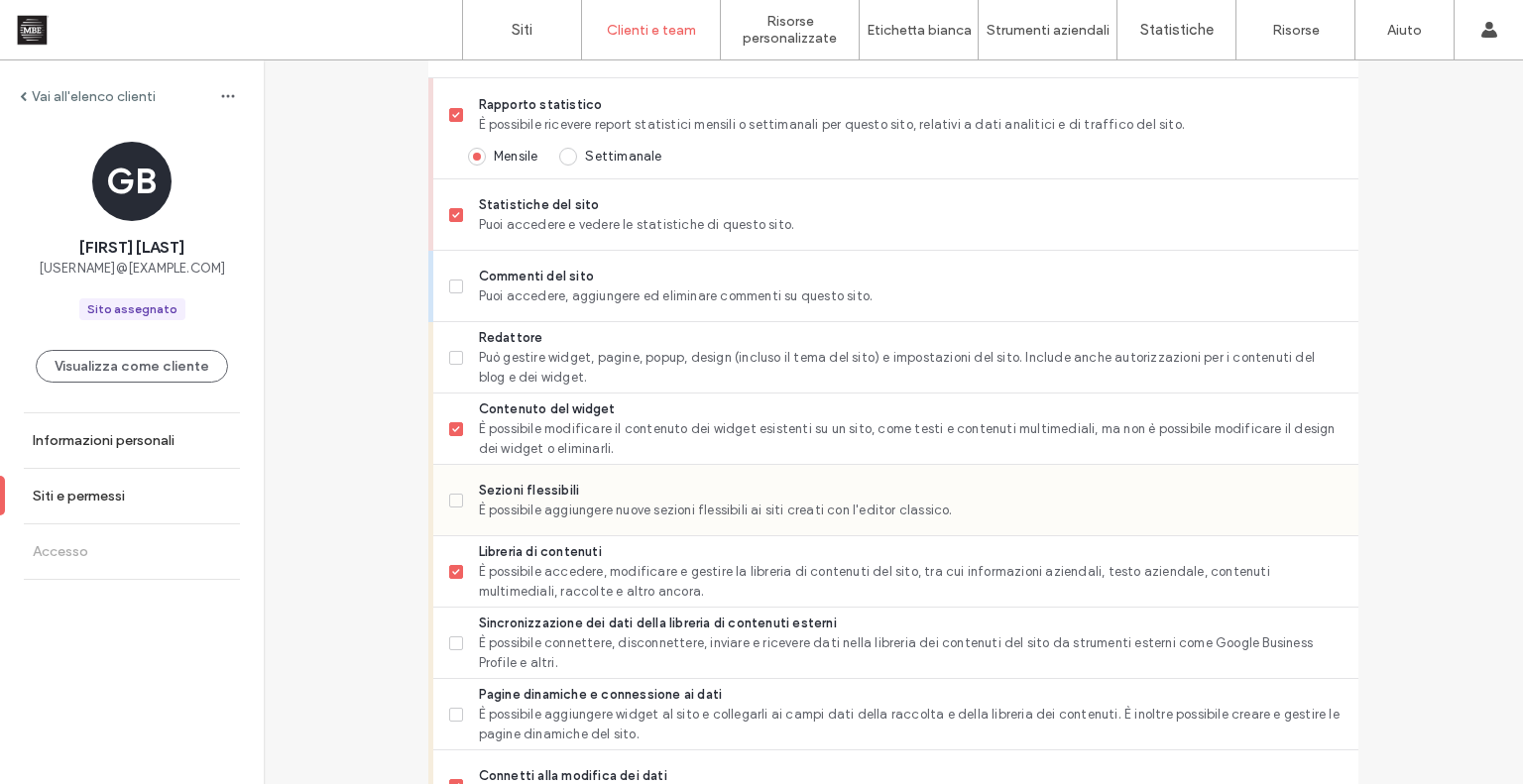 scroll, scrollTop: 595, scrollLeft: 0, axis: vertical 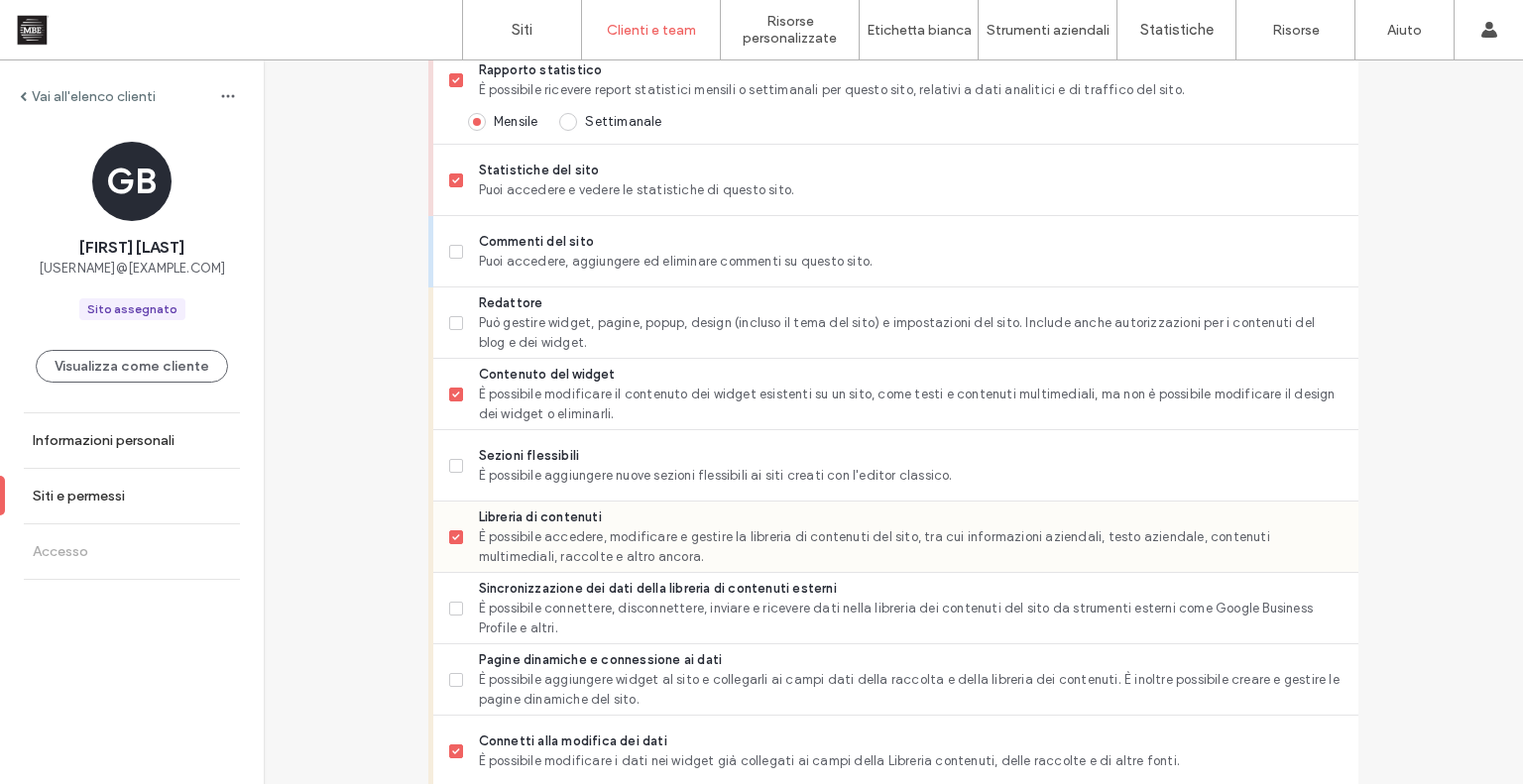 click 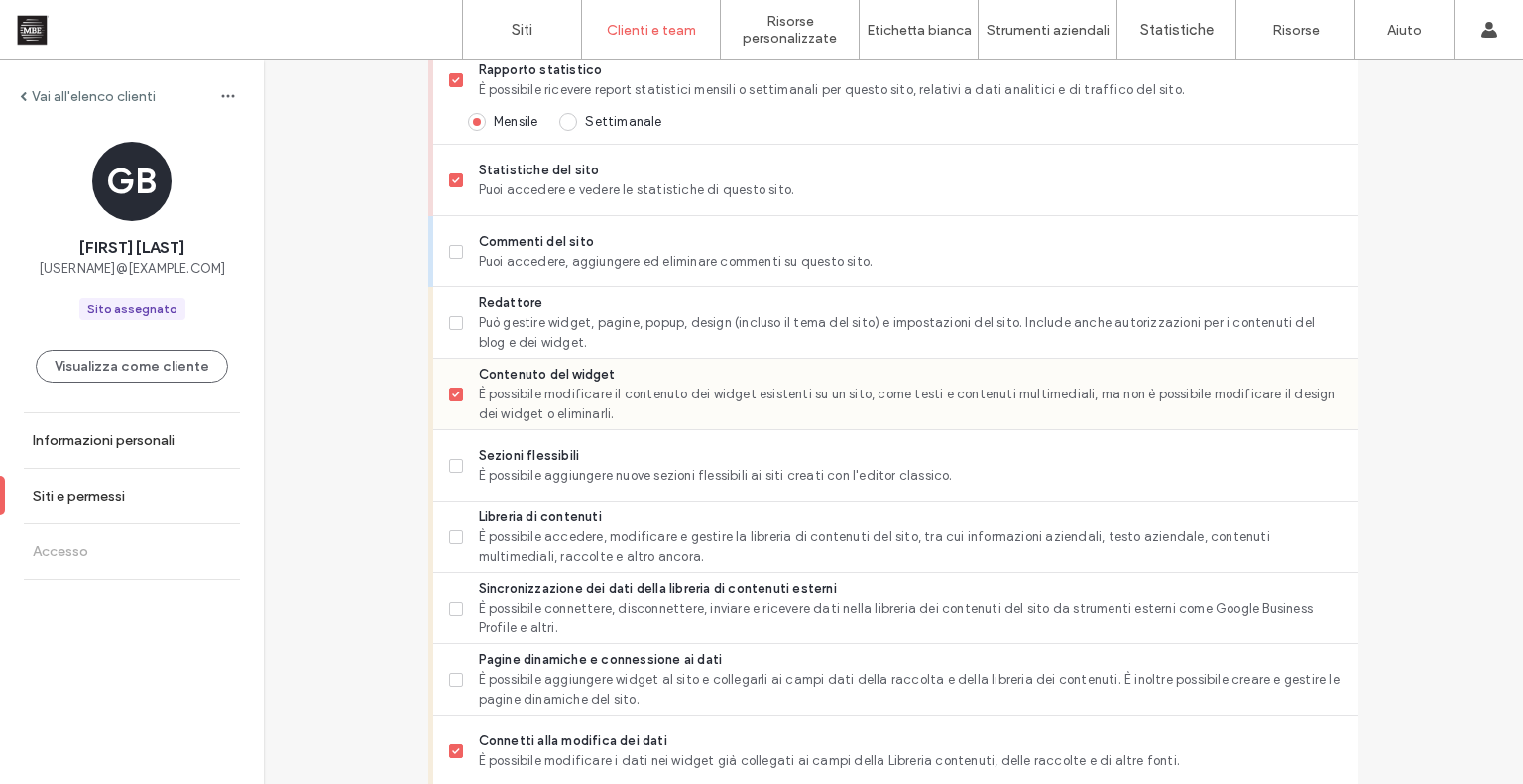 click at bounding box center [456, 394] 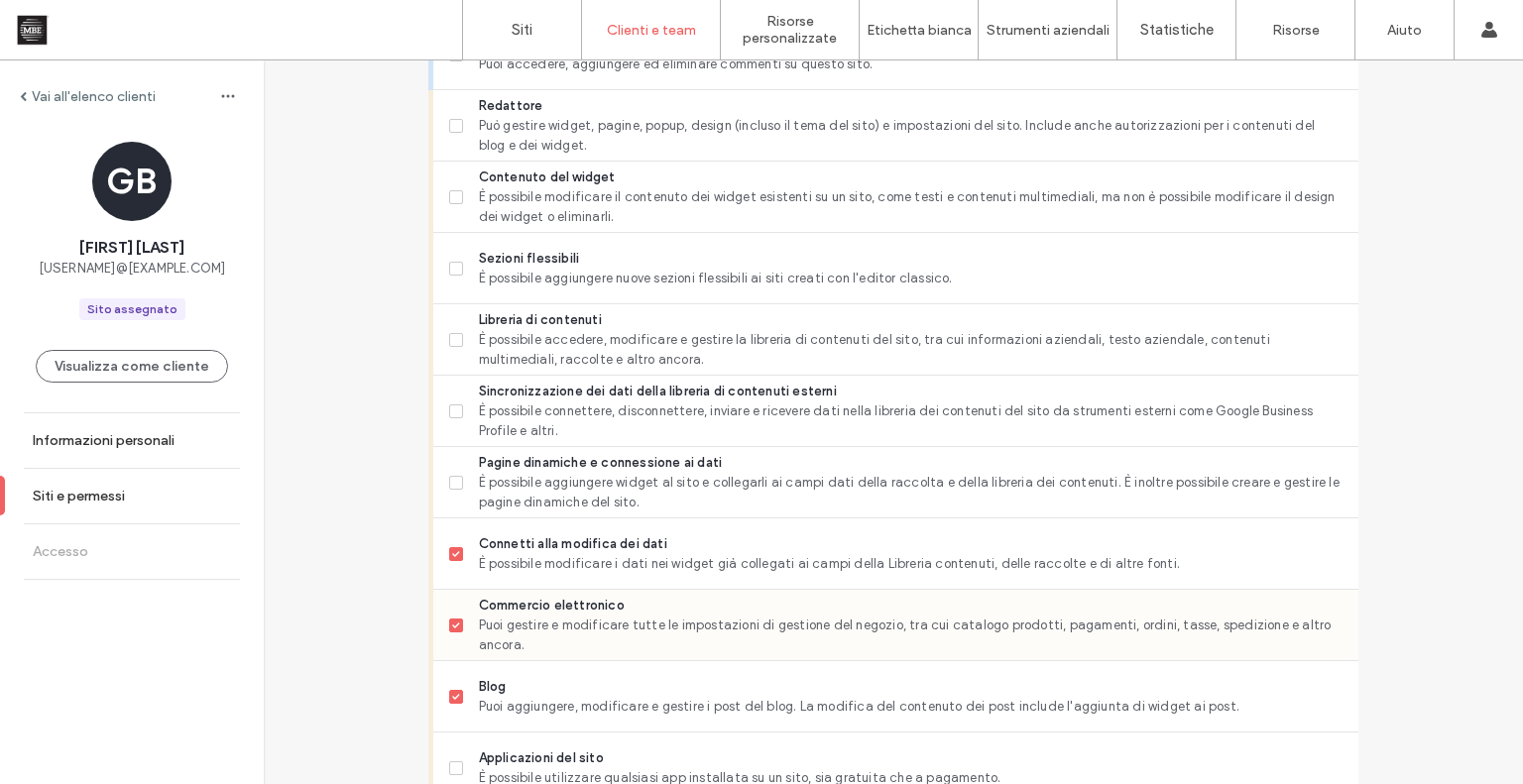 scroll, scrollTop: 793, scrollLeft: 0, axis: vertical 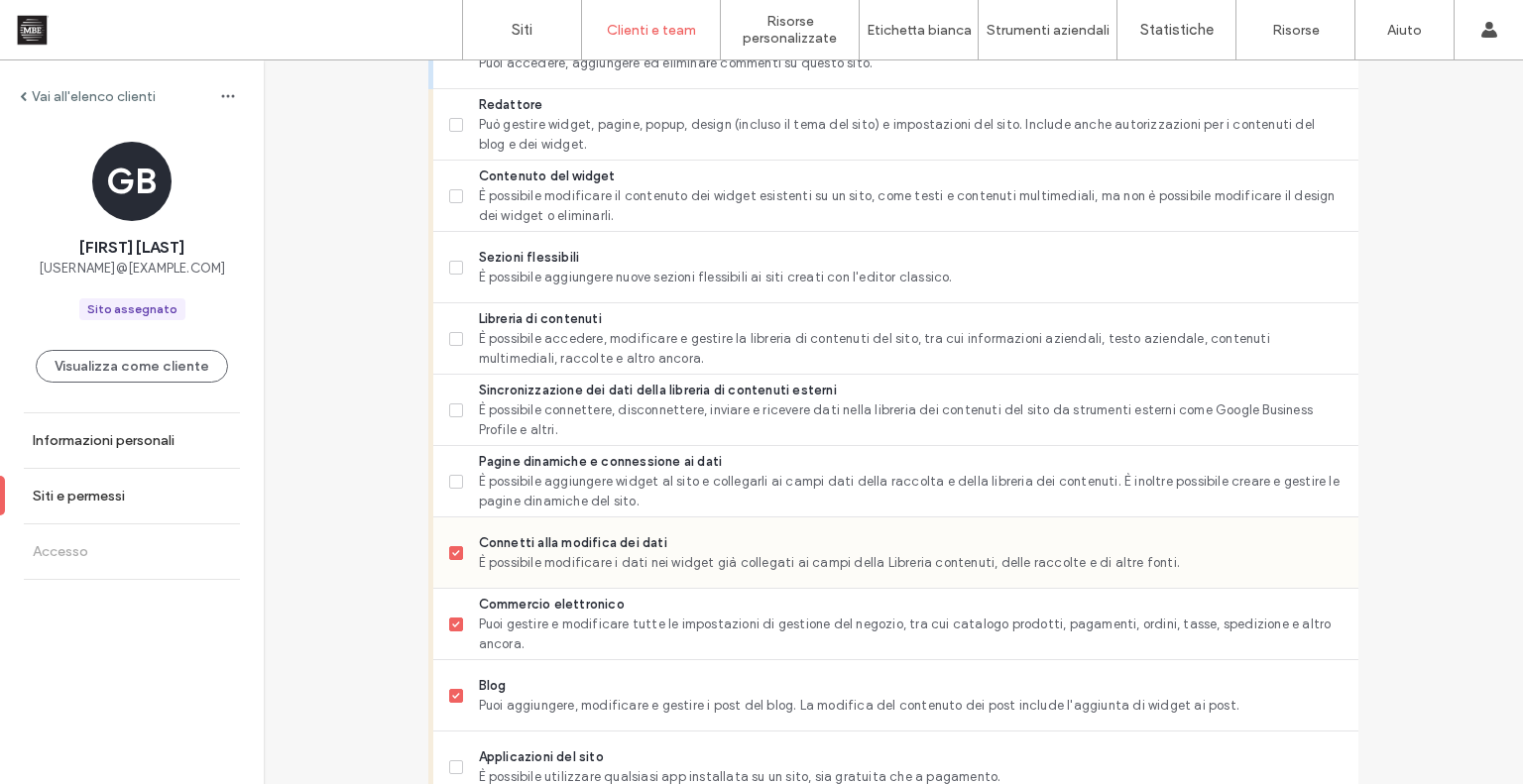 click 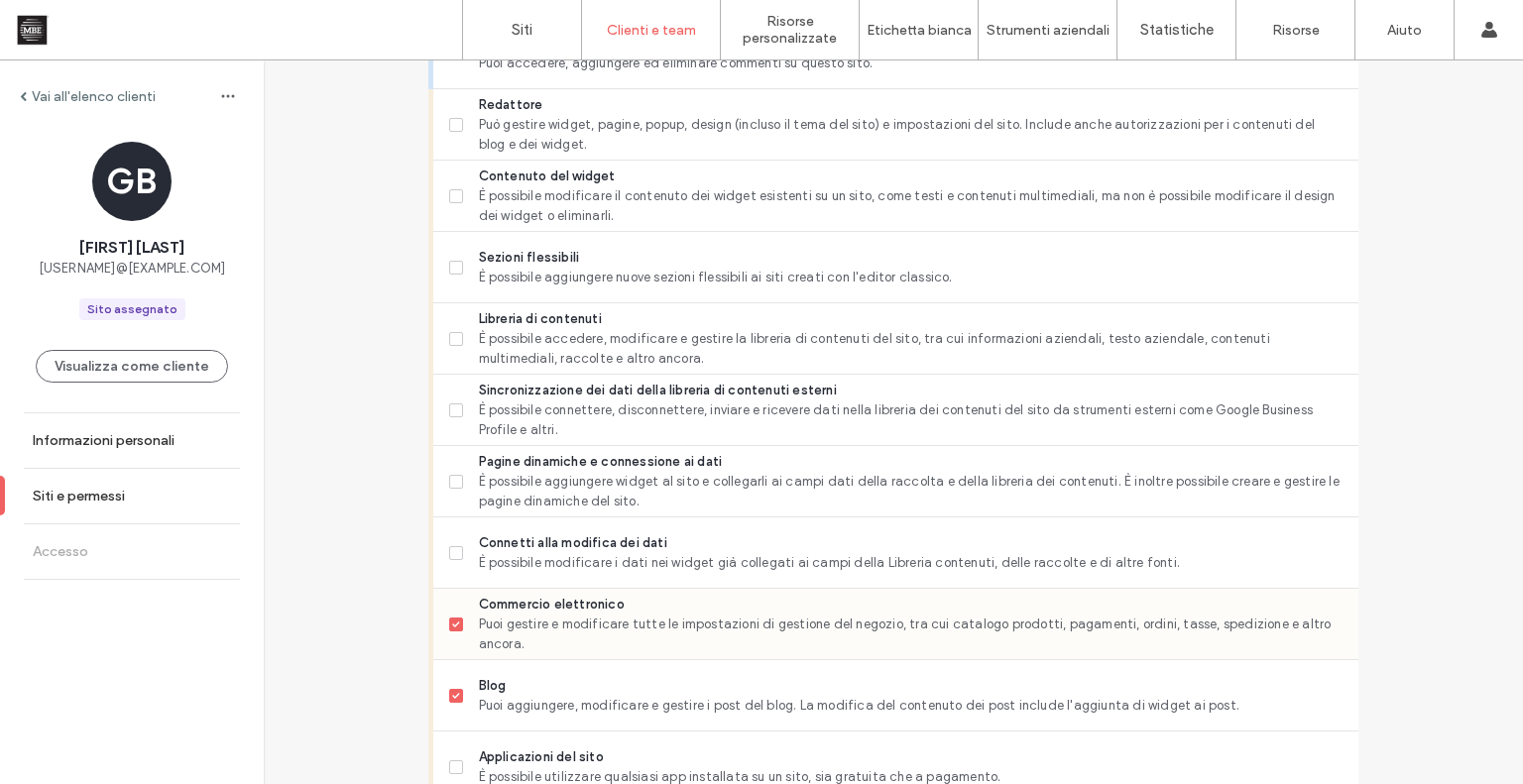 click on "Commercio elettronico Puoi gestire e modificare tutte le impostazioni di gestione del negozio, tra cui catalogo prodotti, pagamenti, ordini, tasse, spedizione e altro ancora." at bounding box center (895, 624) 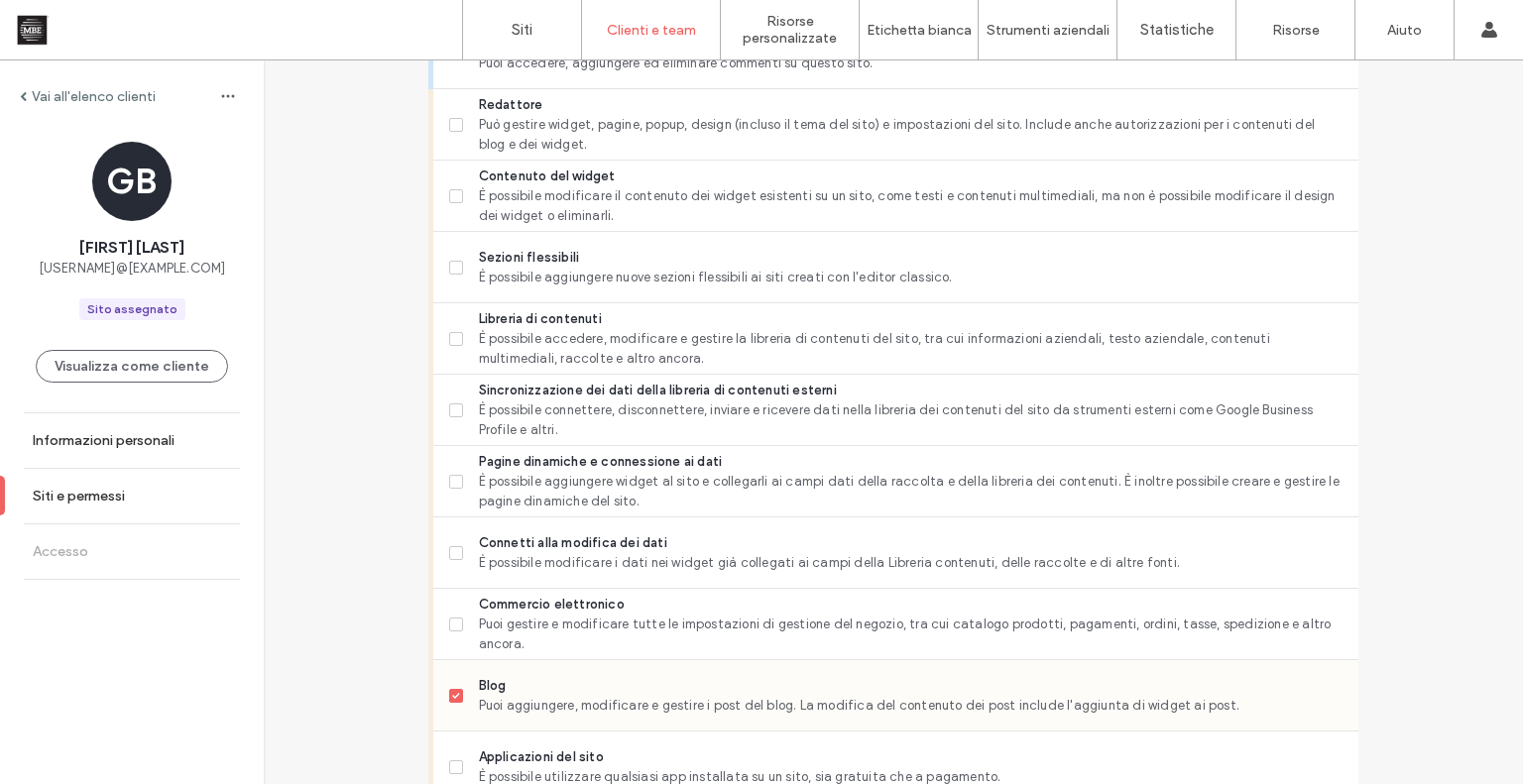 click on "Blog Puoi aggiungere, modificare e gestire i post del blog. La modifica del contenuto dei post include l'aggiunta di widget ai post." at bounding box center [895, 696] 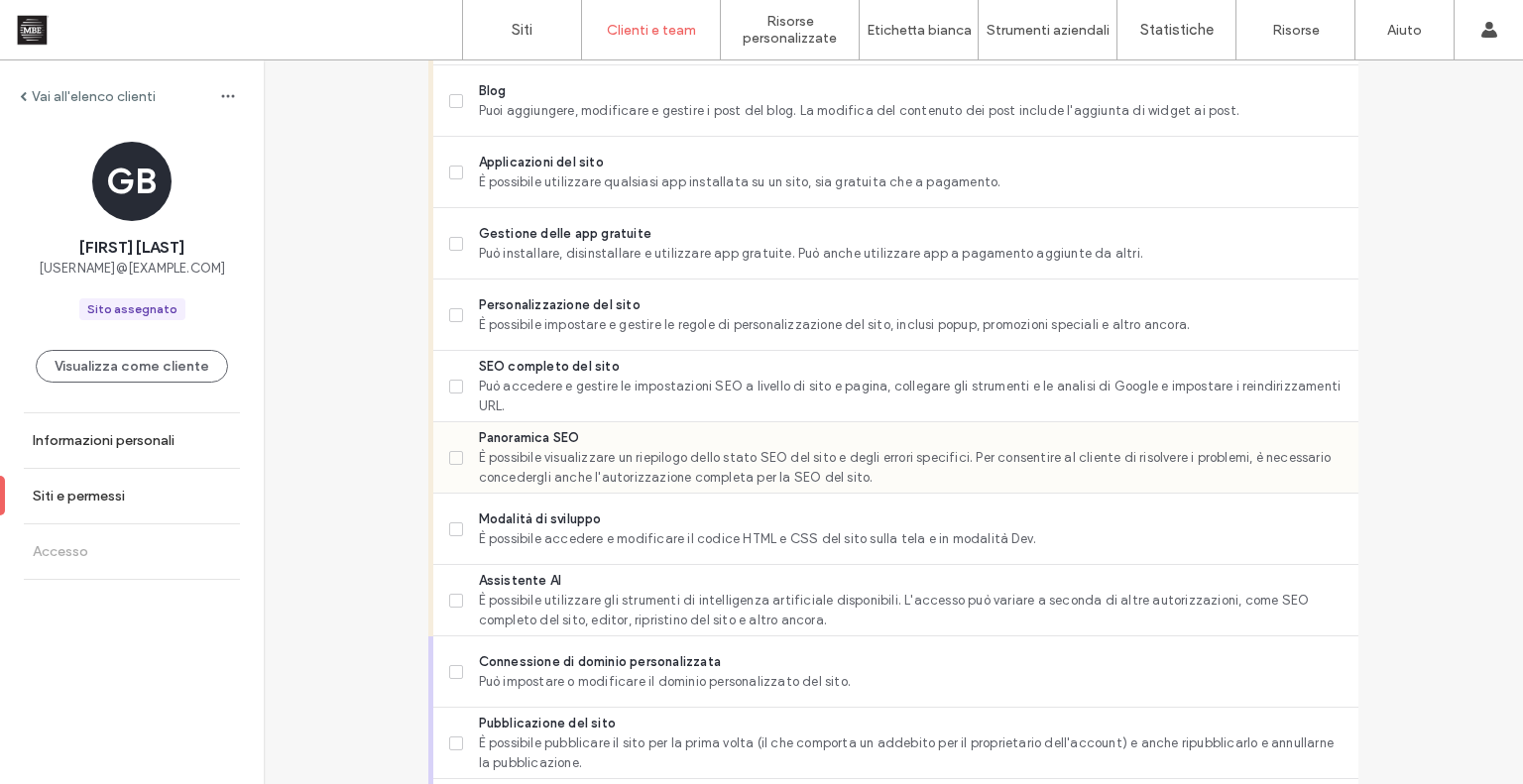 scroll, scrollTop: 1189, scrollLeft: 0, axis: vertical 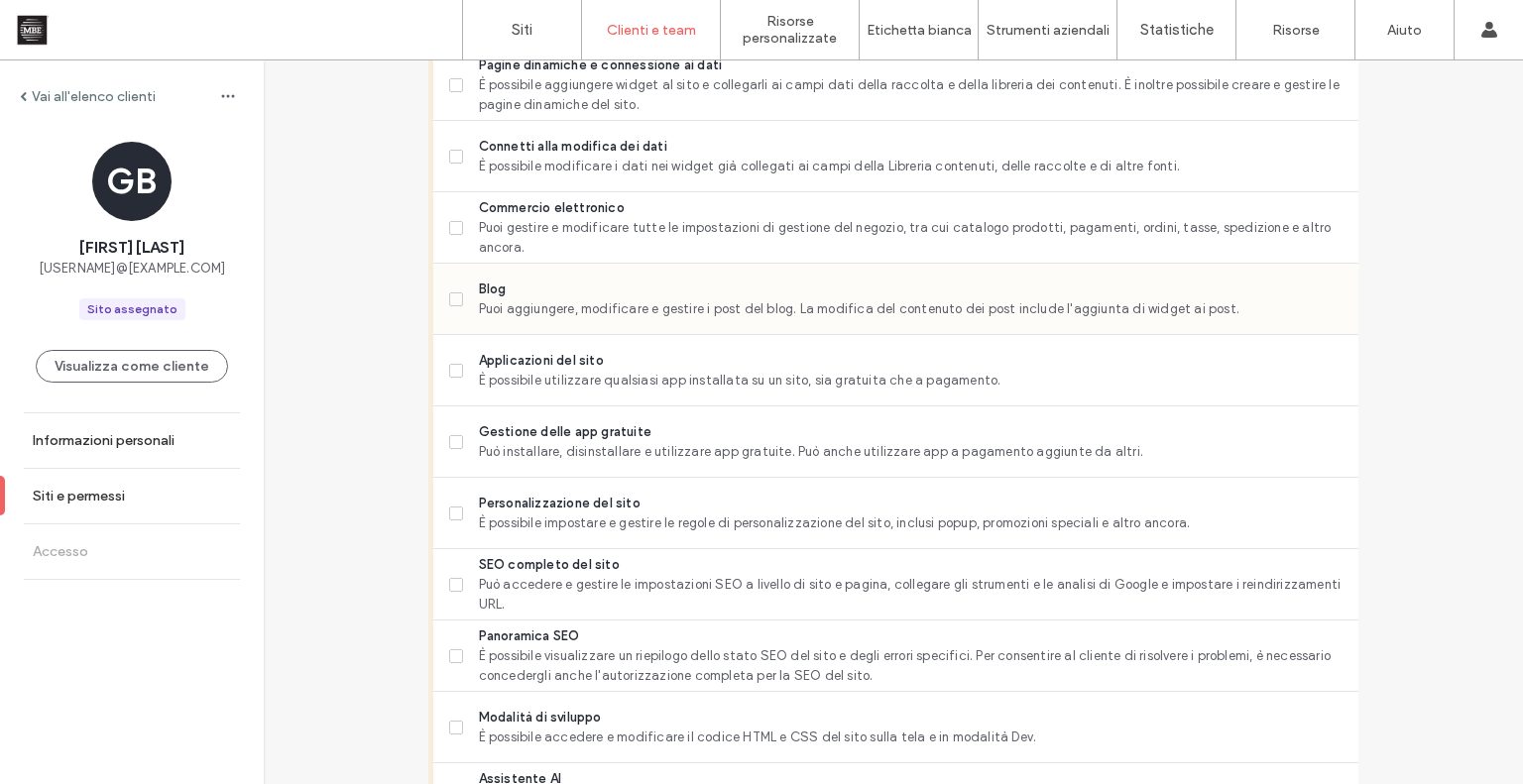 click on "Blog Puoi aggiungere, modificare e gestire i post del blog. La modifica del contenuto dei post include l'aggiunta di widget ai post." at bounding box center (895, 299) 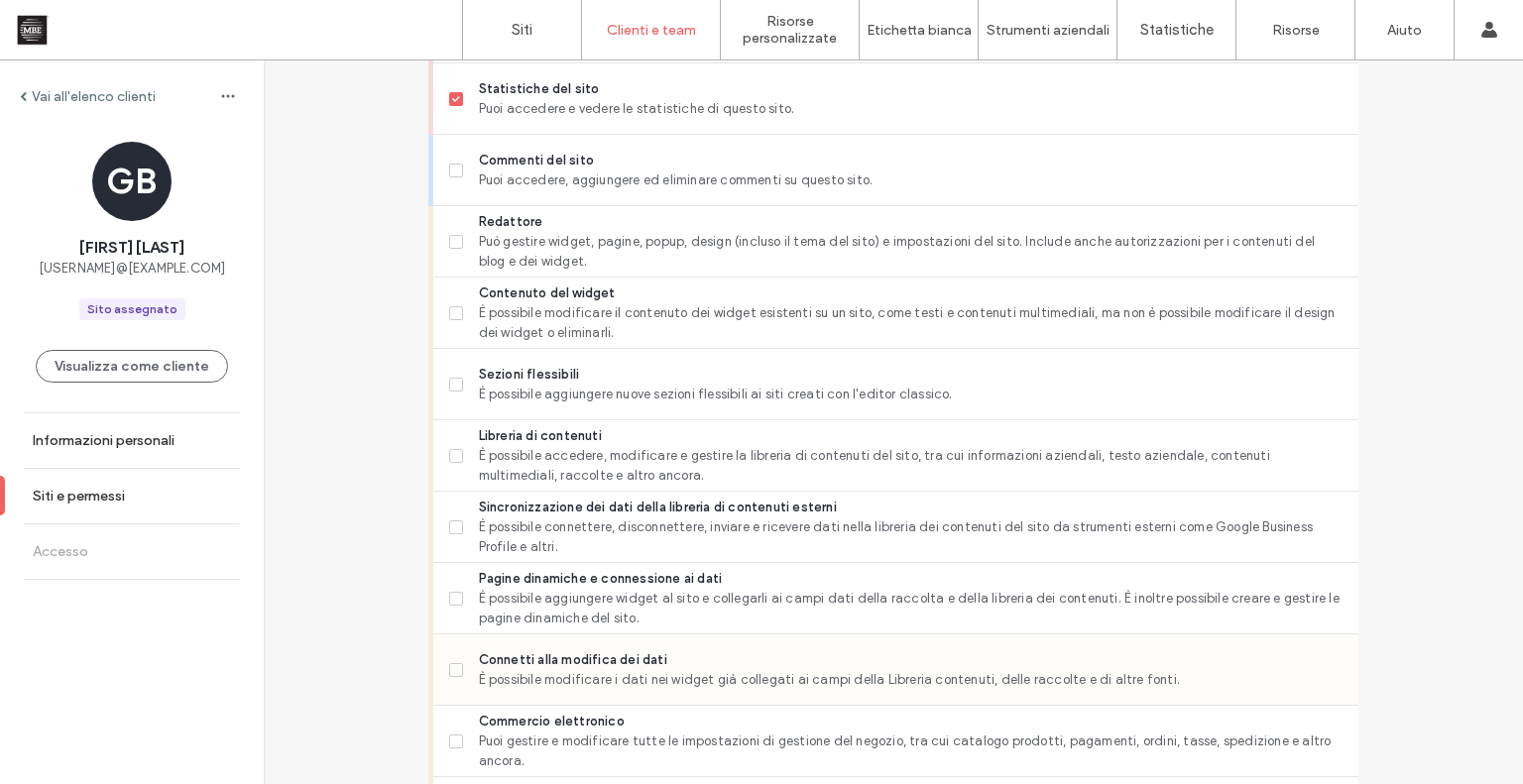 scroll, scrollTop: 775, scrollLeft: 0, axis: vertical 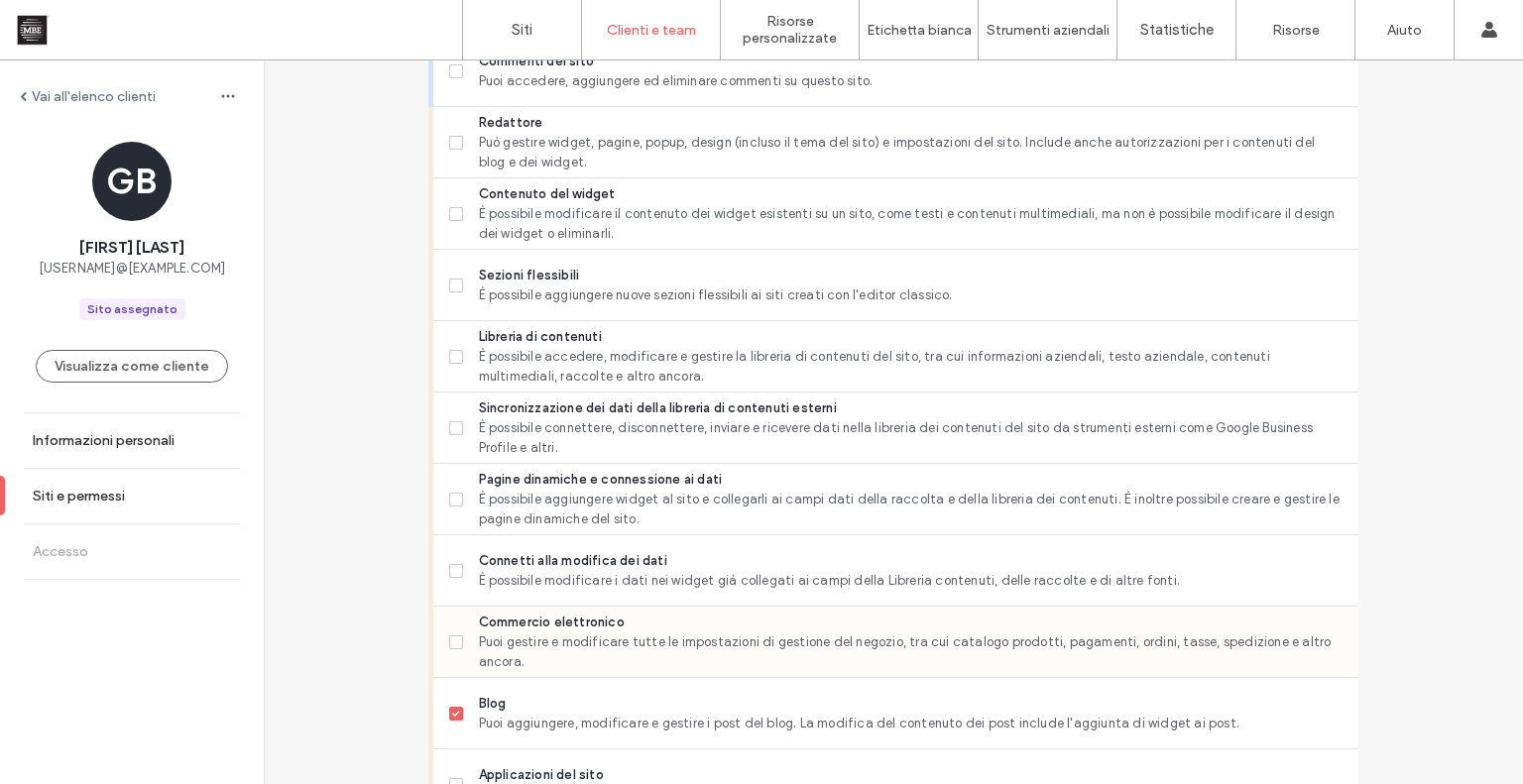 click on "Commercio elettronico" at bounding box center (551, 621) 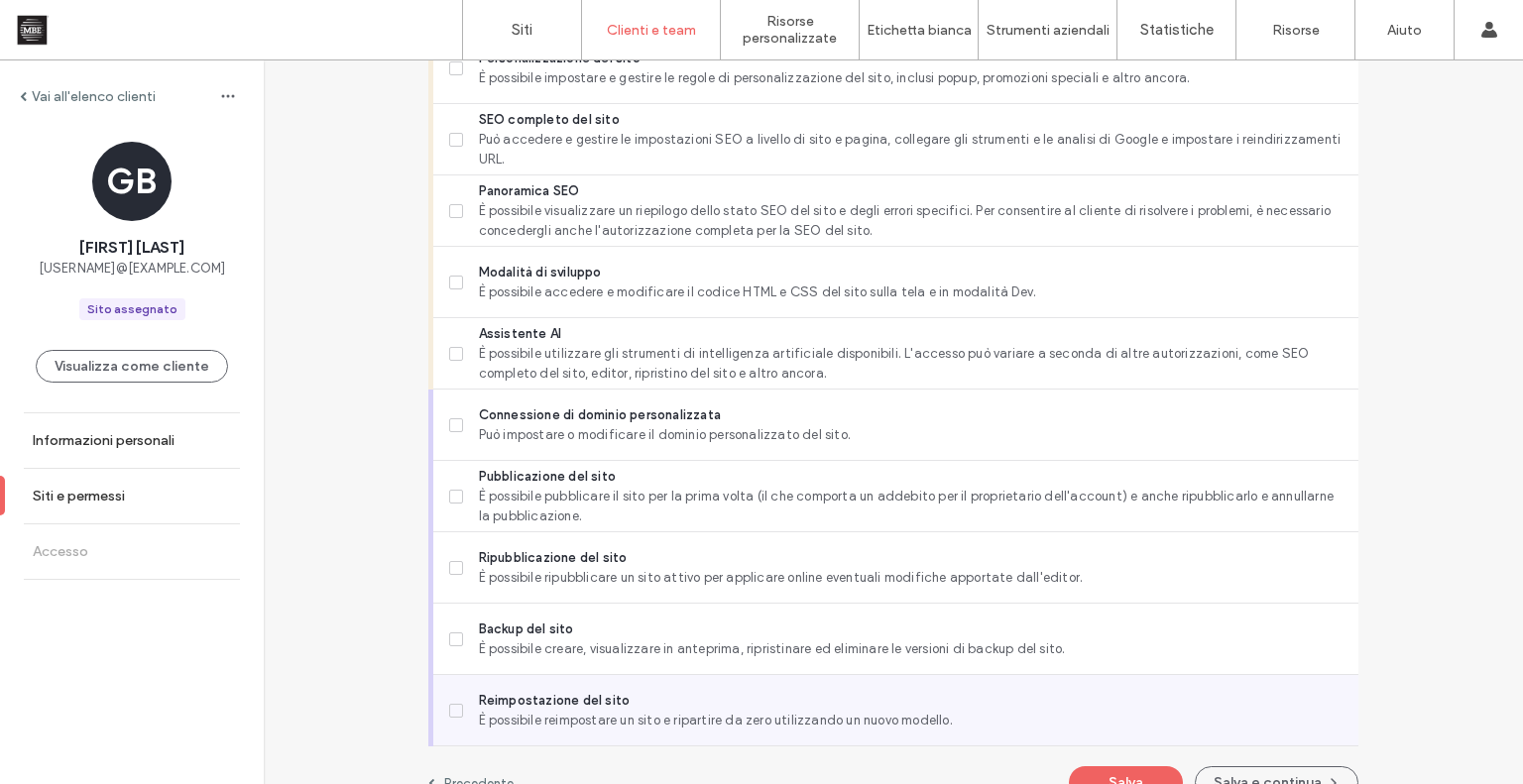 scroll, scrollTop: 1667, scrollLeft: 0, axis: vertical 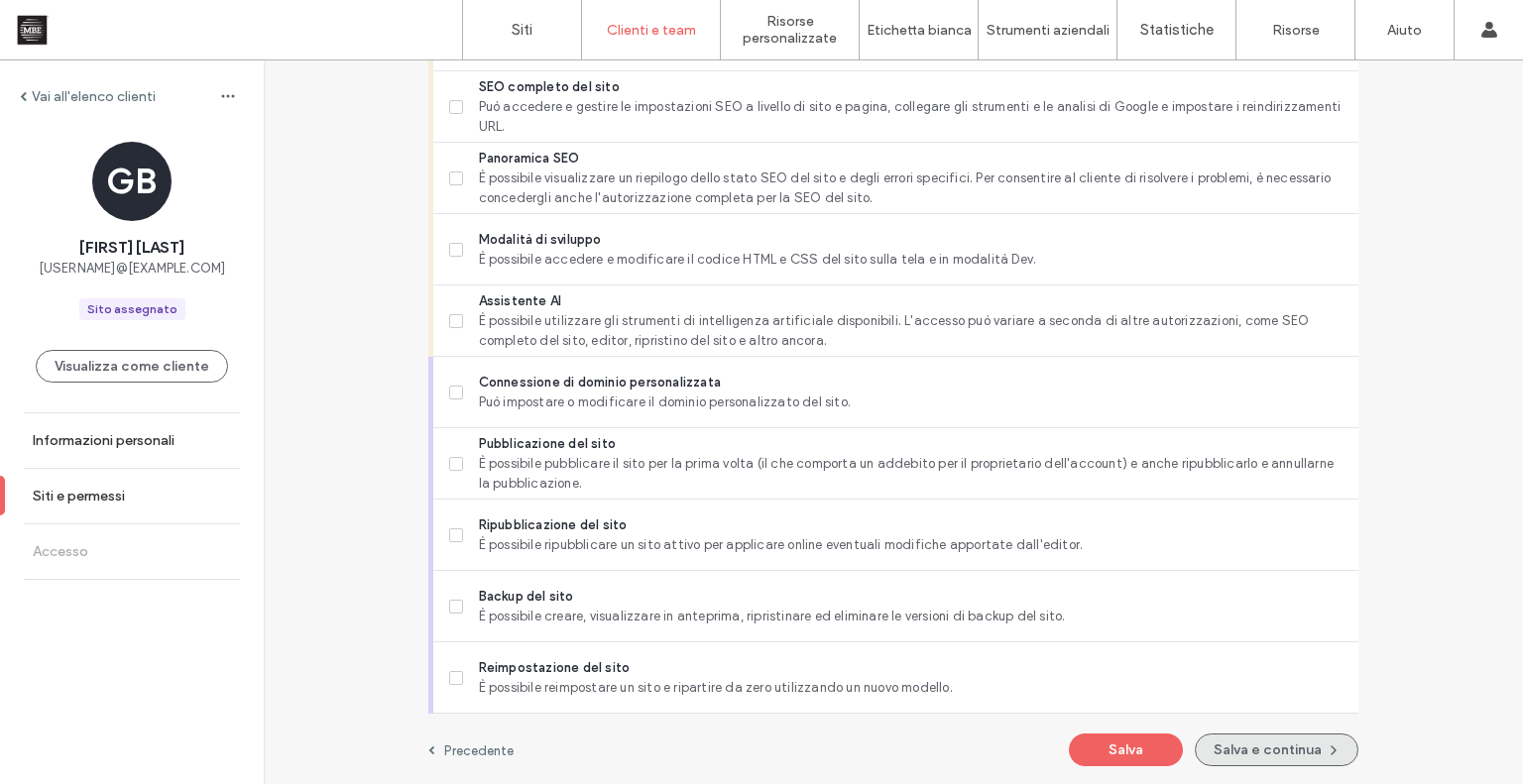 click on "Salva e continua" at bounding box center (1267, 749) 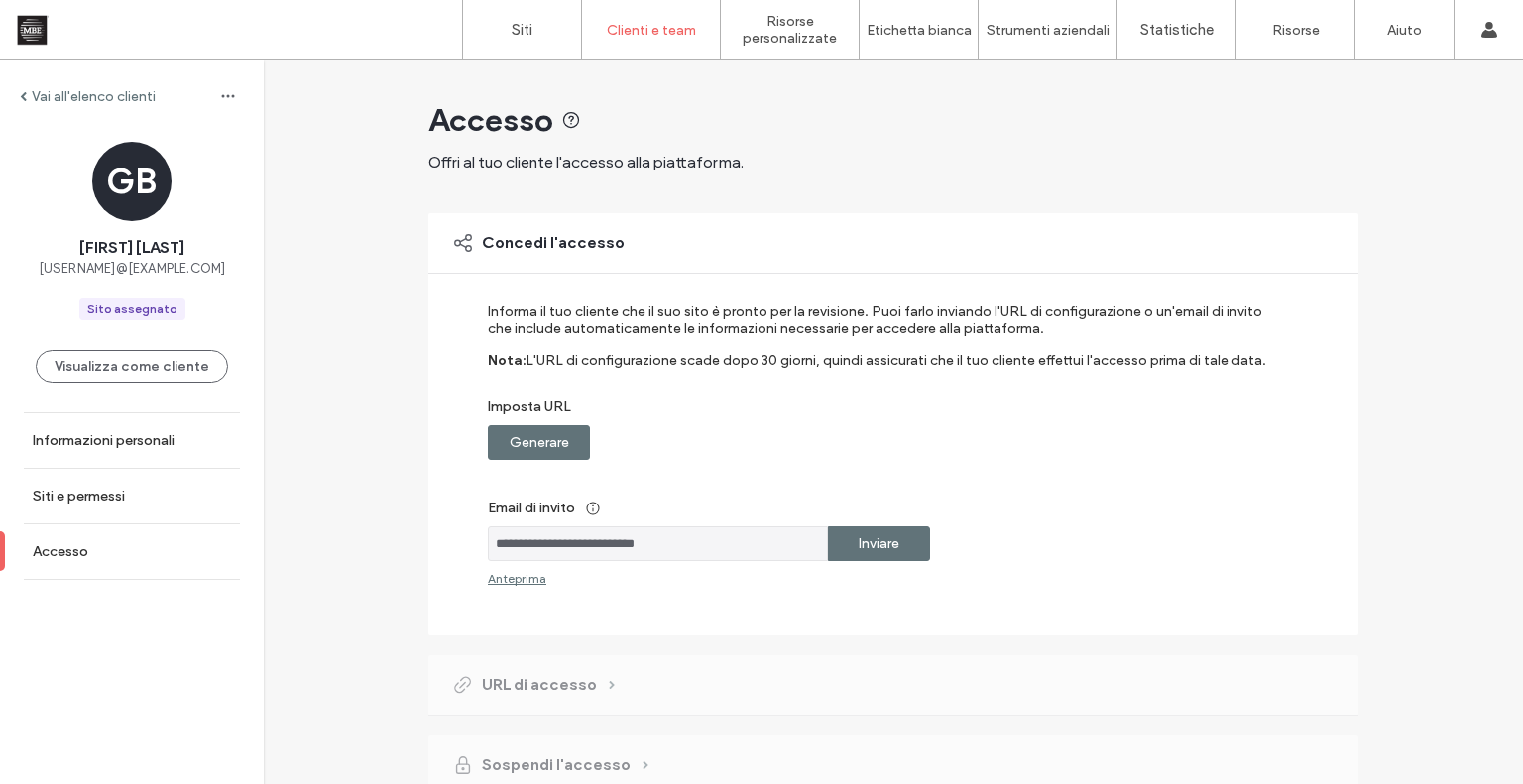 click on "Inviare" at bounding box center [879, 543] 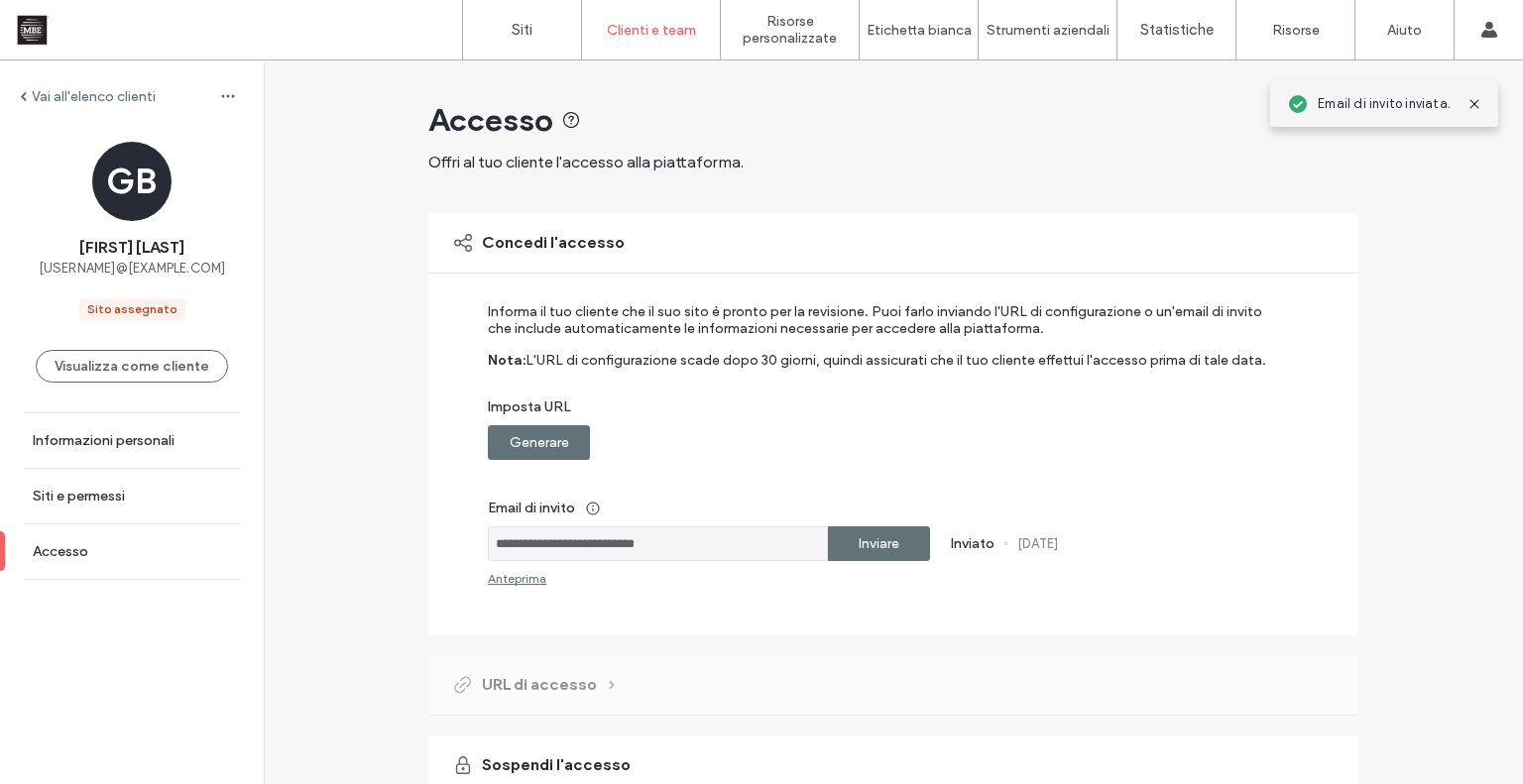 click on "Generare" at bounding box center (539, 442) 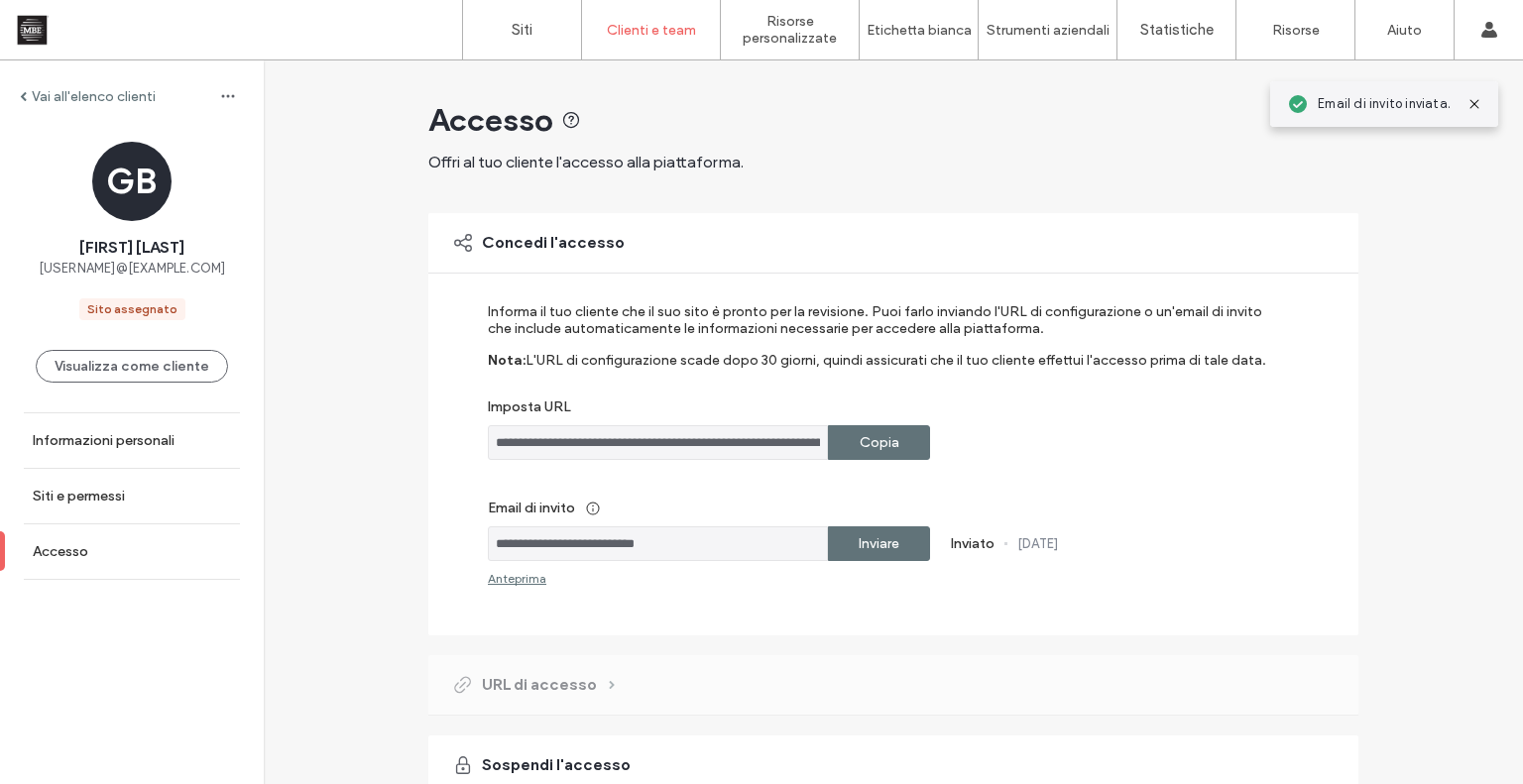 click on "Copia" at bounding box center [879, 442] 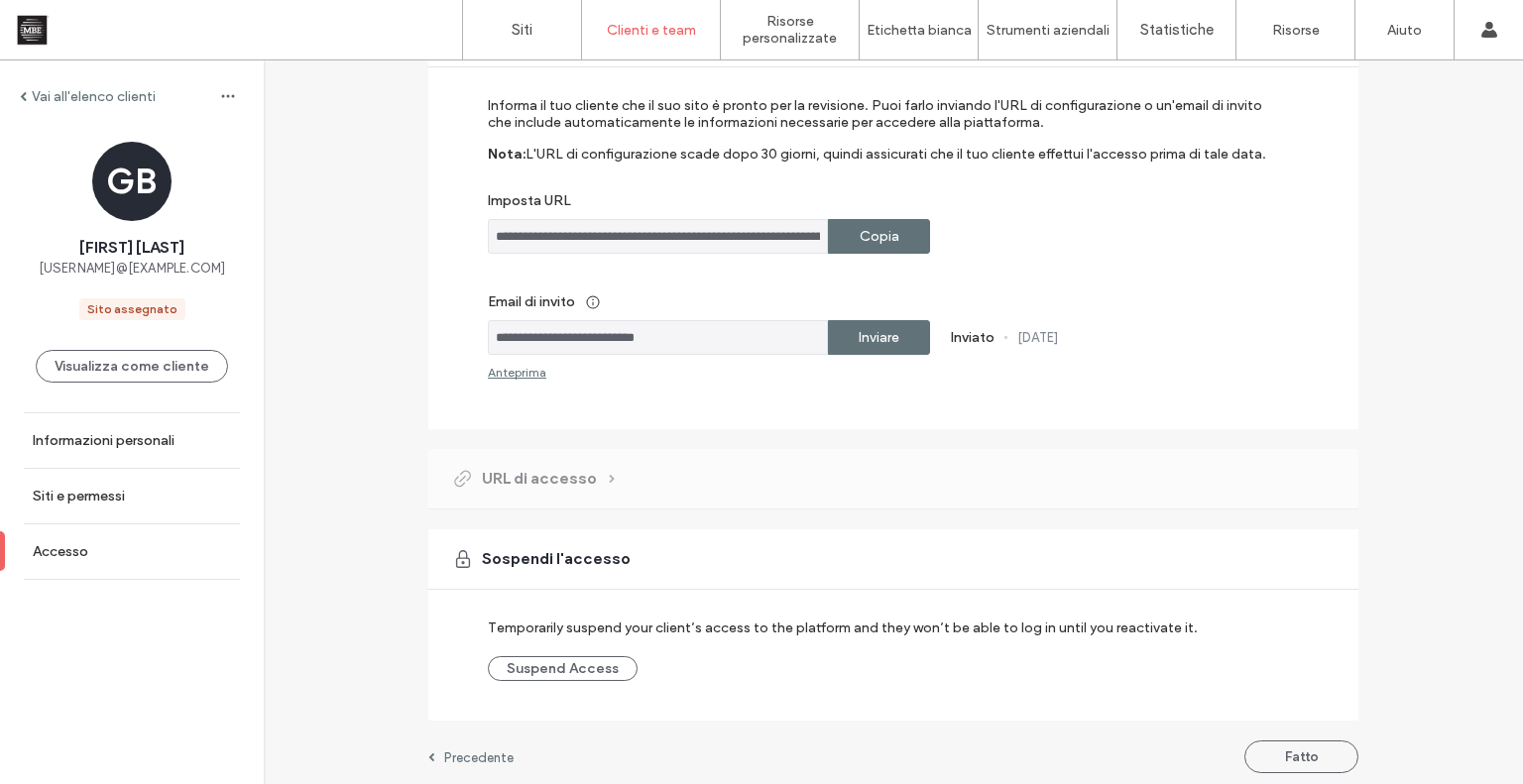scroll, scrollTop: 212, scrollLeft: 0, axis: vertical 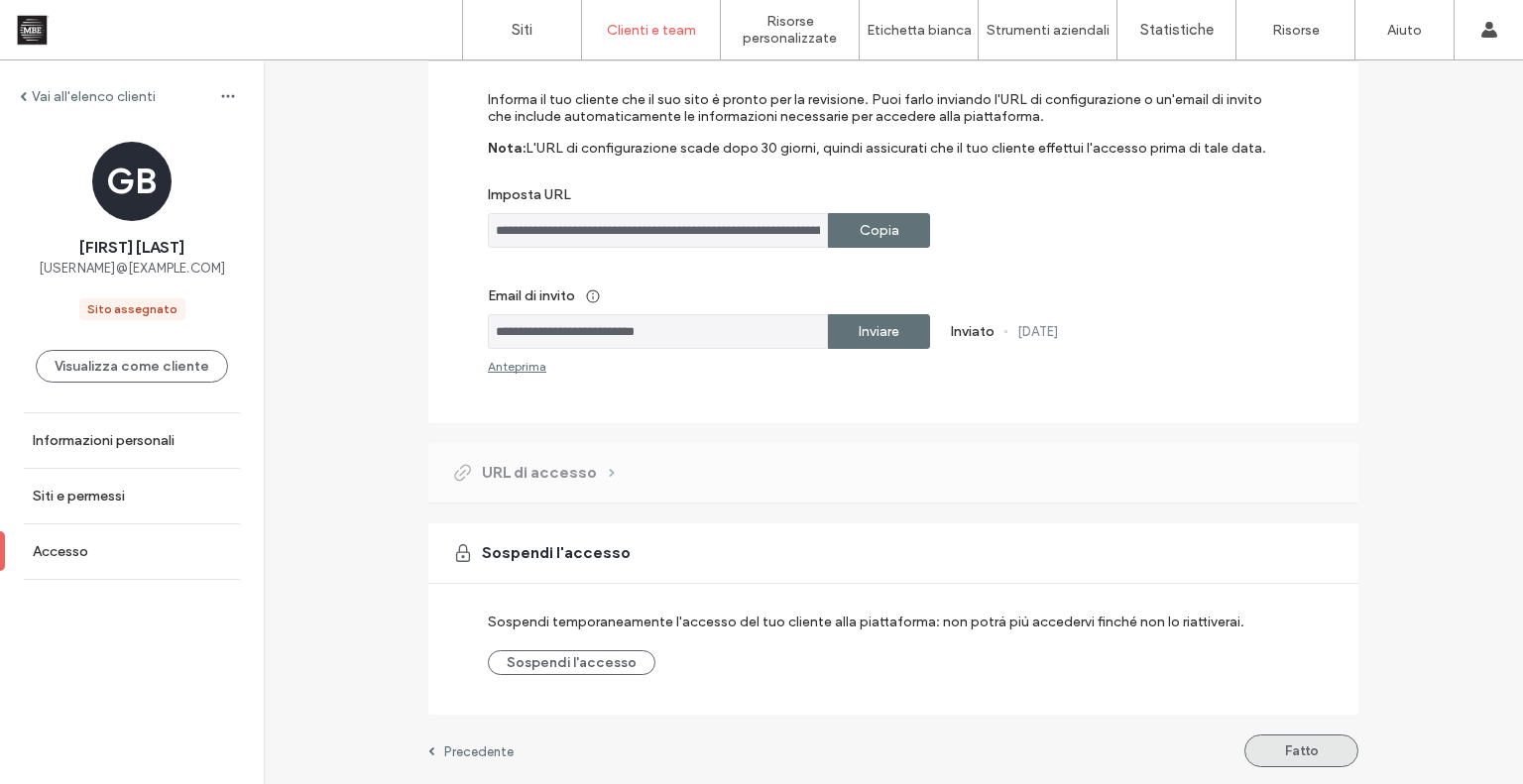 click on "Fatto" at bounding box center (1301, 750) 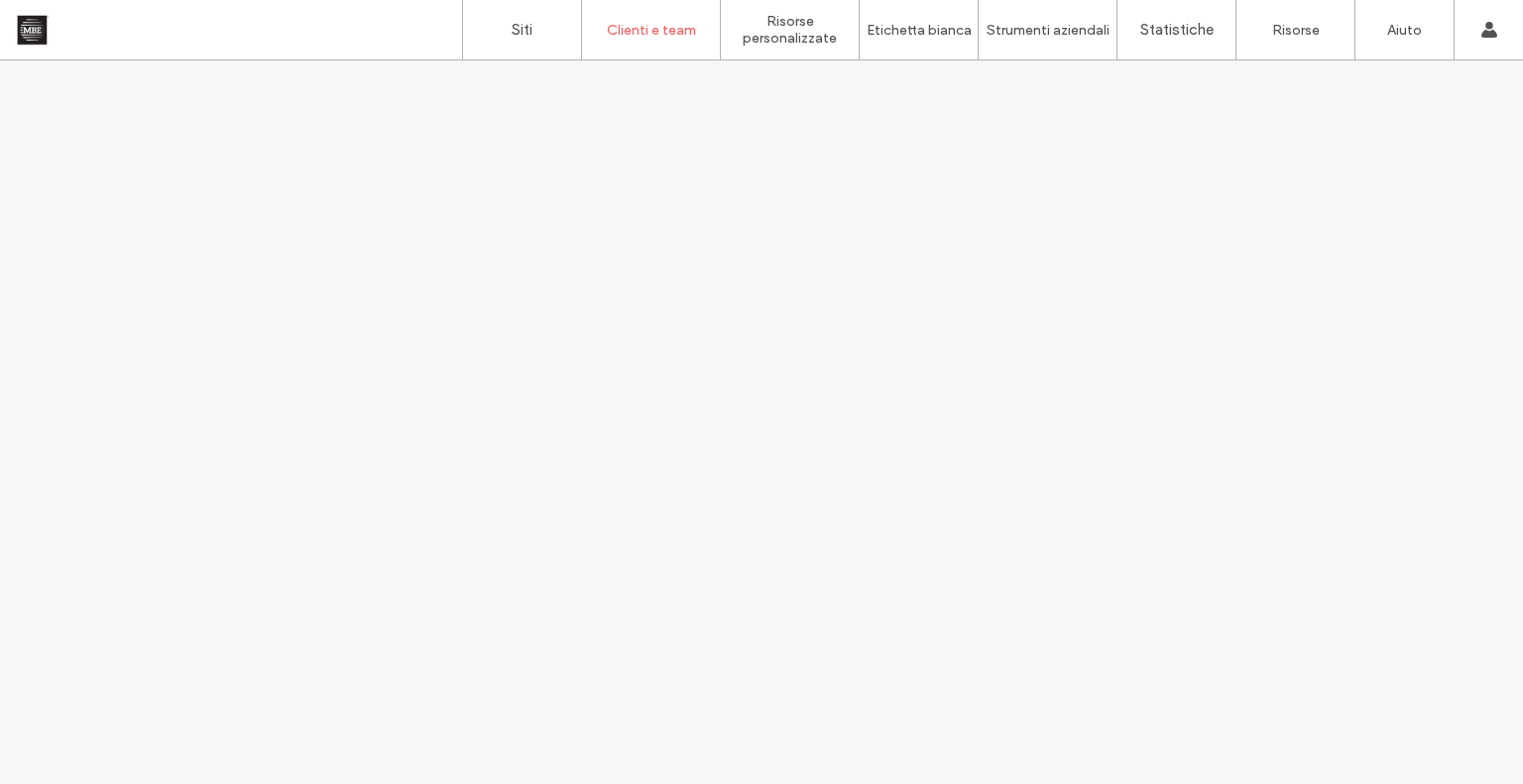 scroll, scrollTop: 0, scrollLeft: 0, axis: both 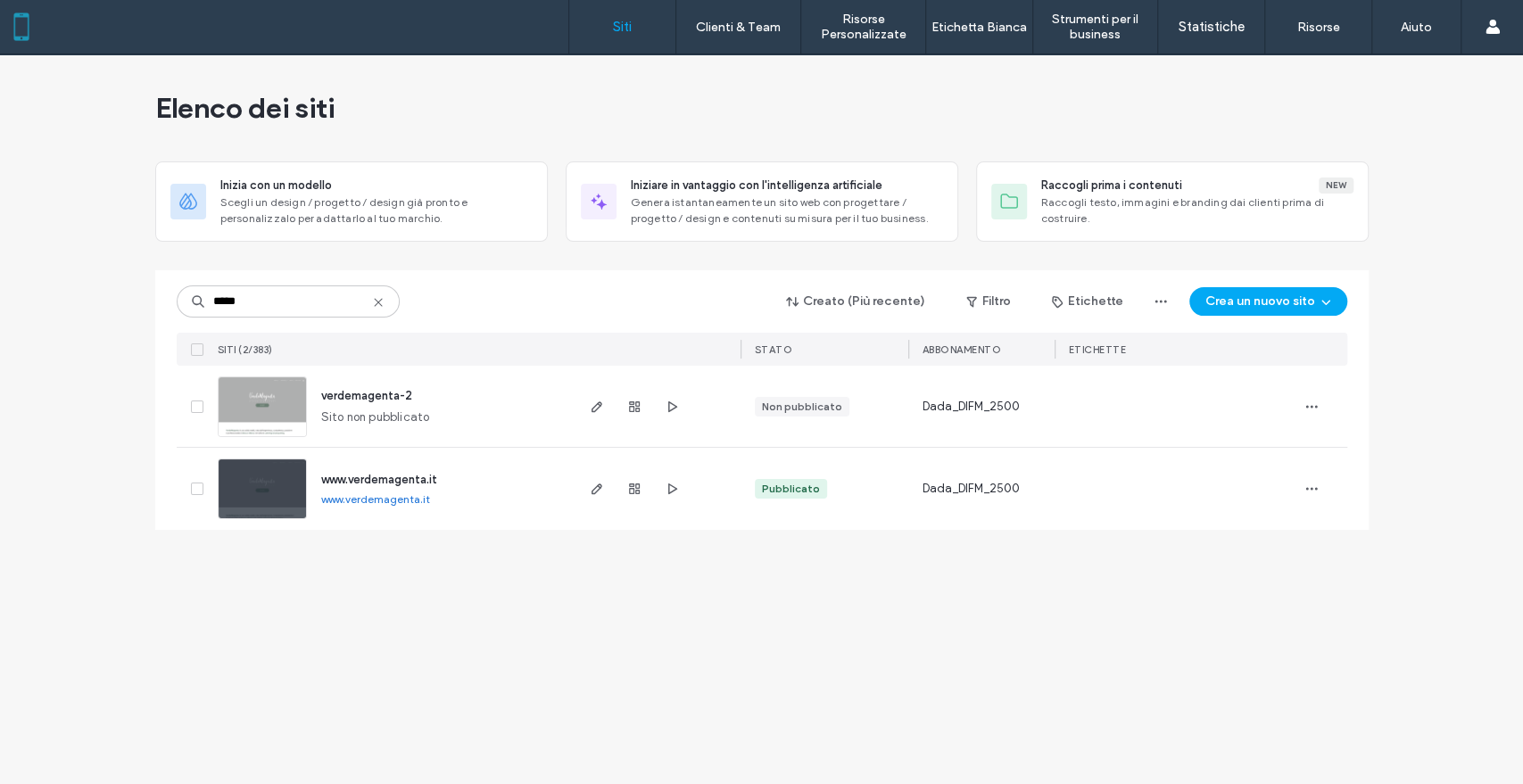 type on "*****" 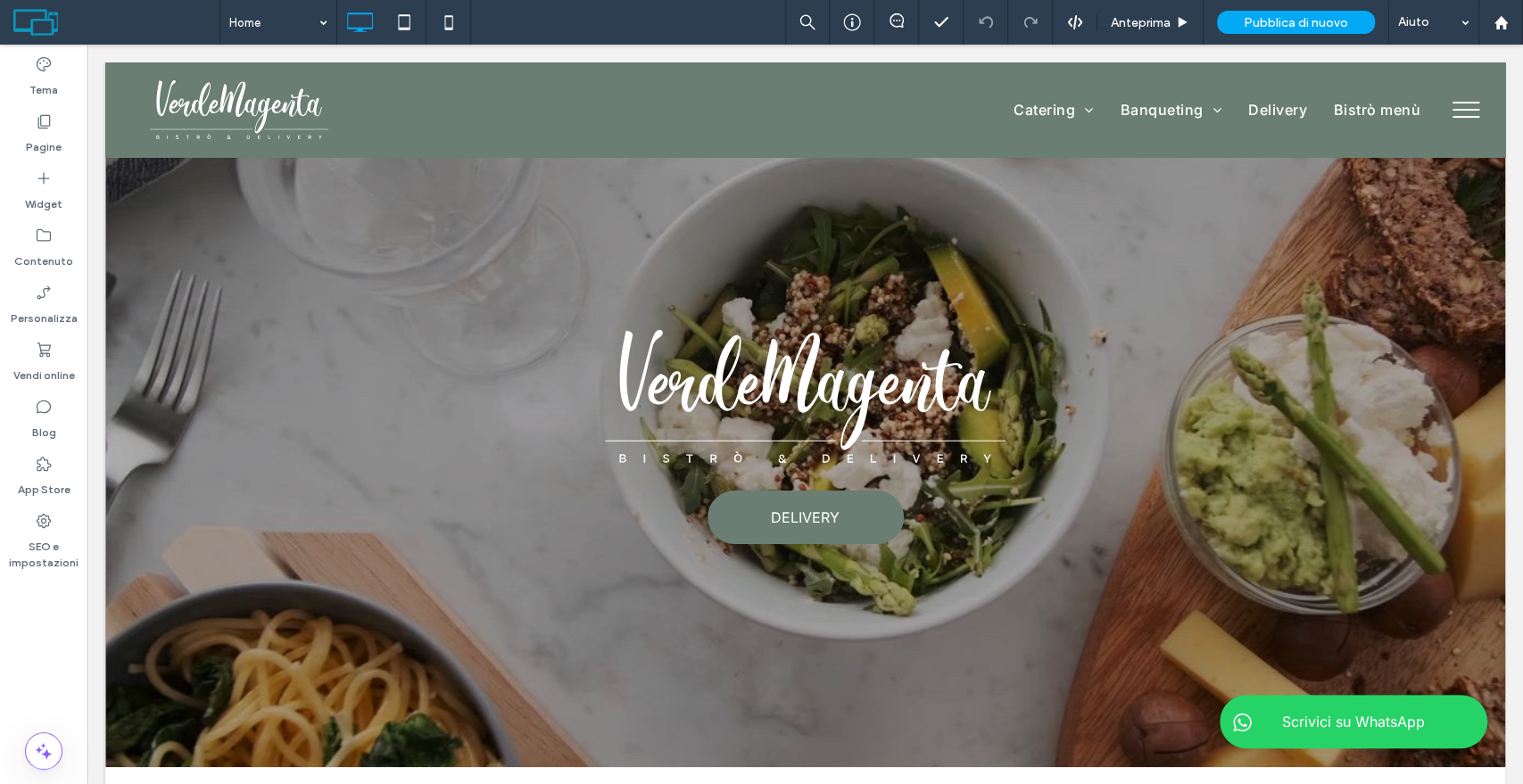 scroll, scrollTop: 1790, scrollLeft: 0, axis: vertical 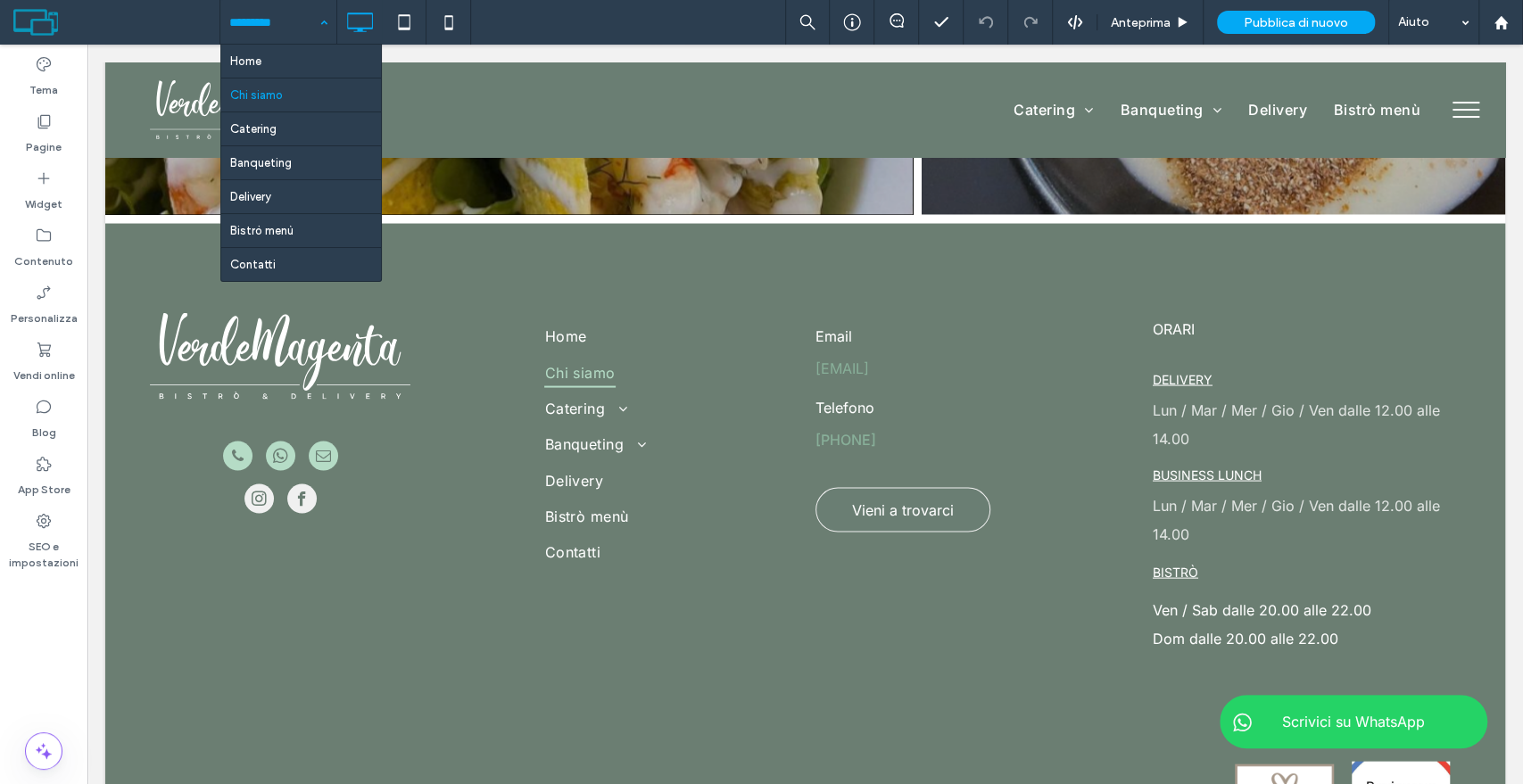 click at bounding box center (274, 22) 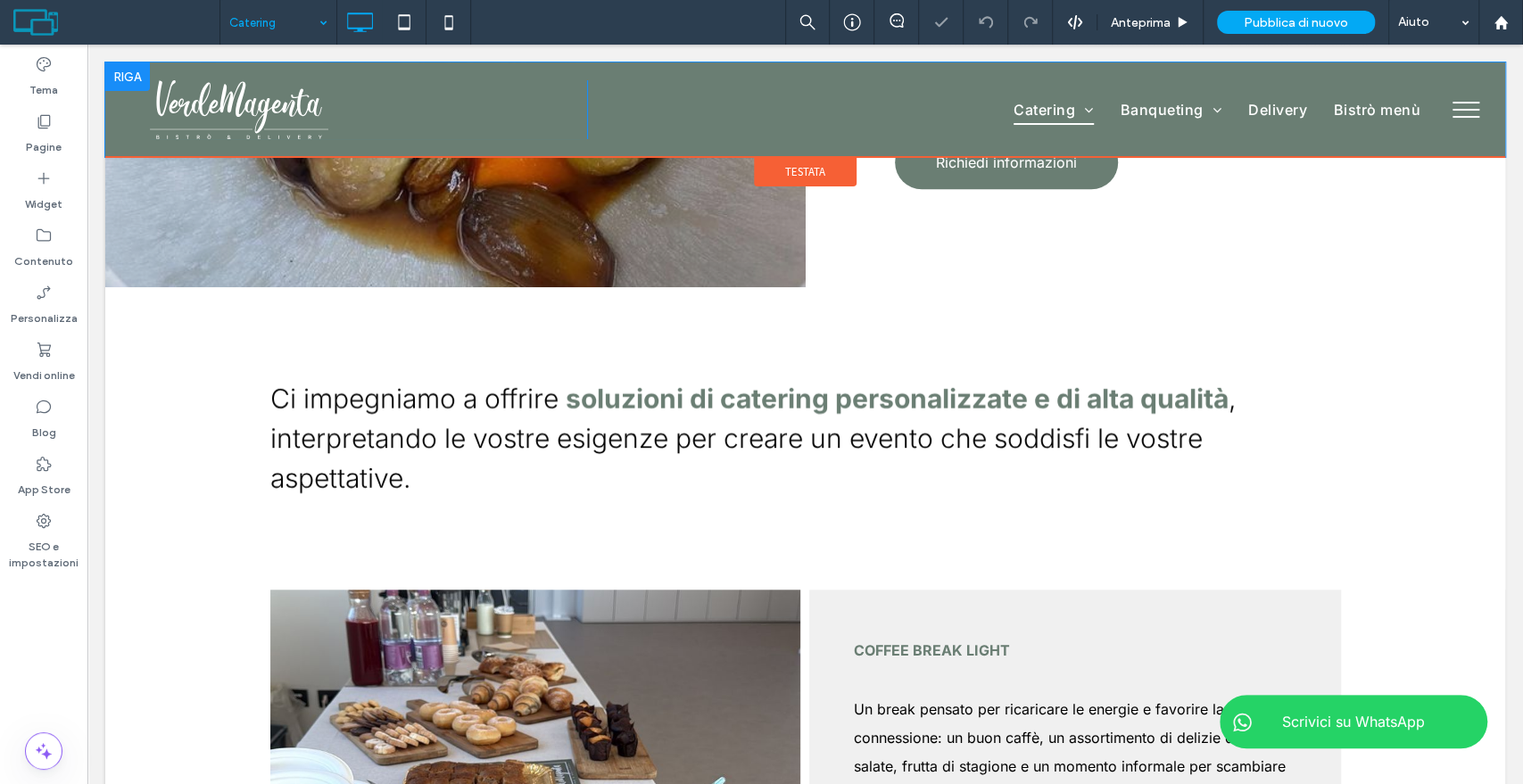 scroll, scrollTop: 892, scrollLeft: 0, axis: vertical 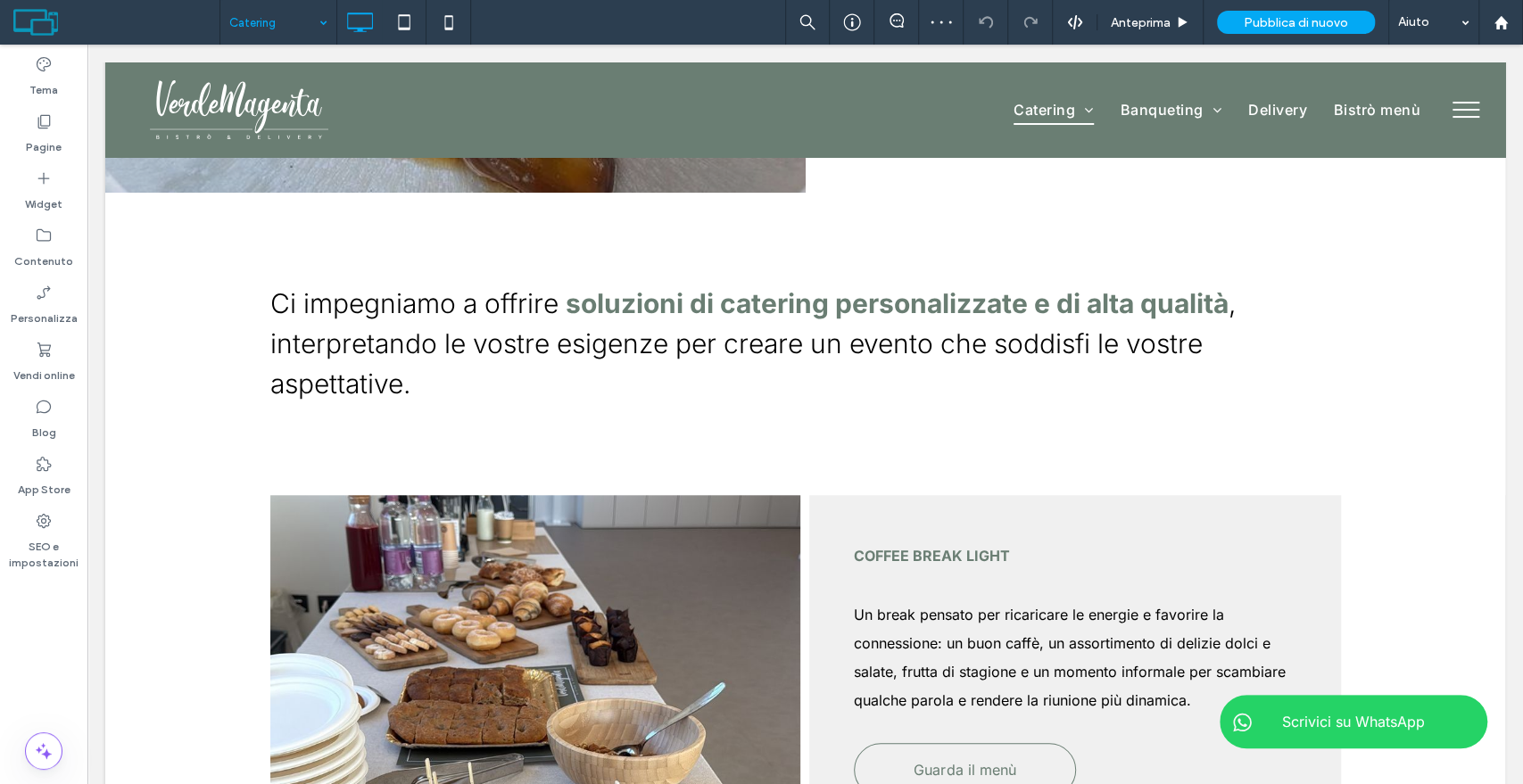 click at bounding box center [1466, 110] 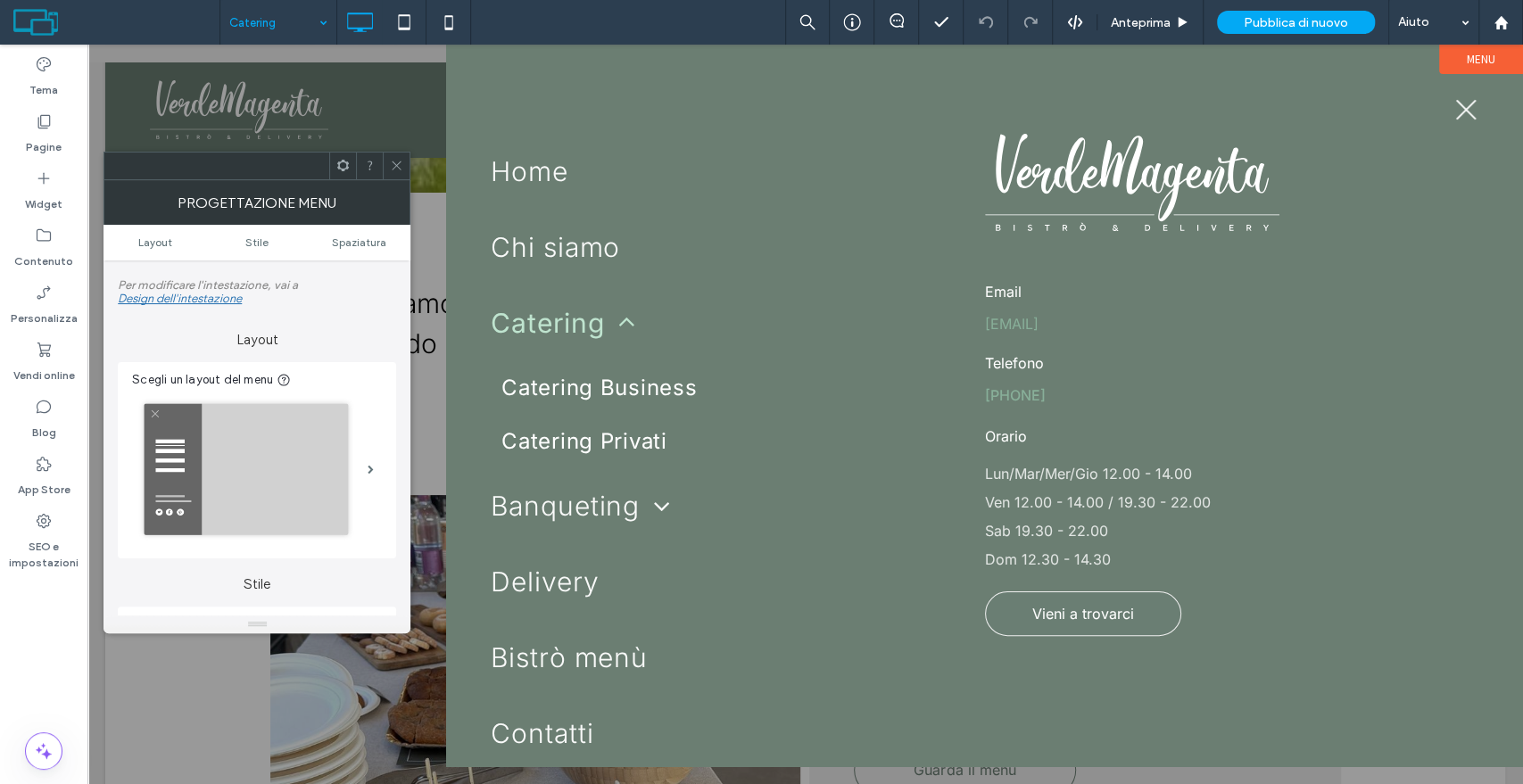 click at bounding box center (1466, 110) 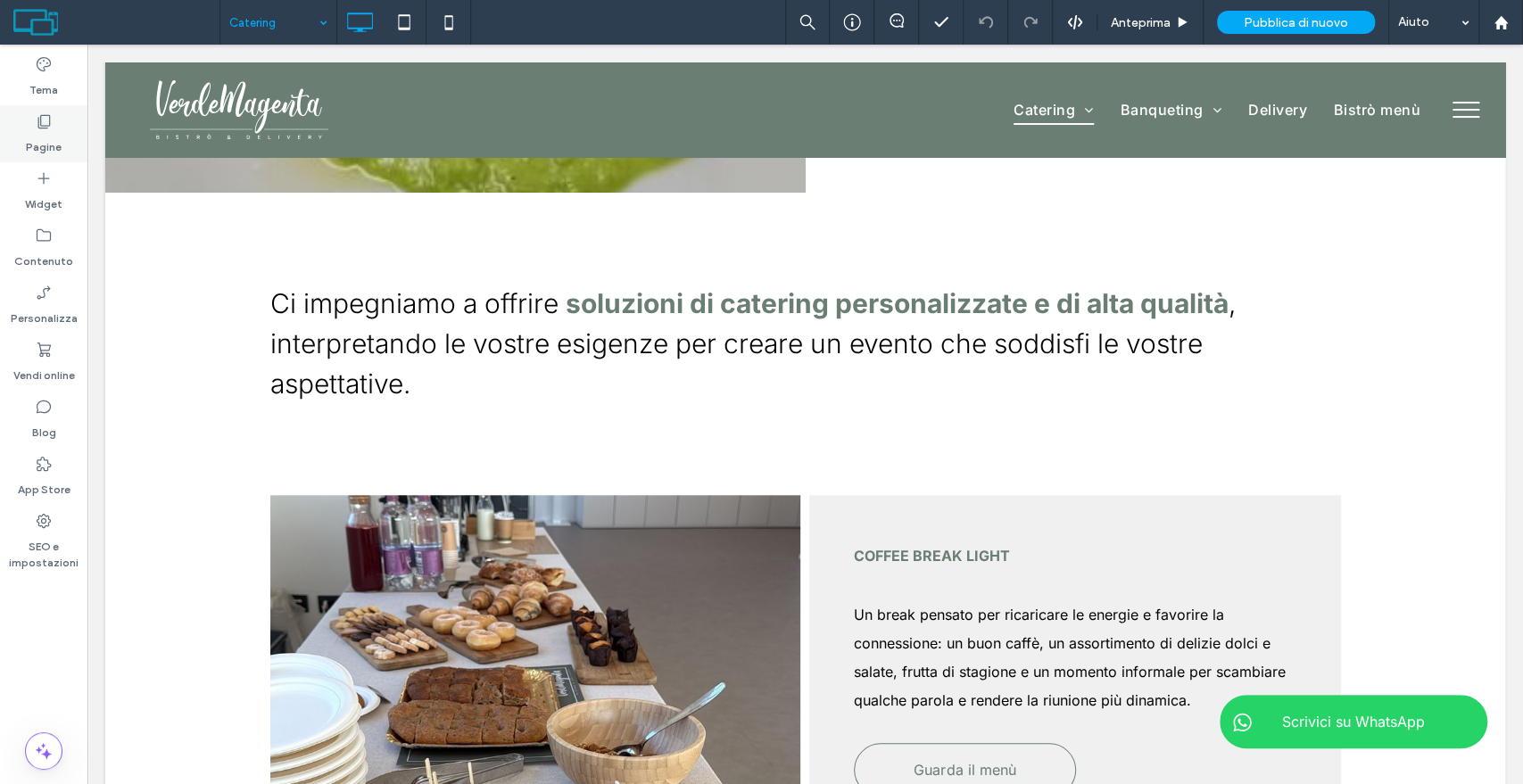 click on "Pagine" at bounding box center (44, 143) 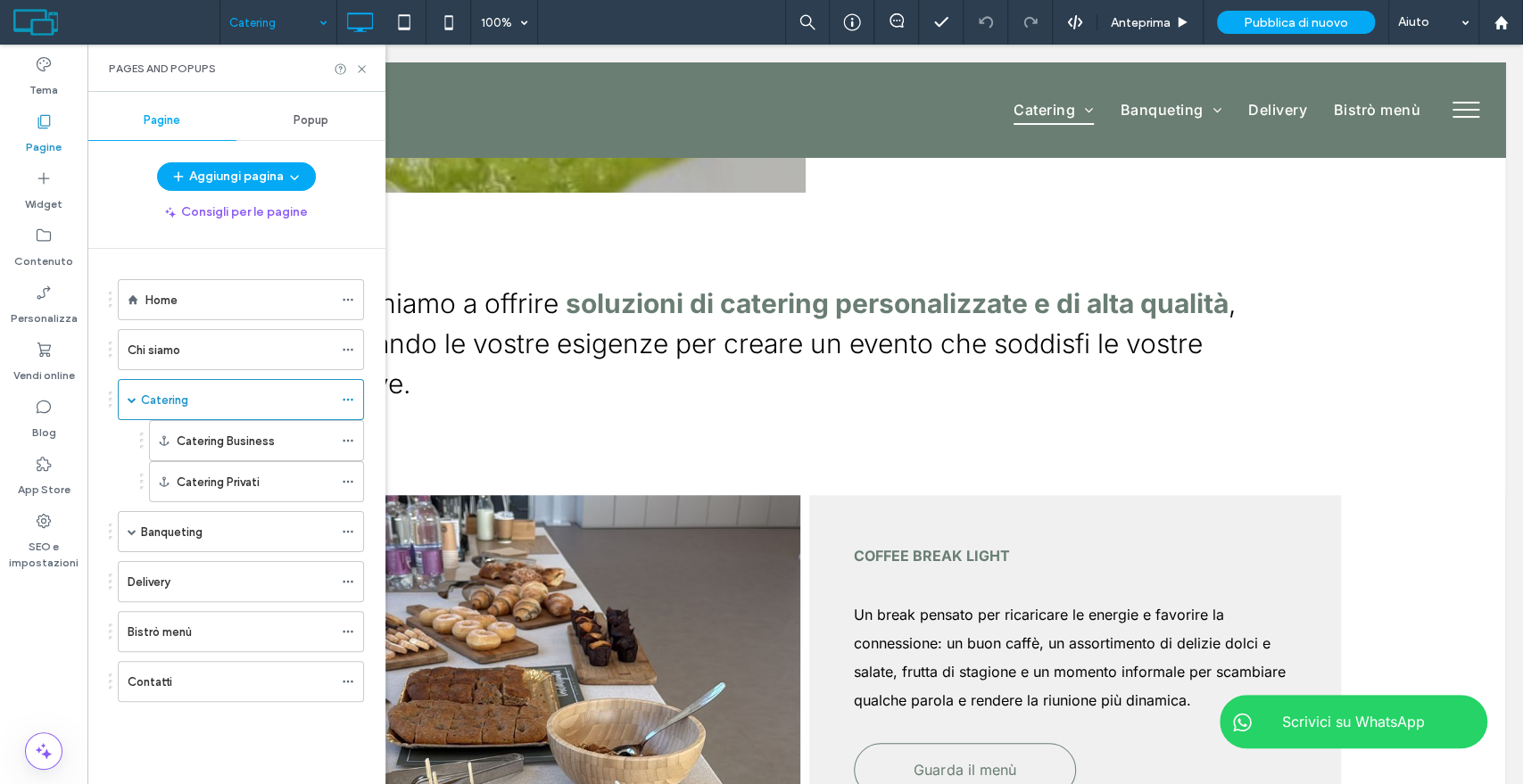 click on "Popup" at bounding box center (310, 120) 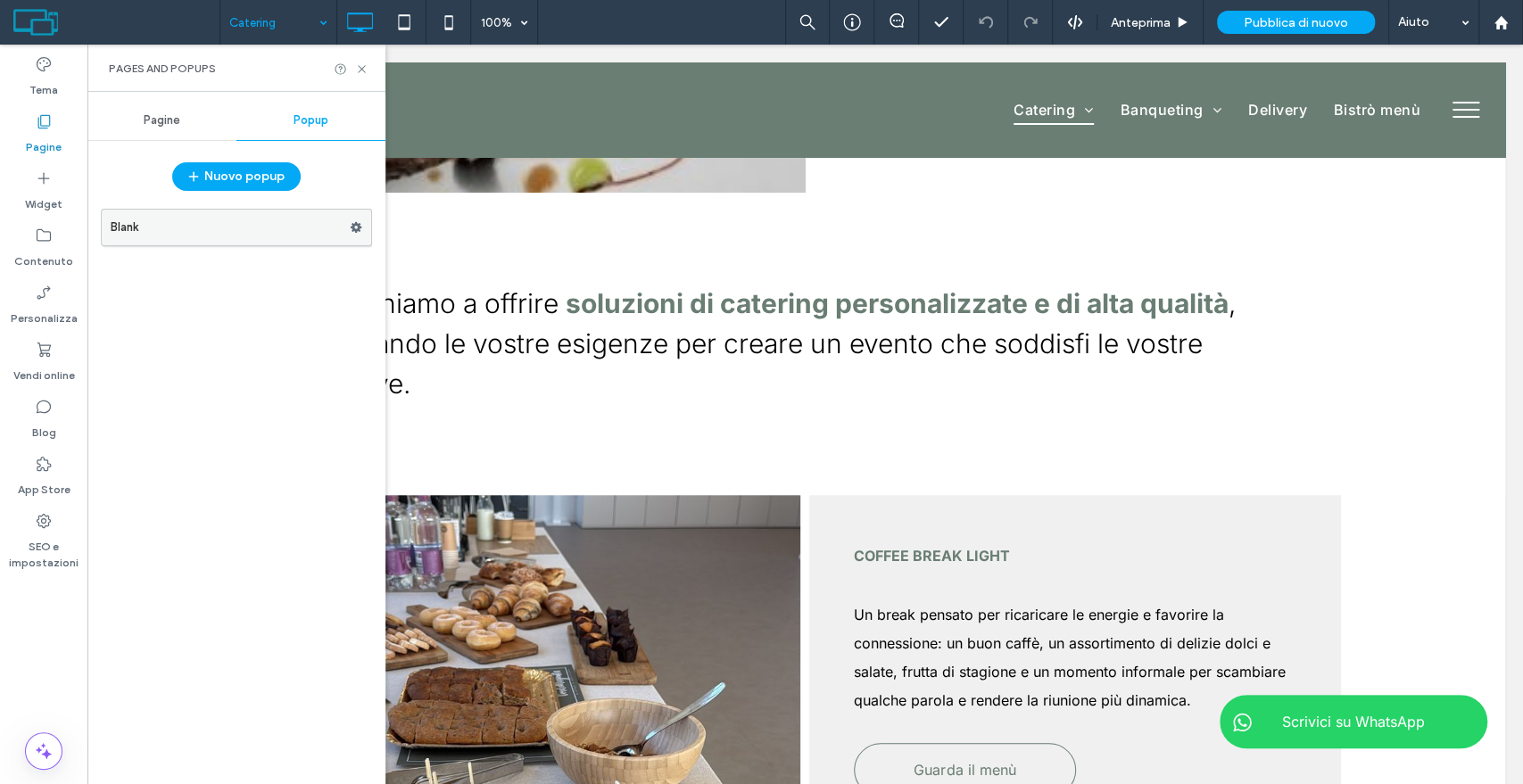 click on "Blank" at bounding box center (230, 227) 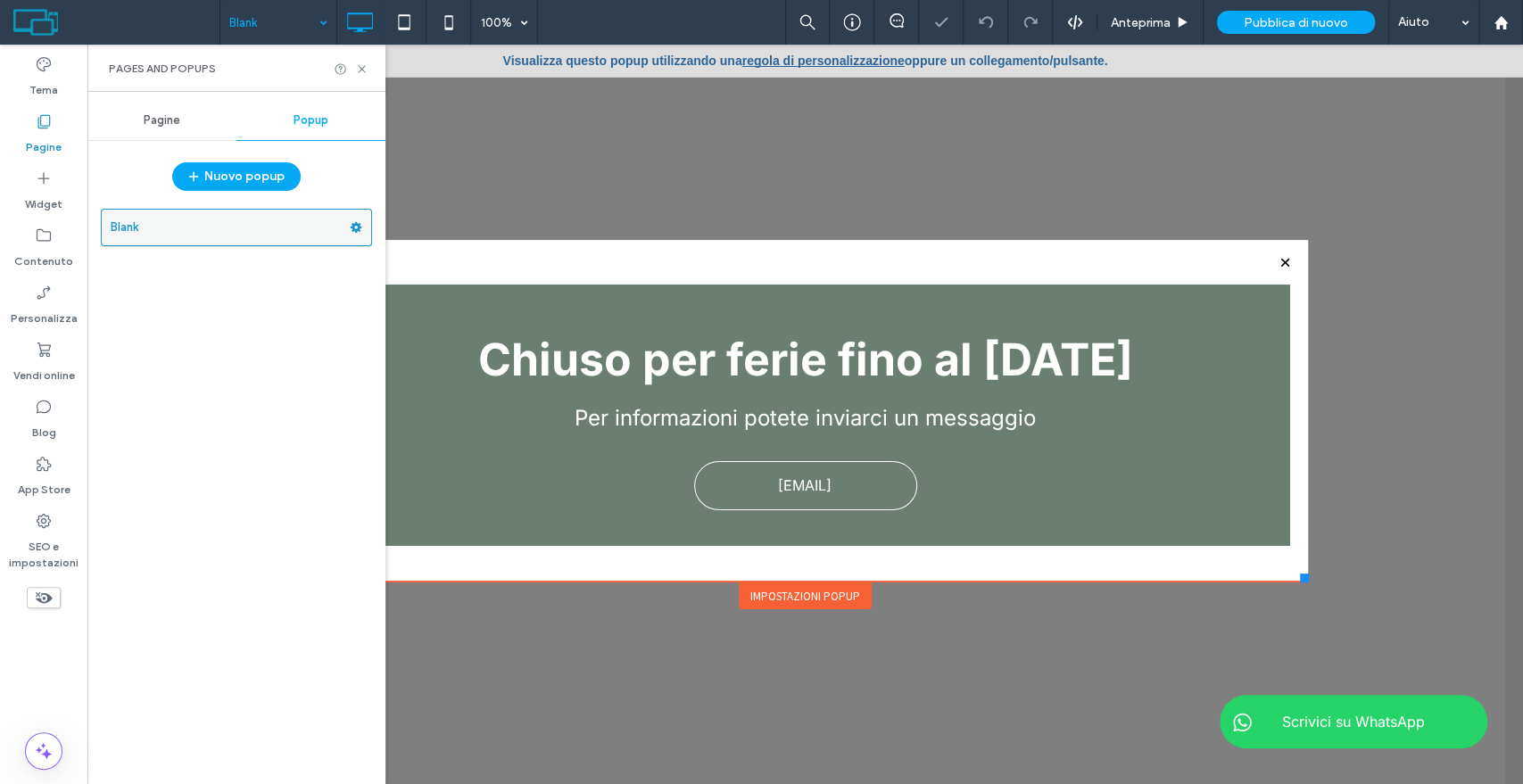scroll, scrollTop: 0, scrollLeft: 0, axis: both 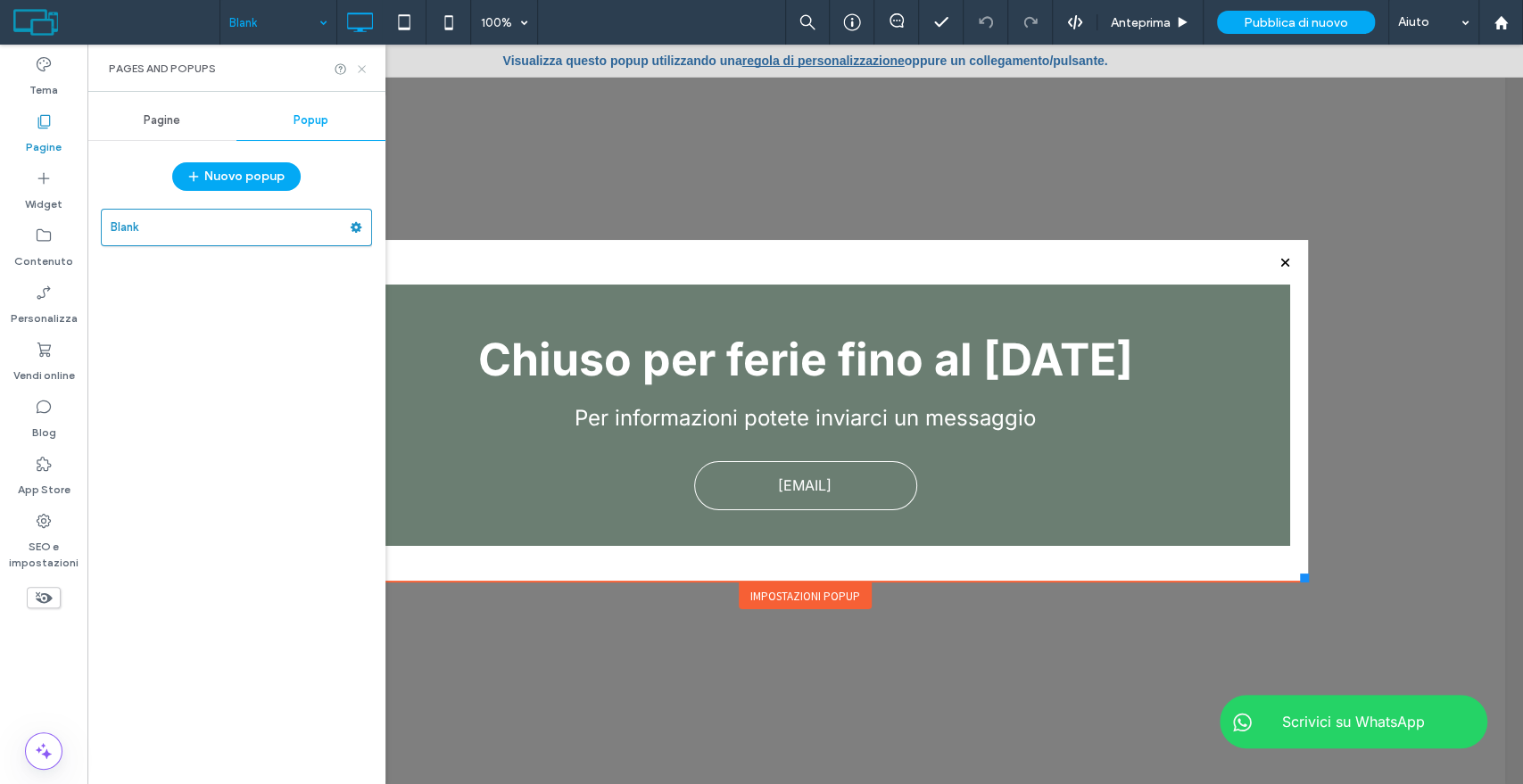 click 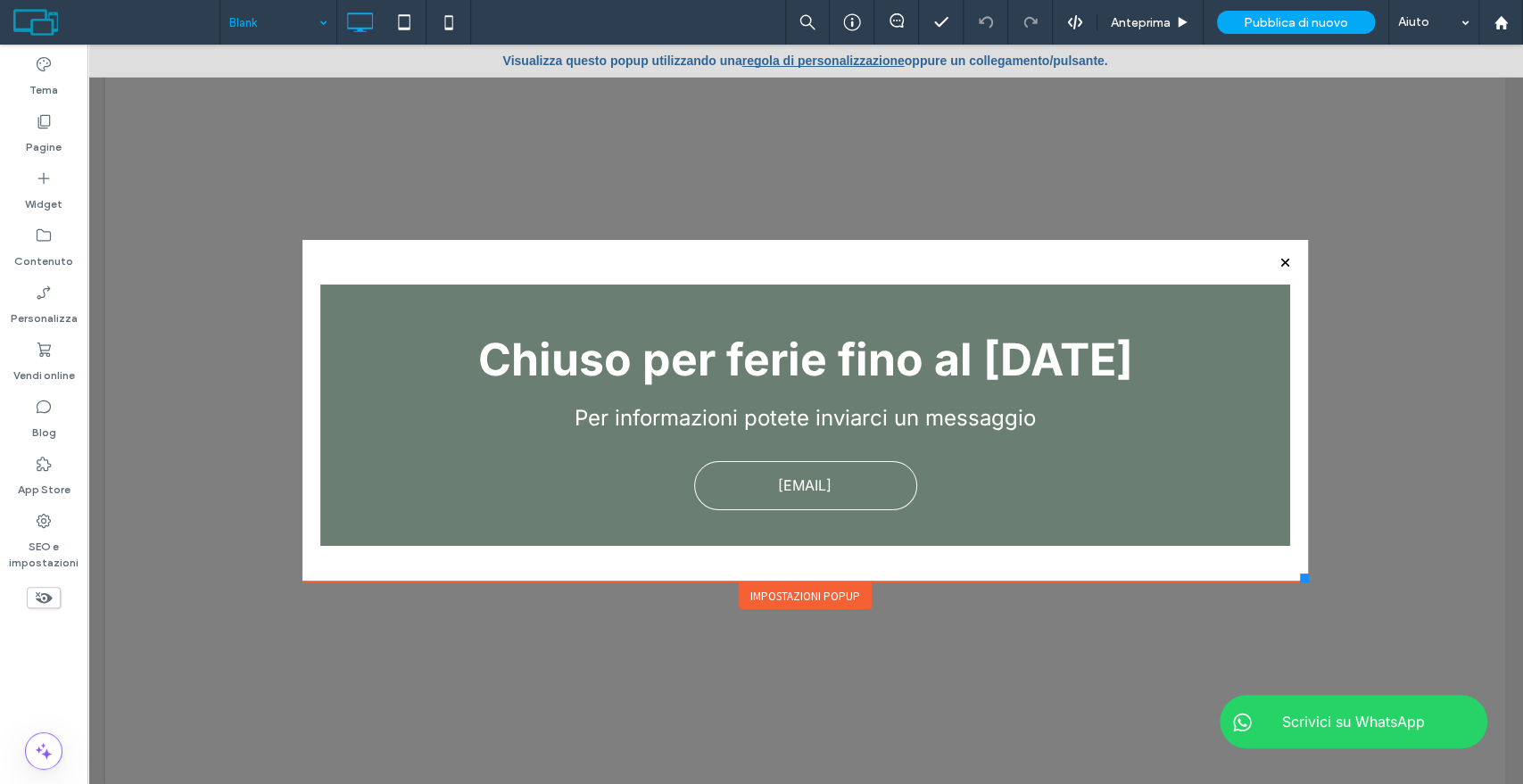 click on "Impostazioni popup" at bounding box center (805, 596) 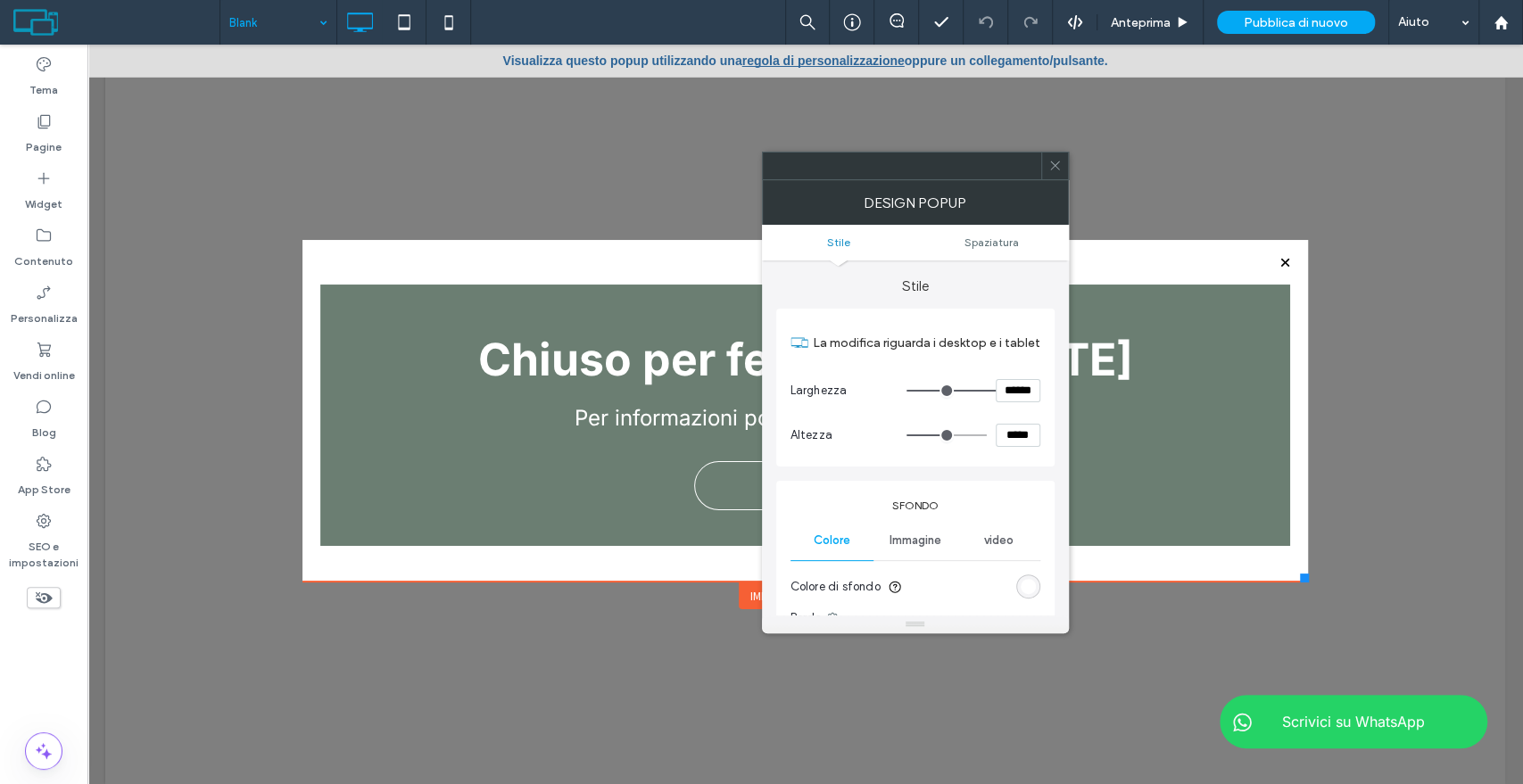 click at bounding box center [1028, 586] 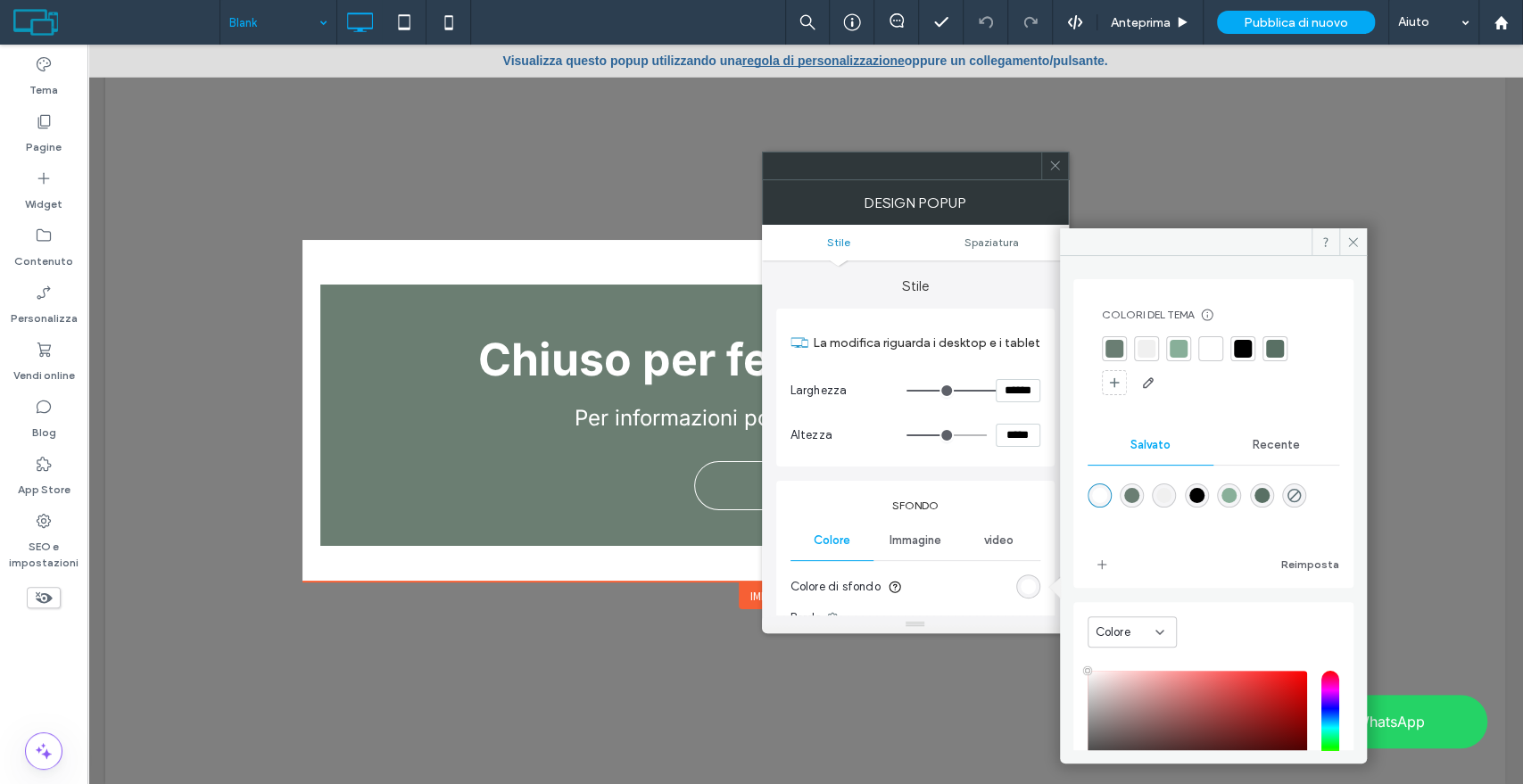 click at bounding box center (1114, 349) 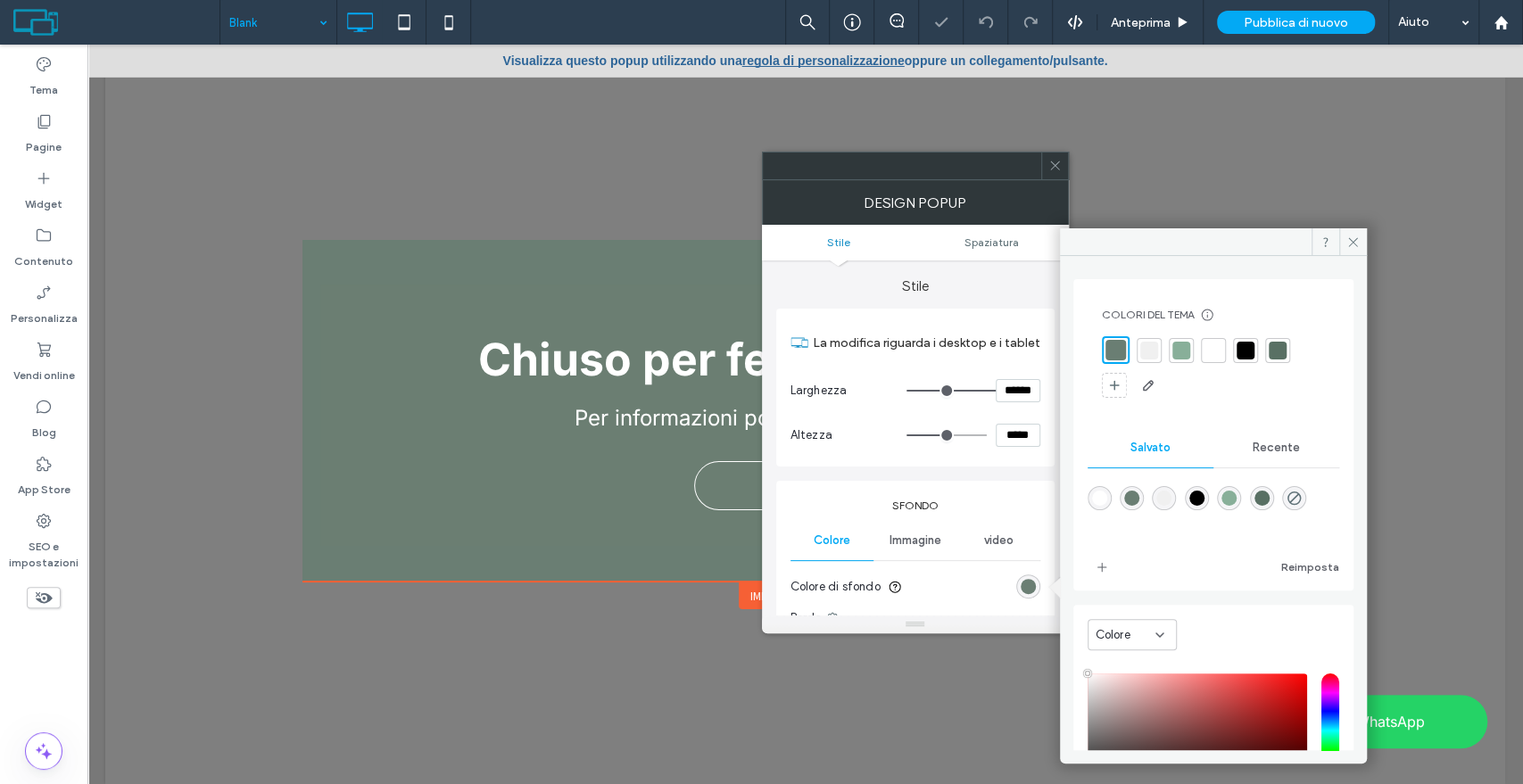 click at bounding box center [1055, 166] 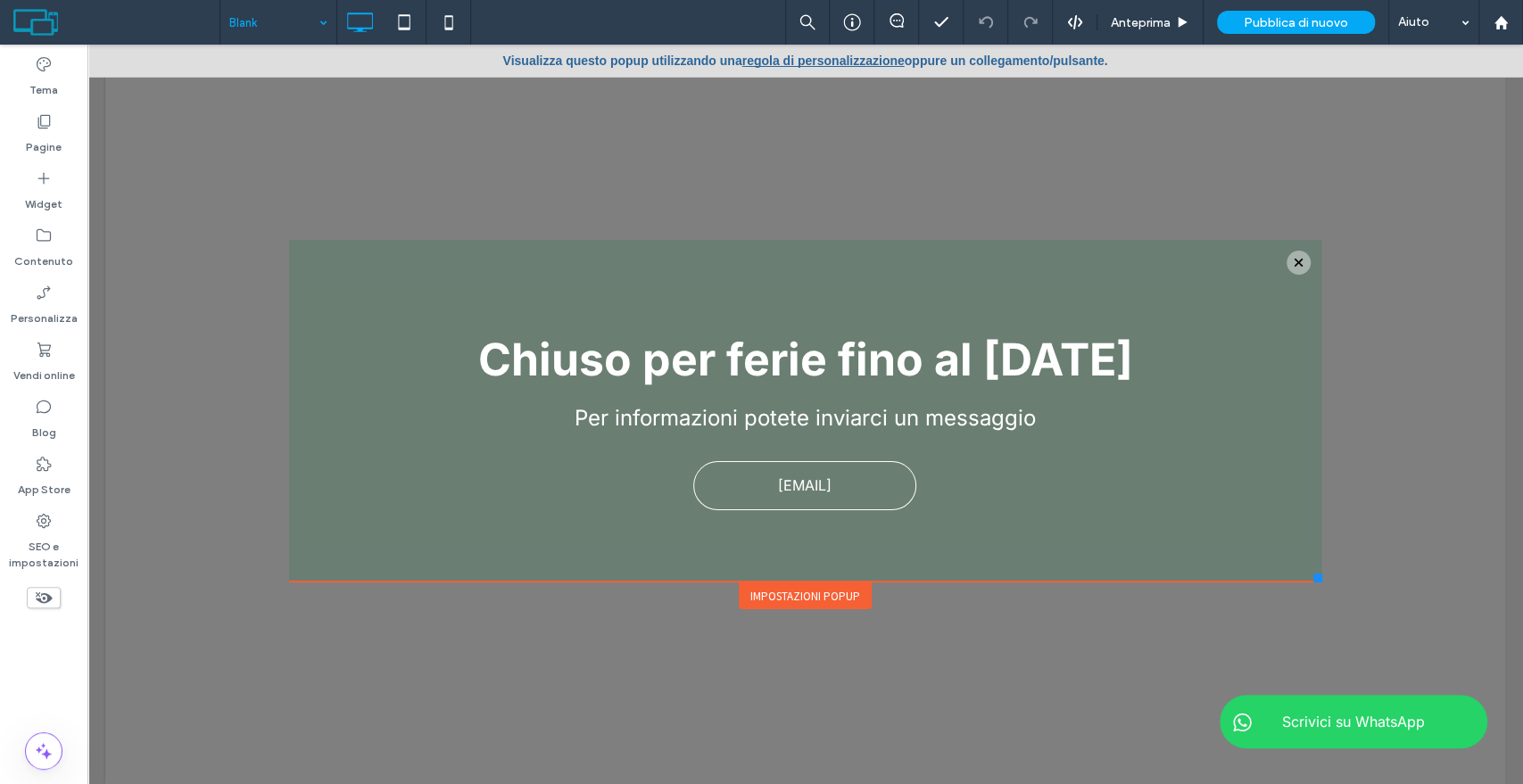 drag, startPoint x: 1292, startPoint y: 574, endPoint x: 1313, endPoint y: 583, distance: 23 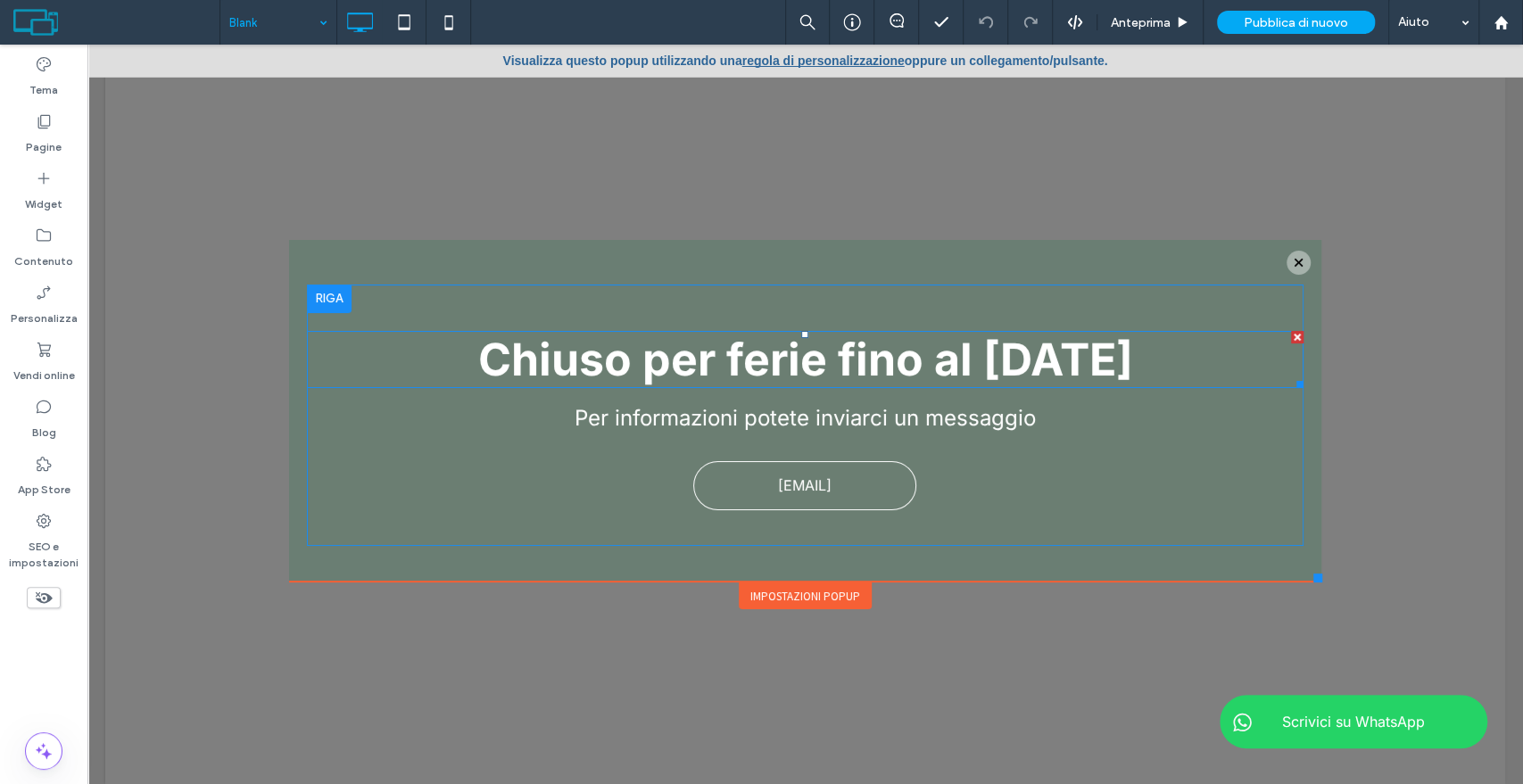 click on "Chiuso per ferie fino al 7 Gennaio 2025" at bounding box center (805, 359) 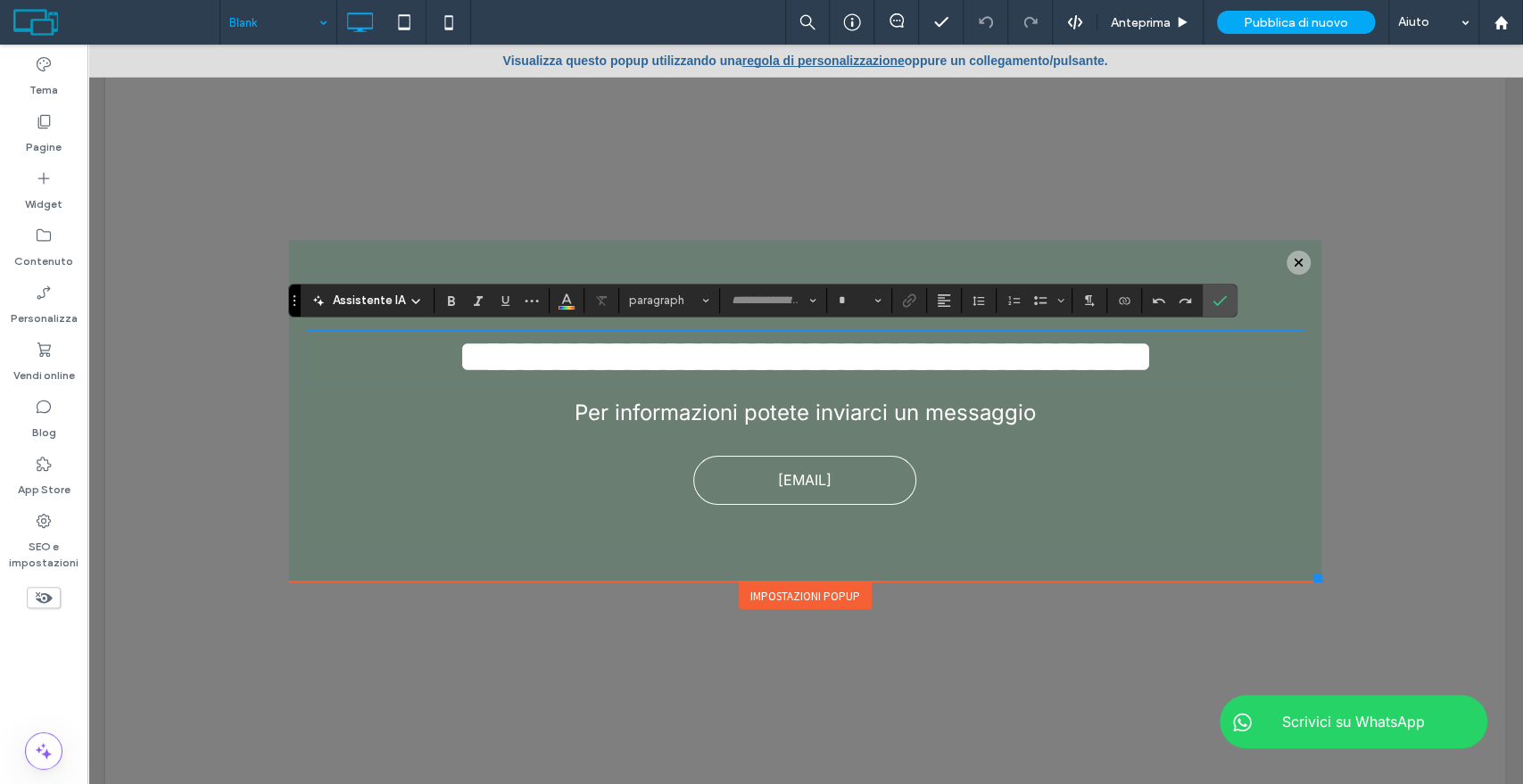 type on "*****" 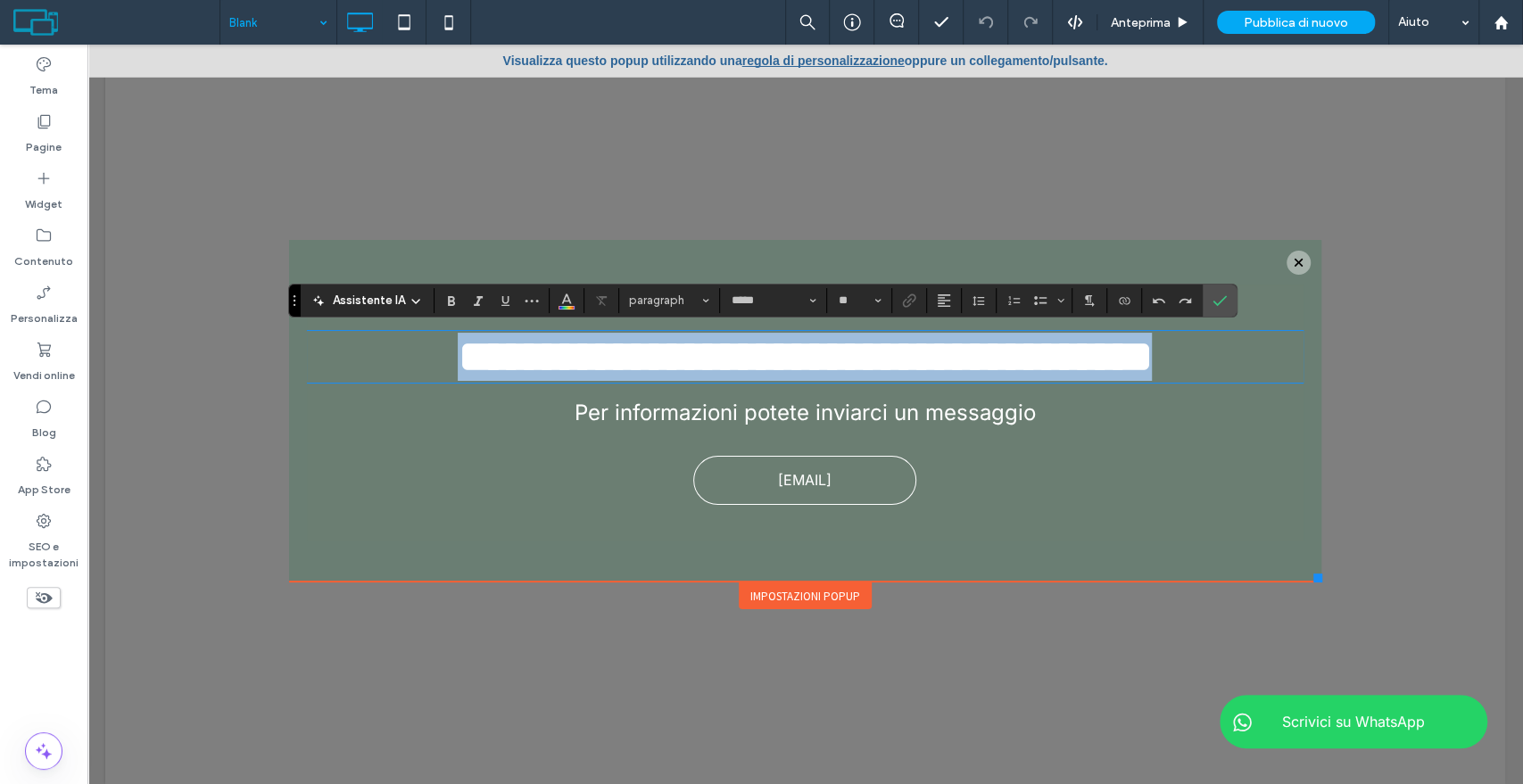 click on "**********" at bounding box center (805, 356) 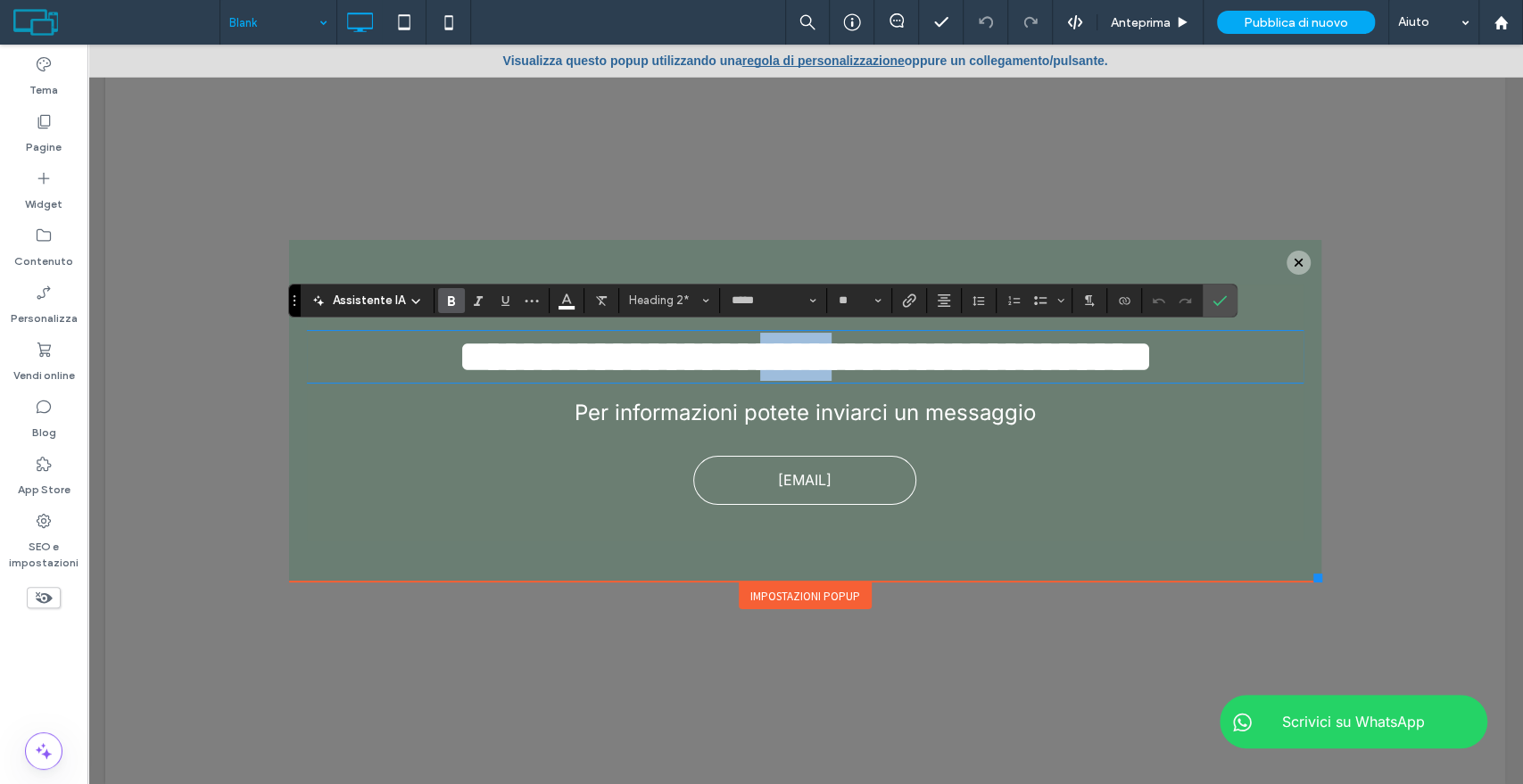 drag, startPoint x: 737, startPoint y: 362, endPoint x: 816, endPoint y: 362, distance: 79 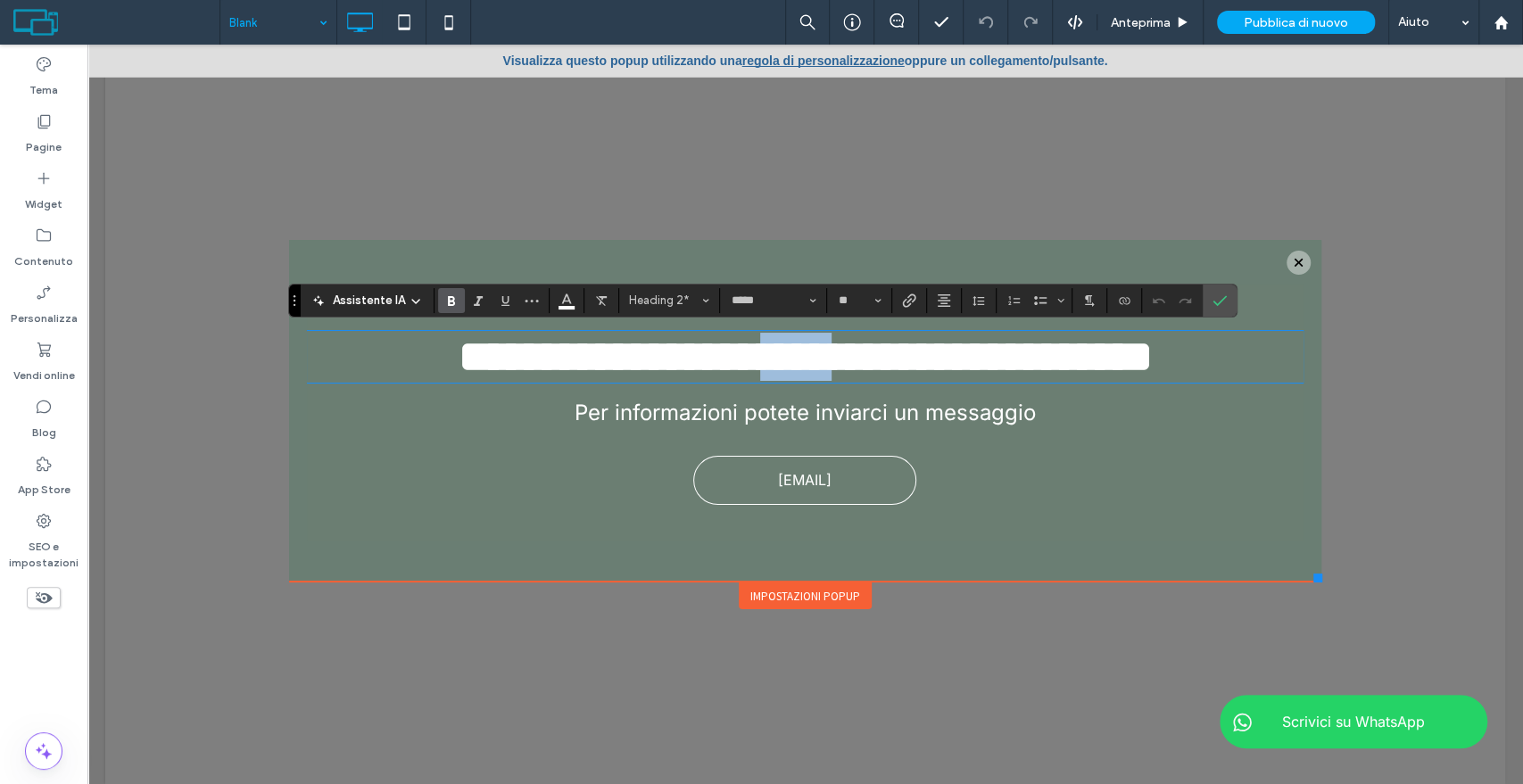 type 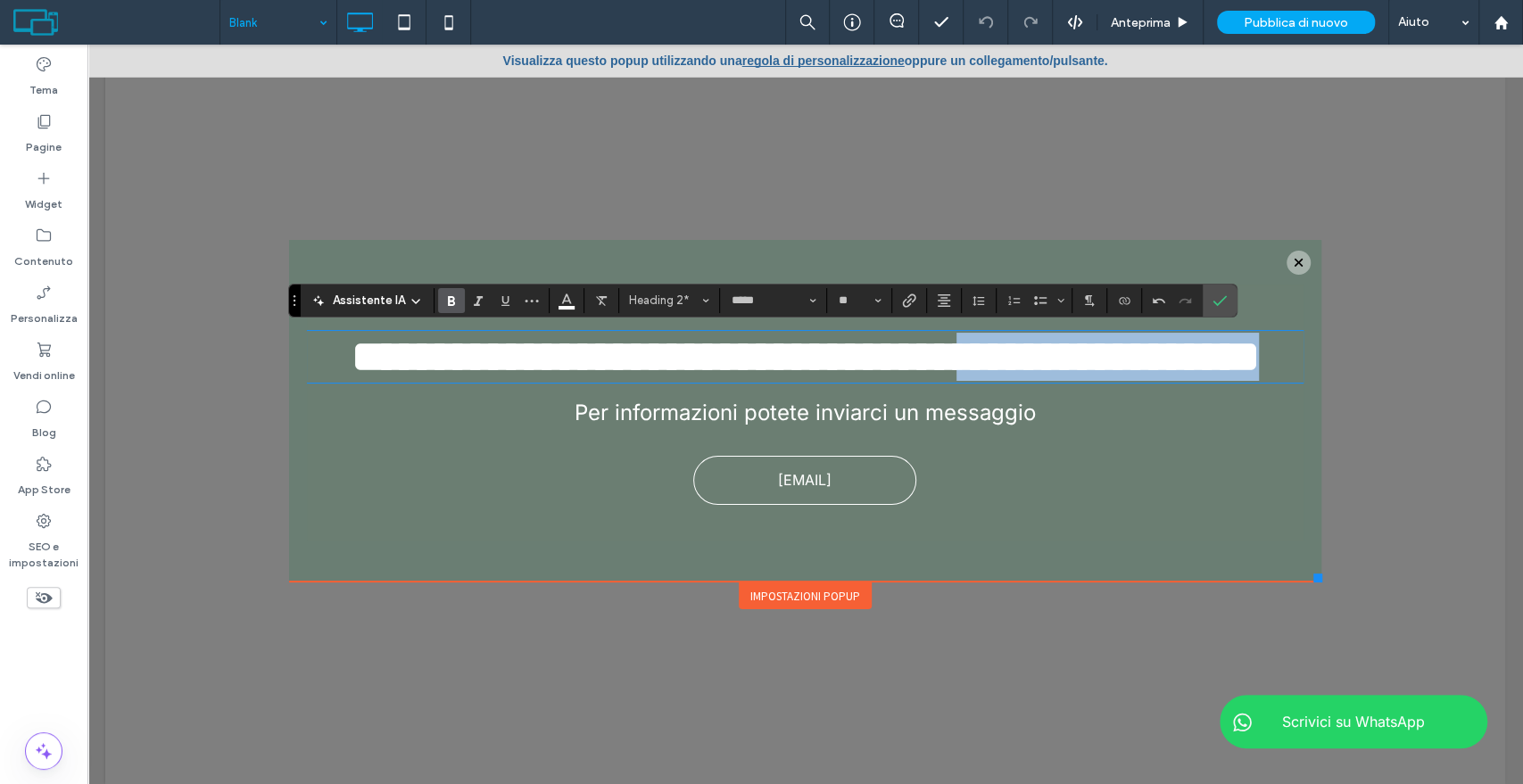 drag, startPoint x: 1018, startPoint y: 364, endPoint x: 974, endPoint y: 401, distance: 57.48913 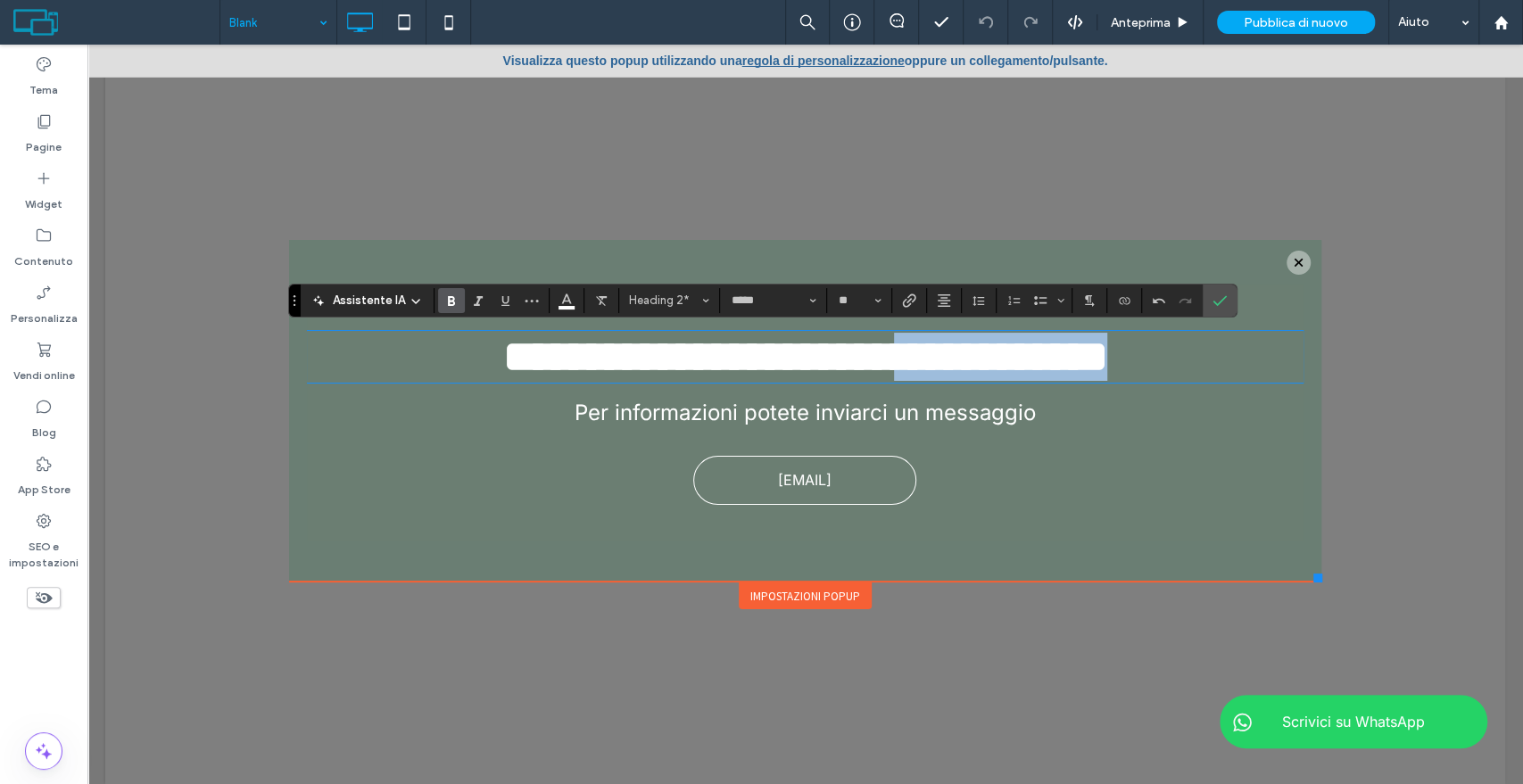 drag, startPoint x: 908, startPoint y: 366, endPoint x: 1163, endPoint y: 374, distance: 255.12546 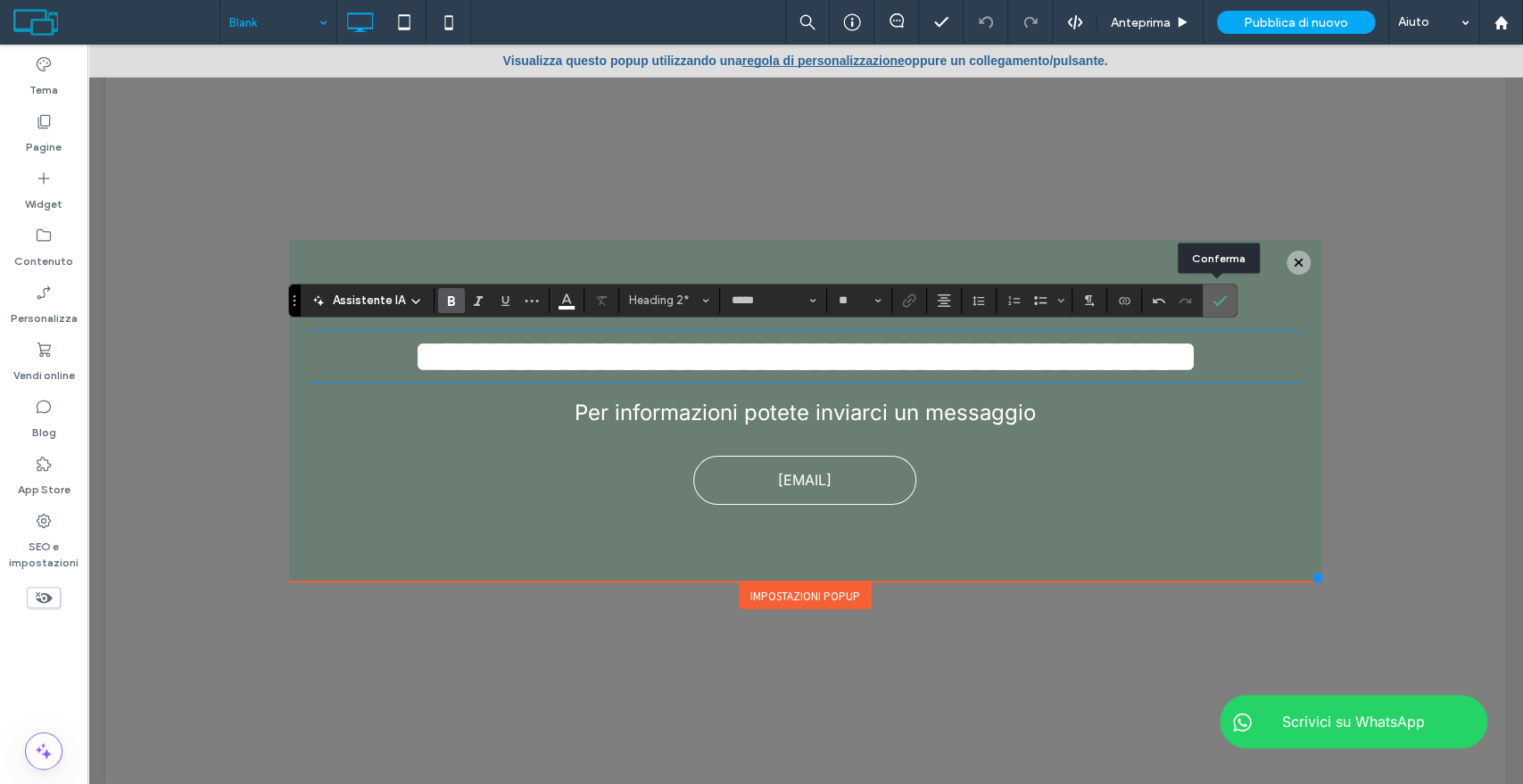 click at bounding box center (1220, 301) 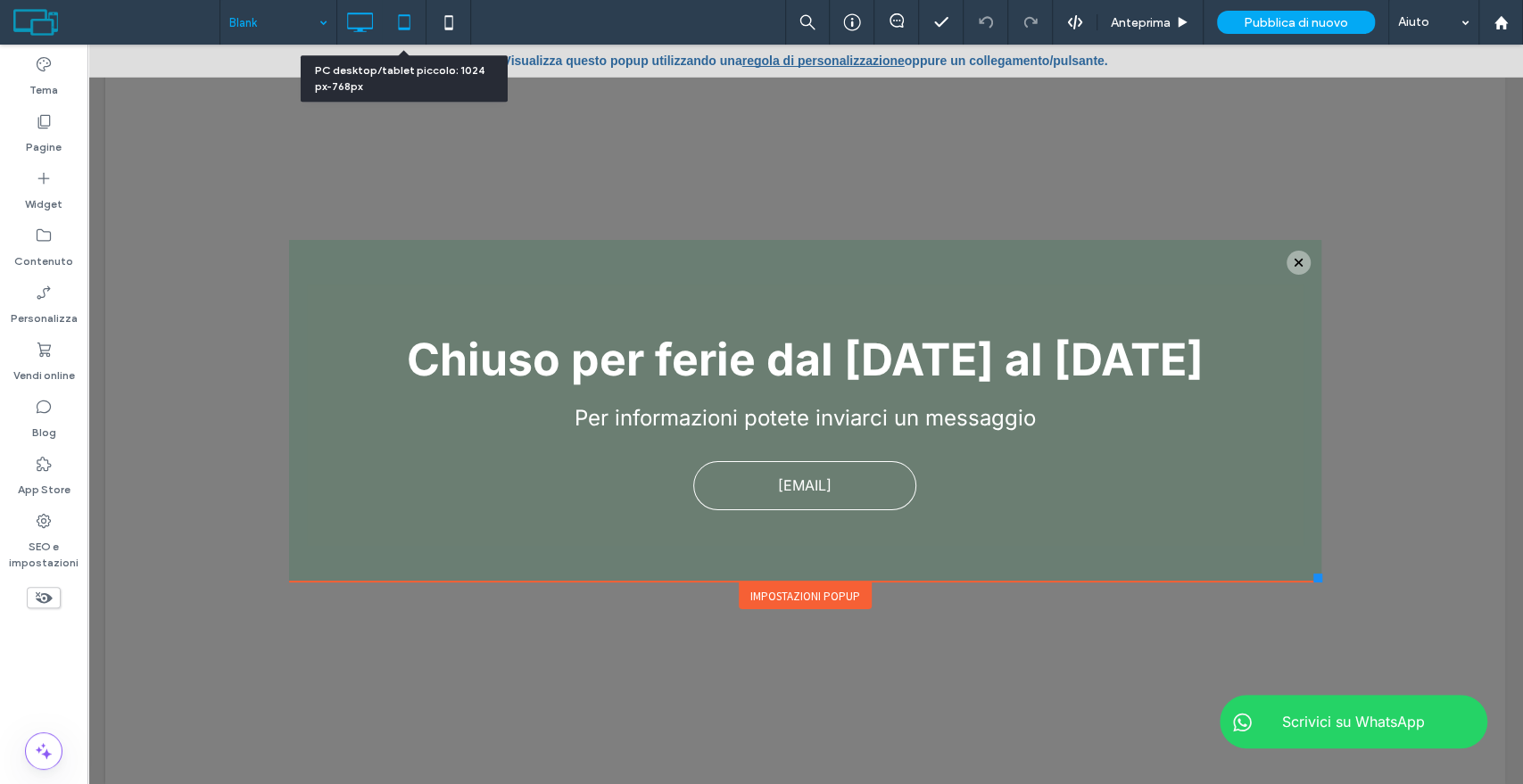 click 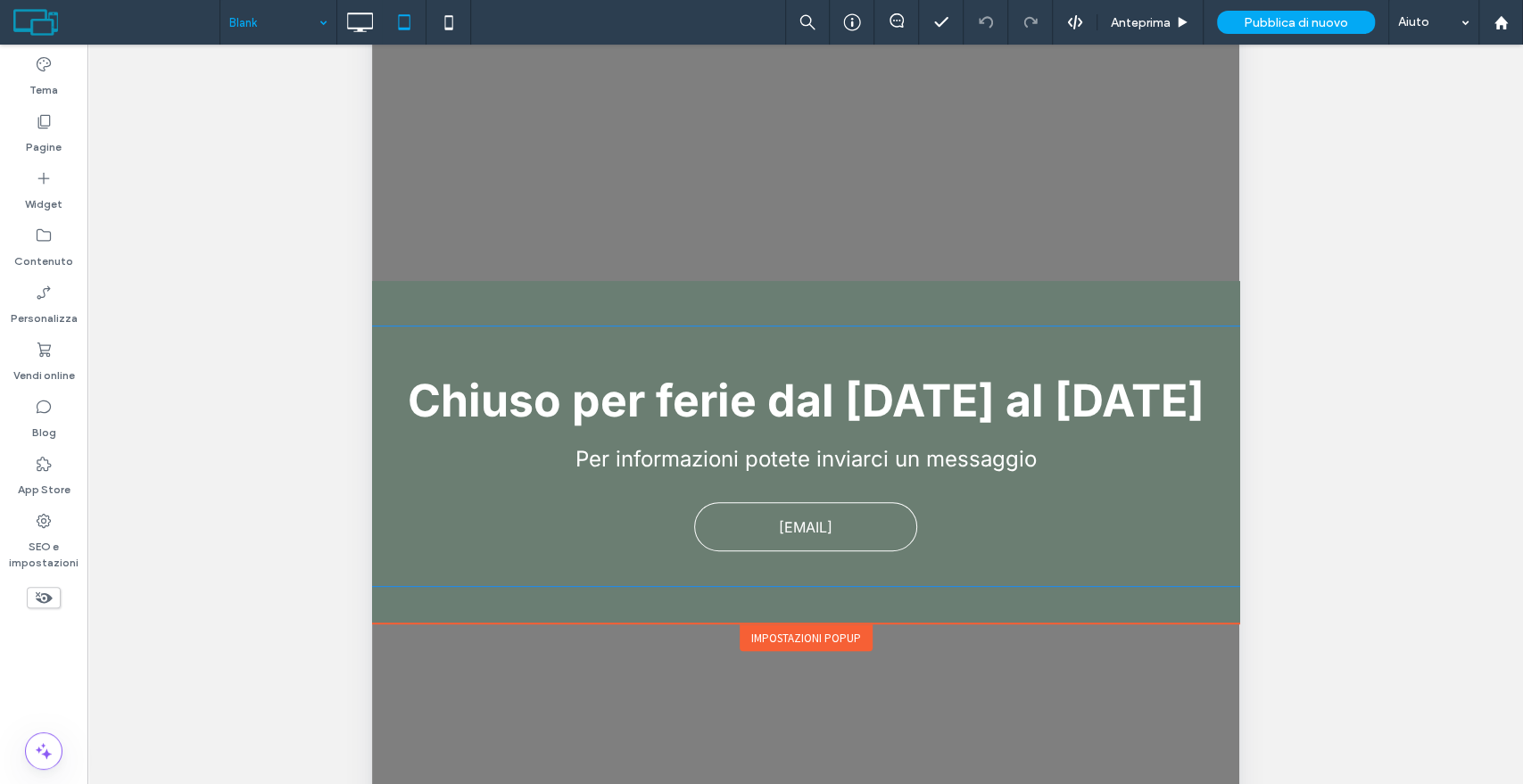 scroll, scrollTop: 297, scrollLeft: 0, axis: vertical 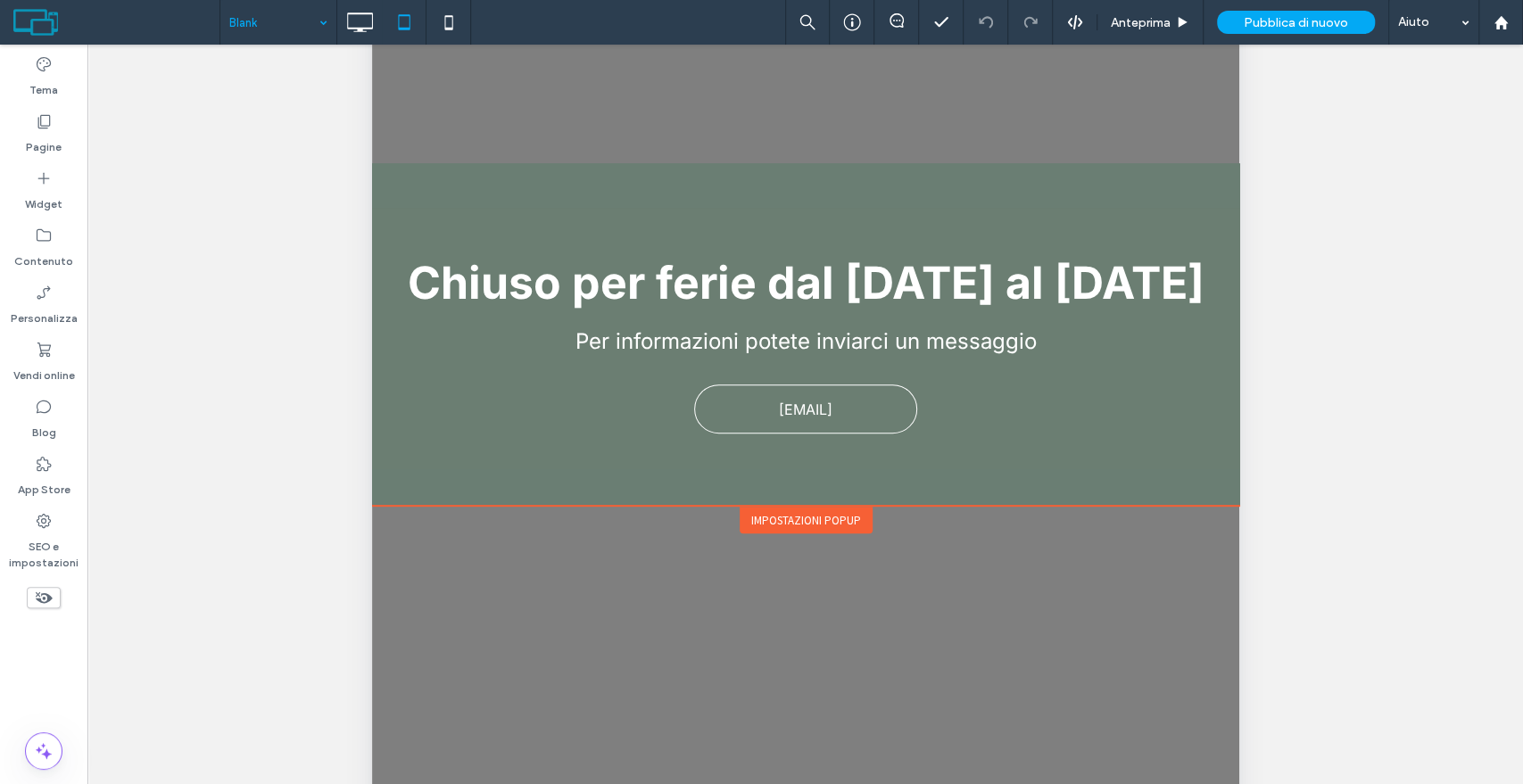 click on "Impostazioni popup" at bounding box center (805, 520) 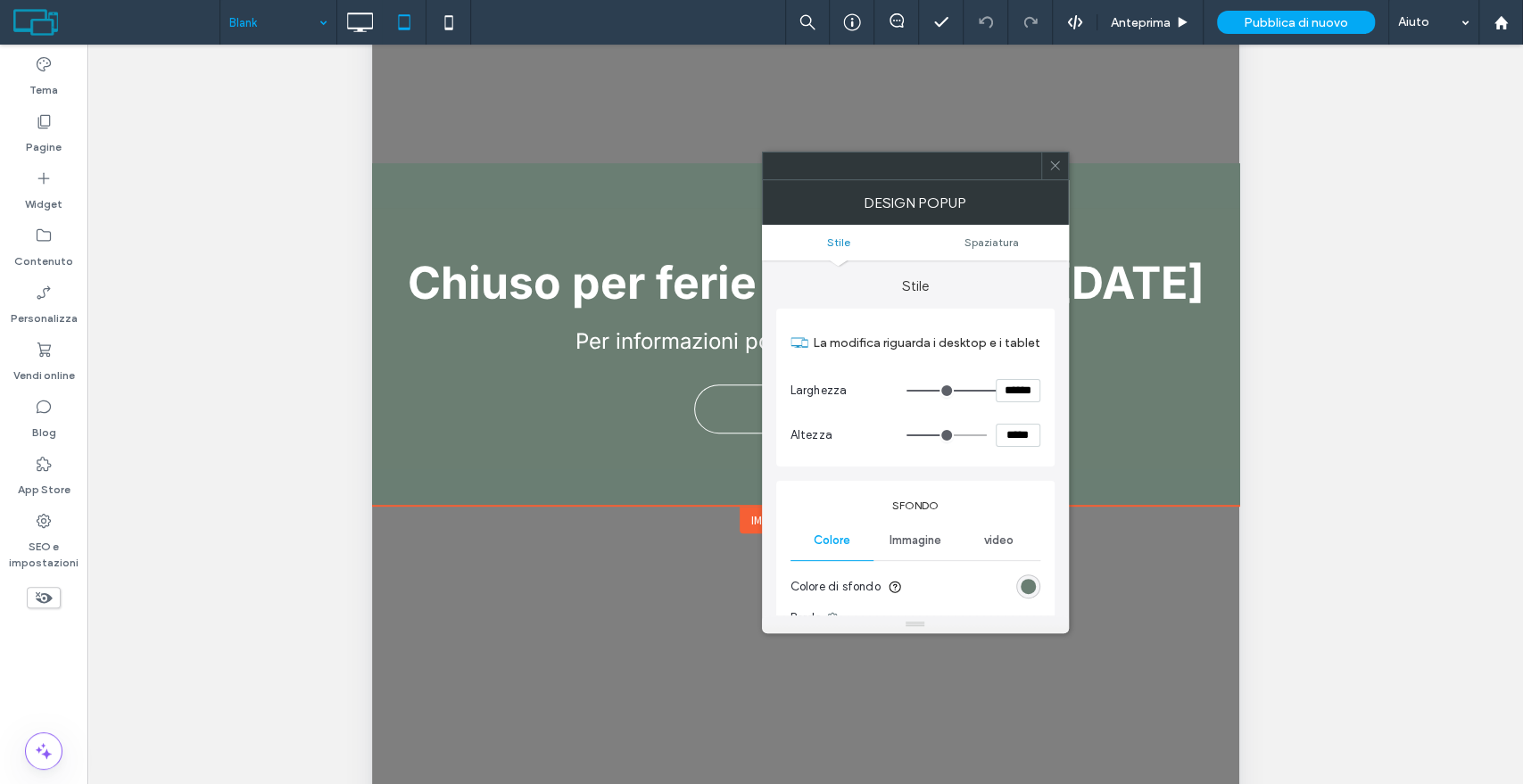 click on "Click To Paste
Home
Chi siamo
Catering
Catering Business
Catering Privati
Banqueting
Banqueting Business
Banqueting Privati
Delivery
Bistrò menù
Contatti
Click To Paste
Email
info@verdemagenta.it
Telefono
+39 347 6090195
Orario
Lun/Mar/Mer/Gio 12.00 - 14.00 Ven 12.00 - 14.00 / 19.30 - 22.00 Sab 19.30 - 22.00 Dom 12.30 - 14.30 ﻿
Vieni a trovarci
Click To Paste
Click To Paste
Menu
Click To Paste
Catering
Catering Business
Catering Privati
Banqueting
Banqueting Business
Banqueting Privati
Delivery
Bistrò menù" at bounding box center (805, 346) 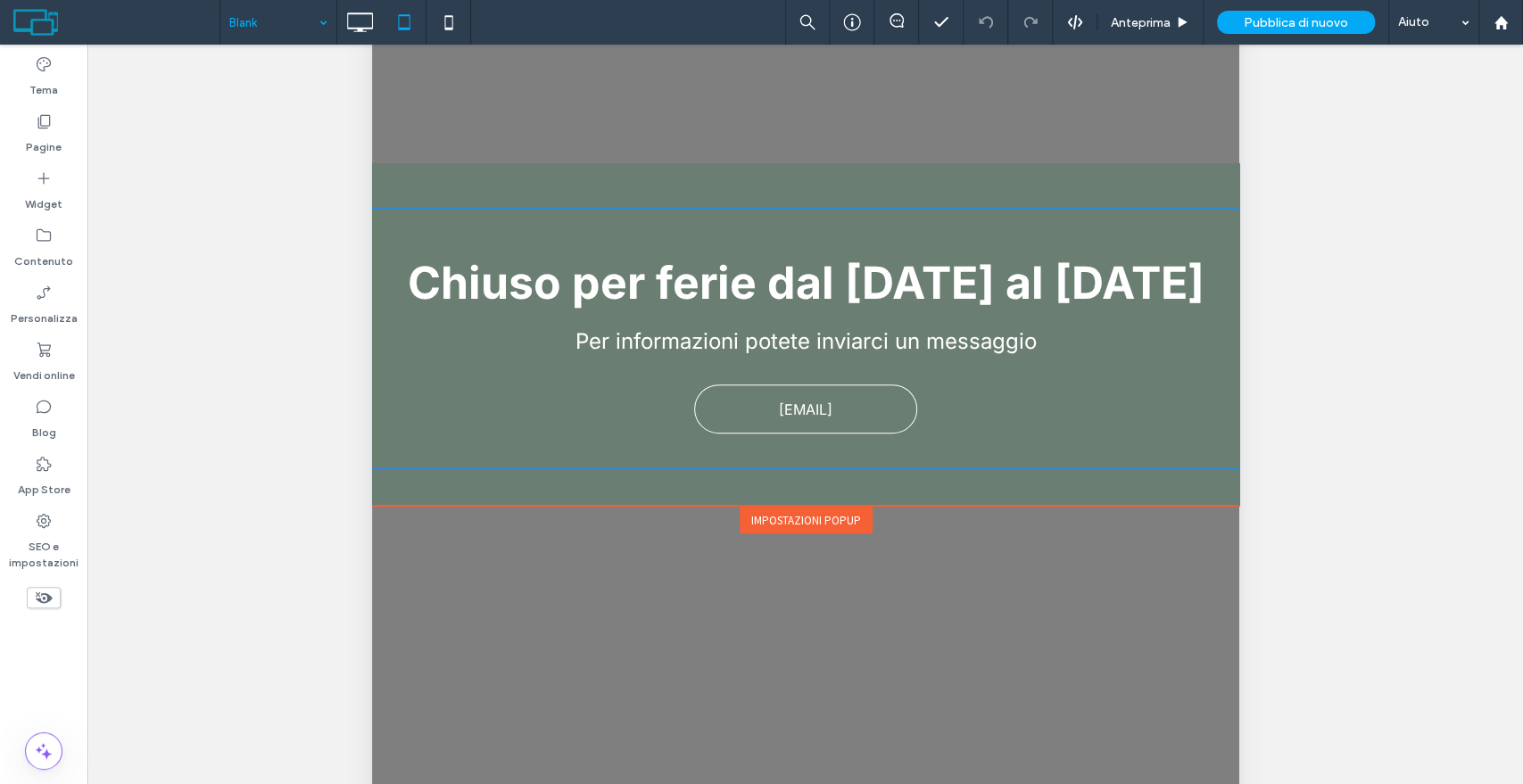 click on "Chiuso per ferie dal 9 agosto al 1 settembre
Per informazioni potete inviarci un messaggio
info@verdemagenta.it
Click To Paste" at bounding box center (805, 338) 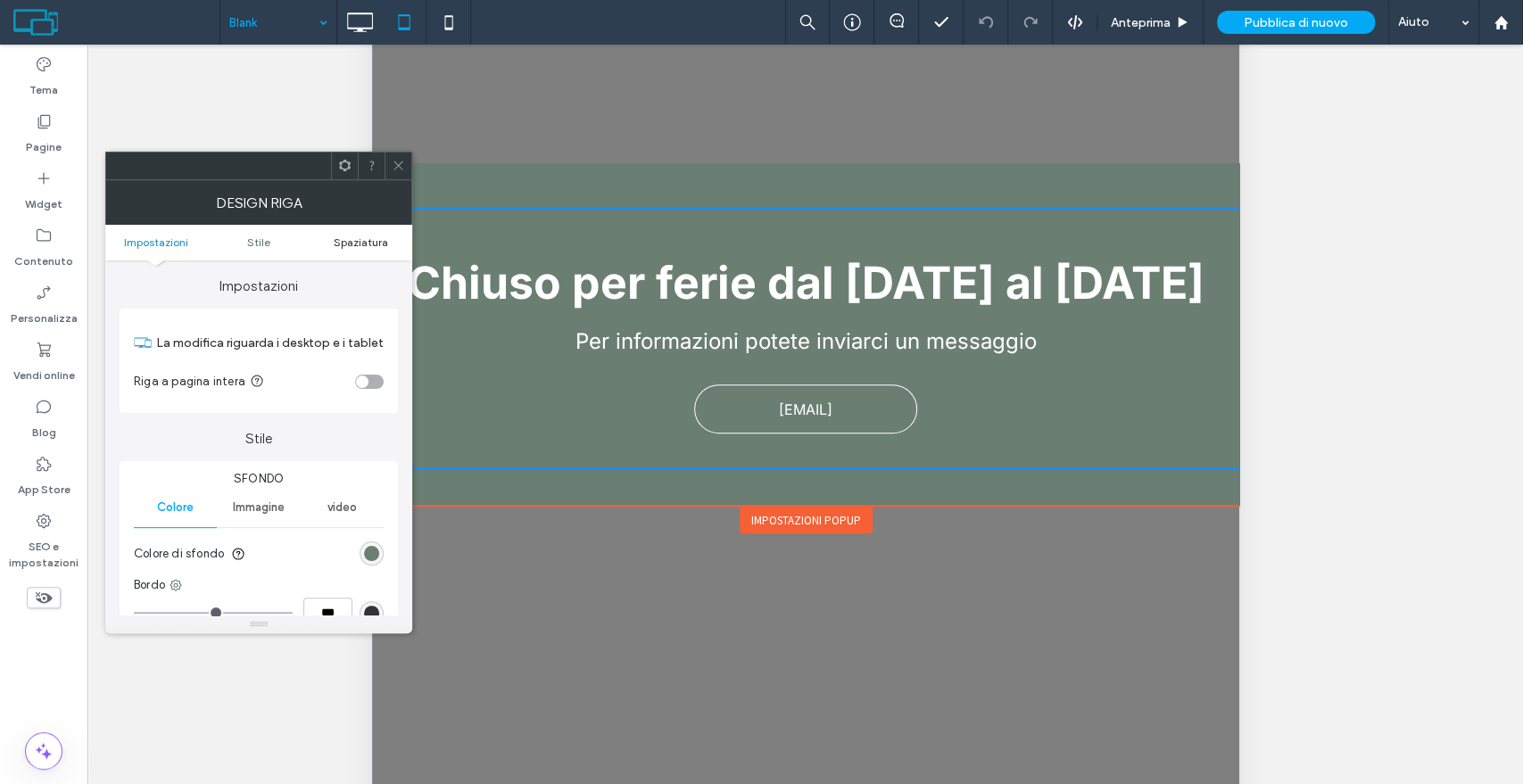 click on "Spaziatura" at bounding box center [360, 242] 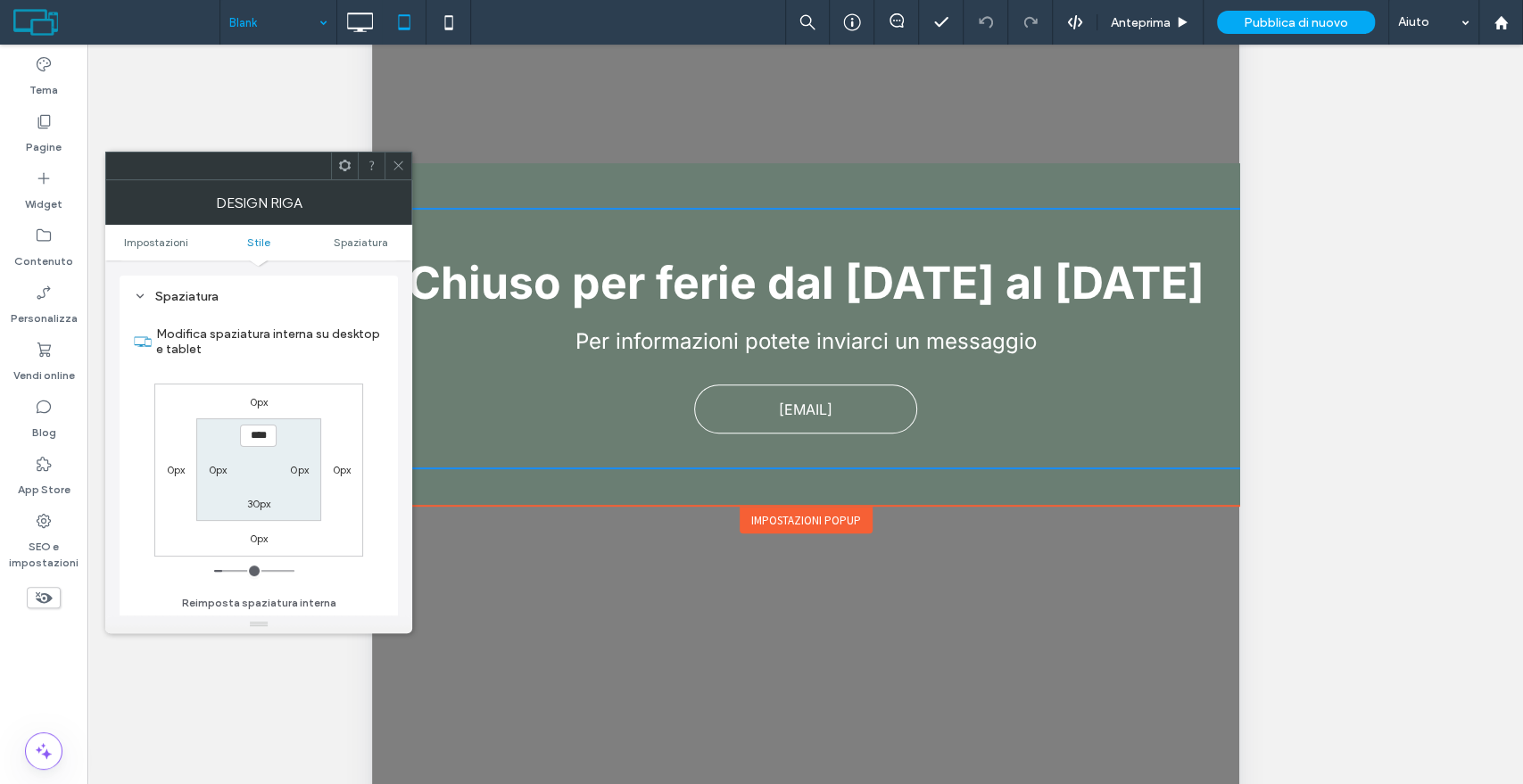 scroll, scrollTop: 448, scrollLeft: 0, axis: vertical 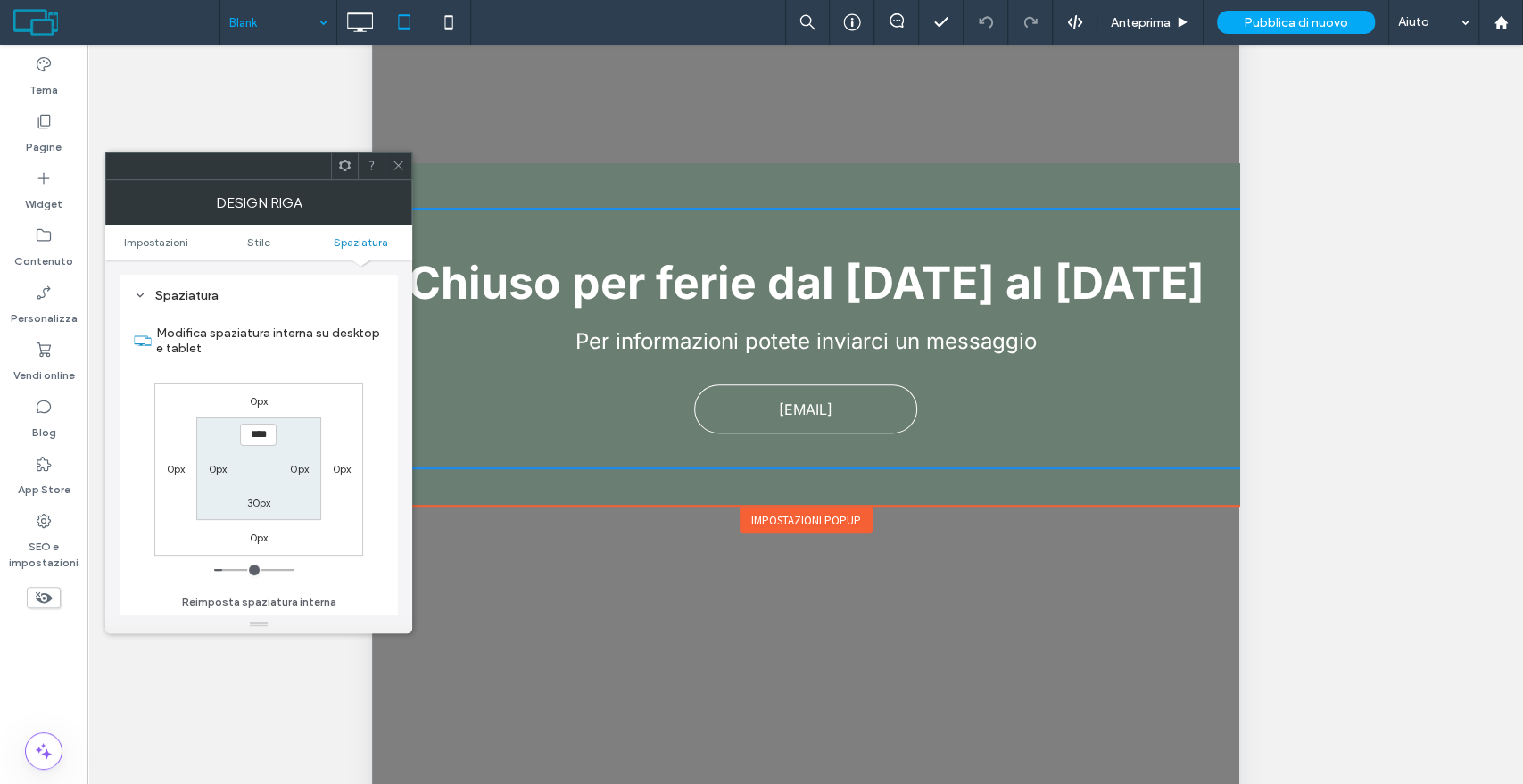 click 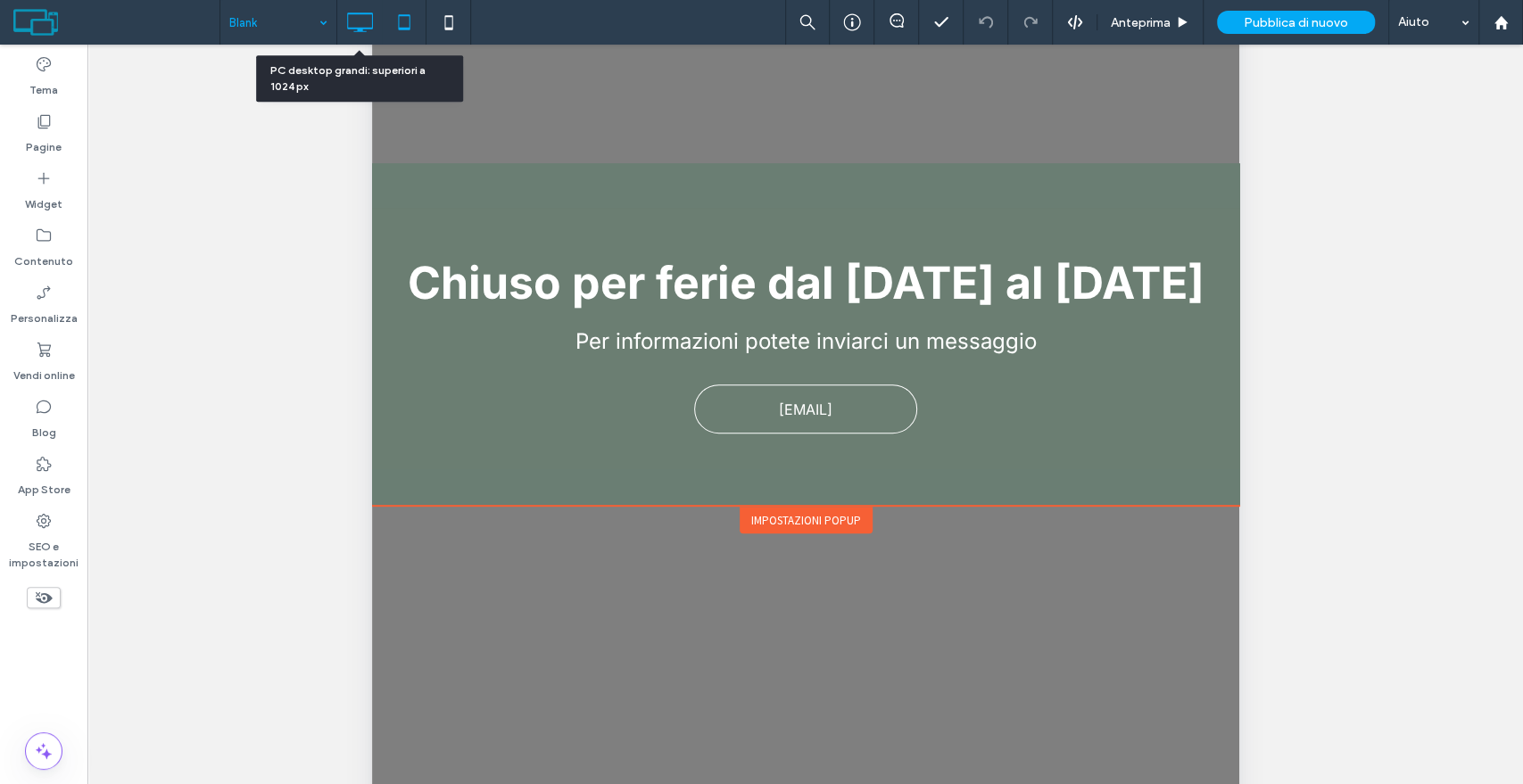click 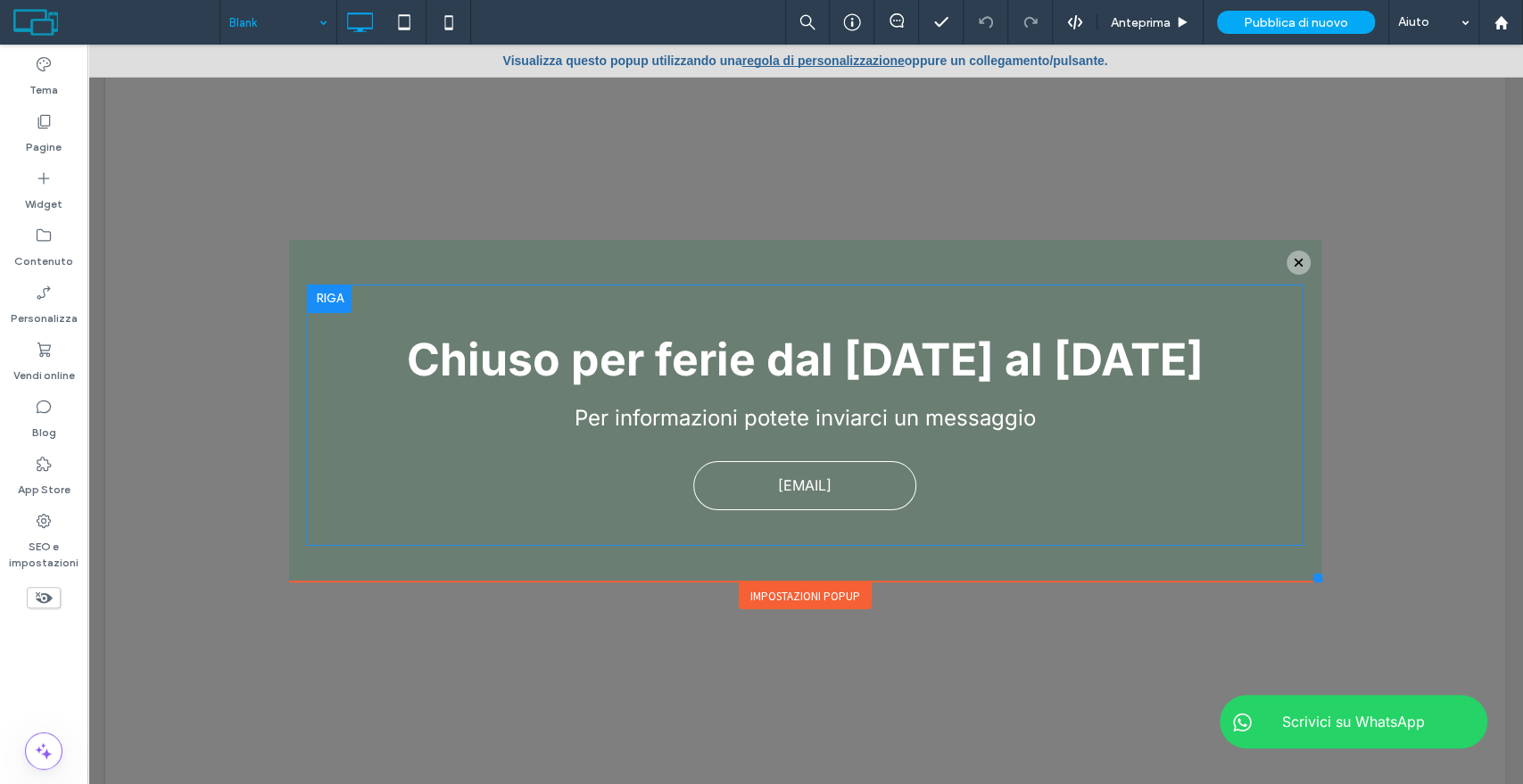 scroll, scrollTop: 0, scrollLeft: 0, axis: both 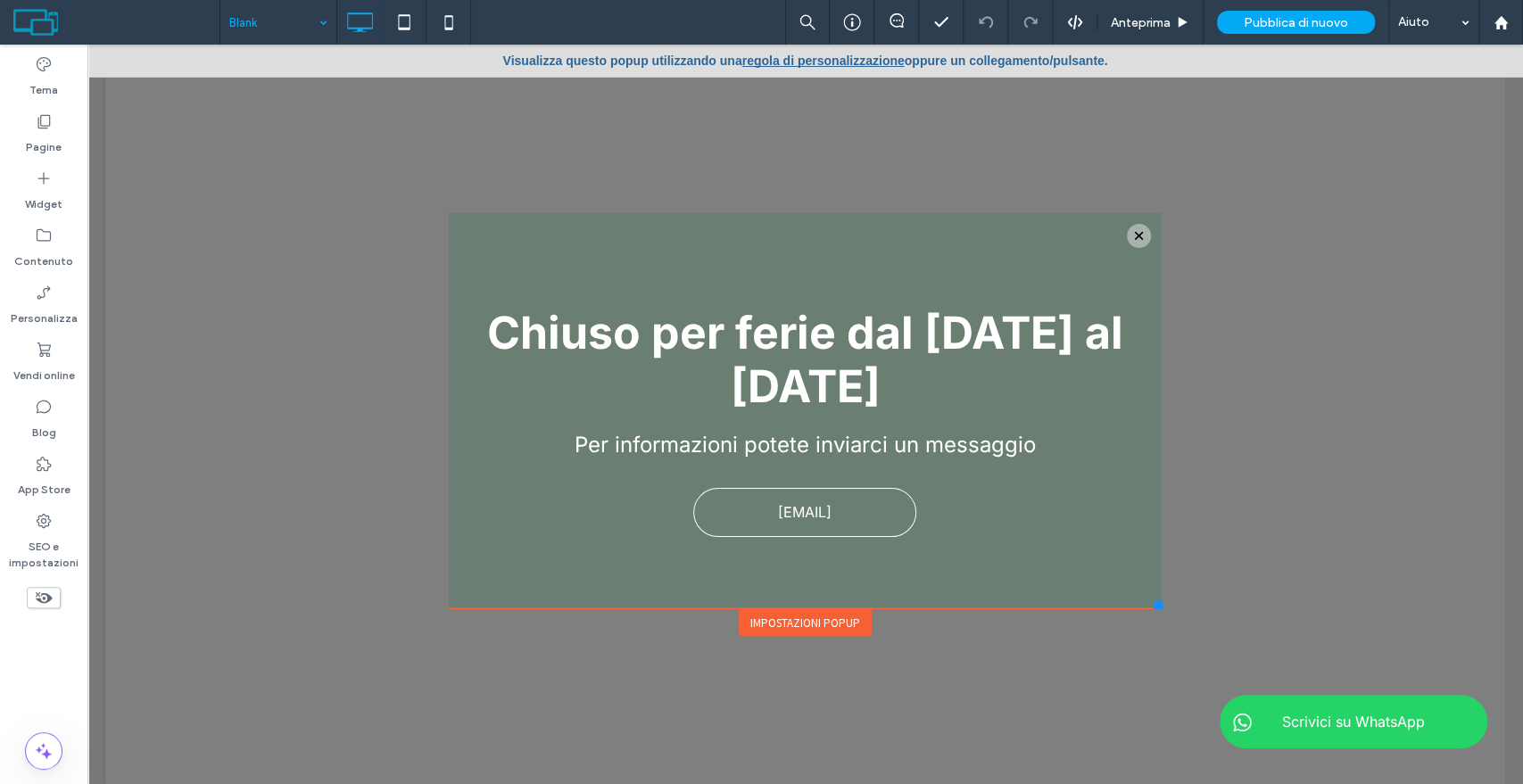 drag, startPoint x: 1311, startPoint y: 575, endPoint x: 1154, endPoint y: 602, distance: 159.30474 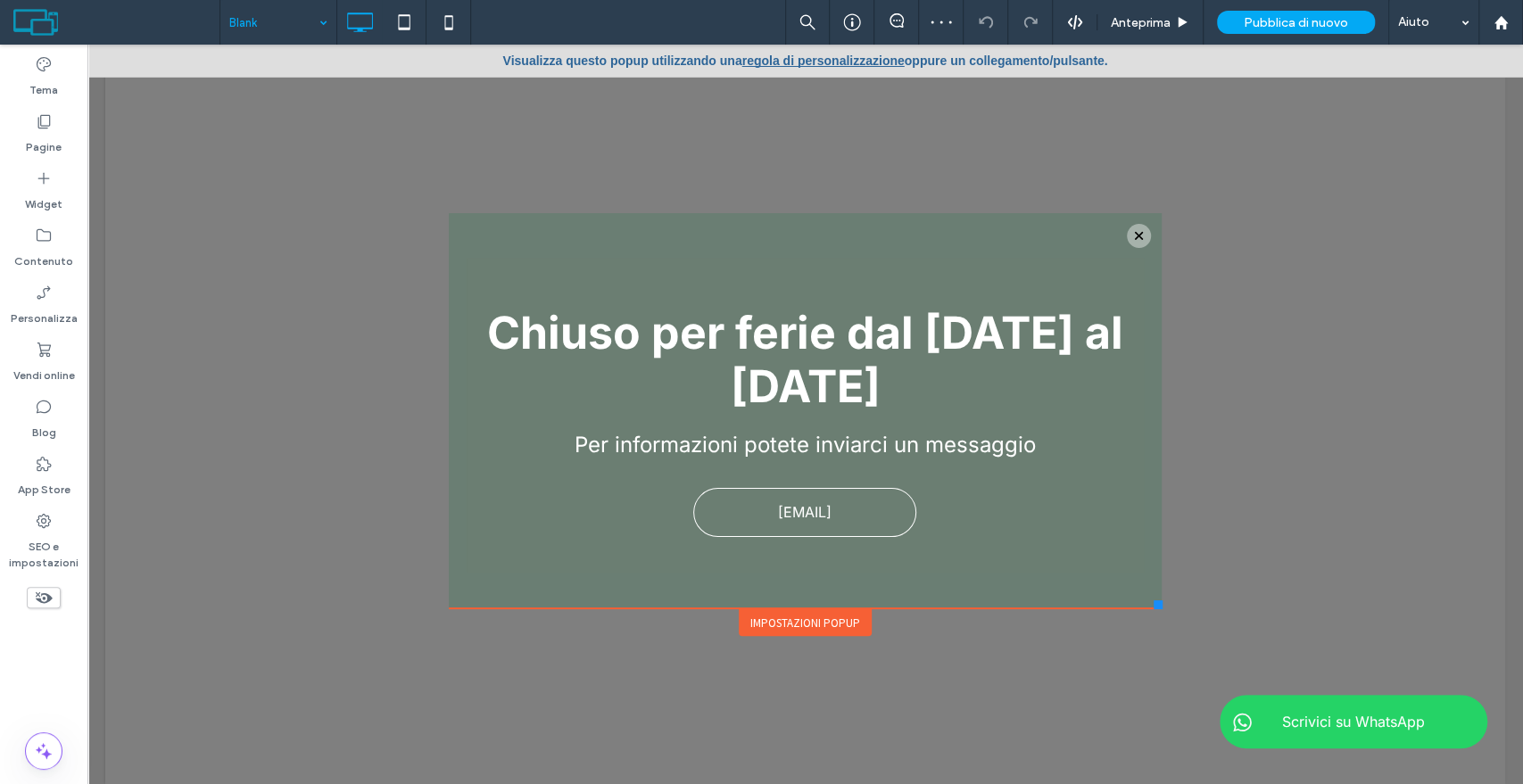 click on "Impostazioni popup" at bounding box center (805, 623) 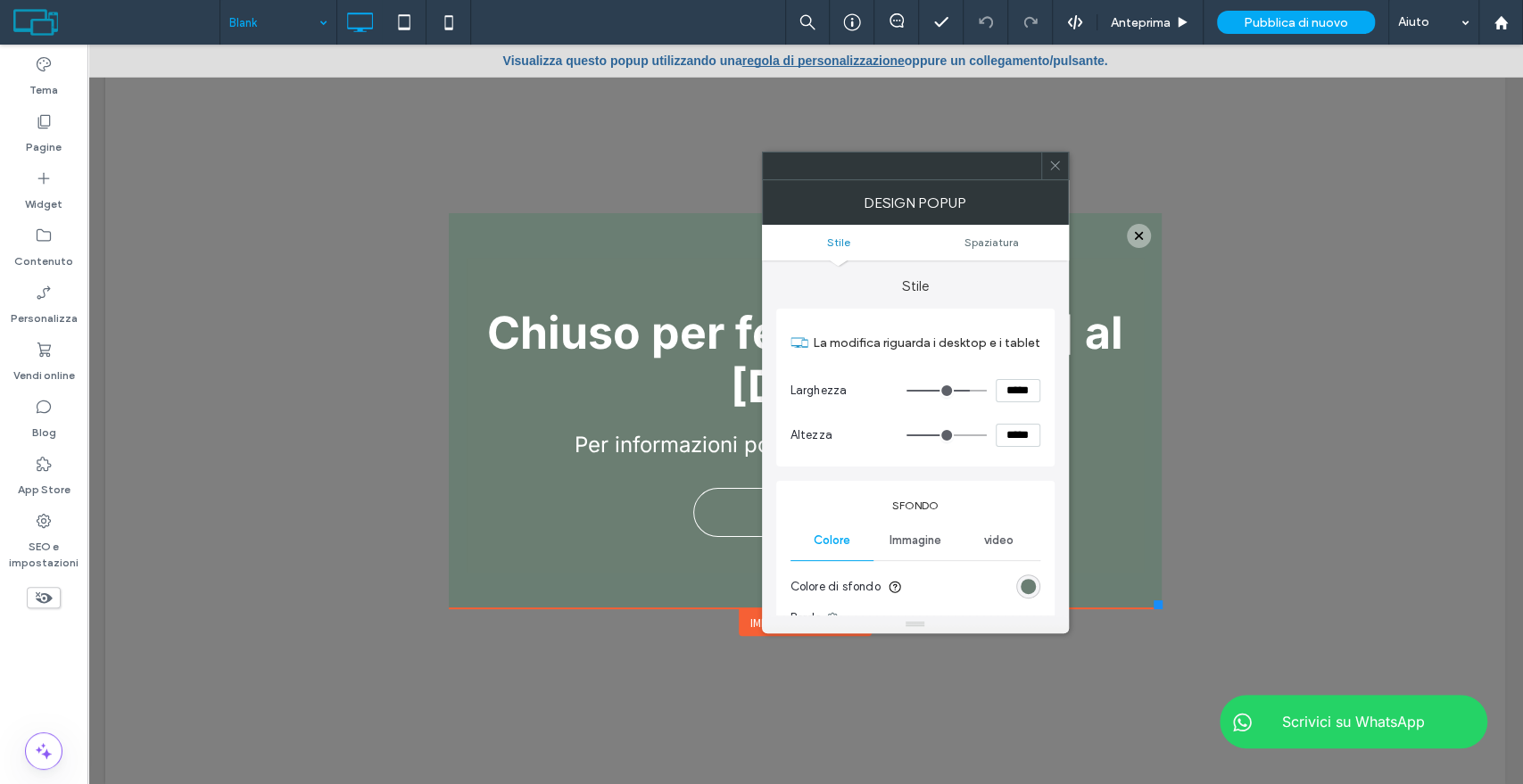 click 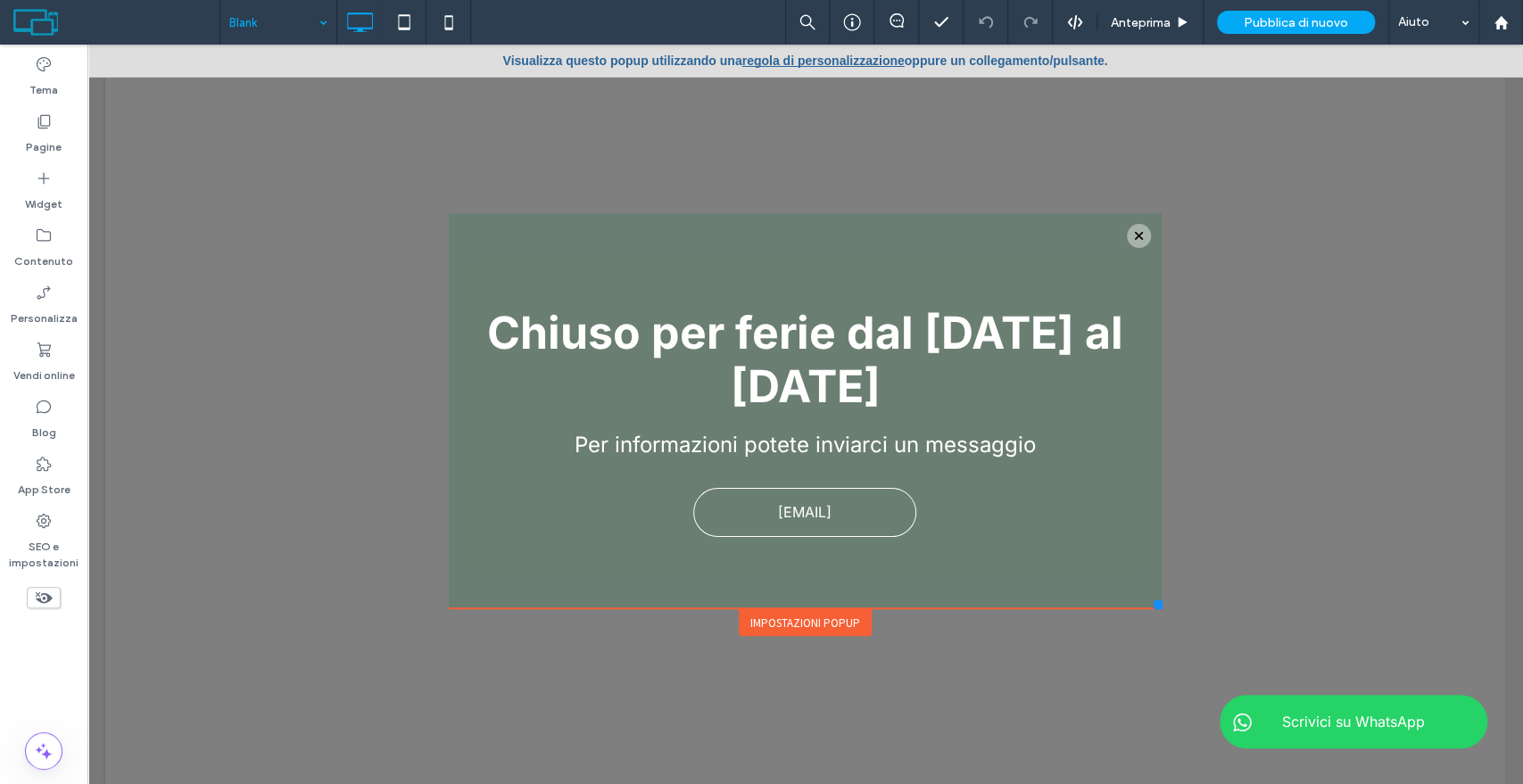 click on "Impostazioni popup" at bounding box center (805, 623) 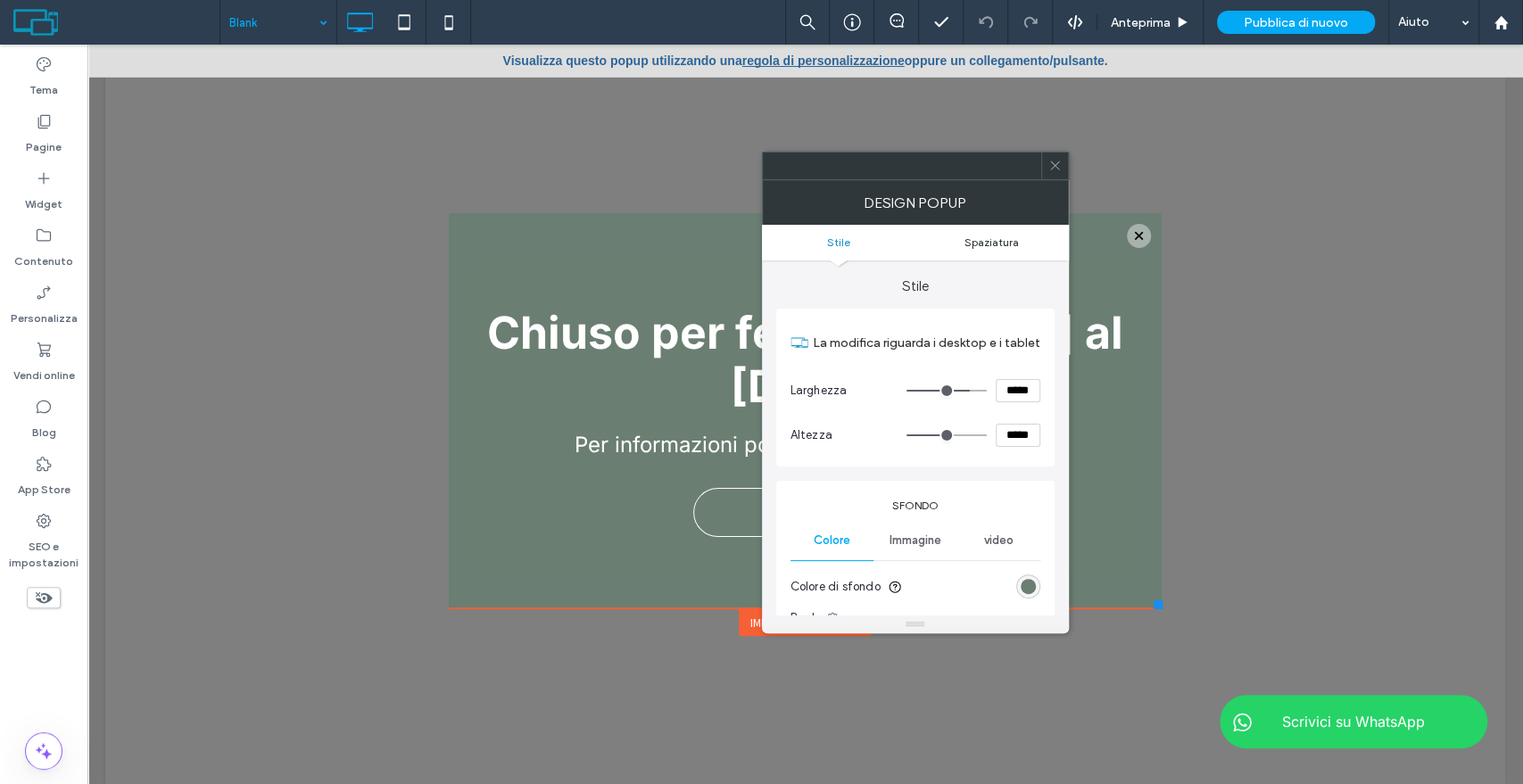 click on "Spaziatura" at bounding box center [991, 242] 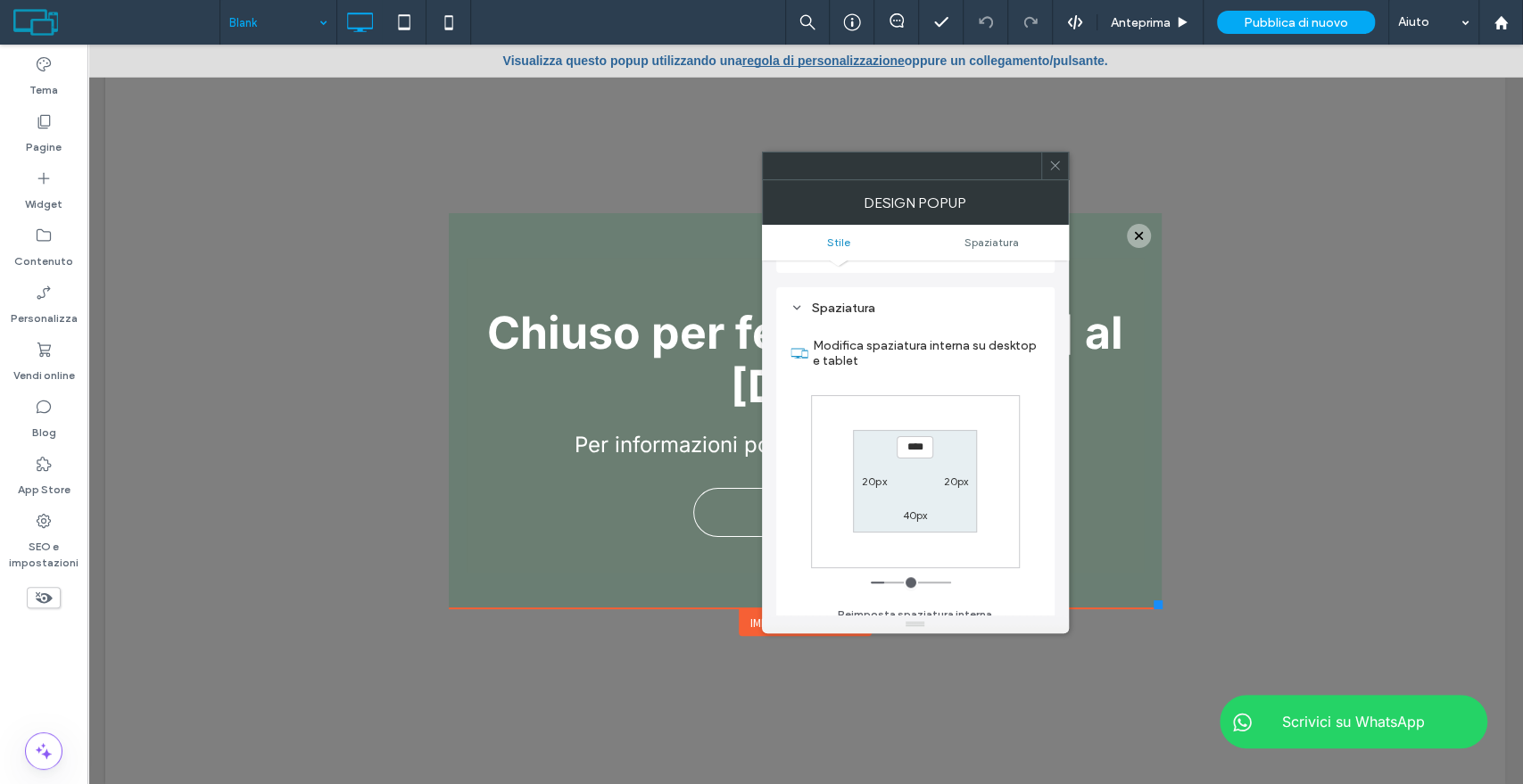 scroll, scrollTop: 637, scrollLeft: 0, axis: vertical 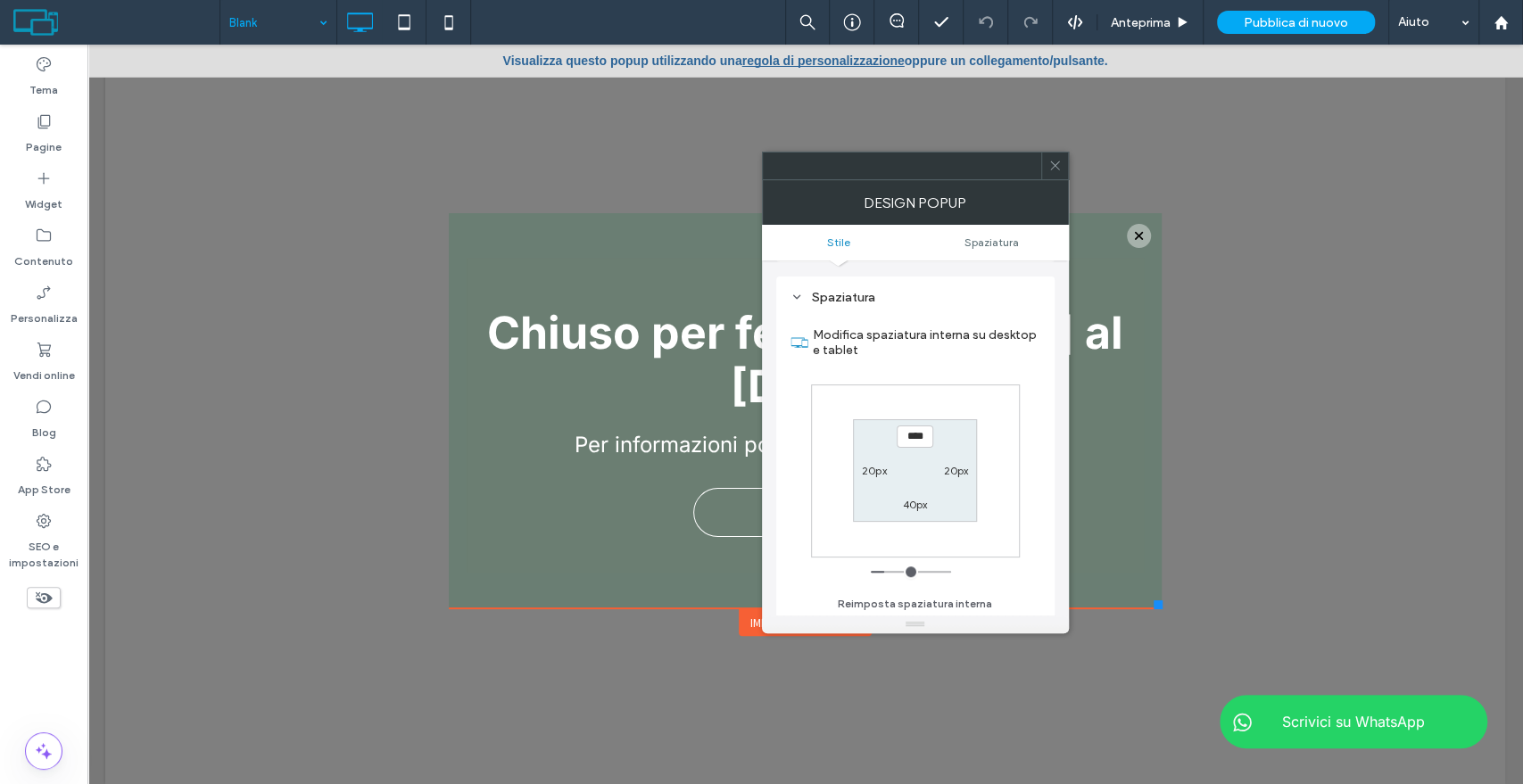 click on "20px" at bounding box center [956, 470] 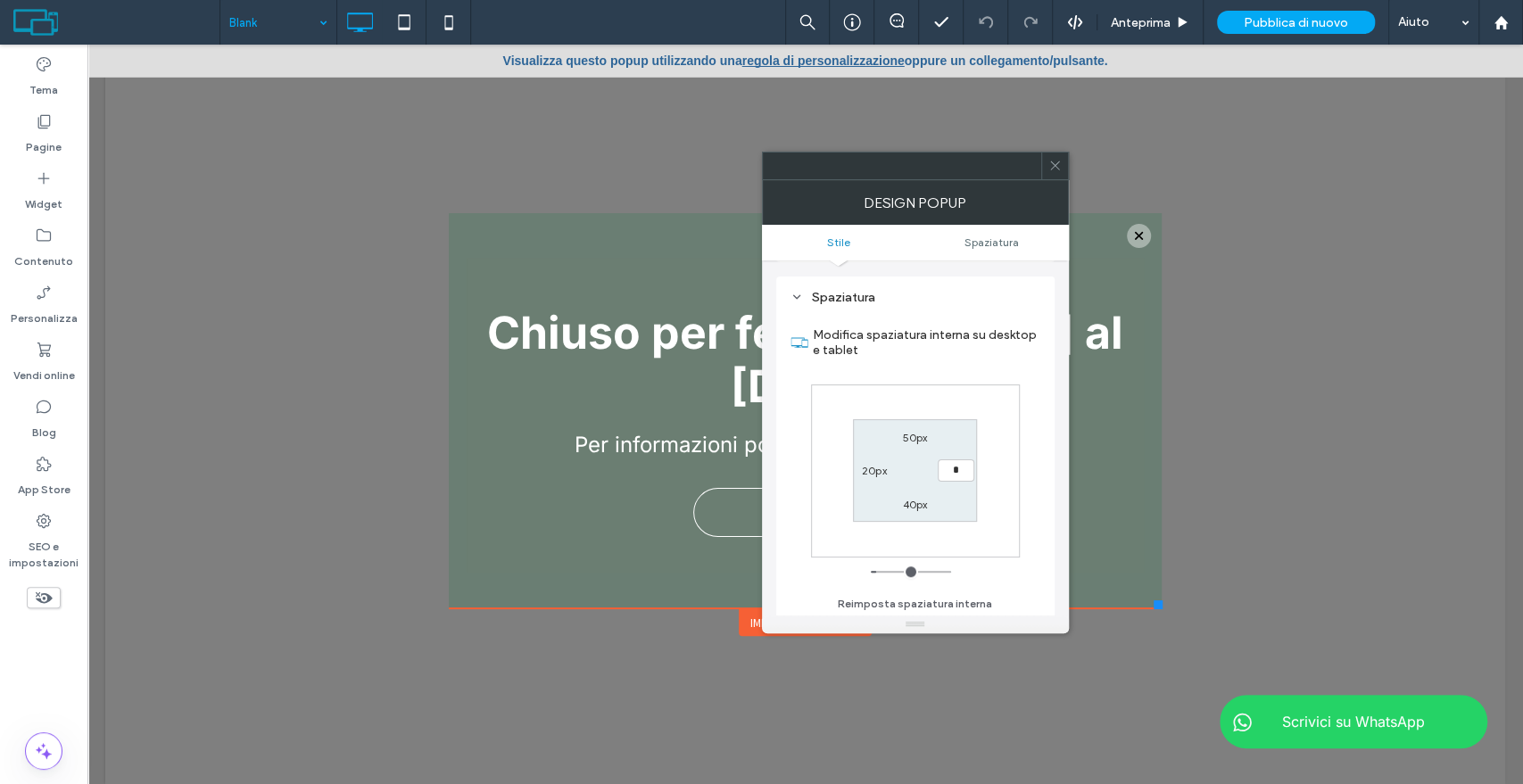 type on "**" 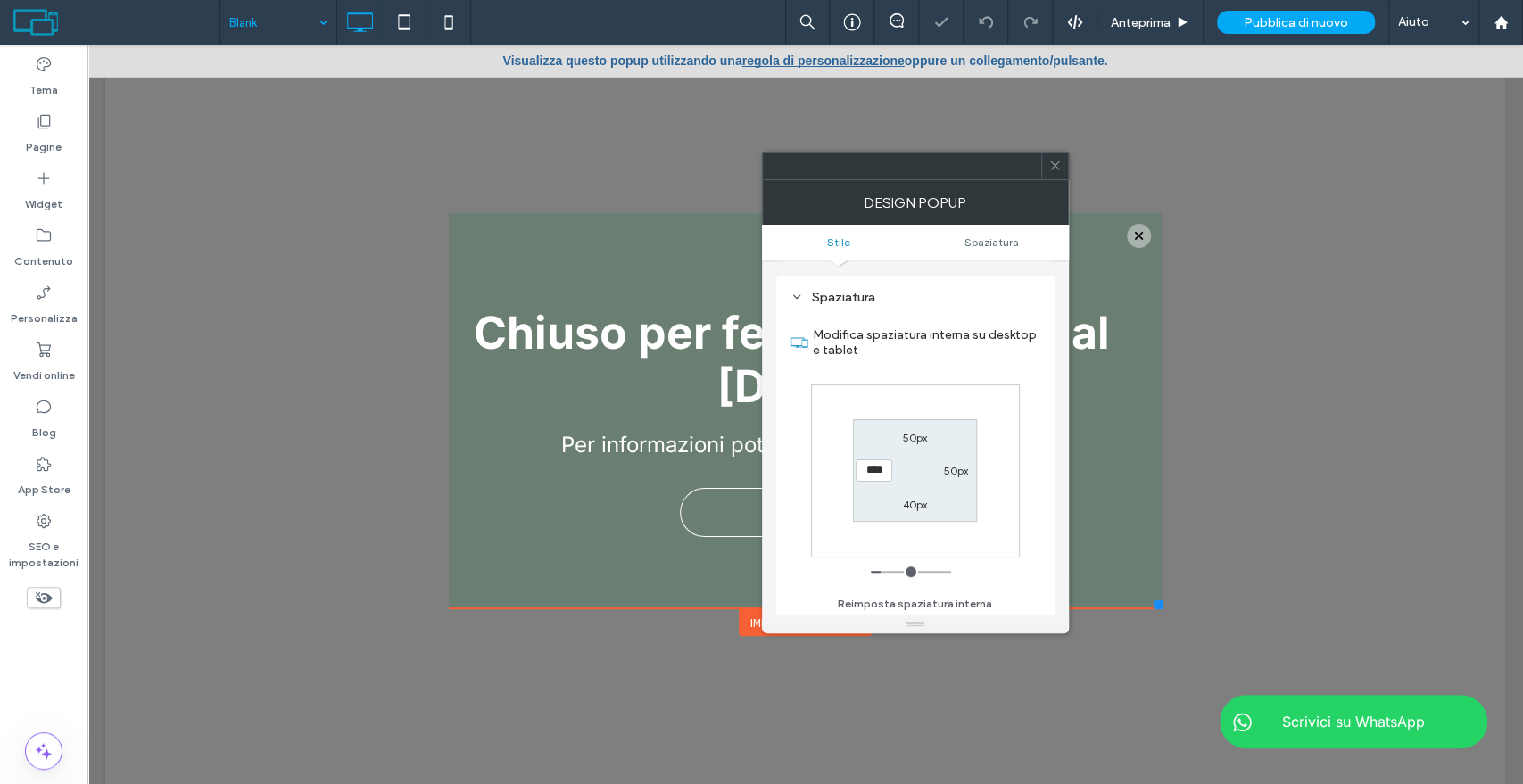 type on "**" 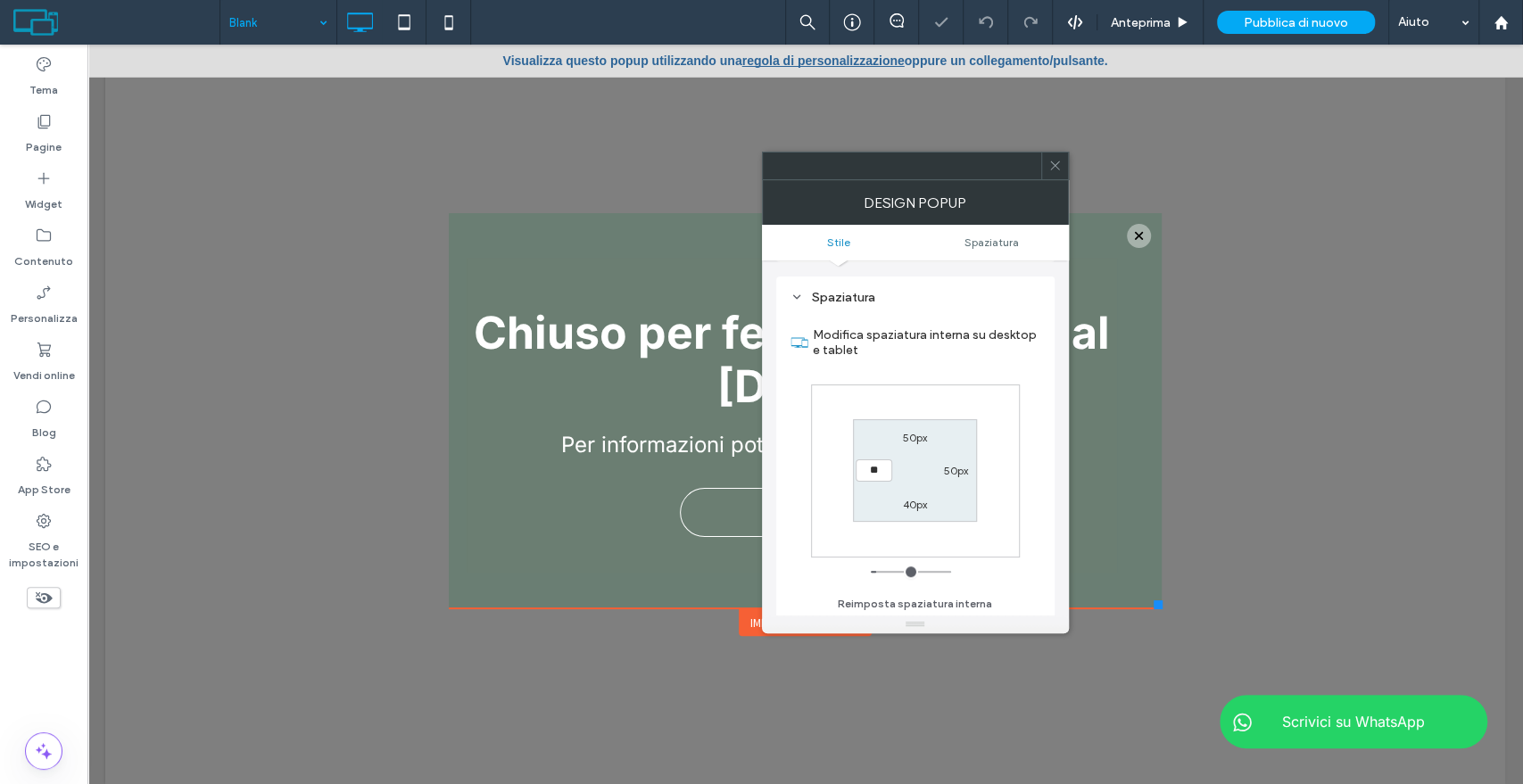 type on "**" 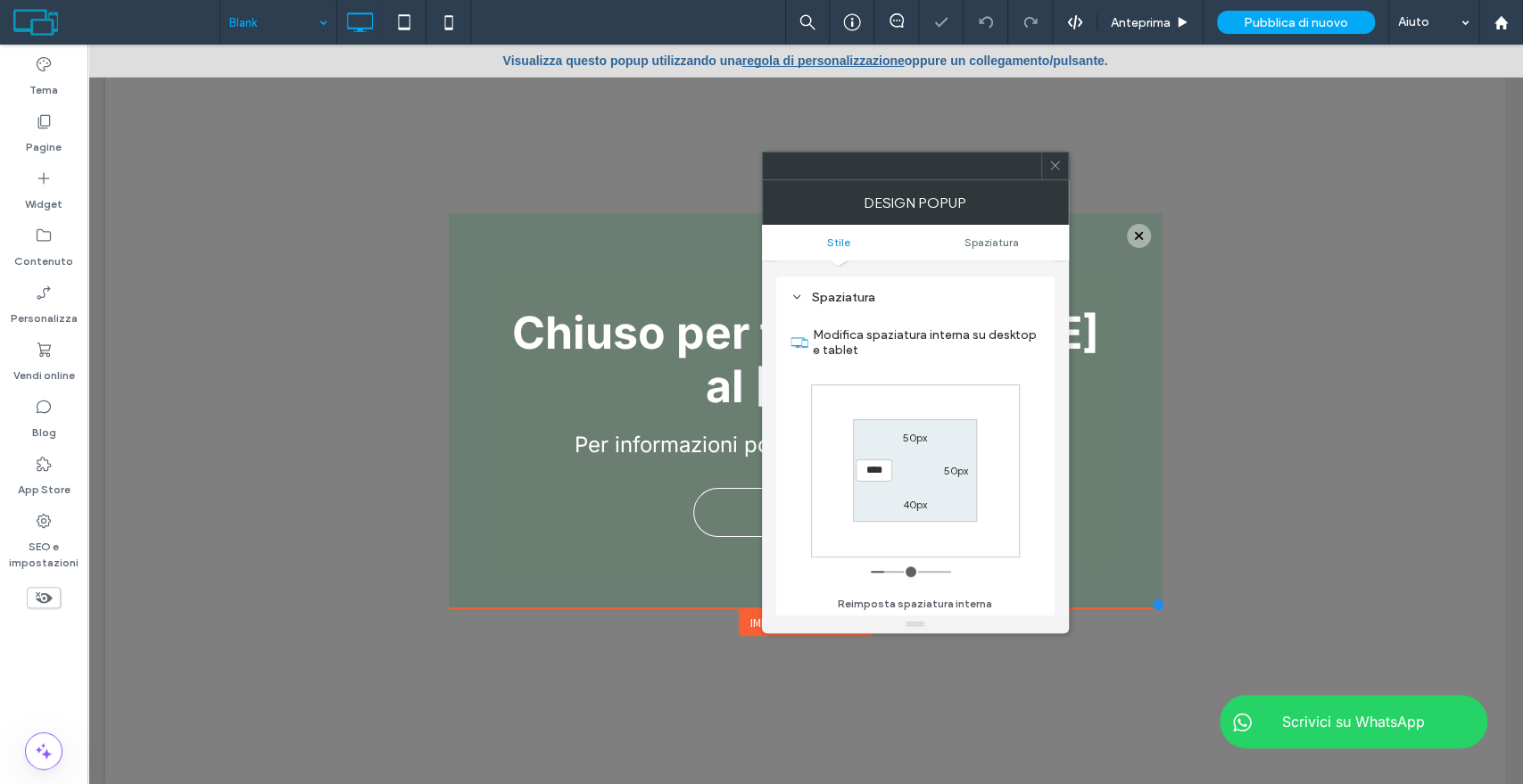 click 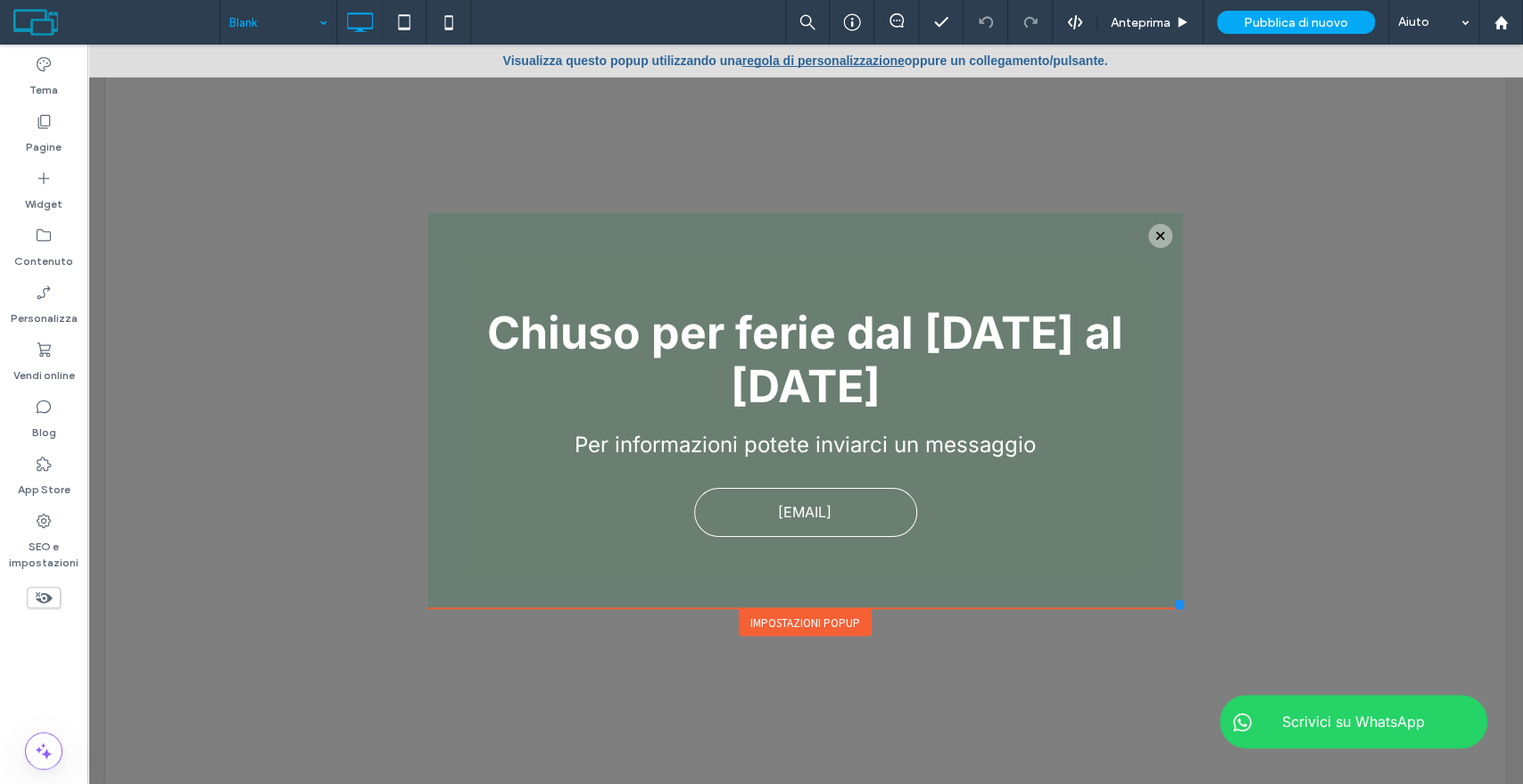 drag, startPoint x: 1148, startPoint y: 601, endPoint x: 1175, endPoint y: 606, distance: 27.45906 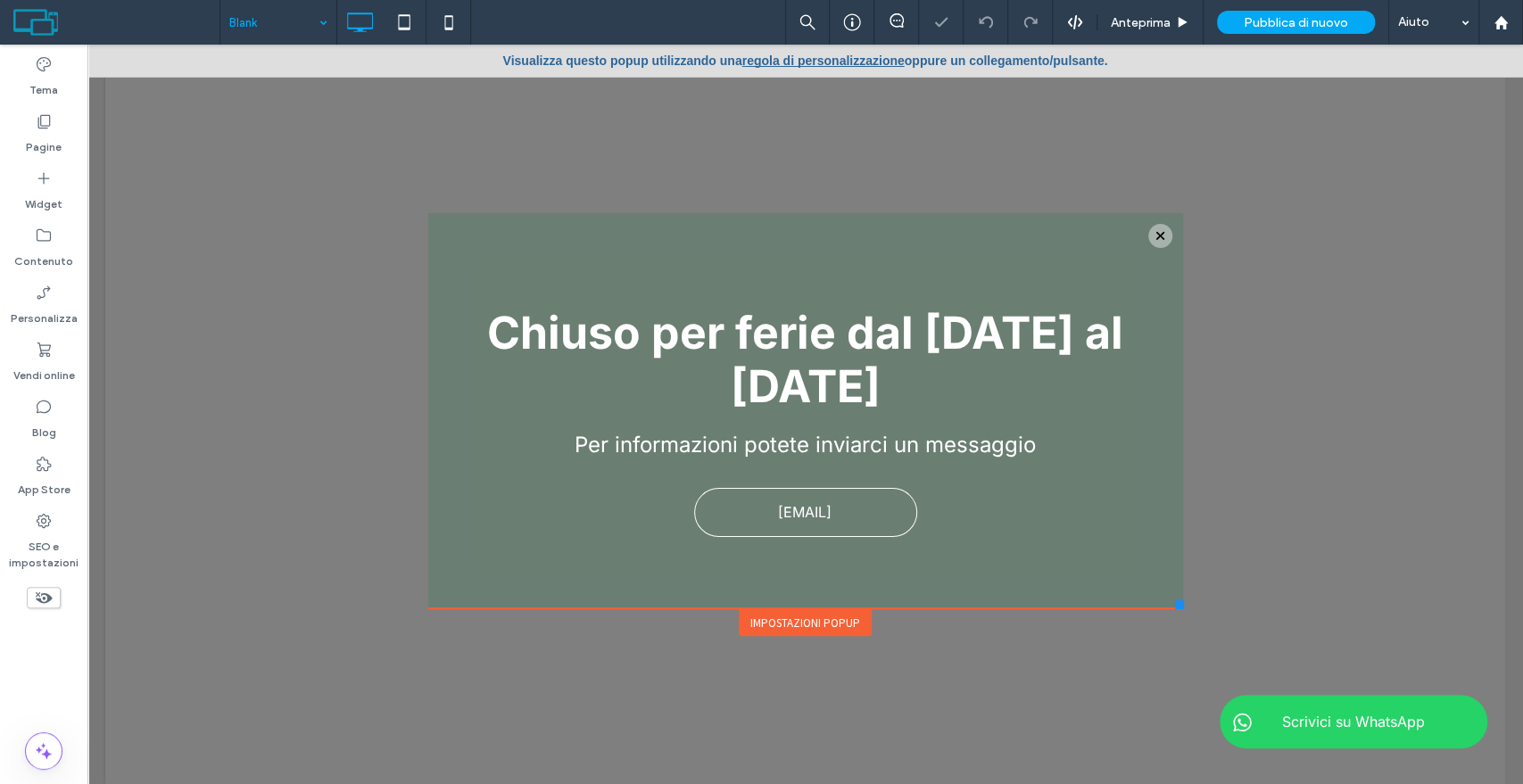 click 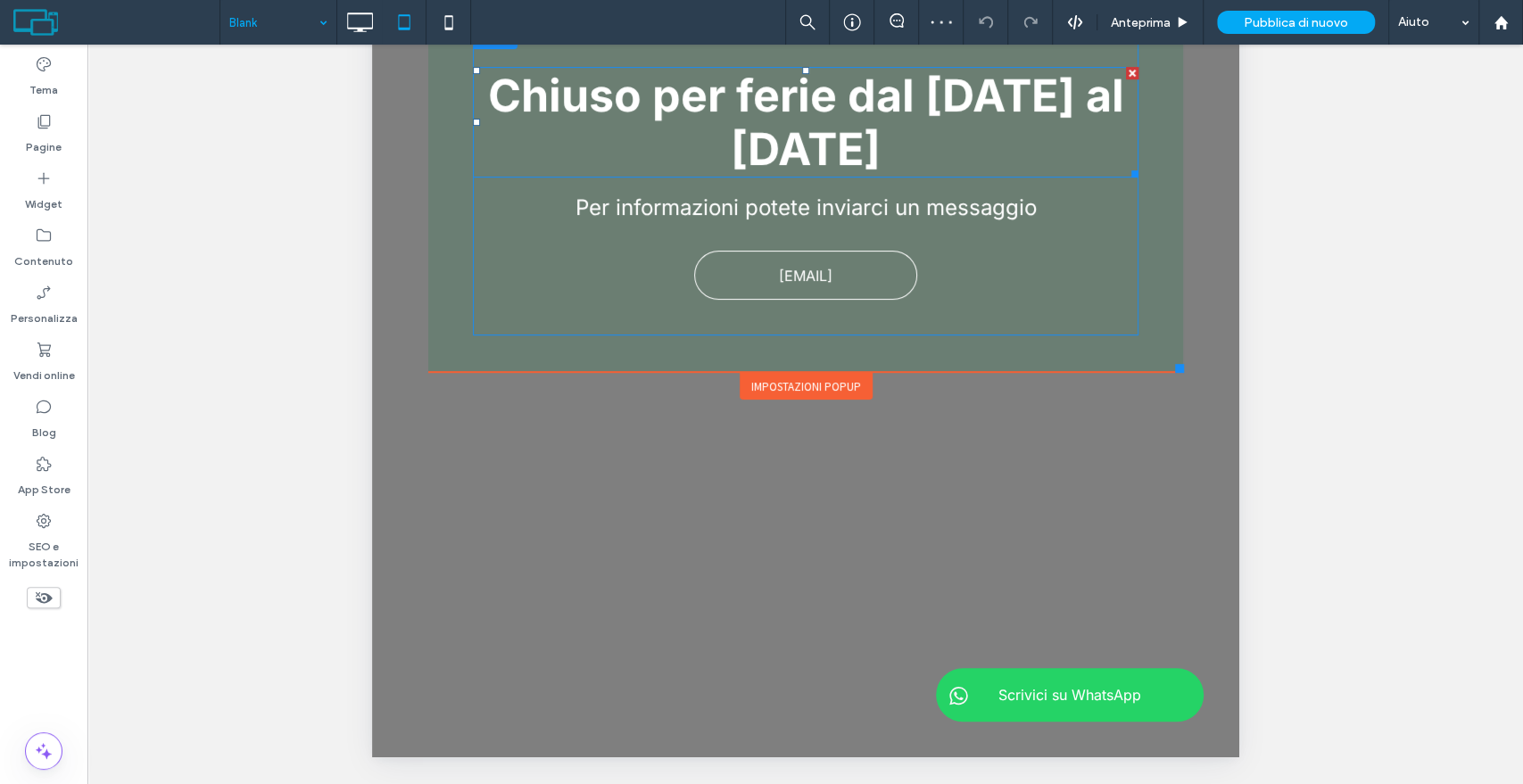 scroll, scrollTop: 458, scrollLeft: 0, axis: vertical 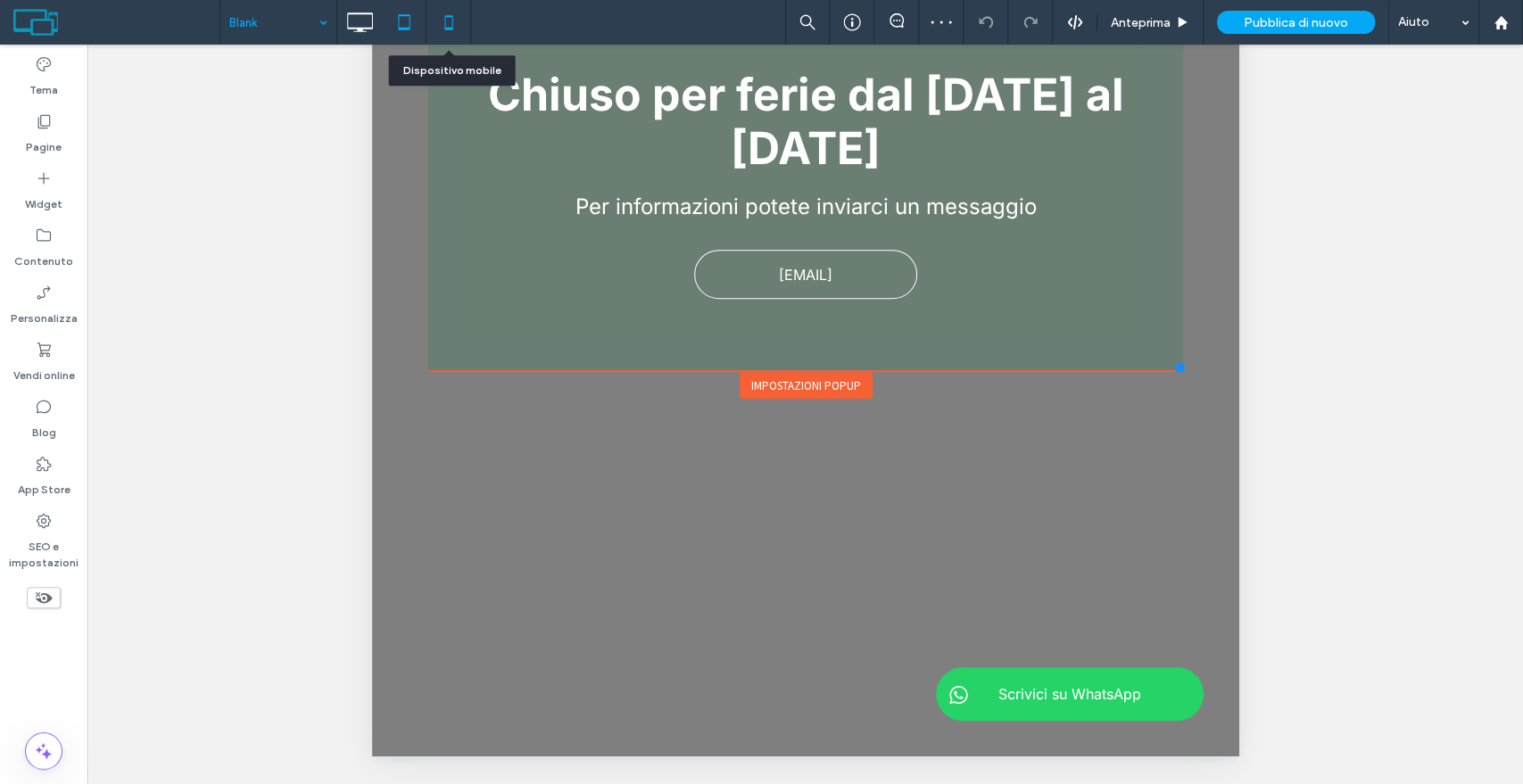 click 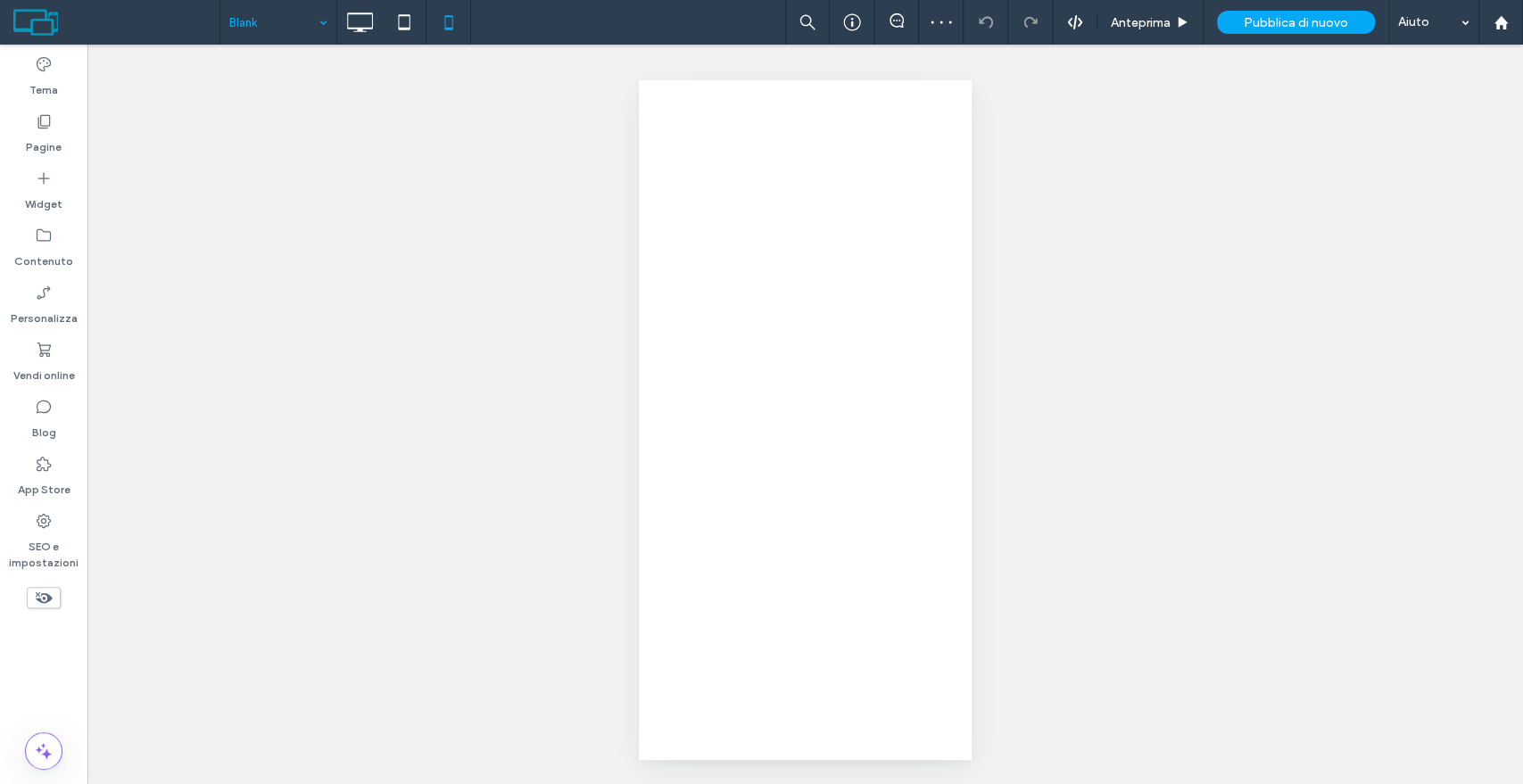 scroll, scrollTop: 0, scrollLeft: 0, axis: both 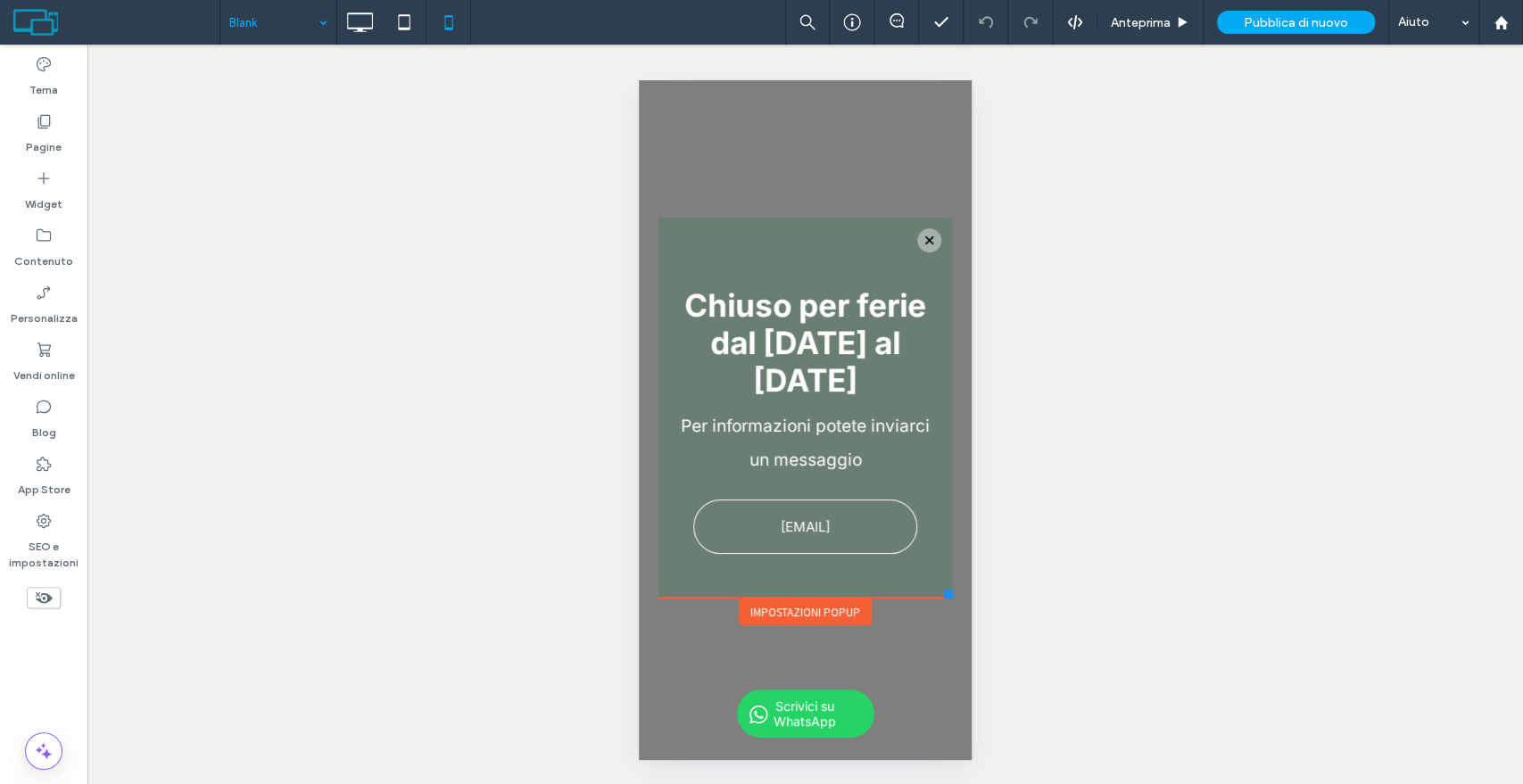 drag, startPoint x: 958, startPoint y: 564, endPoint x: 952, endPoint y: 604, distance: 40.4475 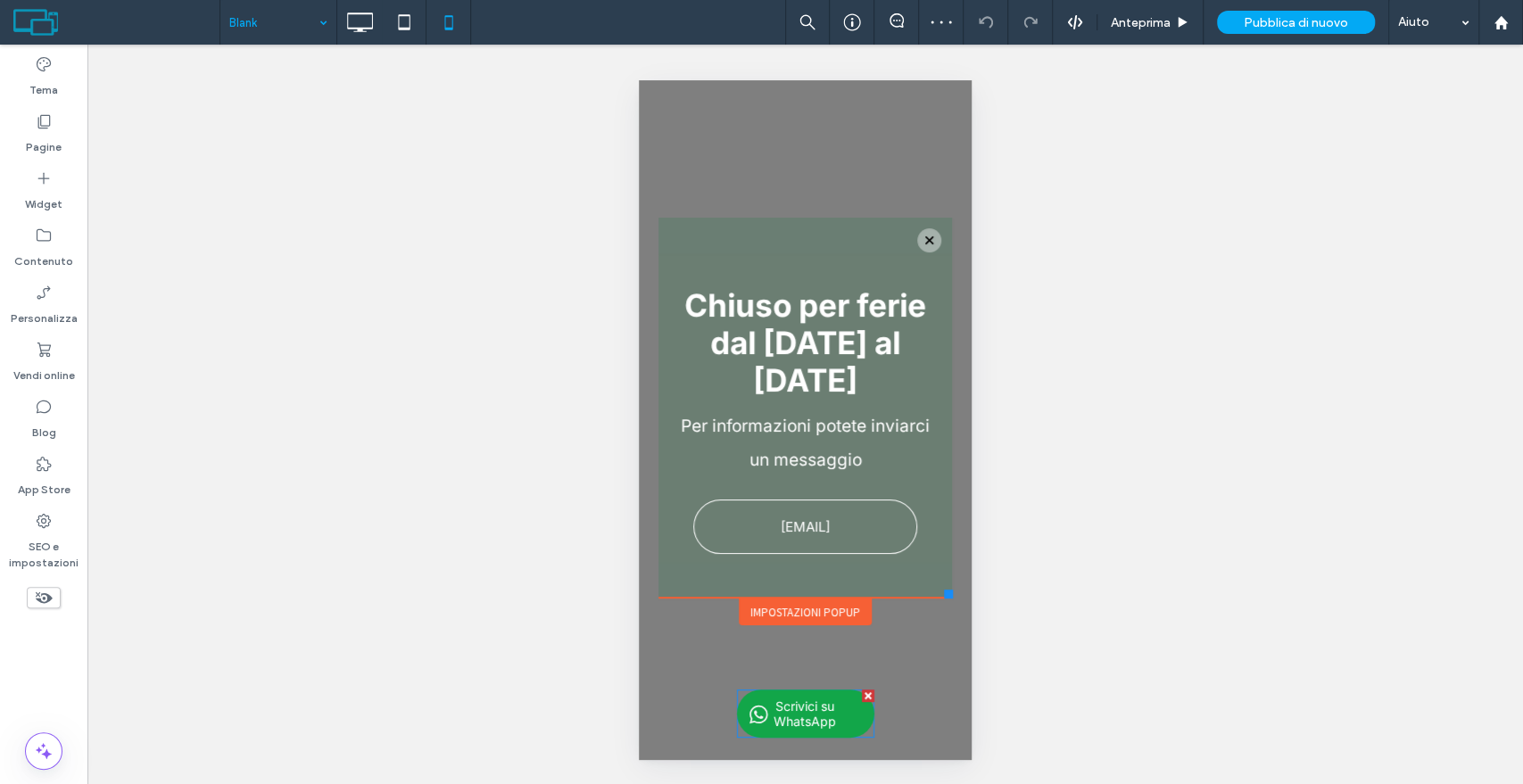 click on "Scrivici su WhatsApp" at bounding box center (805, 714) 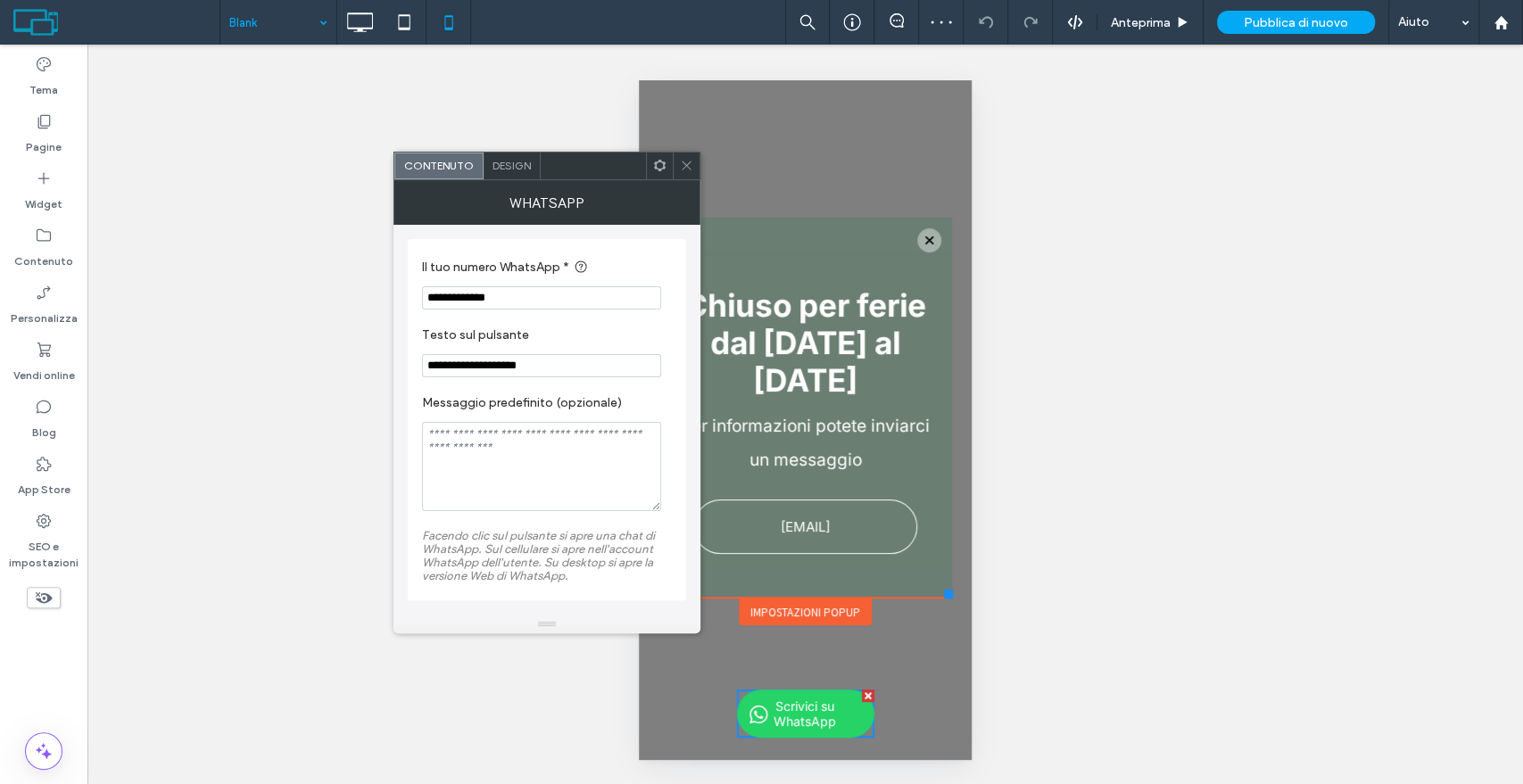 click on "Design" at bounding box center (512, 166) 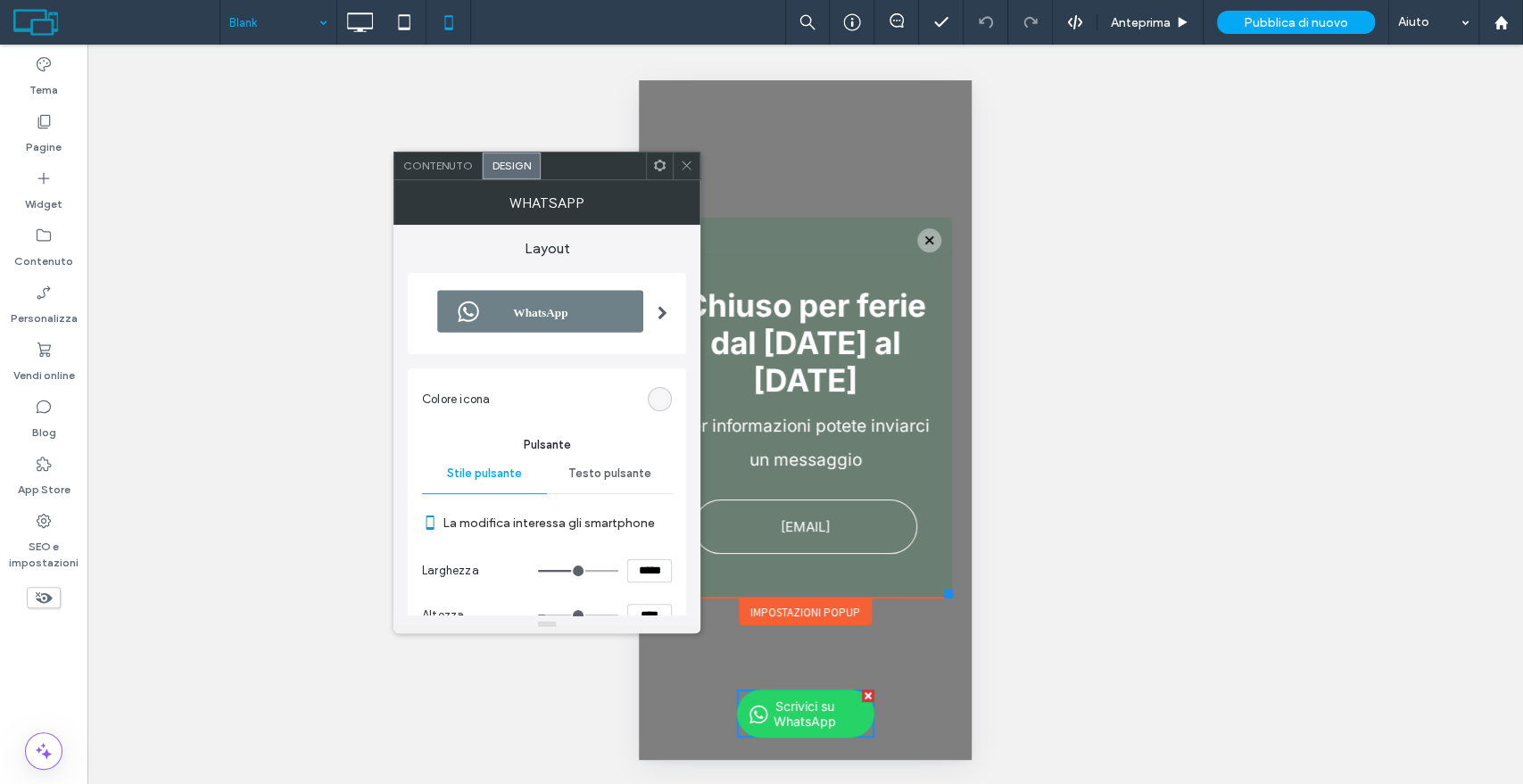 click on "*****" at bounding box center [650, 571] 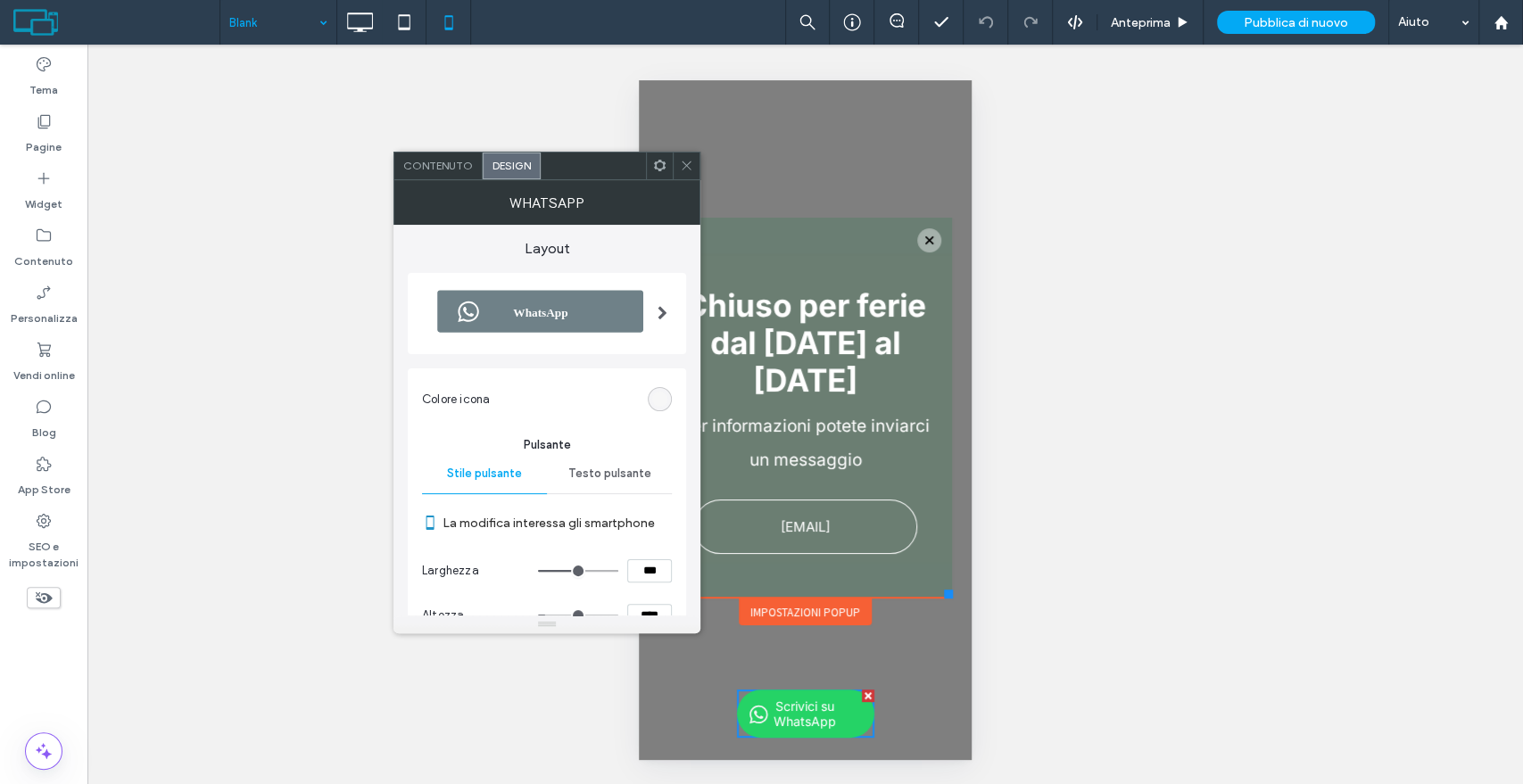 type on "*****" 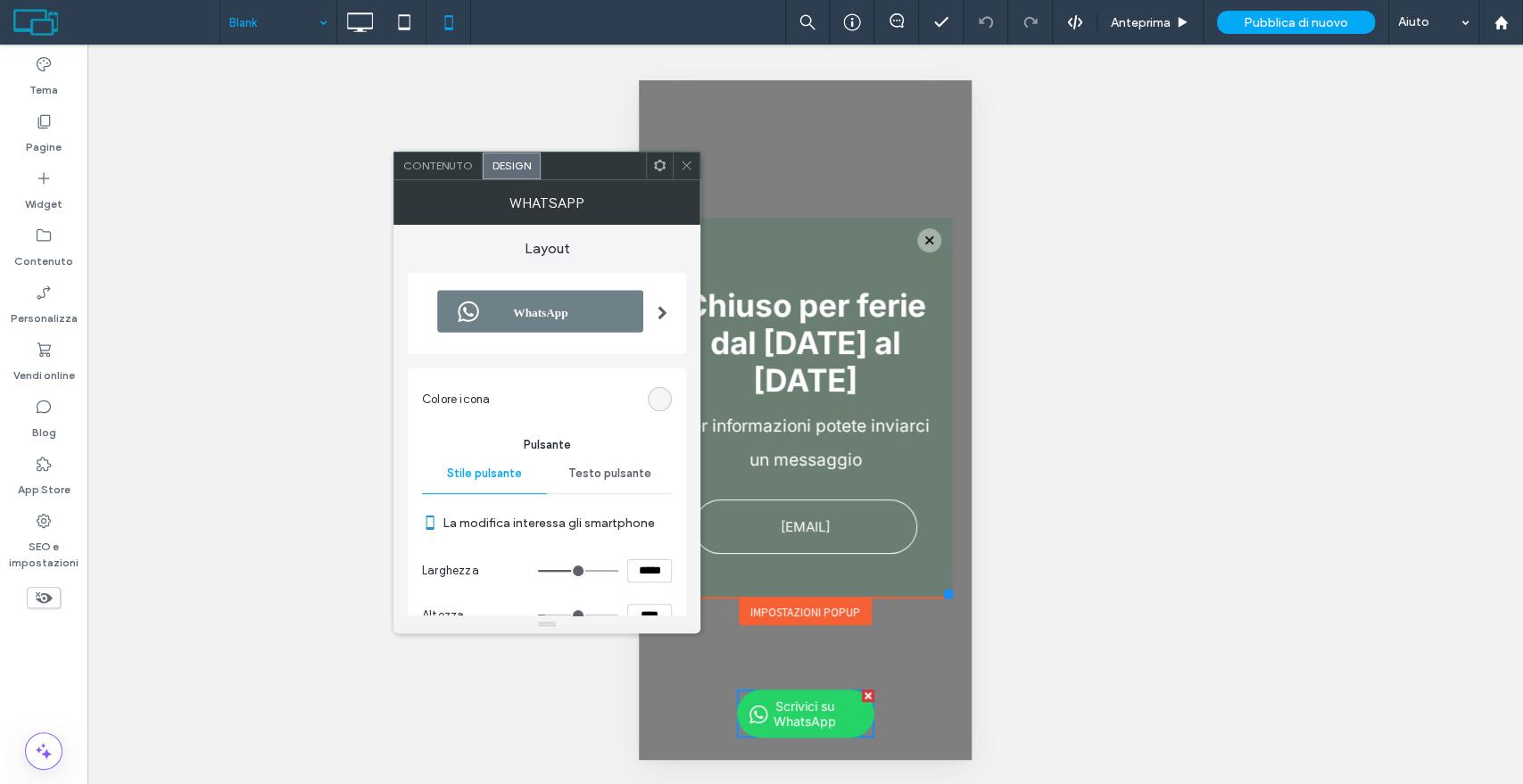 type on "***" 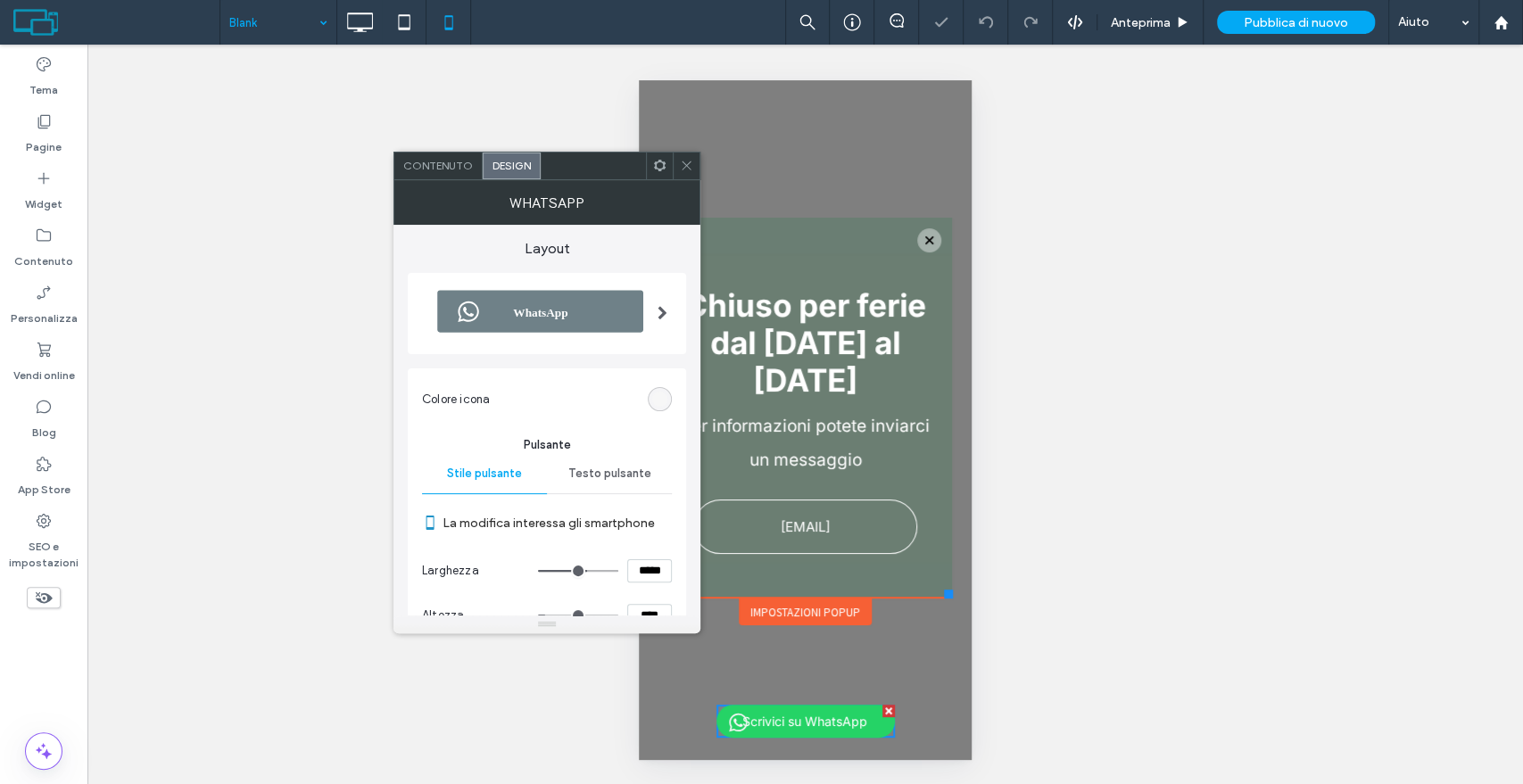 click on "*****" at bounding box center (650, 571) 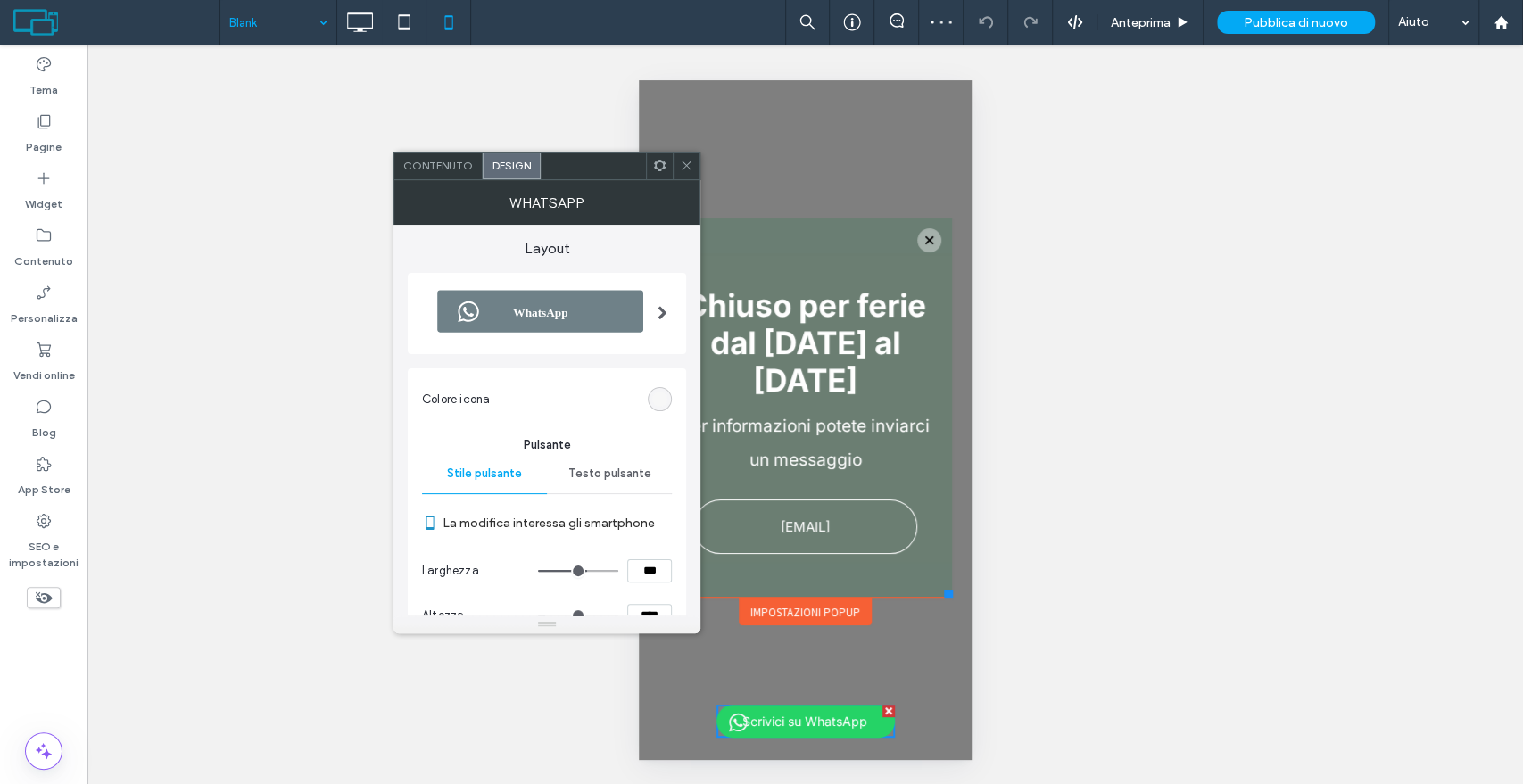 type on "*****" 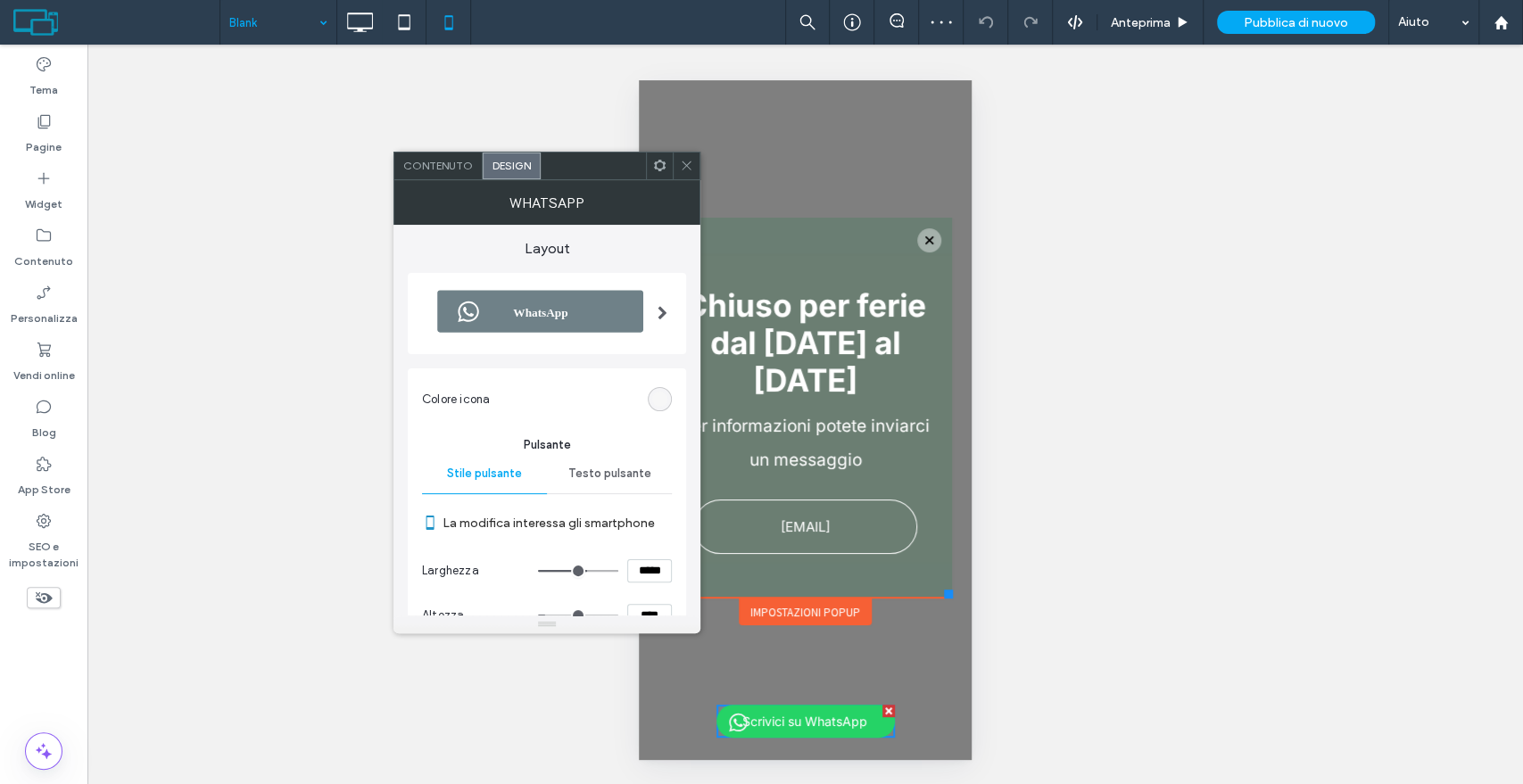 type on "***" 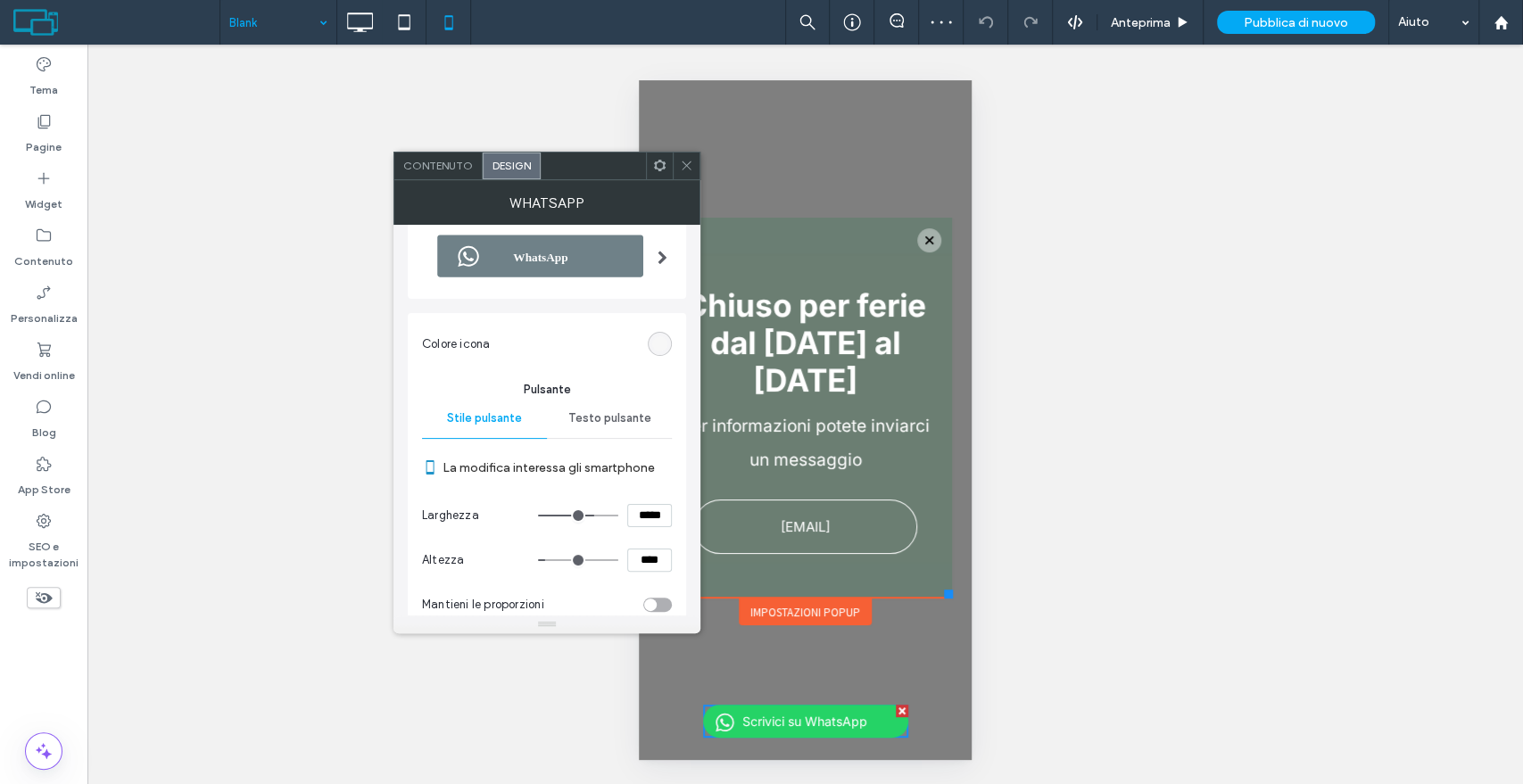 scroll, scrollTop: 99, scrollLeft: 0, axis: vertical 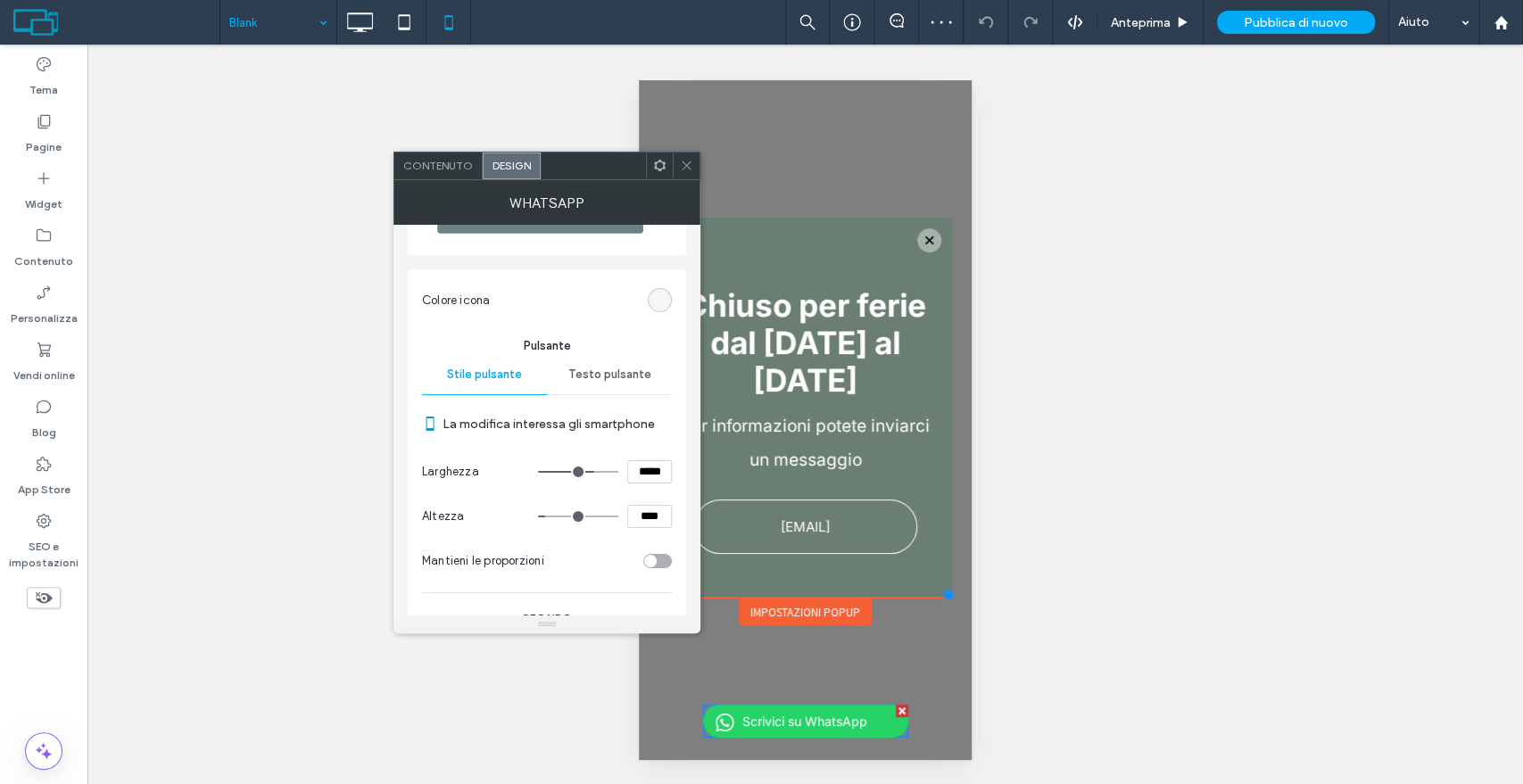 click on "****" at bounding box center [650, 516] 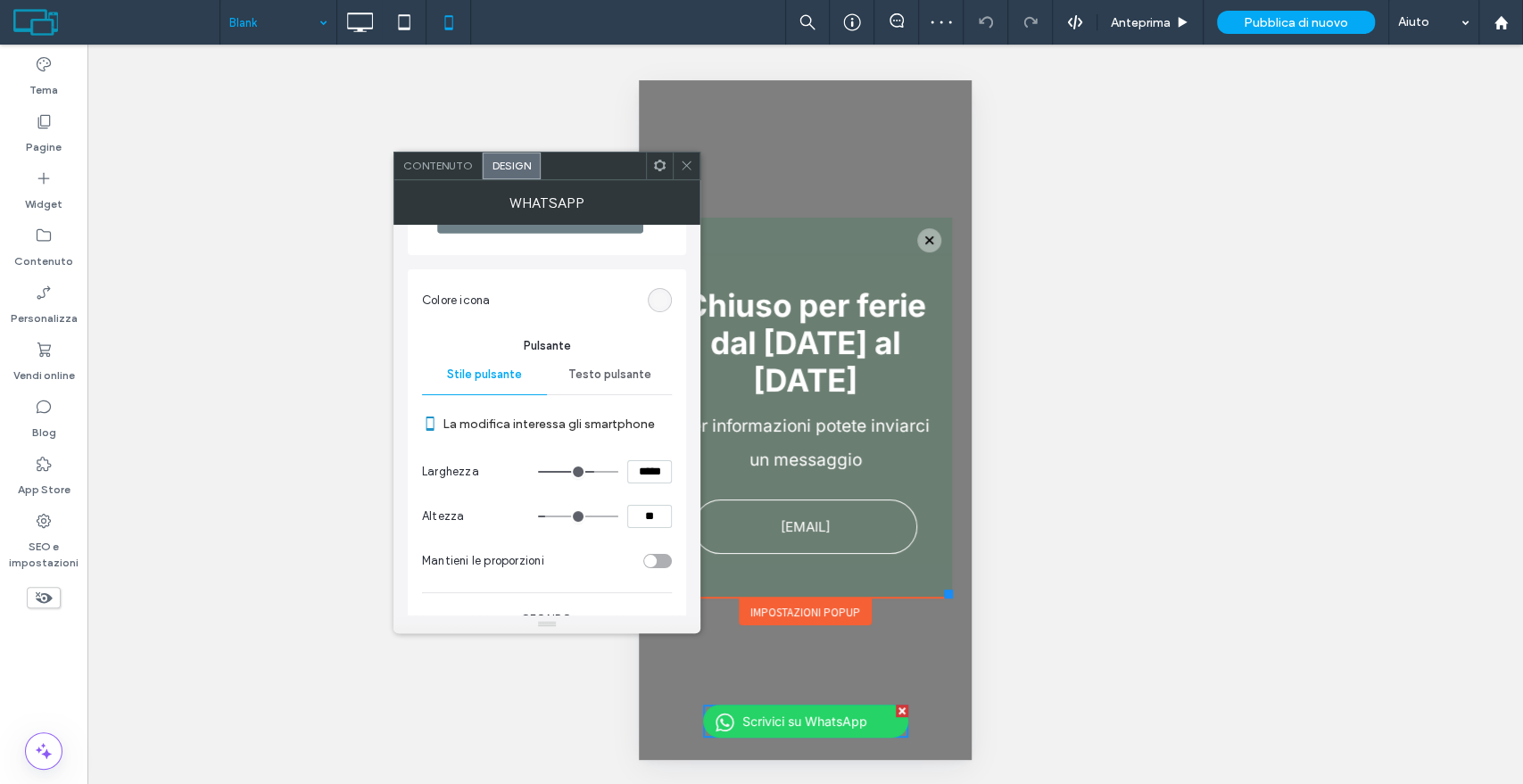 type on "****" 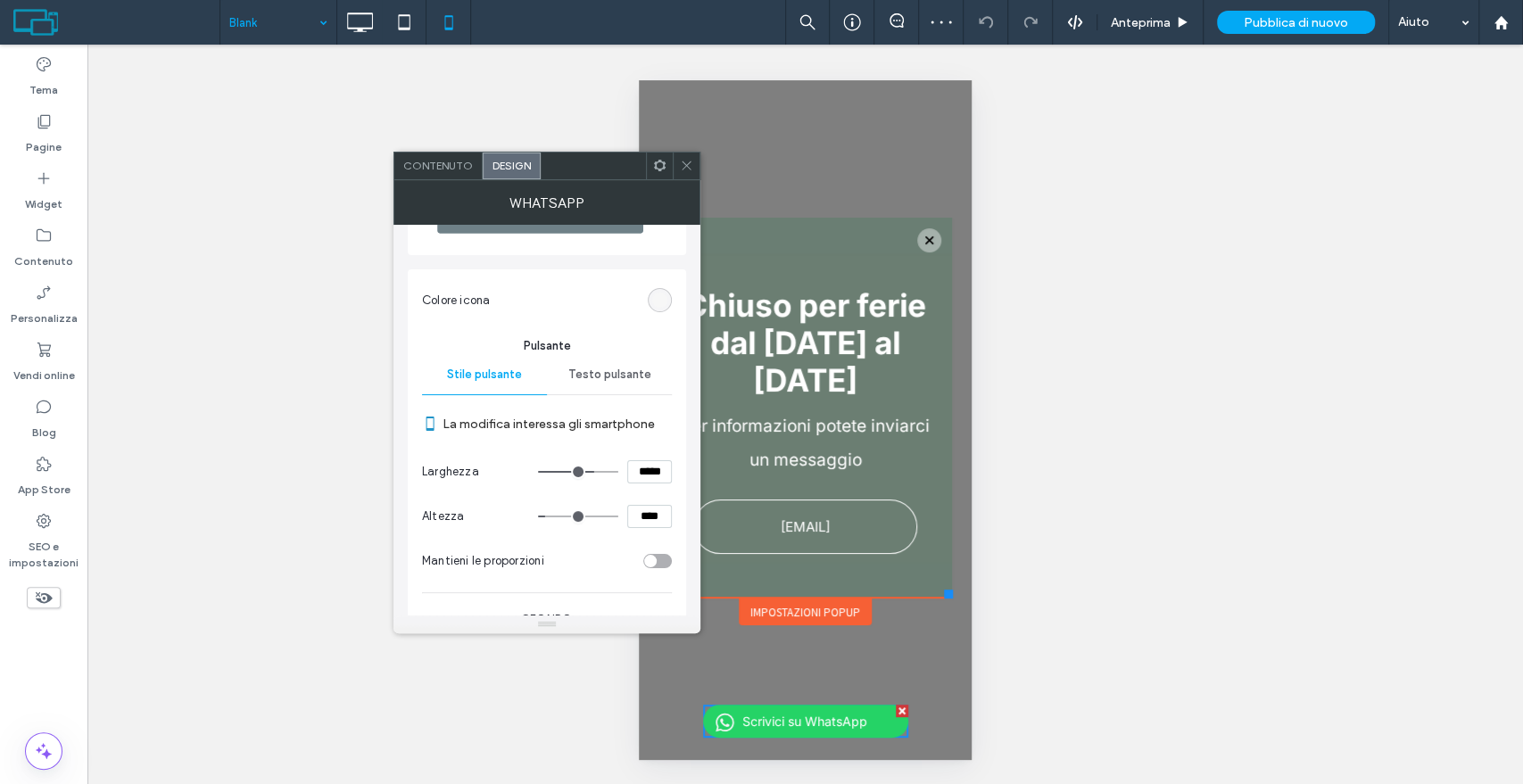 type on "**" 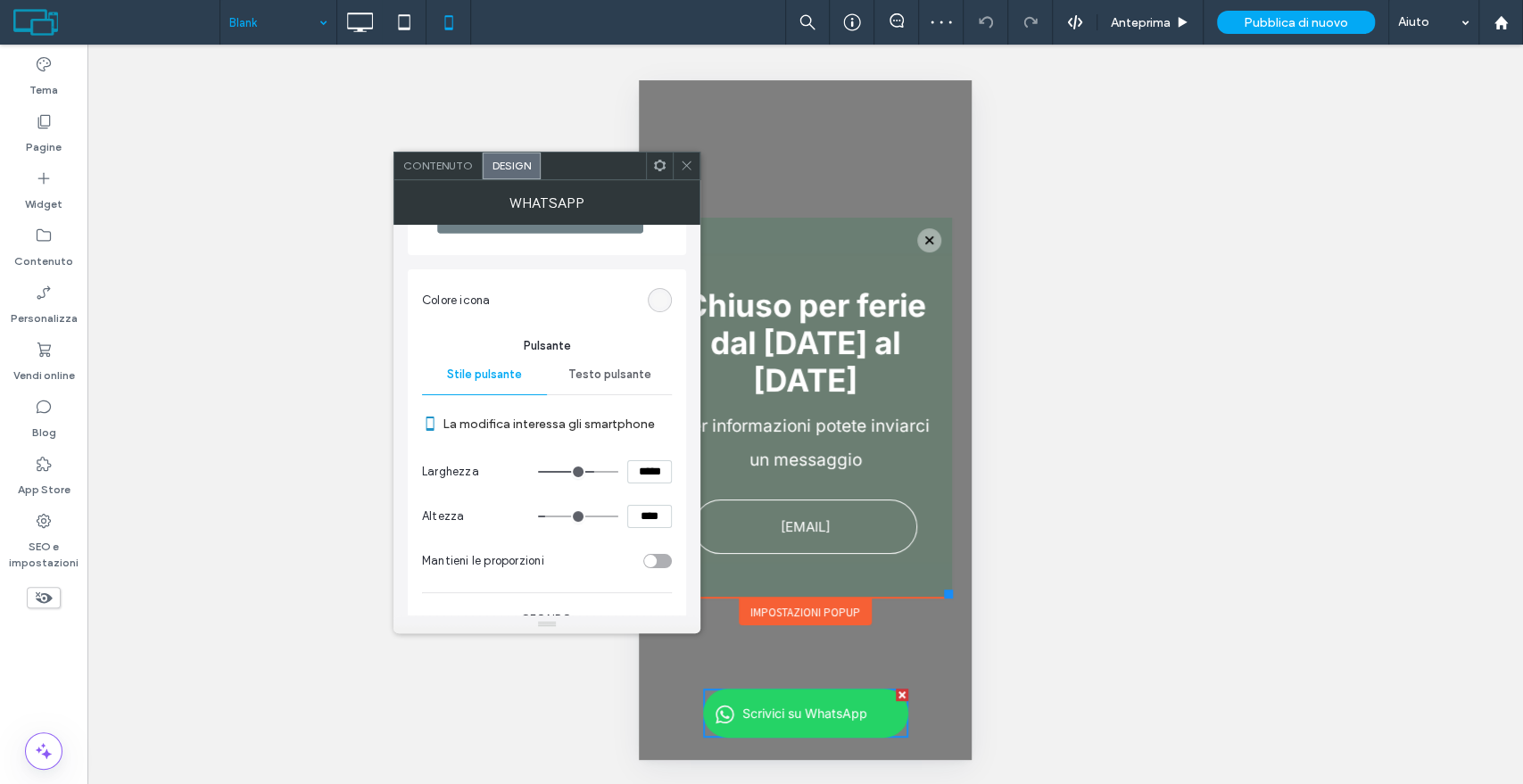 click 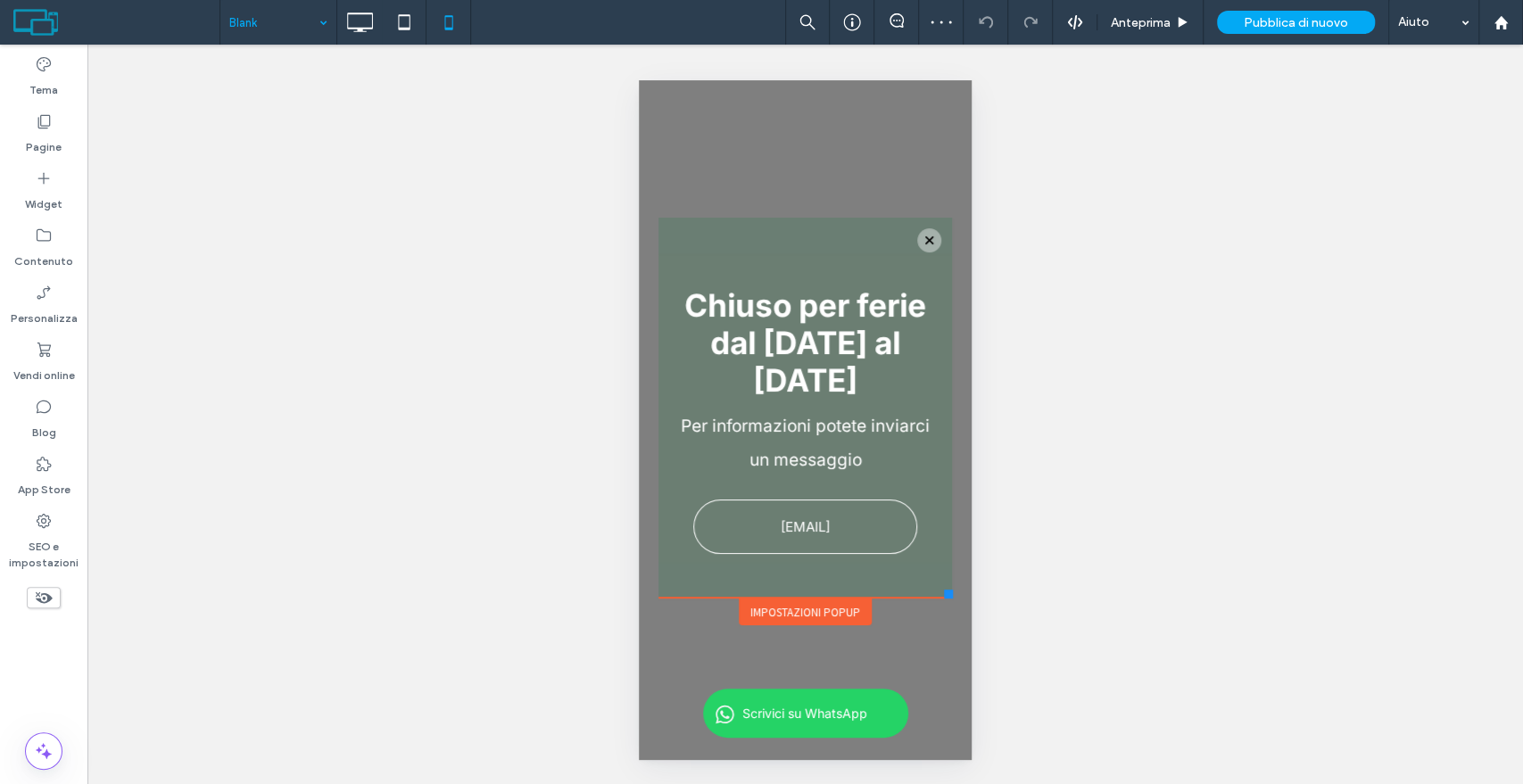 click at bounding box center (929, 240) 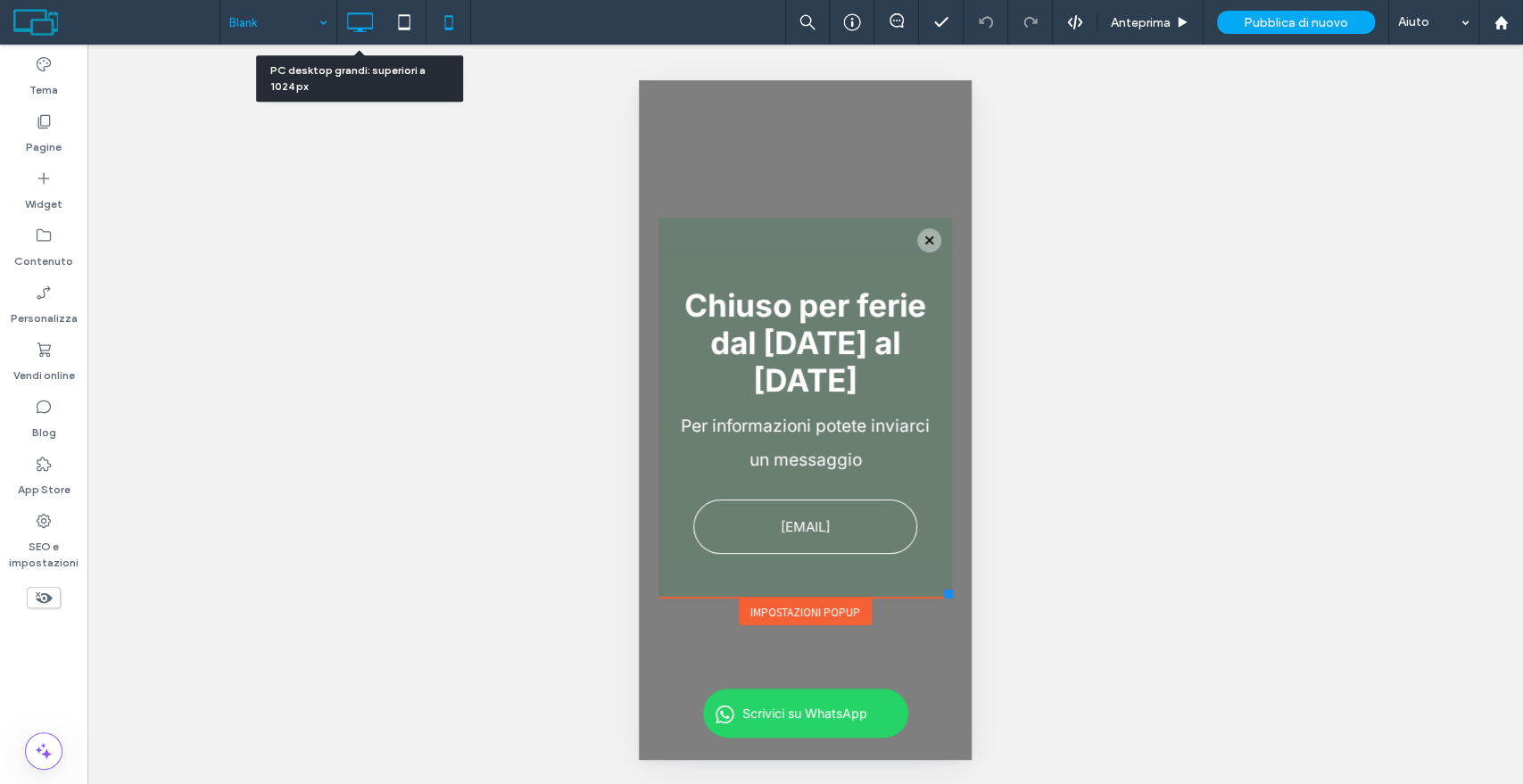 click 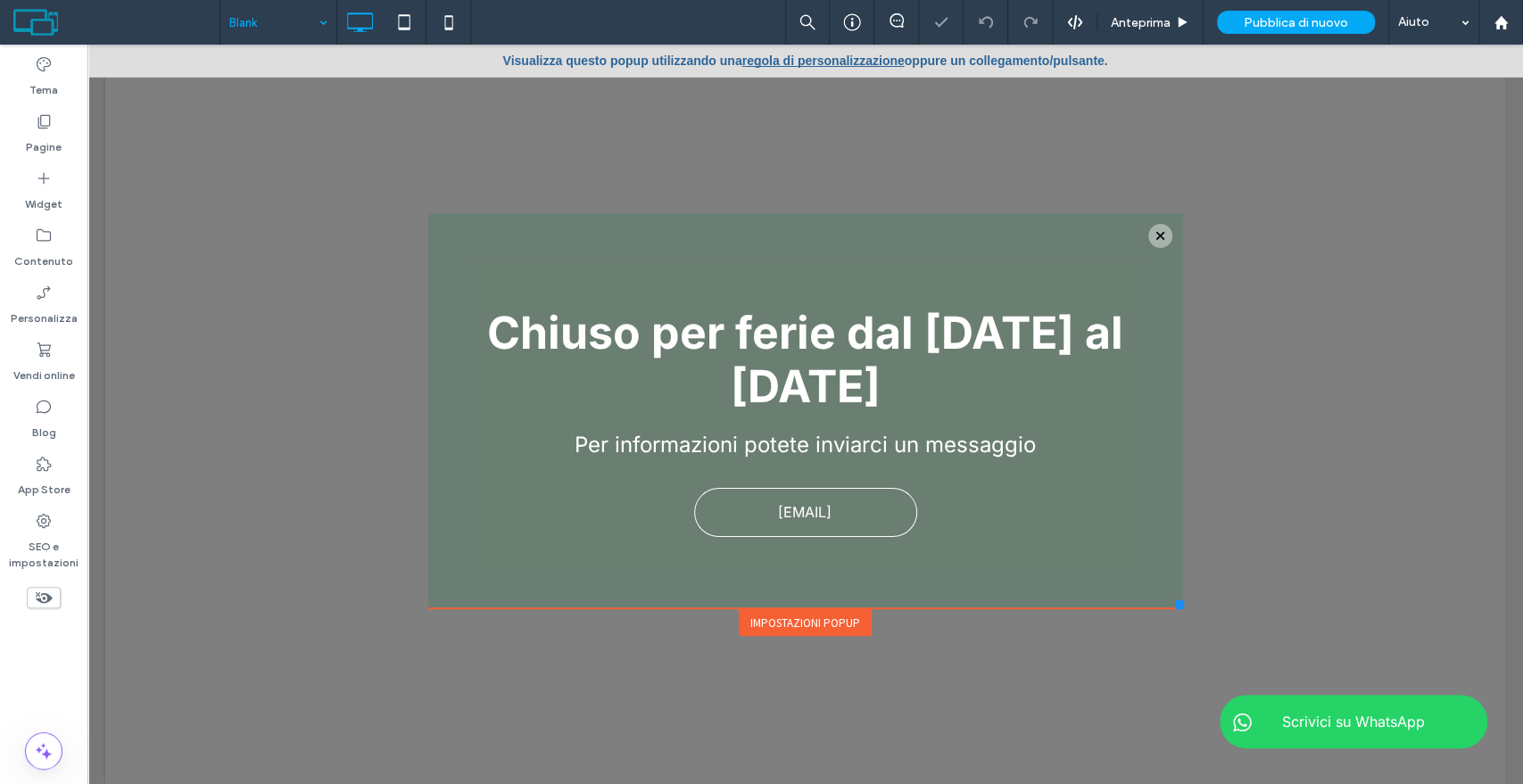 scroll, scrollTop: 0, scrollLeft: 0, axis: both 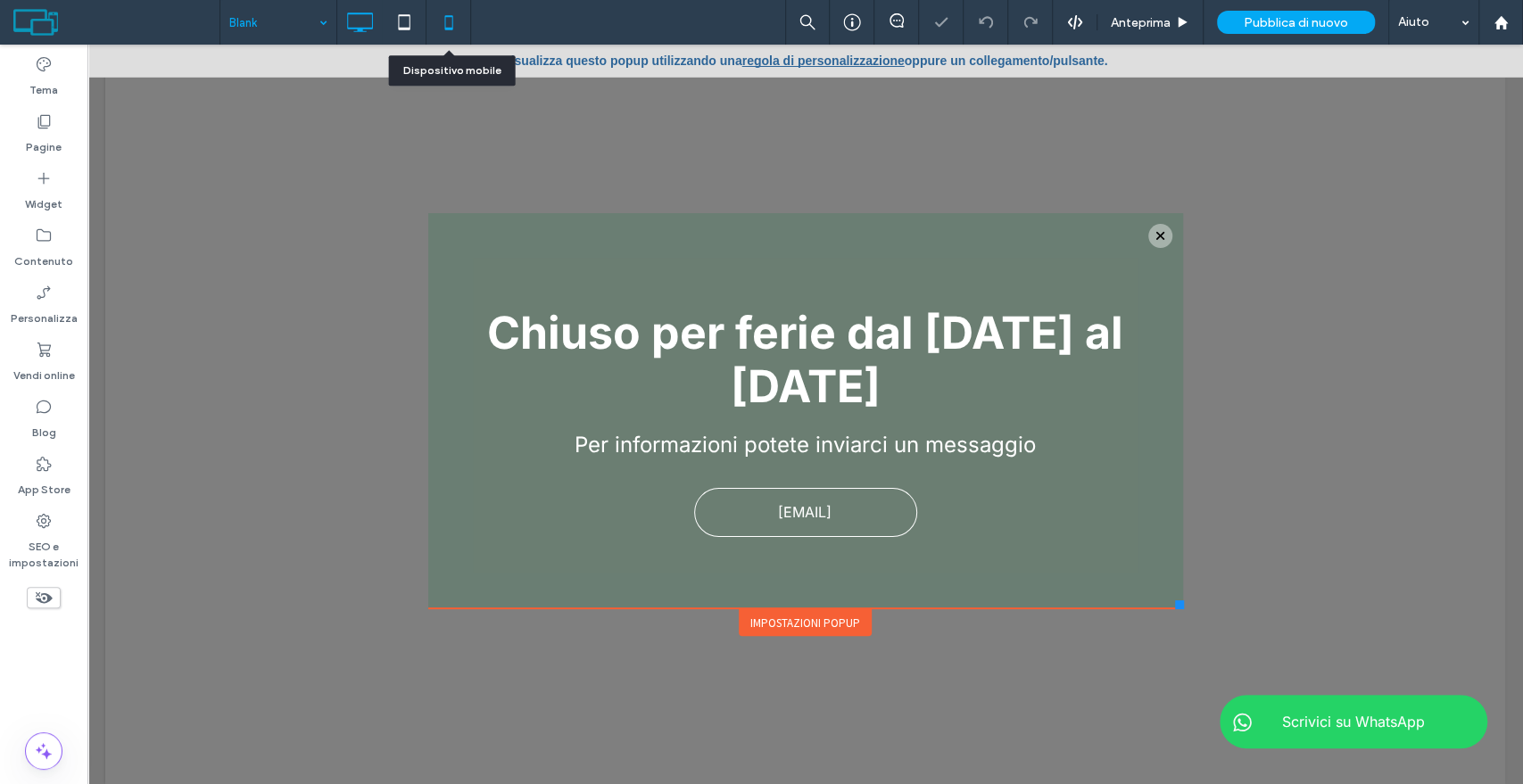 click 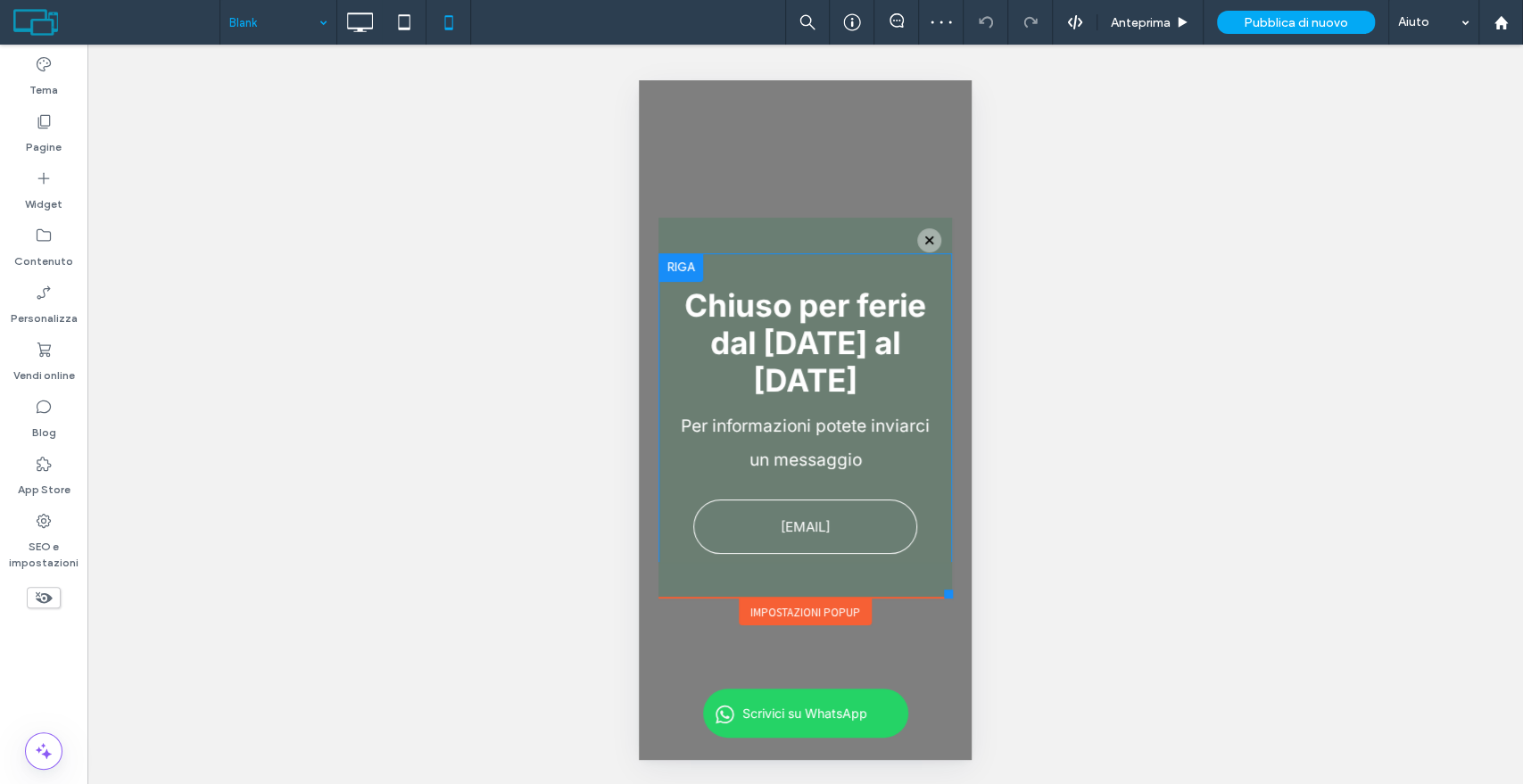 scroll, scrollTop: 0, scrollLeft: 0, axis: both 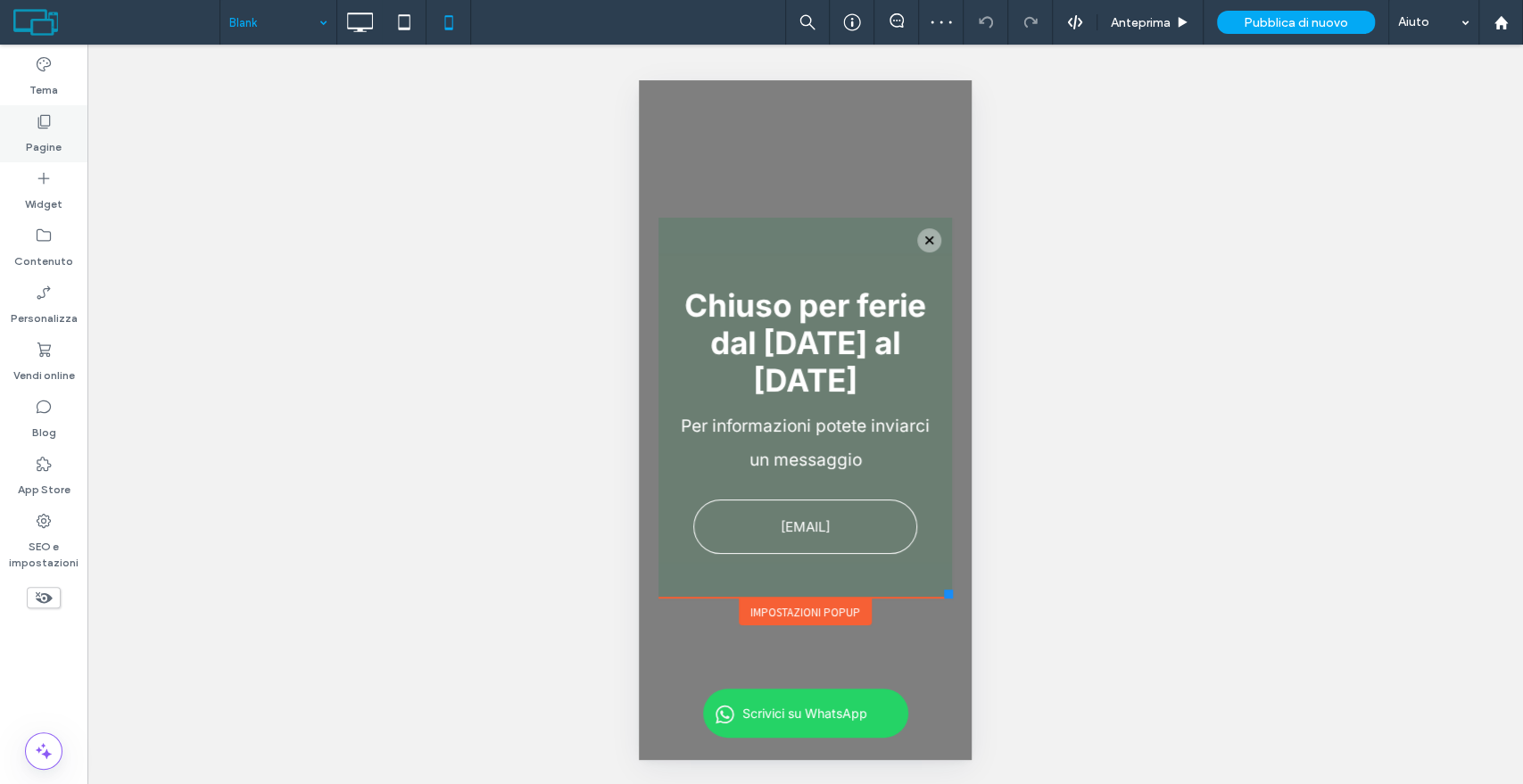 click 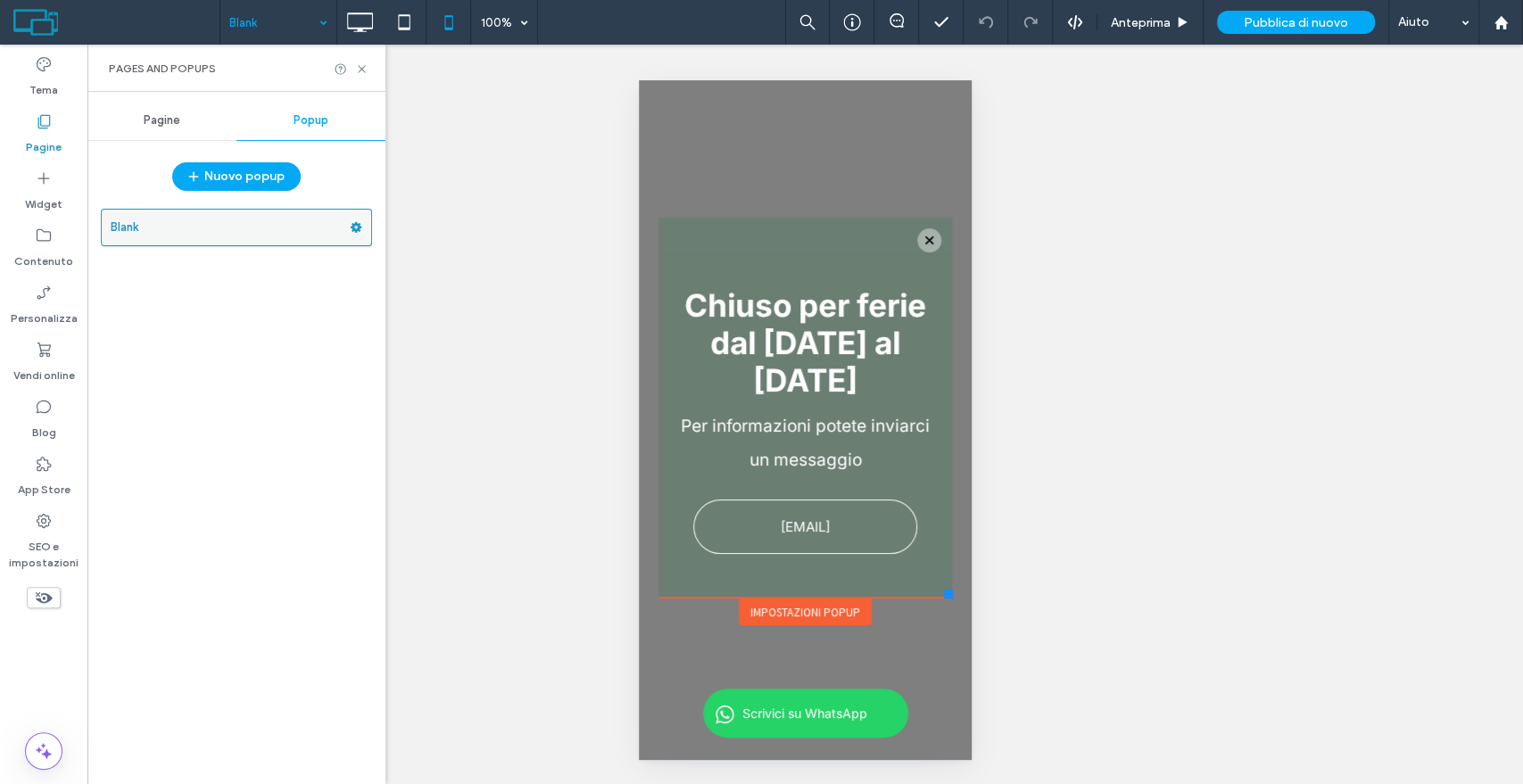 click 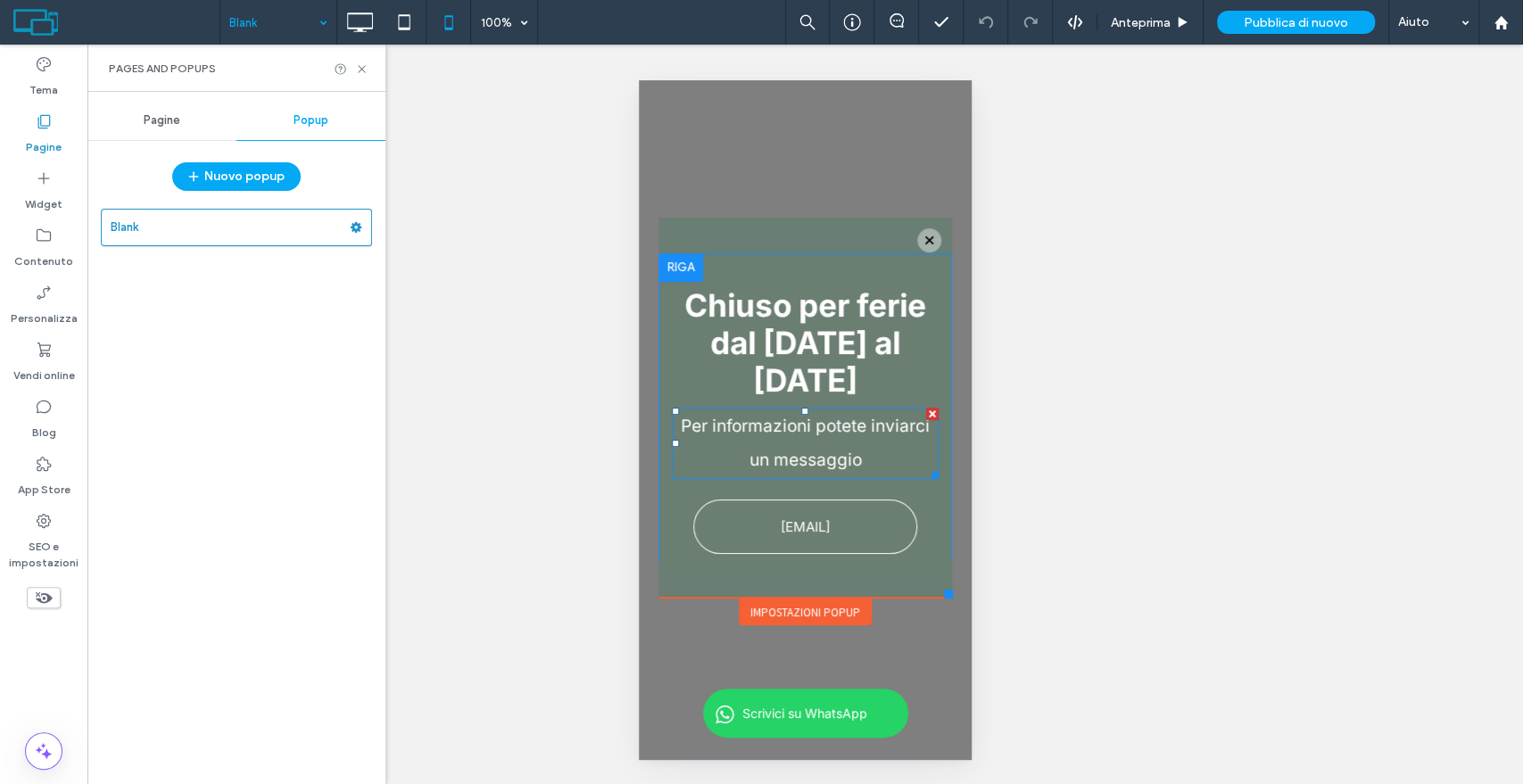 click on "Per informazioni potete inviarci un messaggio" at bounding box center (805, 442) 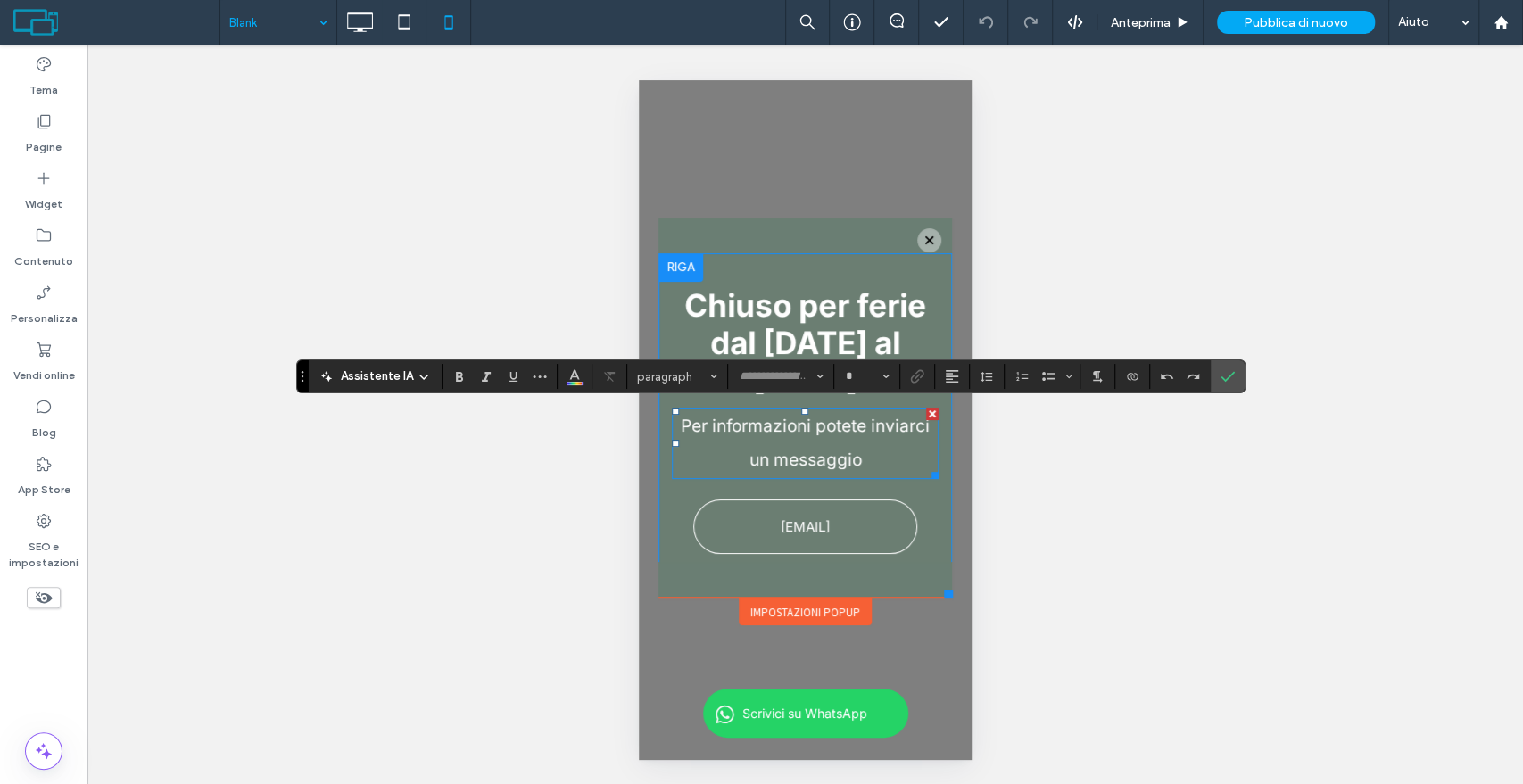 type on "*****" 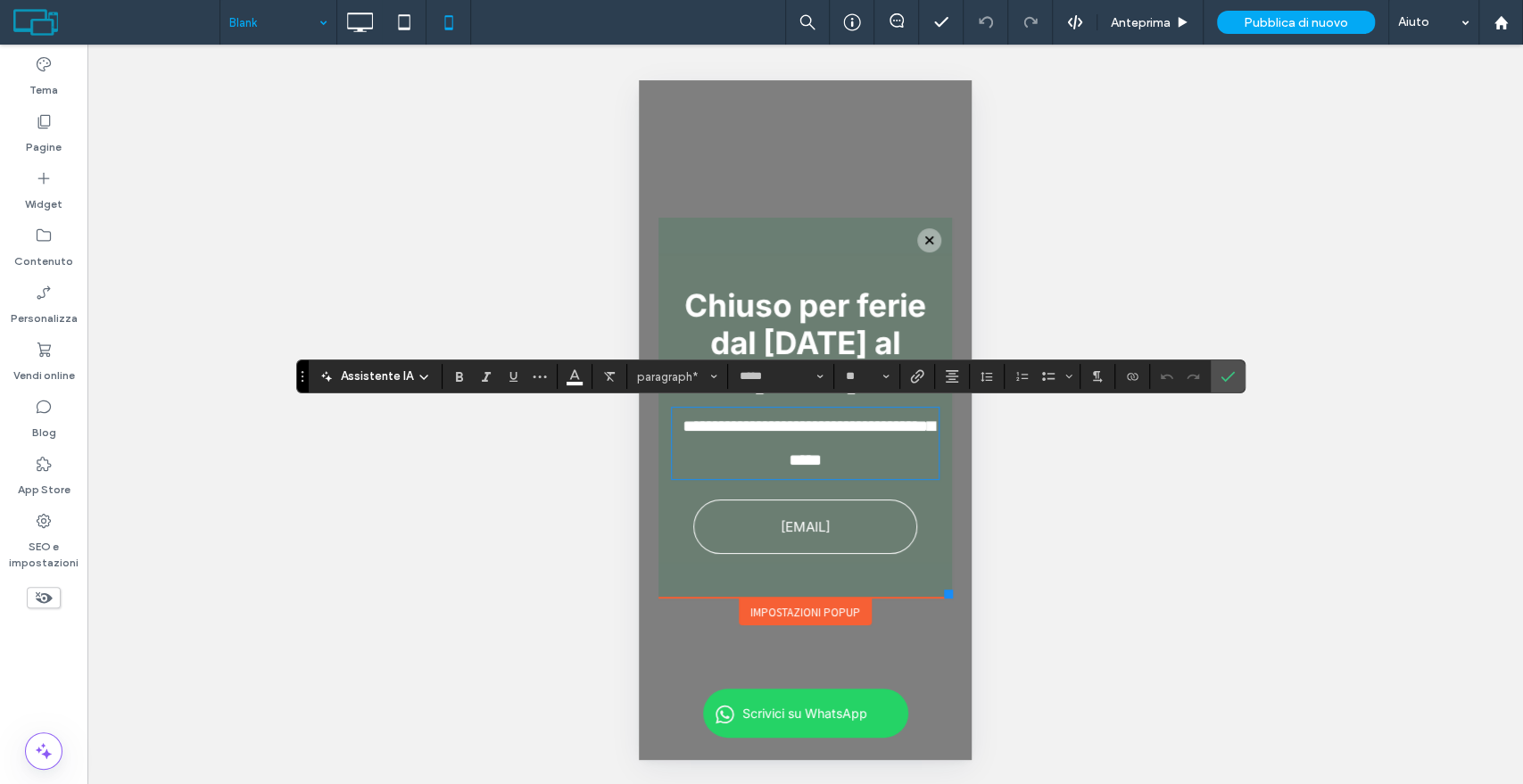 click on "**********" at bounding box center (805, 443) 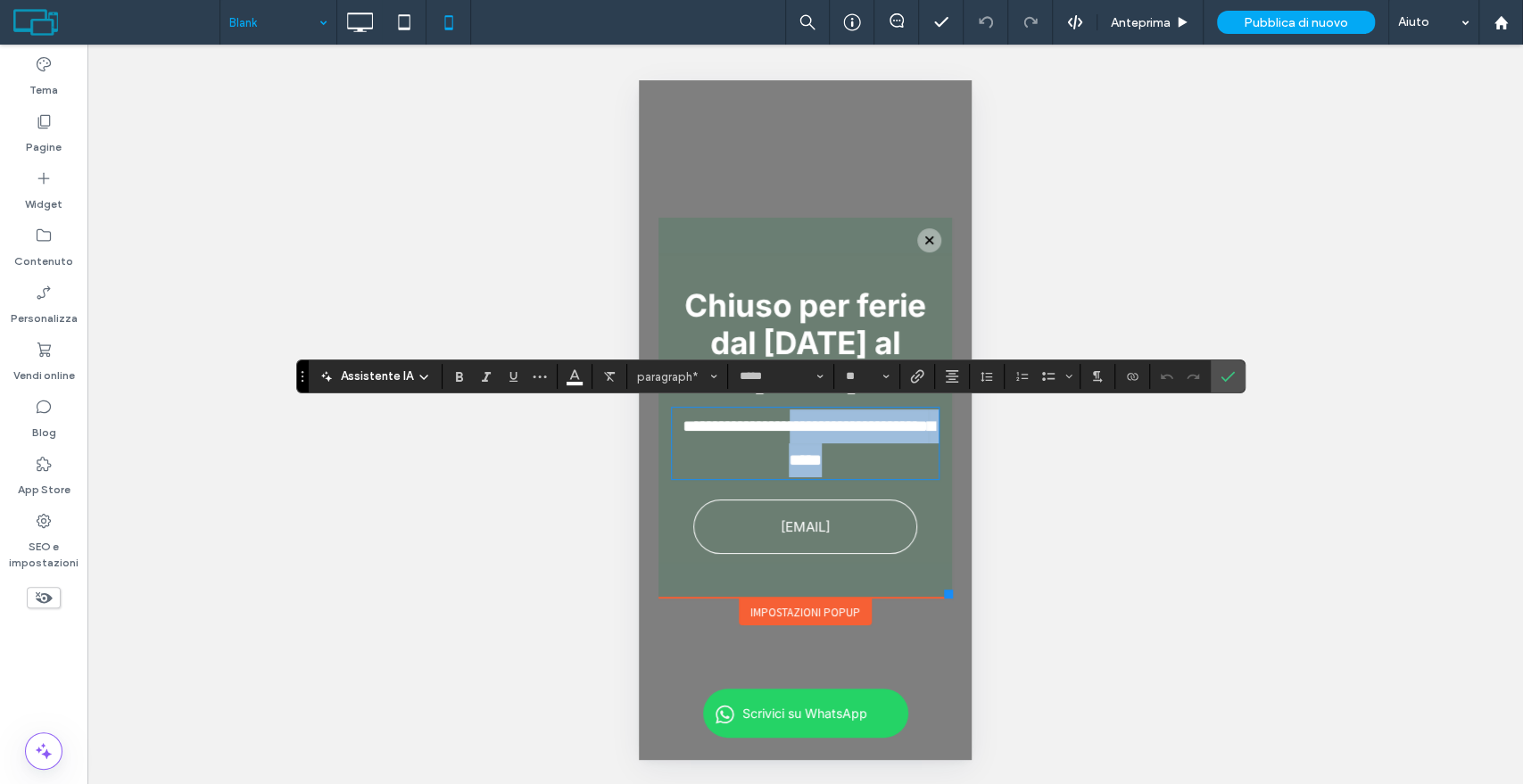 drag, startPoint x: 865, startPoint y: 462, endPoint x: 815, endPoint y: 427, distance: 61.032778 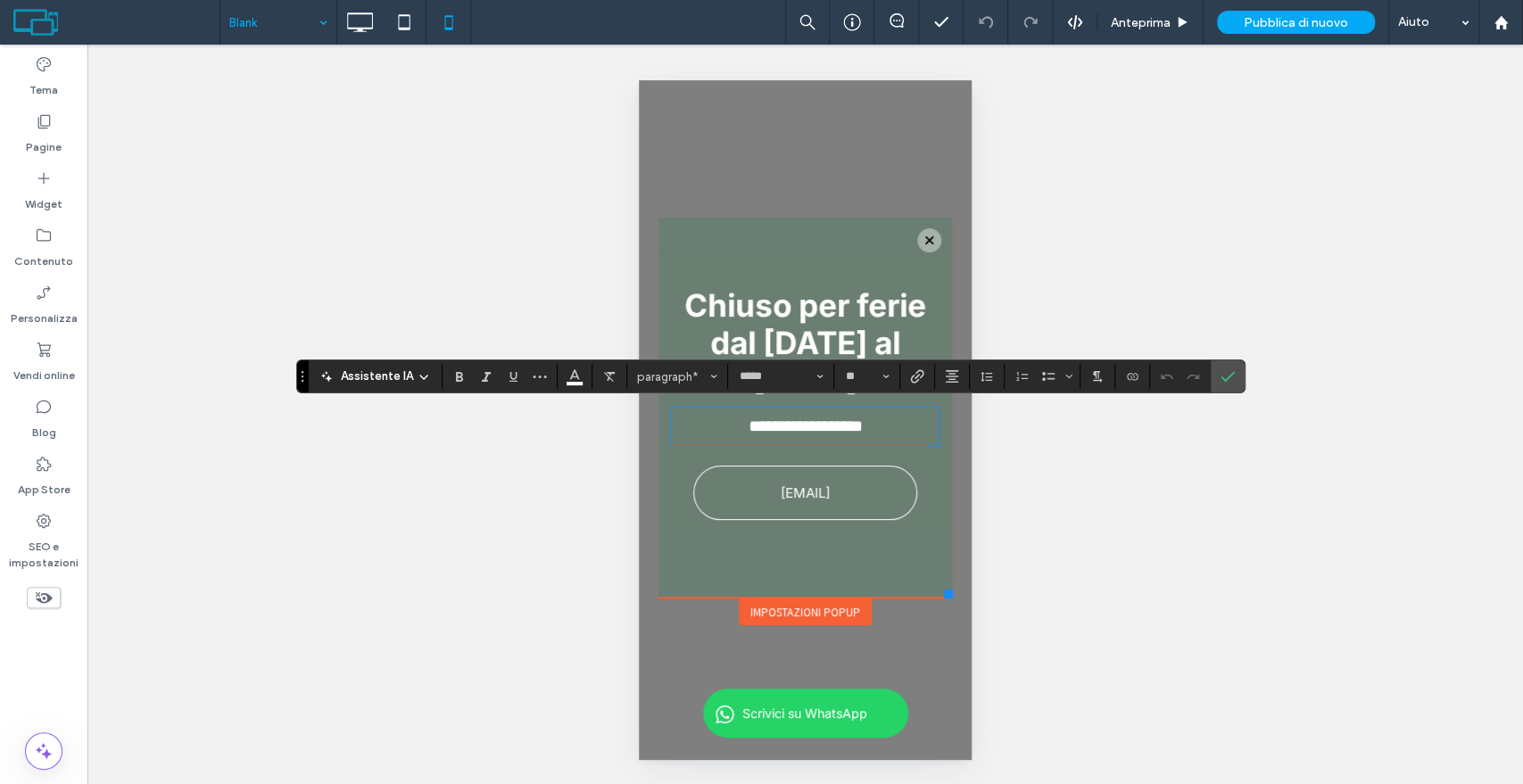 type 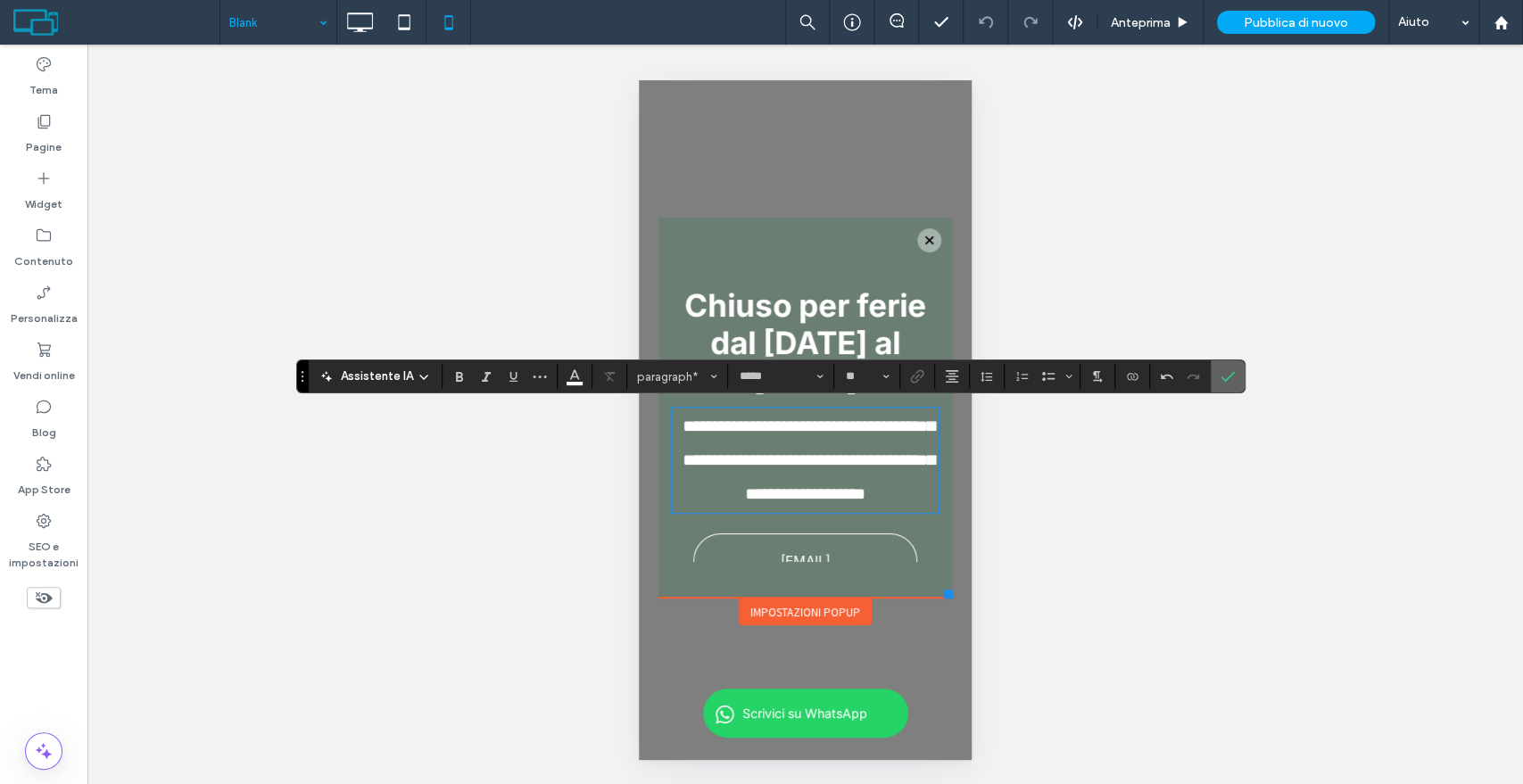 drag, startPoint x: 1223, startPoint y: 380, endPoint x: 195, endPoint y: 579, distance: 1047.084 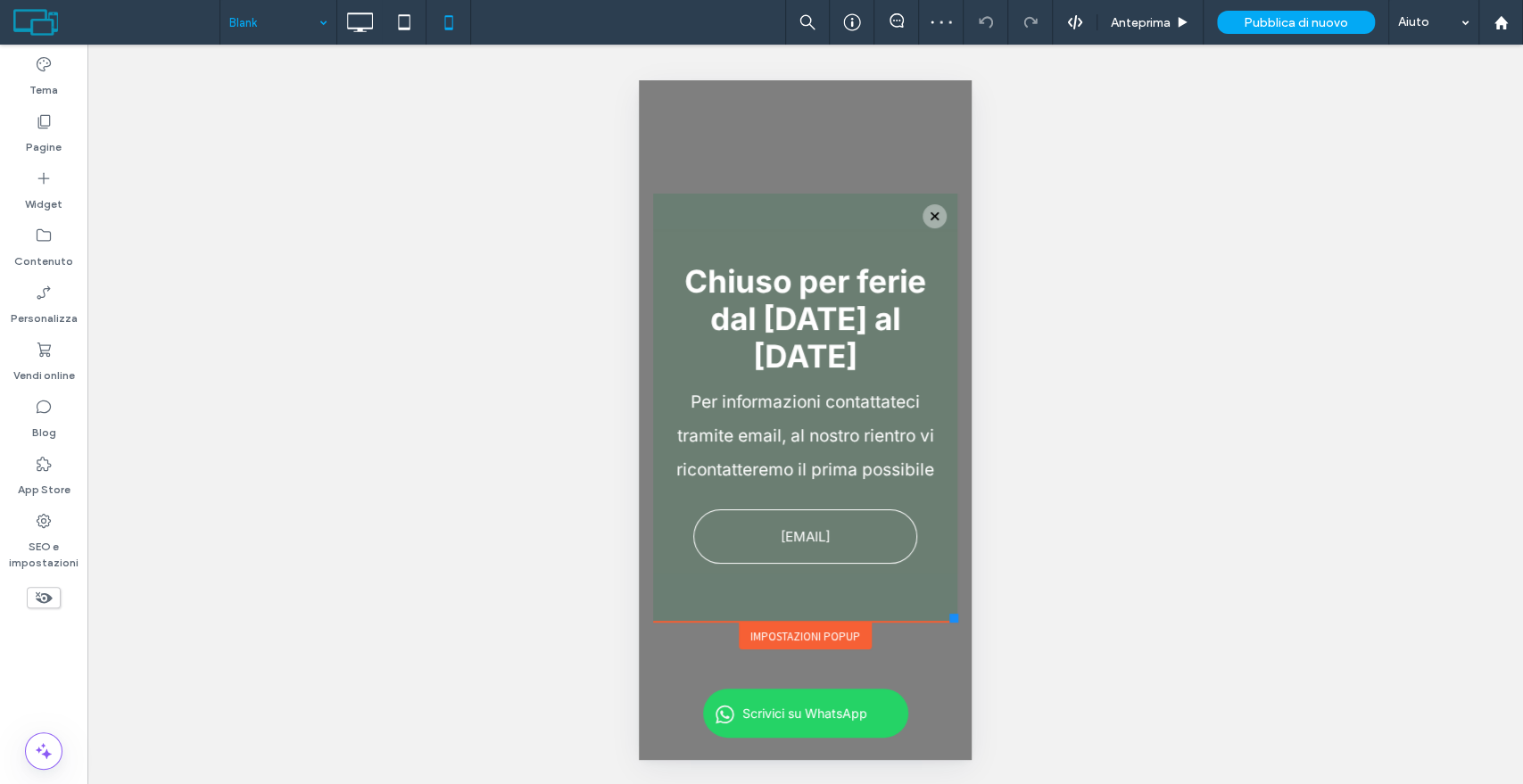 drag, startPoint x: 948, startPoint y: 593, endPoint x: 957, endPoint y: 622, distance: 30.364453 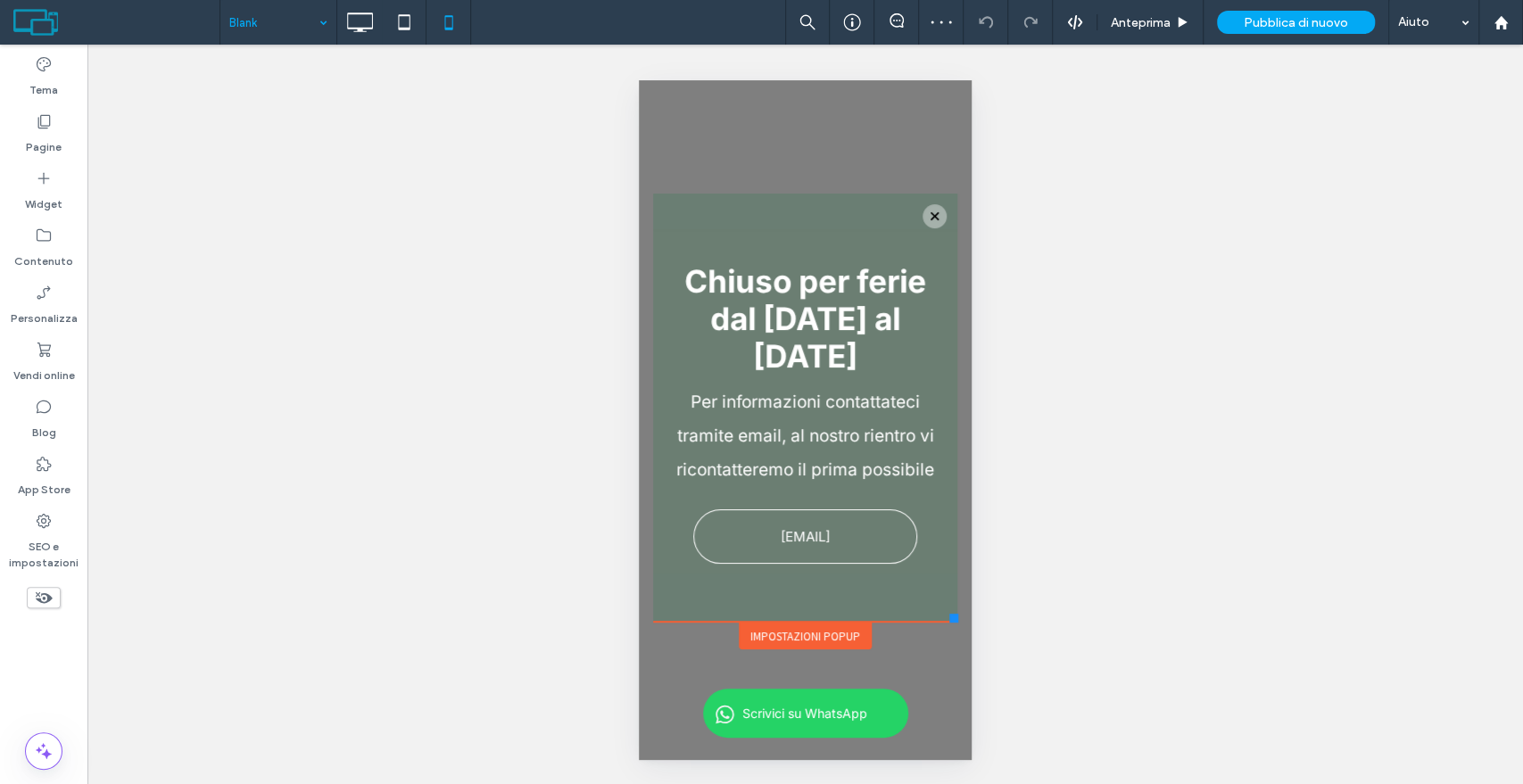 click at bounding box center [954, 618] 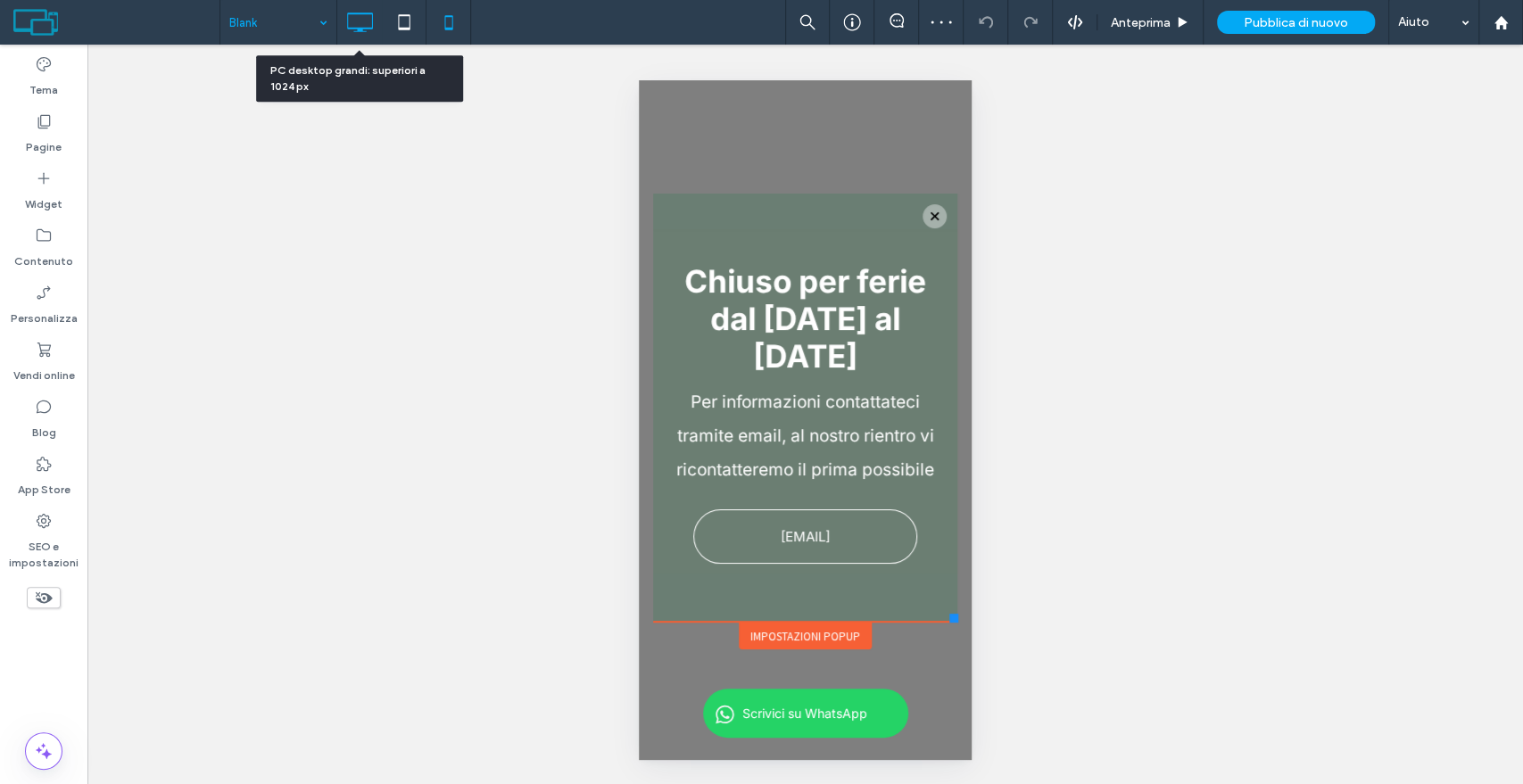 click 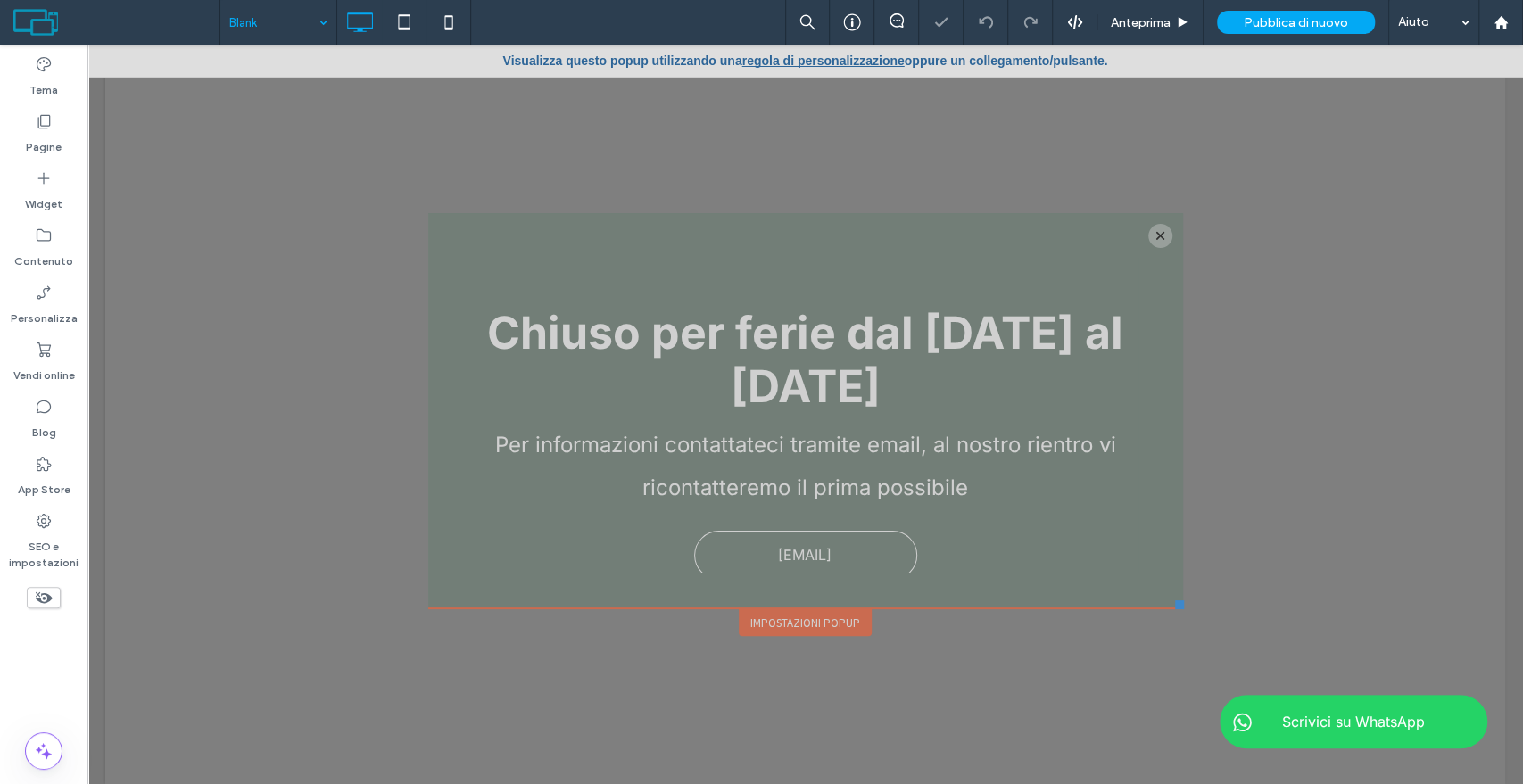scroll, scrollTop: 0, scrollLeft: 0, axis: both 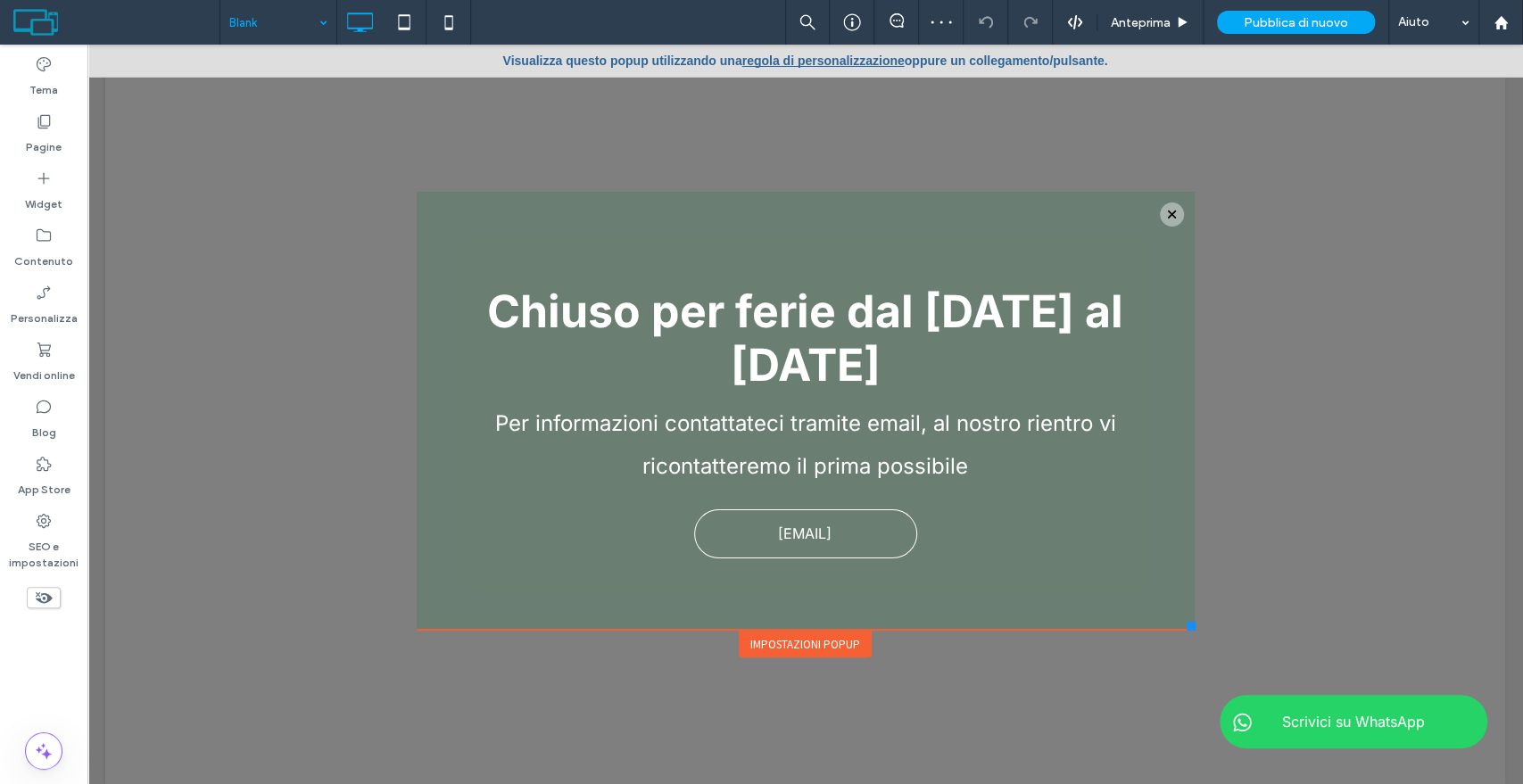 drag, startPoint x: 1173, startPoint y: 606, endPoint x: 1187, endPoint y: 625, distance: 23.600847 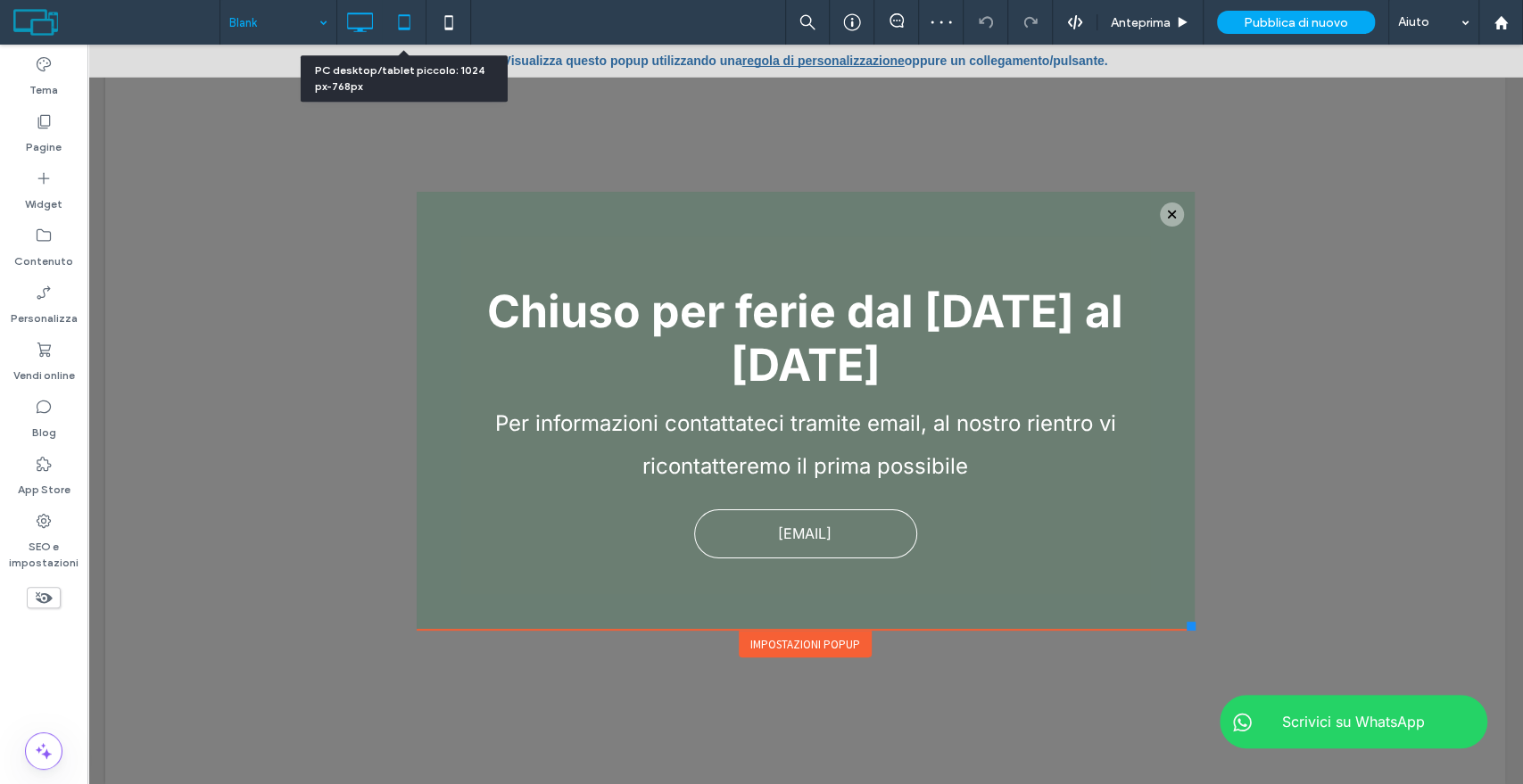 click 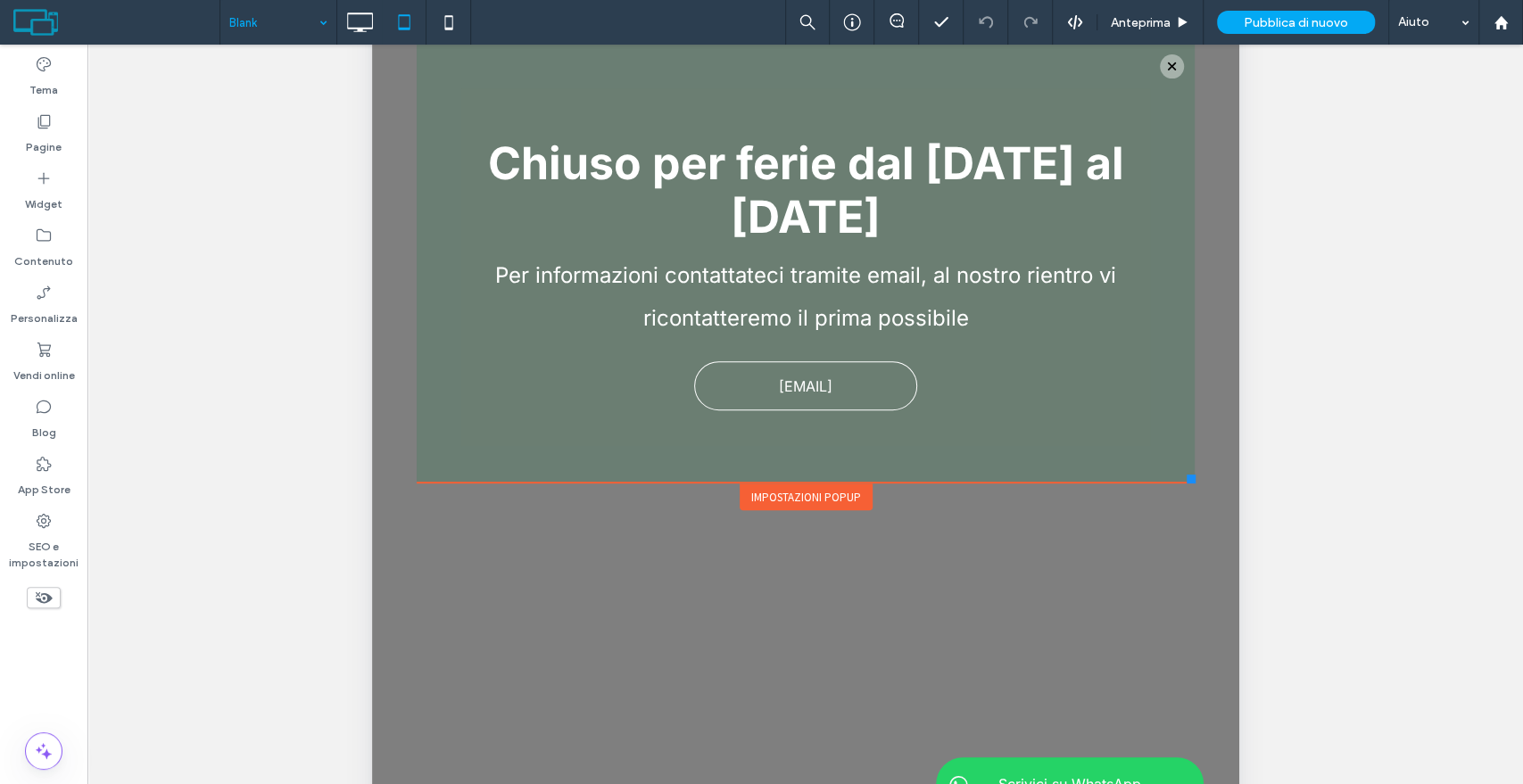 scroll, scrollTop: 458, scrollLeft: 0, axis: vertical 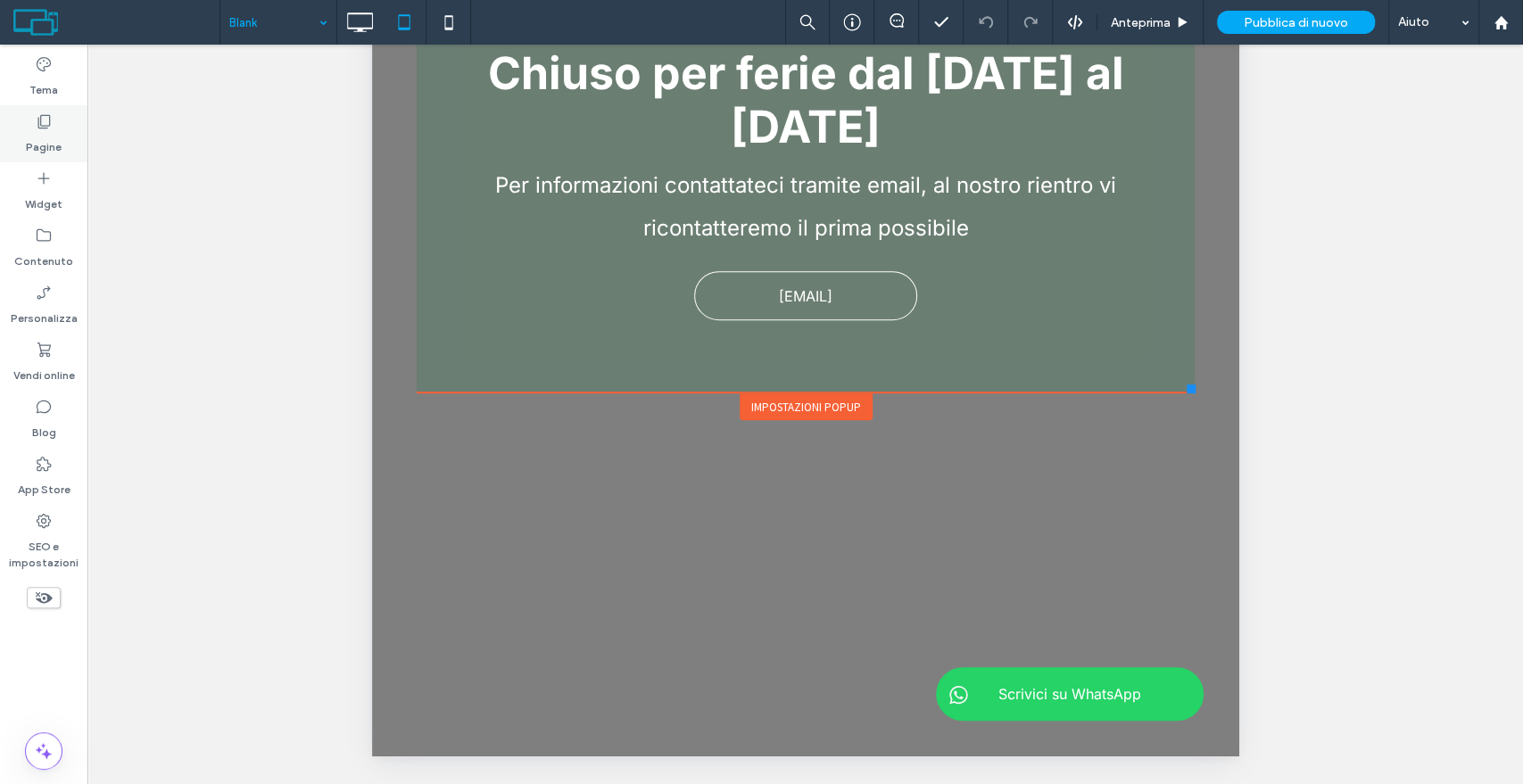 click on "Pagine" at bounding box center [44, 143] 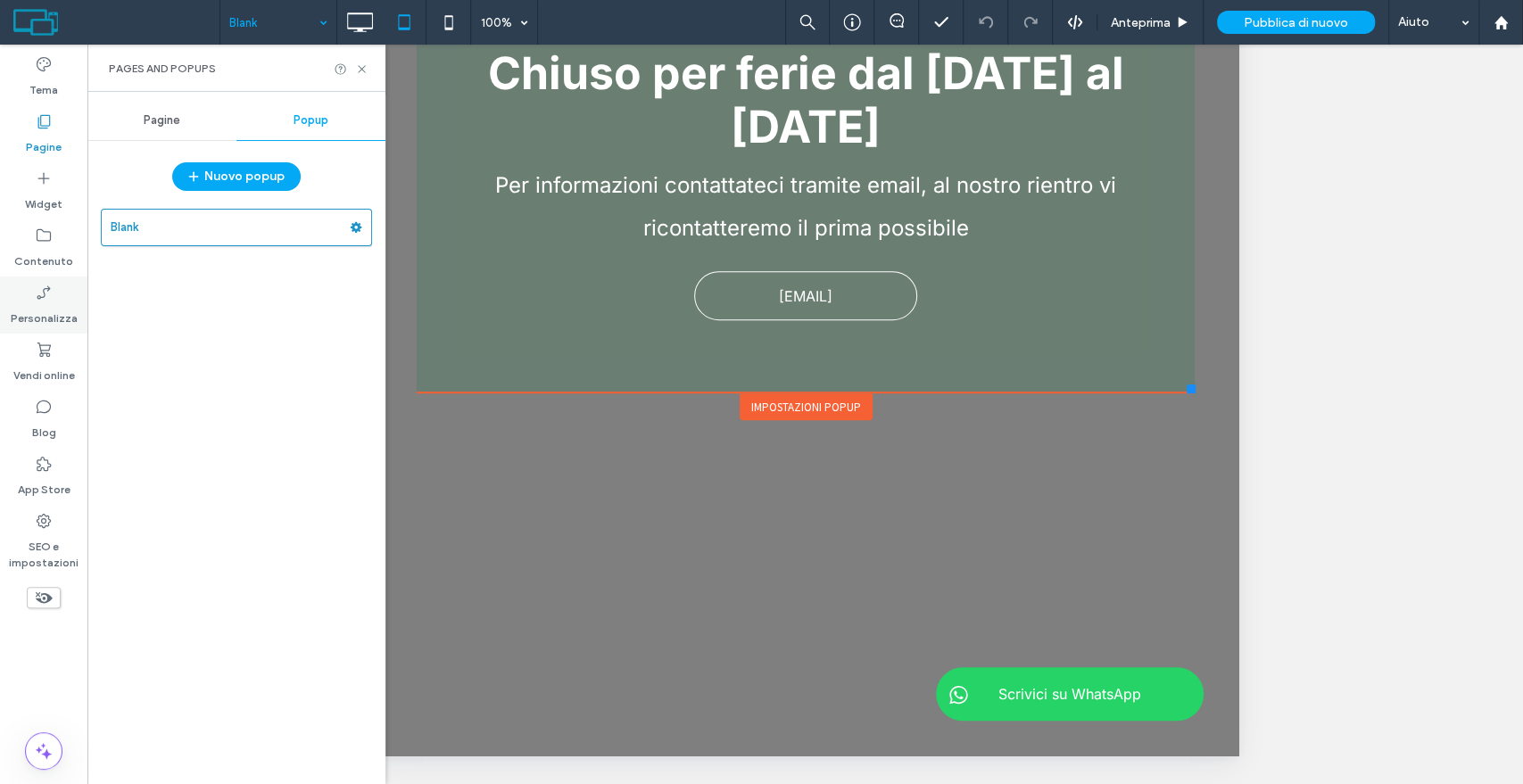 click 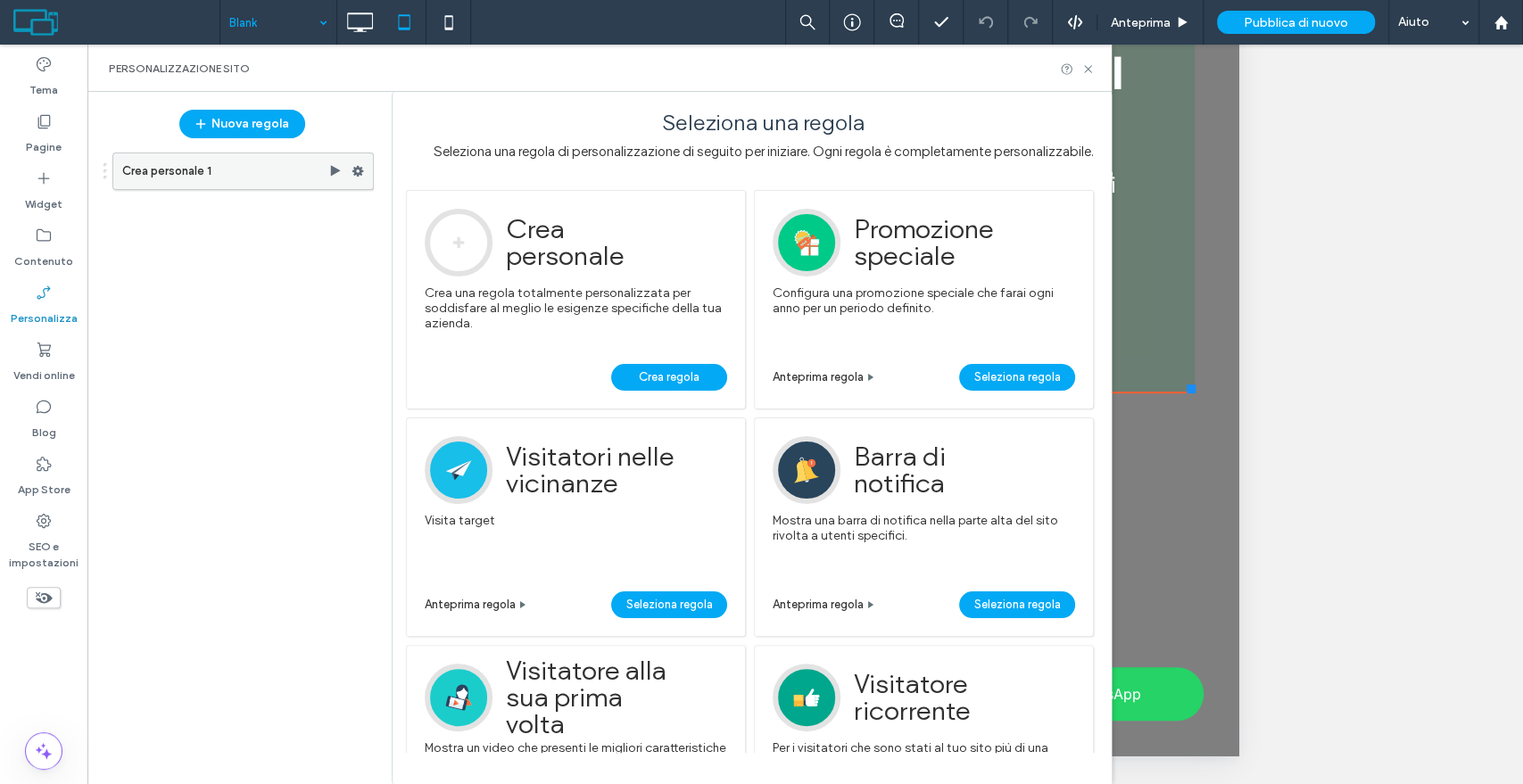 click 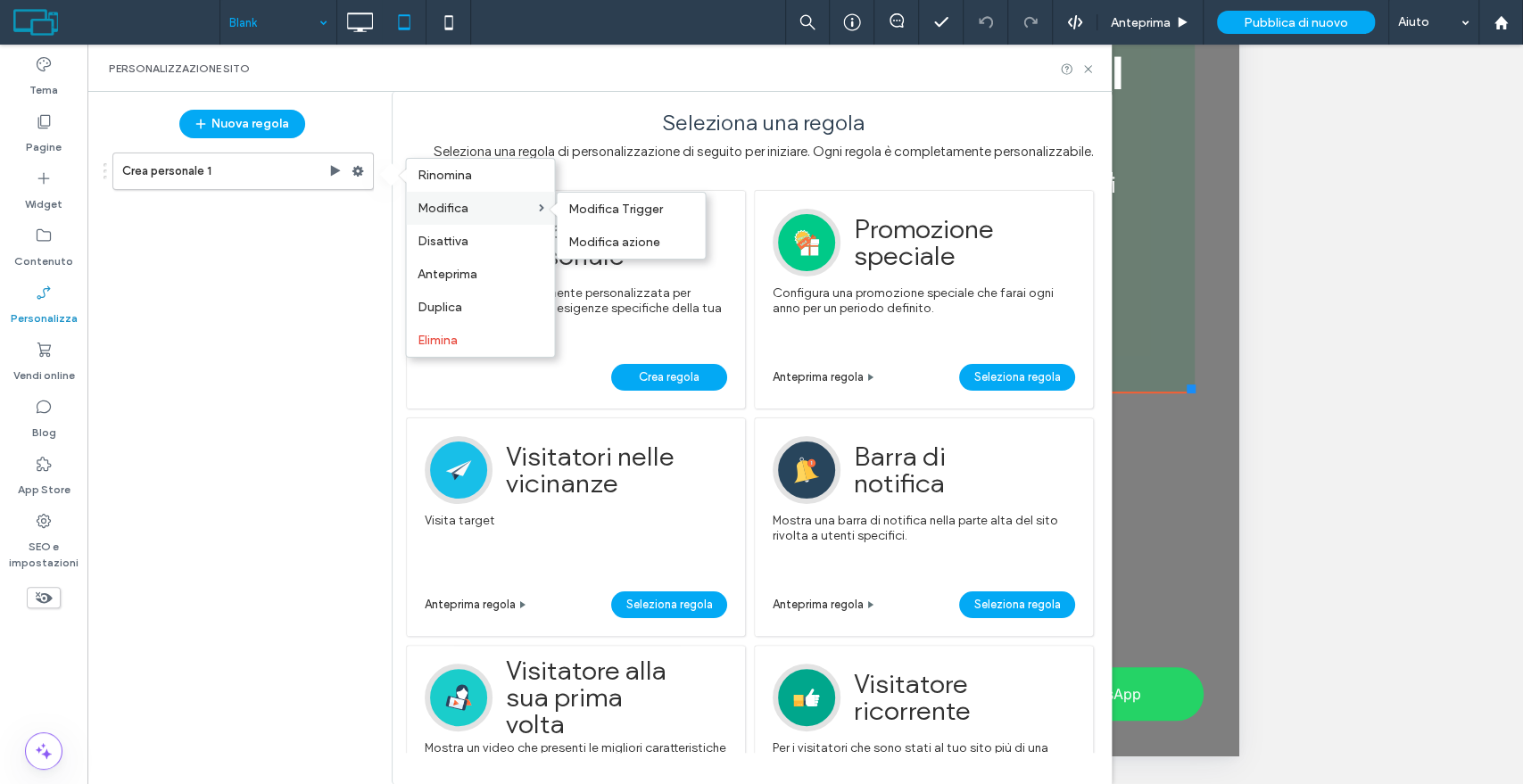 click on "Modifica" at bounding box center (442, 208) 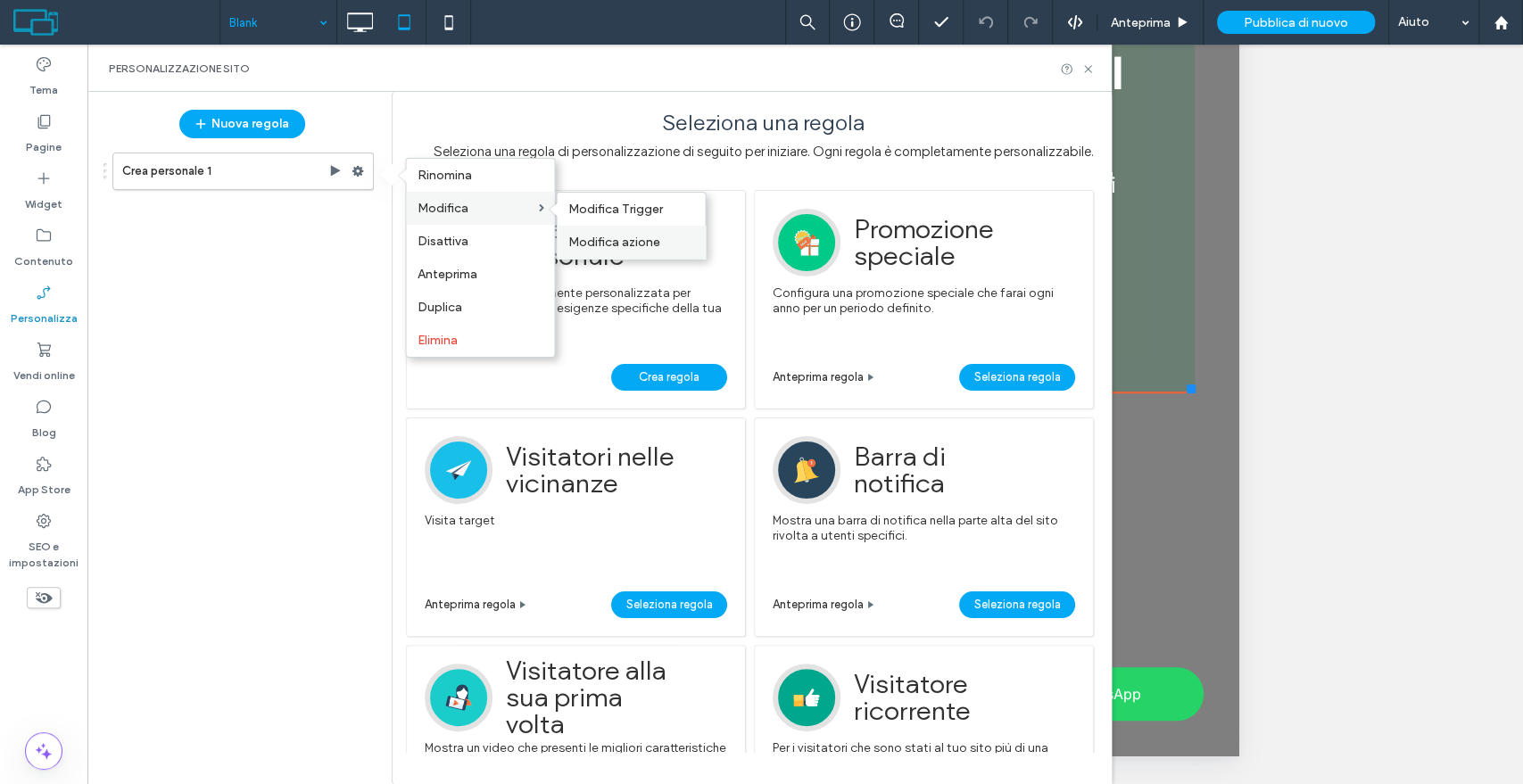 click on "Modifica azione" at bounding box center [613, 242] 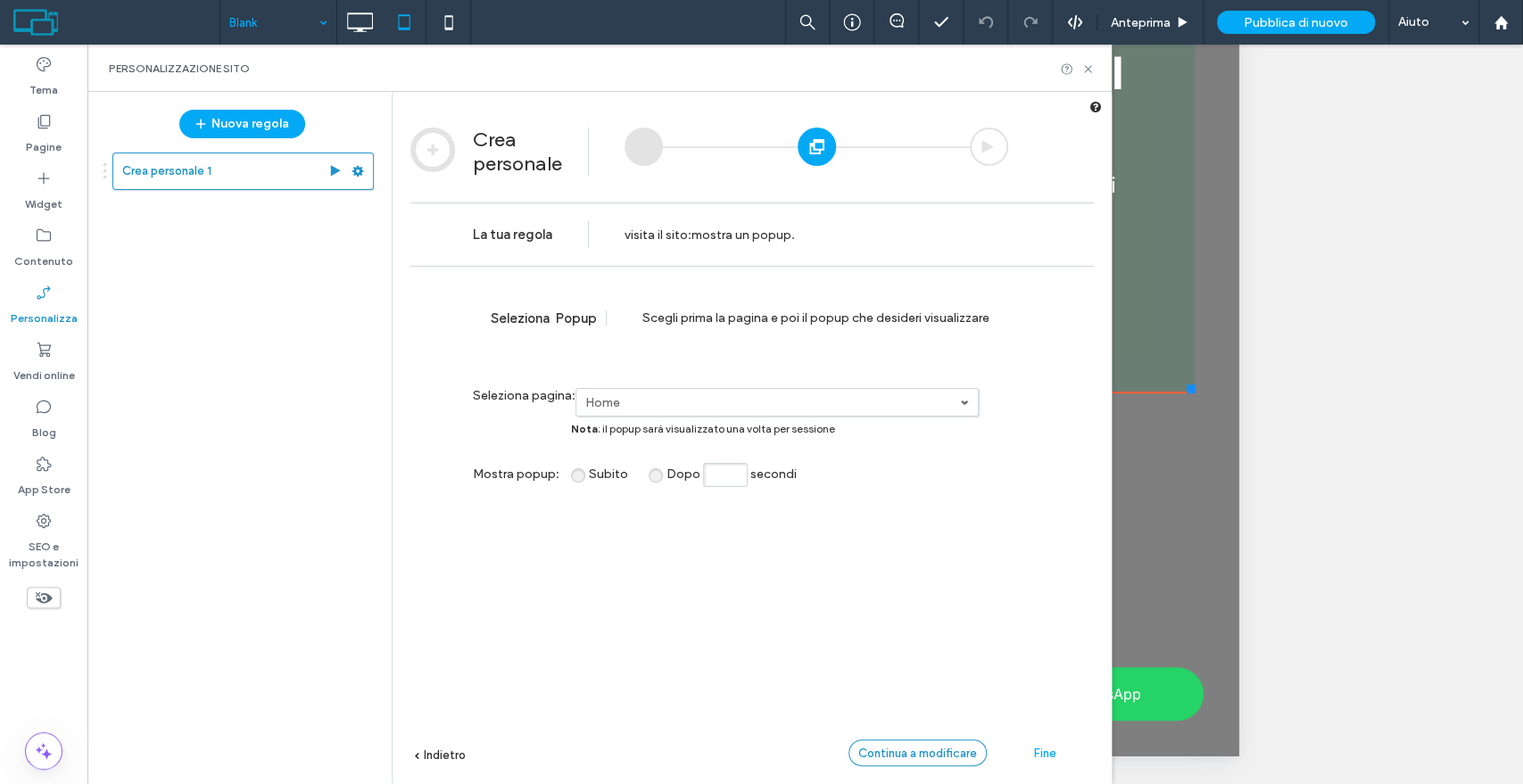 click on "Continua a modificare" at bounding box center [917, 753] 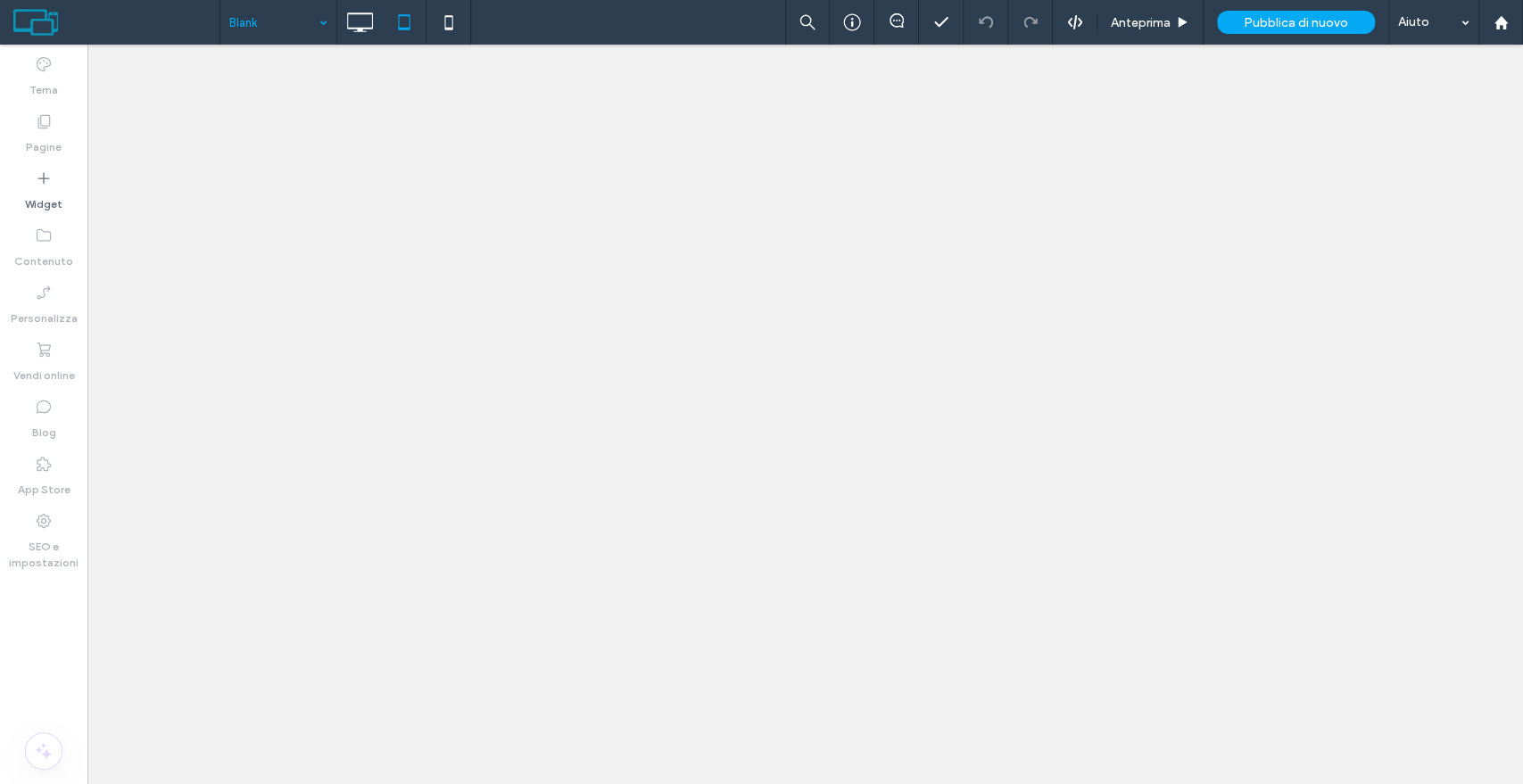 scroll, scrollTop: 0, scrollLeft: 0, axis: both 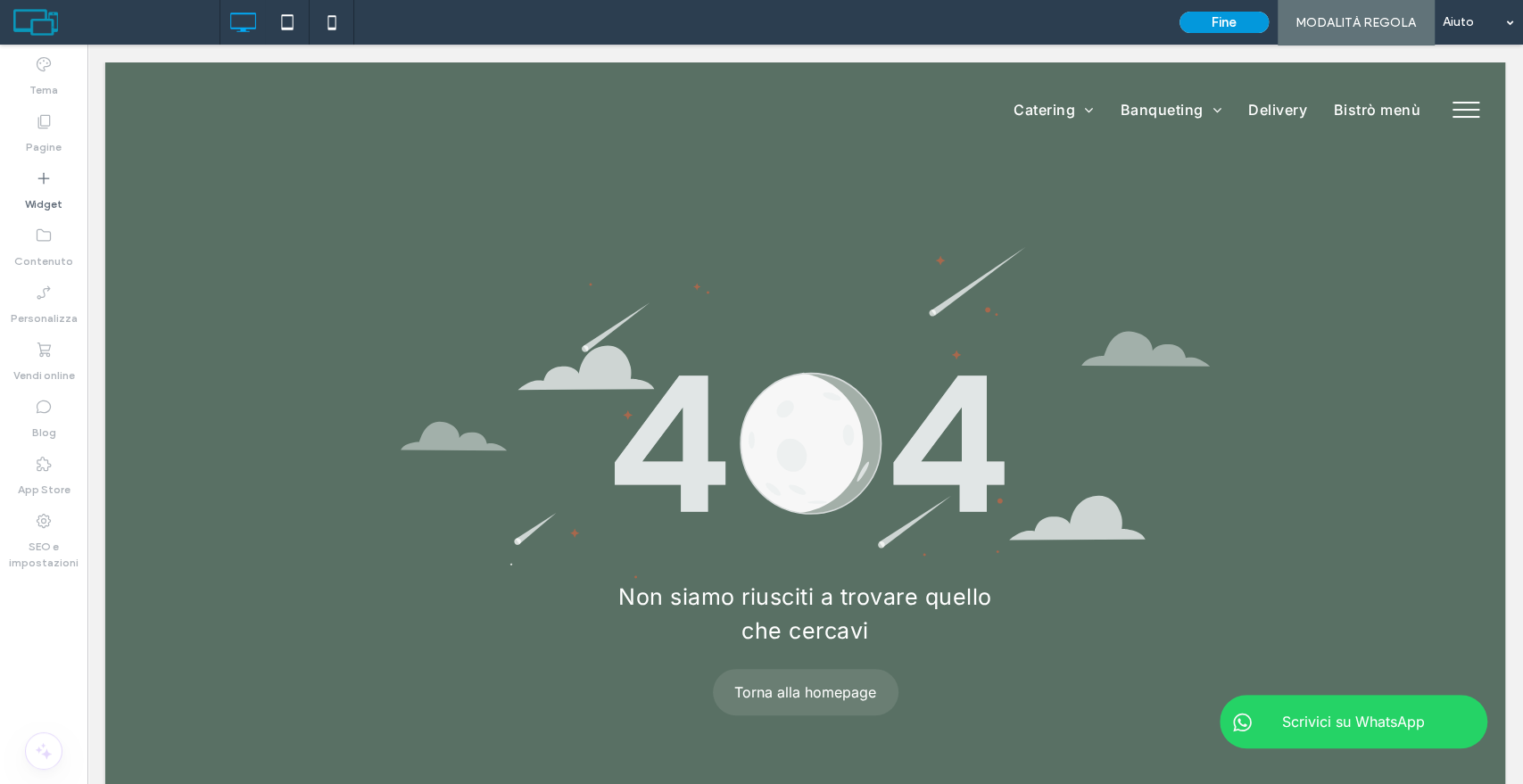 click on "Fine" at bounding box center (1224, 22) 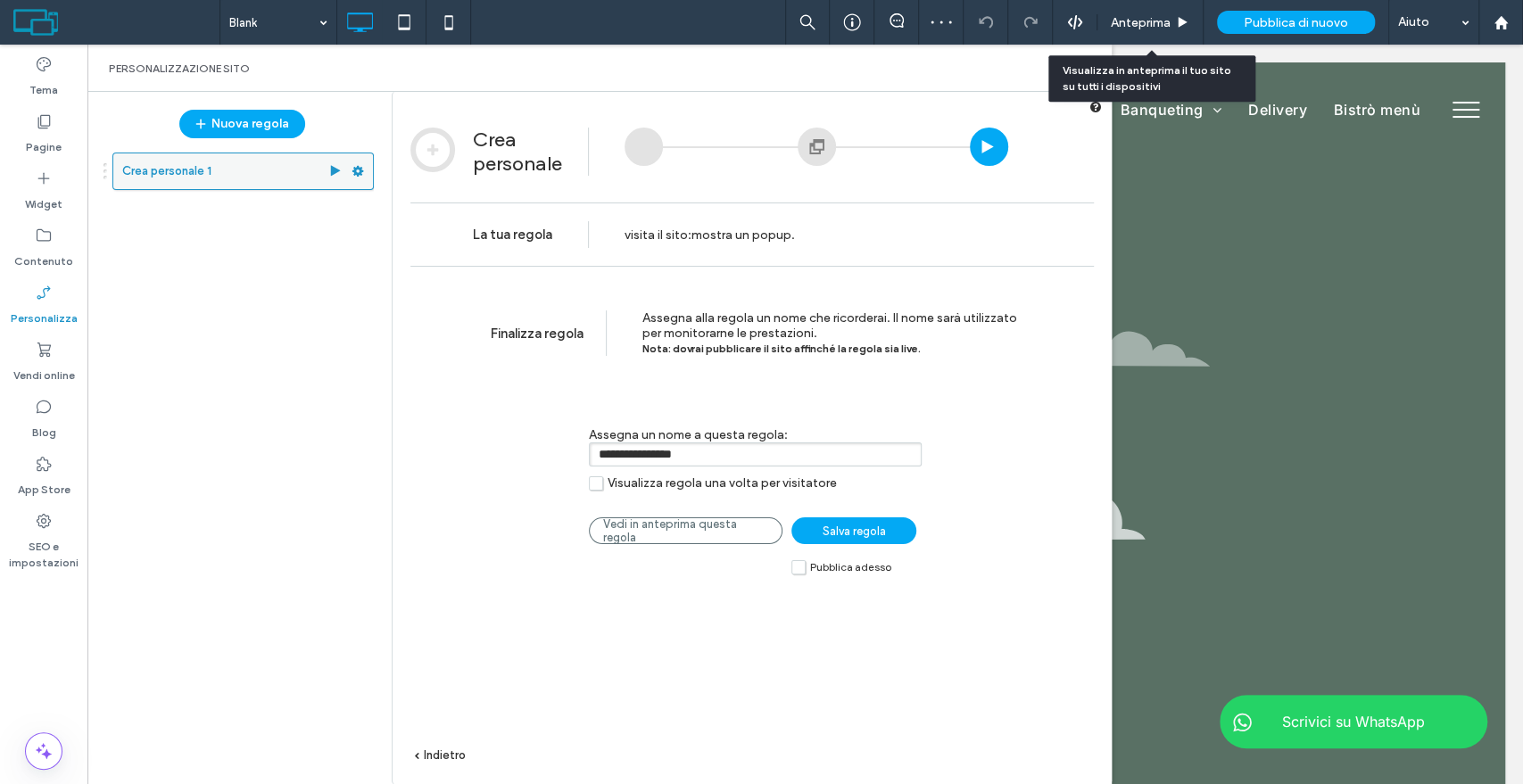 click 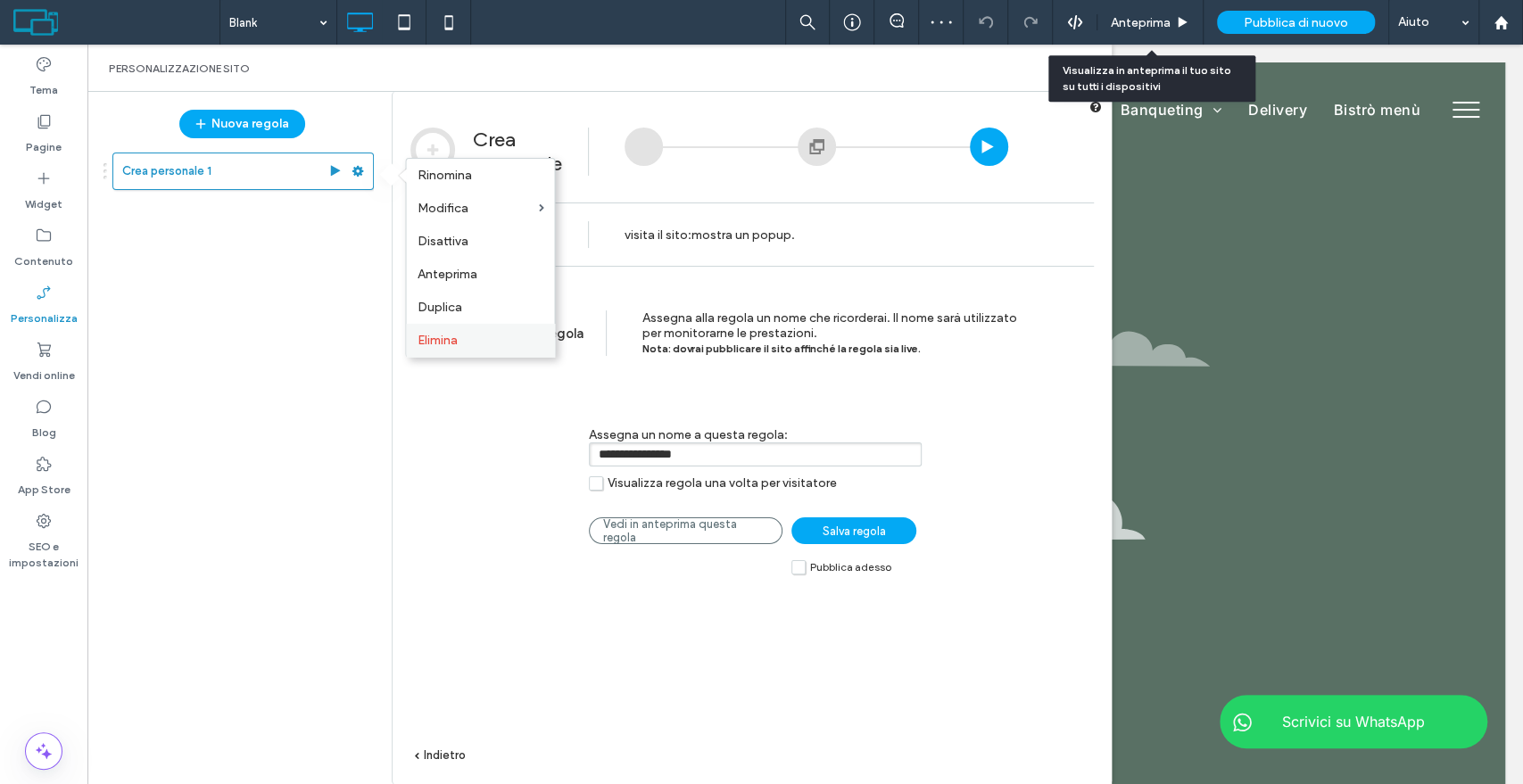 click on "Elimina" at bounding box center (436, 340) 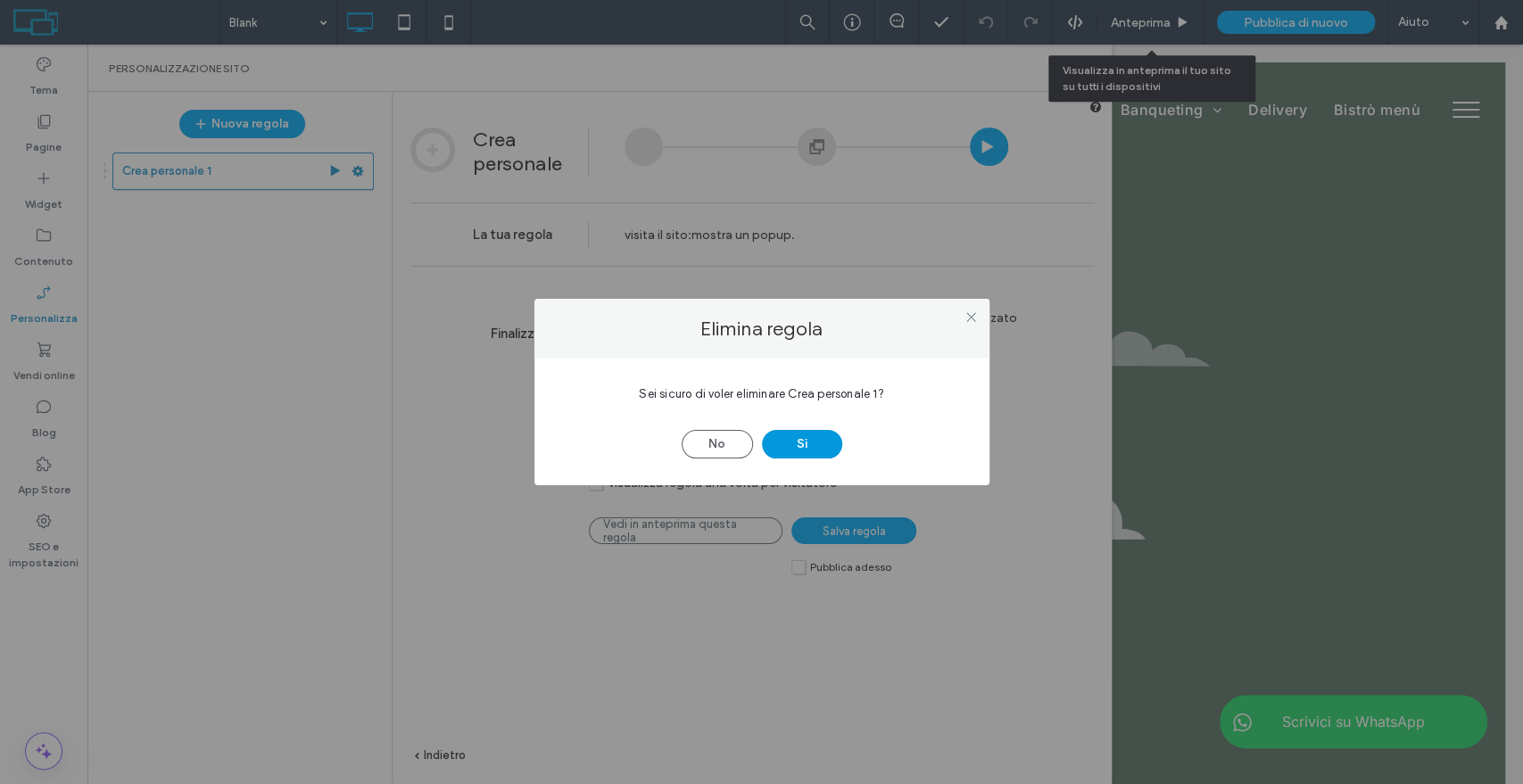 click on "Sì" at bounding box center [802, 444] 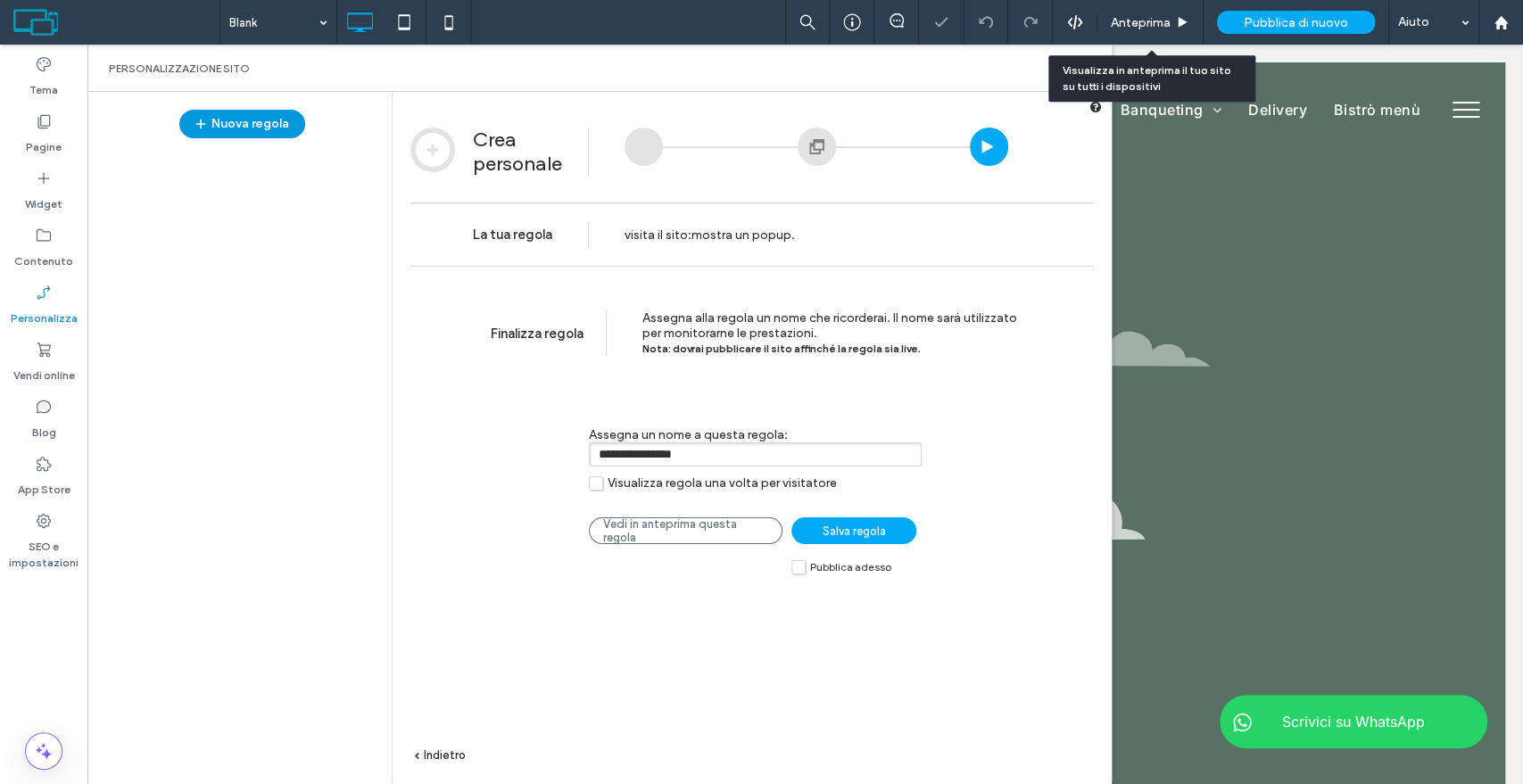 click on "Nuova regola" at bounding box center [242, 124] 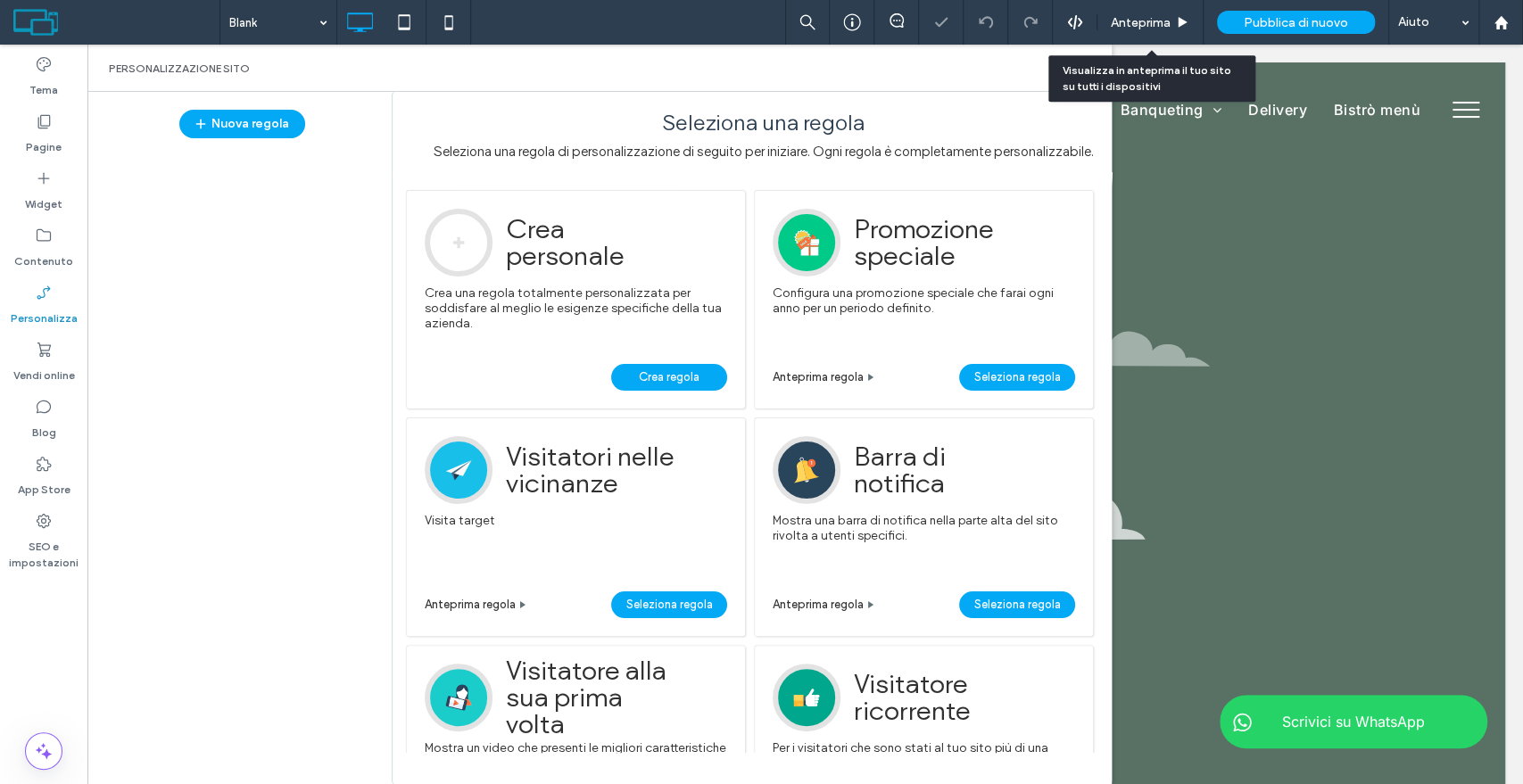 click on "Crea regola" at bounding box center [669, 377] 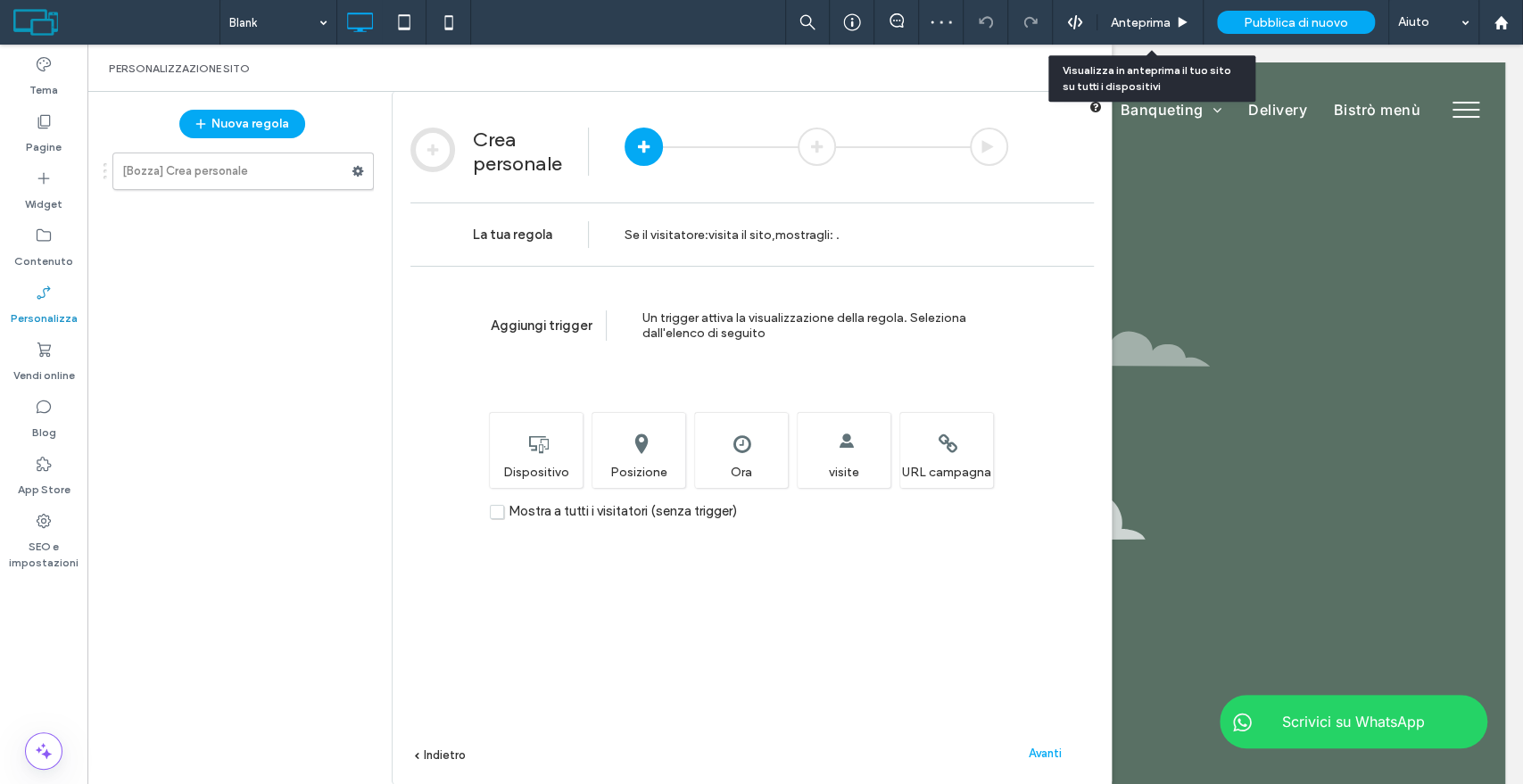 click on "Mostra a tutti i visitatori (senza trigger)" at bounding box center (613, 511) 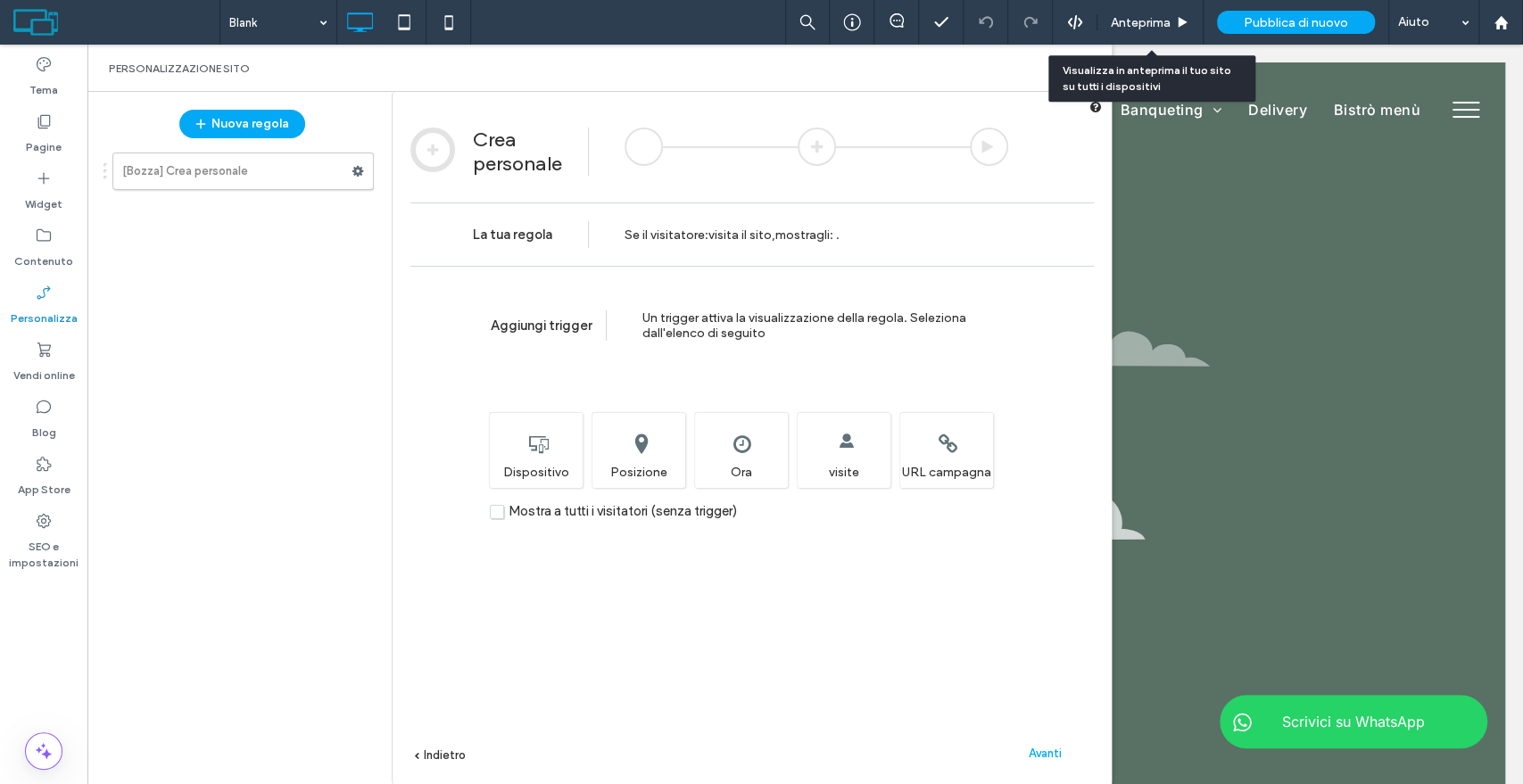 click on "Avanti" at bounding box center (1045, 753) 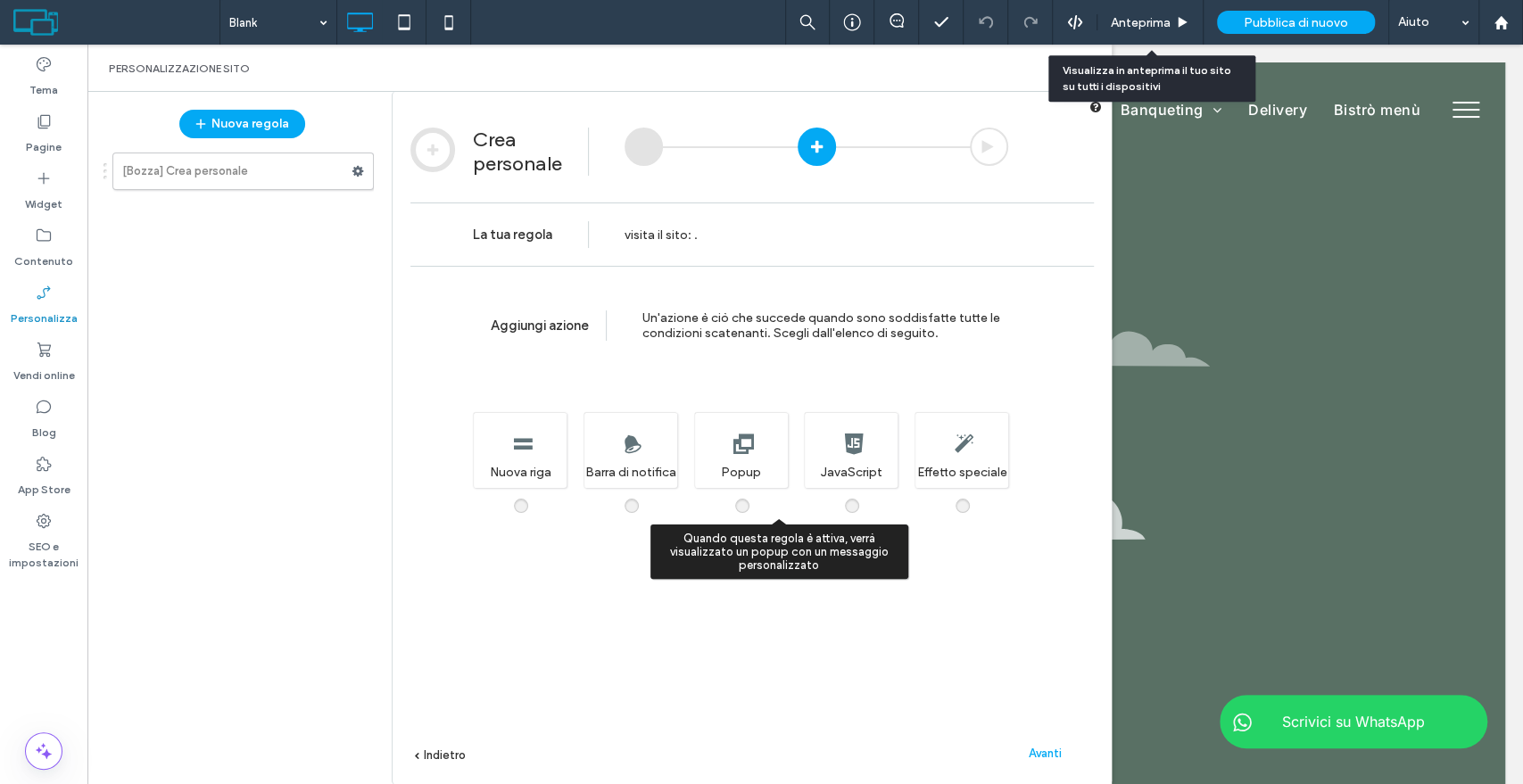 click on "Quando questa regola è attiva, verrà visualizzato un popup con un messaggio personalizzato
Popup" at bounding box center [741, 450] 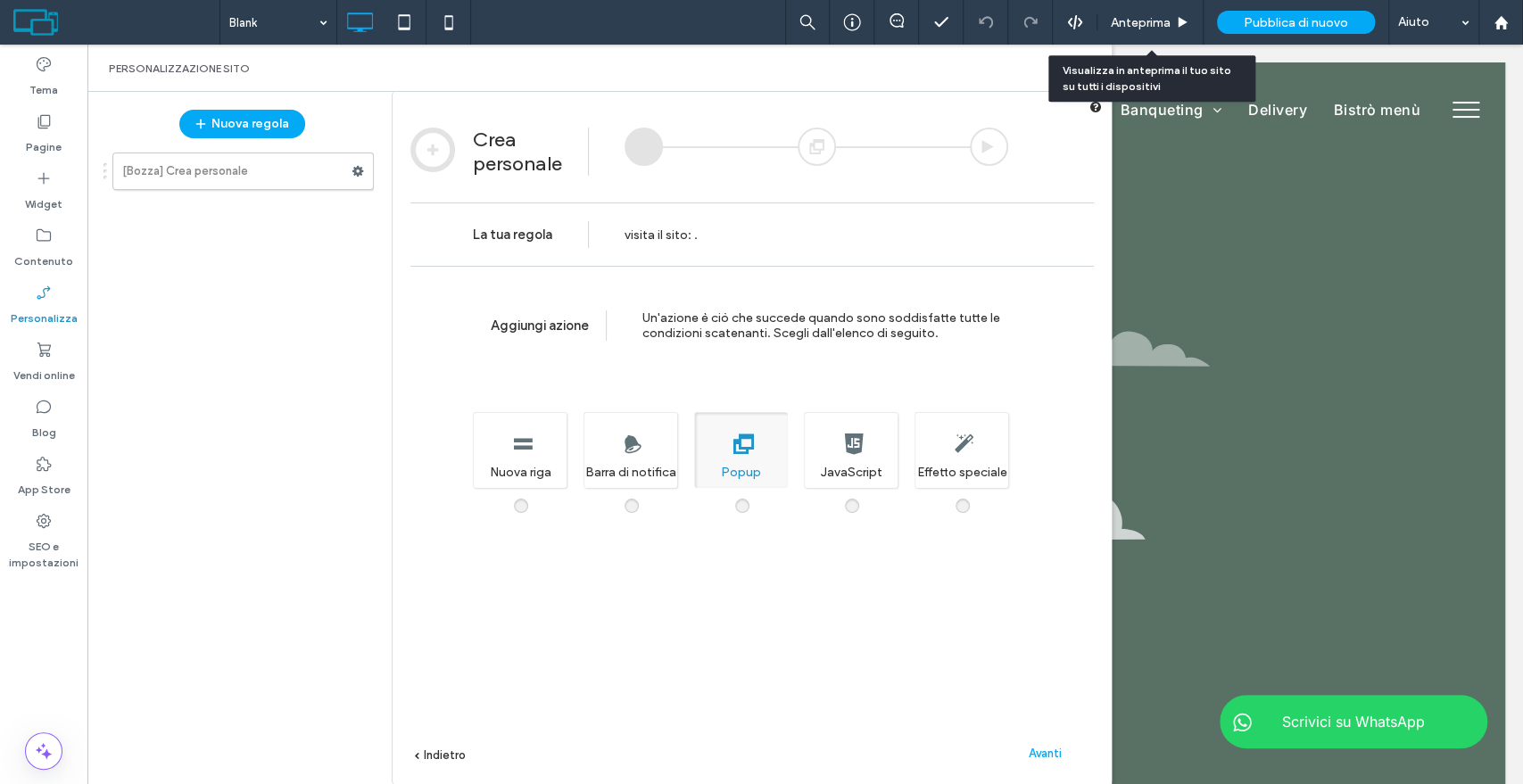 click on "Avanti" at bounding box center (1045, 753) 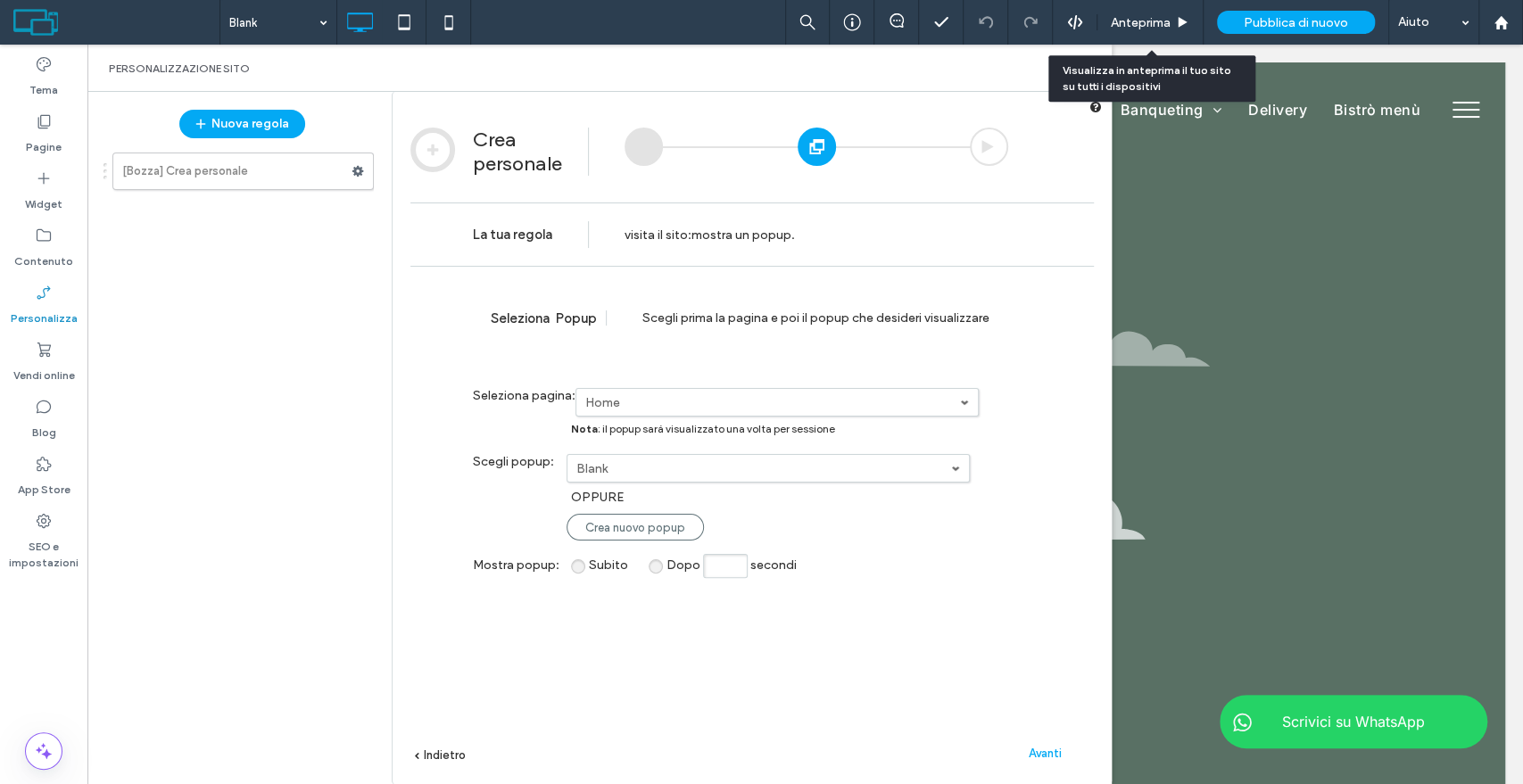 click on "Blank" at bounding box center [773, 402] 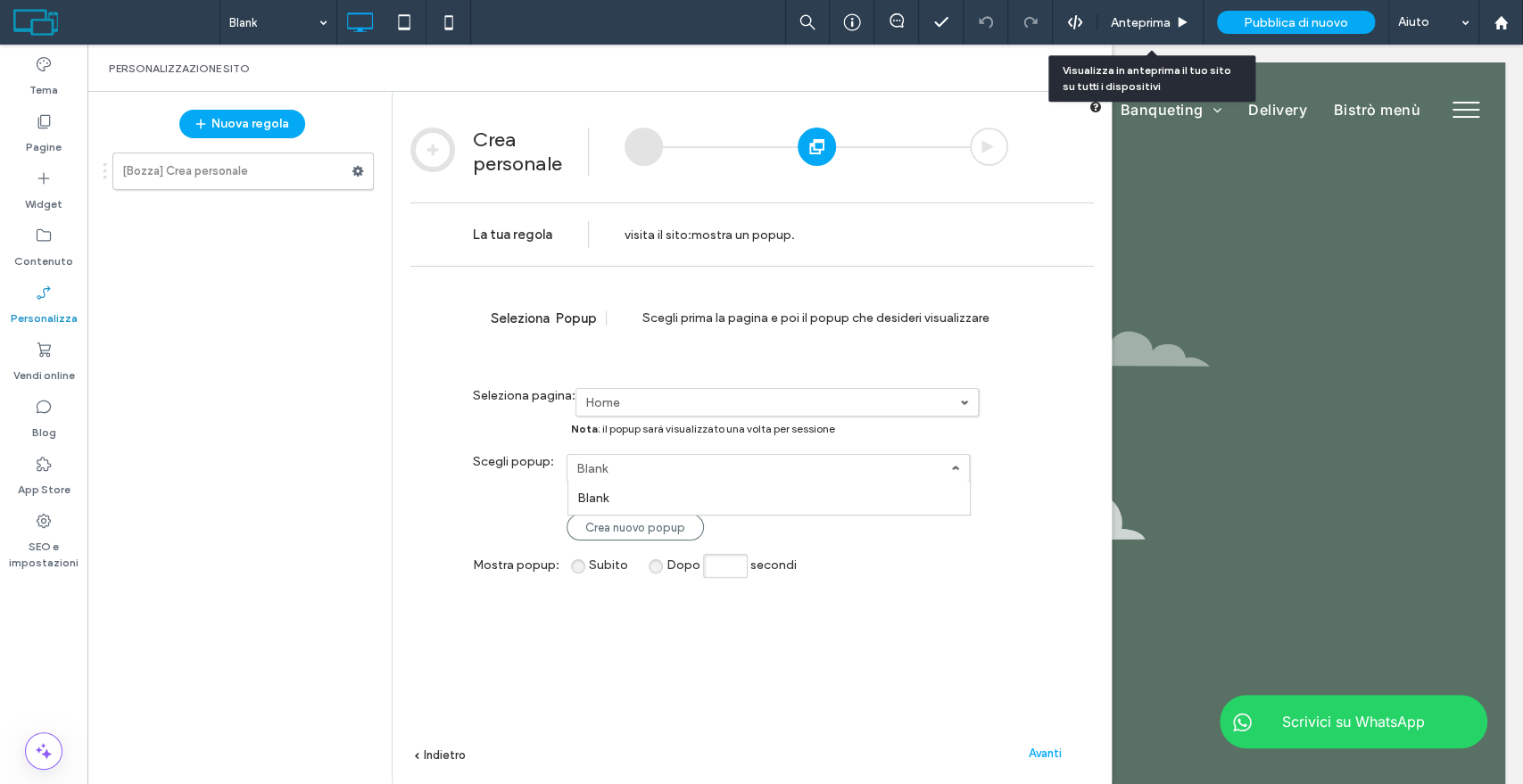 click on "Blank" at bounding box center (0, 0) 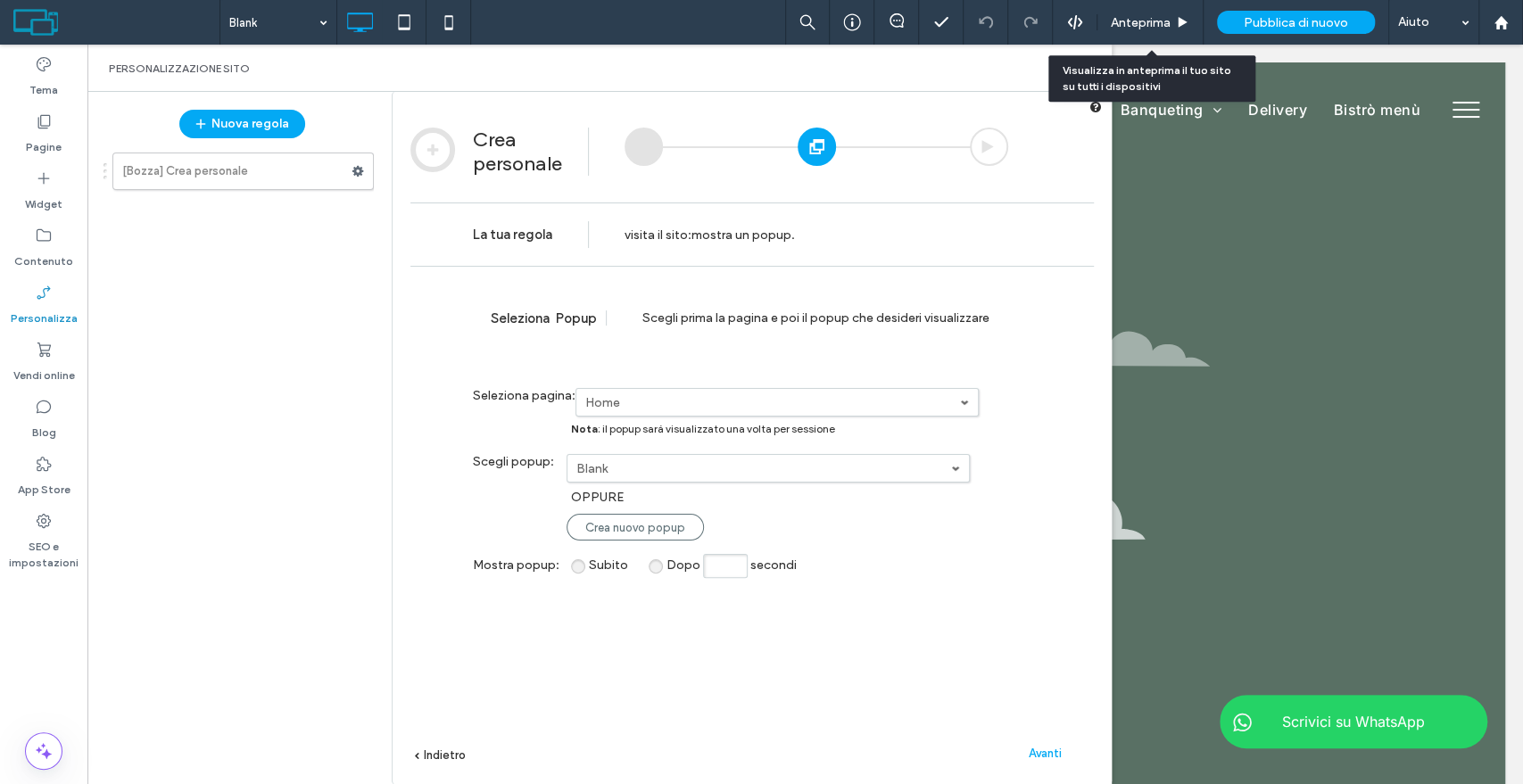 click on "Avanti" at bounding box center [1045, 753] 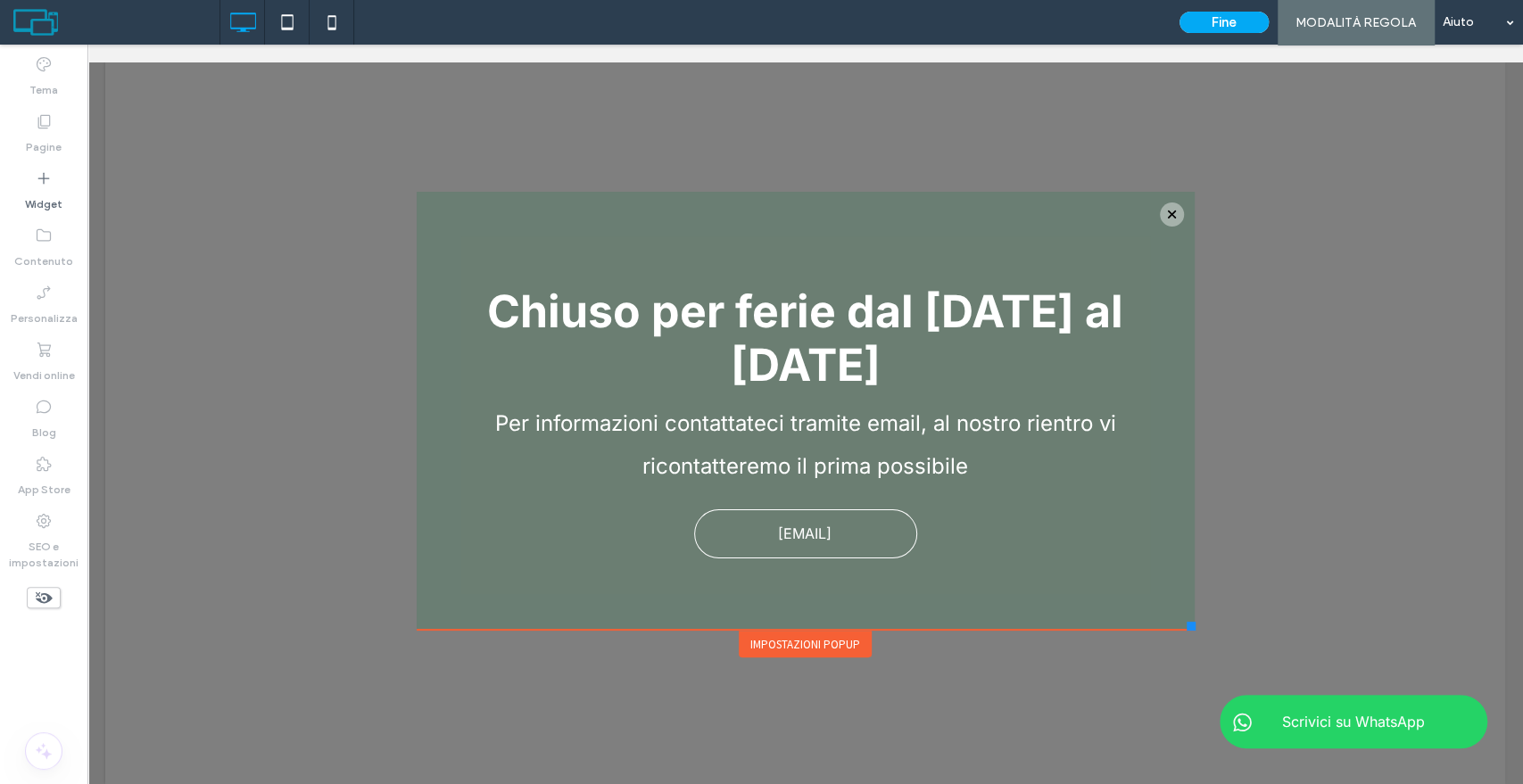 scroll, scrollTop: 0, scrollLeft: 0, axis: both 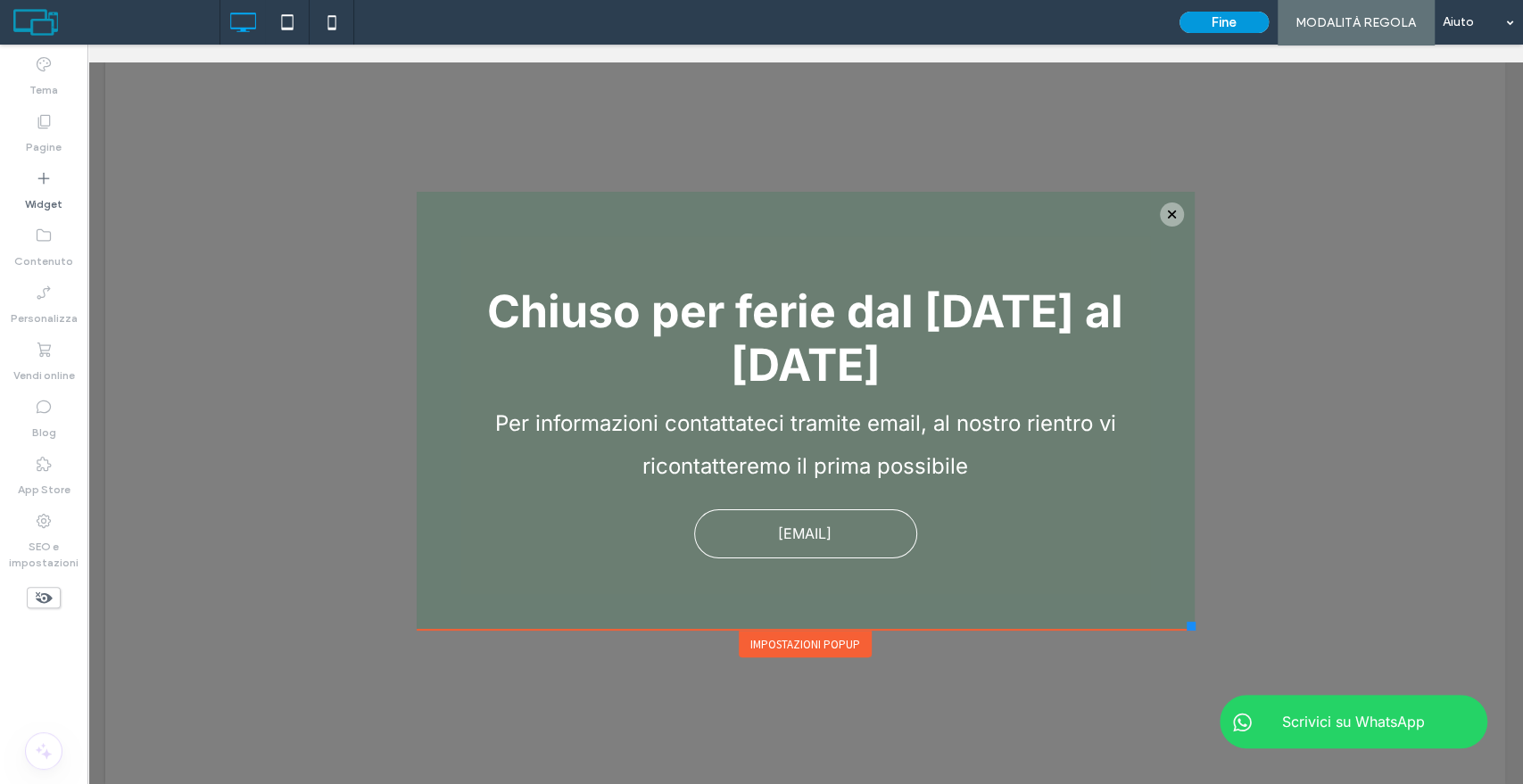 click on "Fine" at bounding box center (1224, 22) 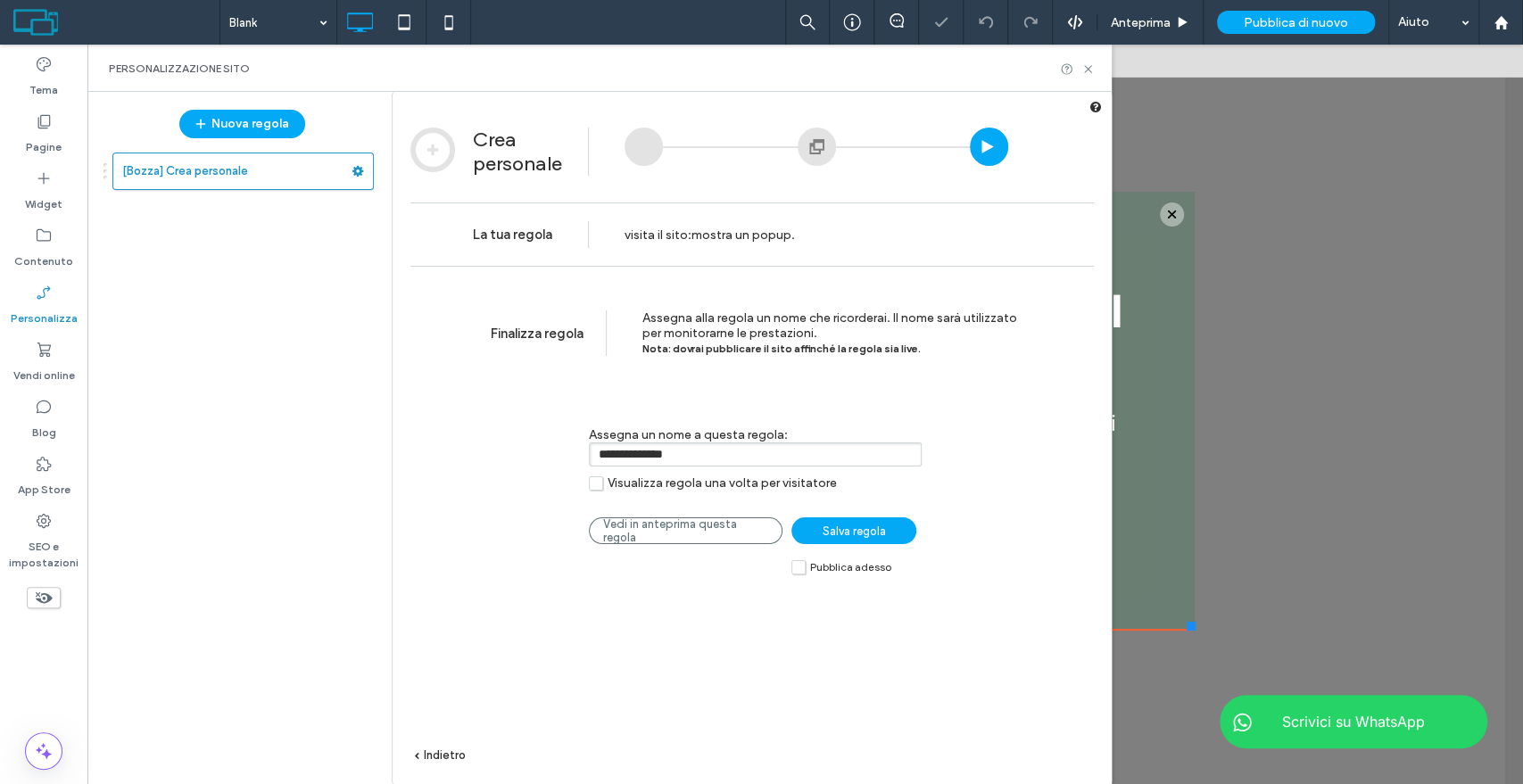 click on "Visualizza regola una volta per visitatore" at bounding box center [722, 483] 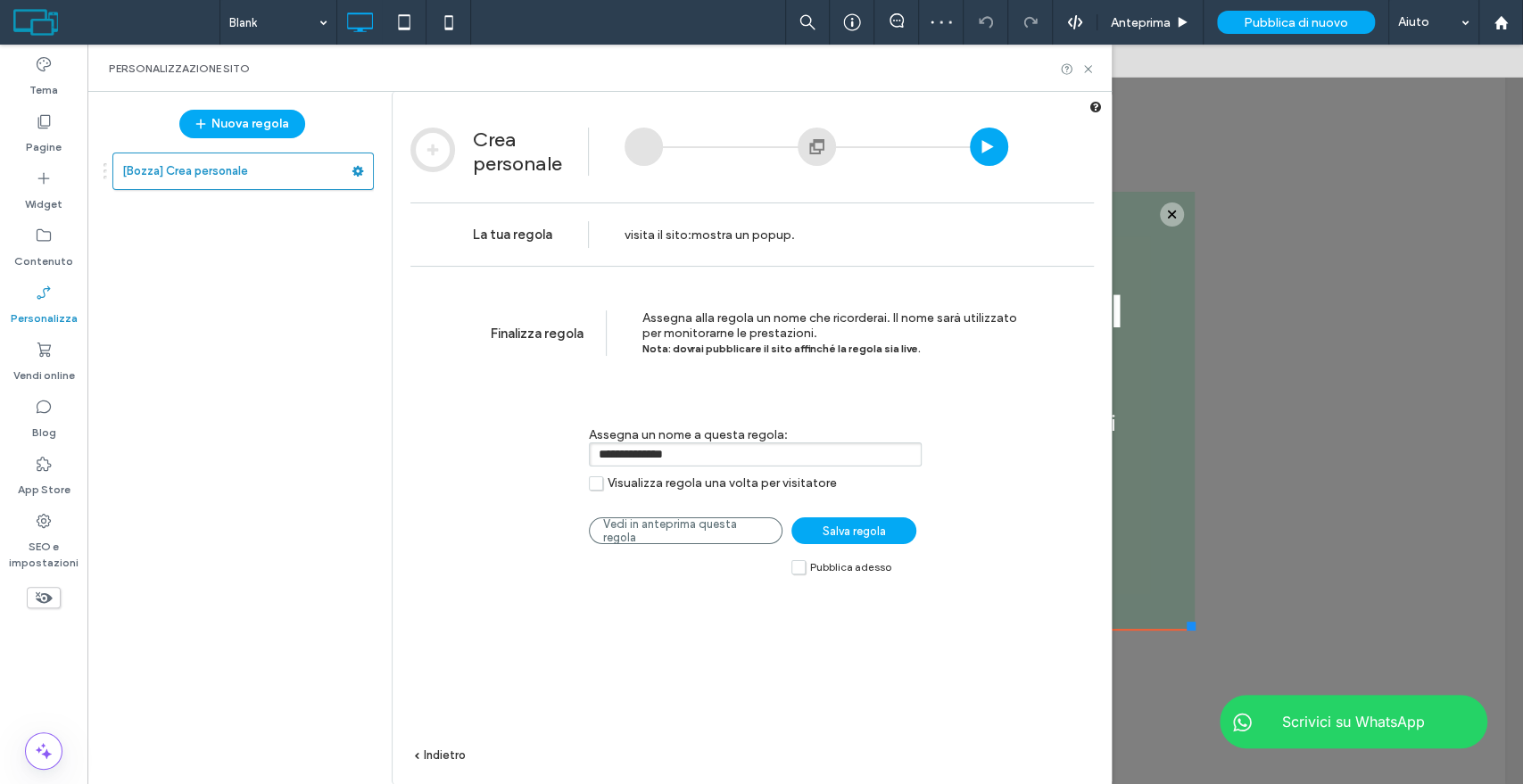 click on "Pubblica adesso" at bounding box center [841, 566] 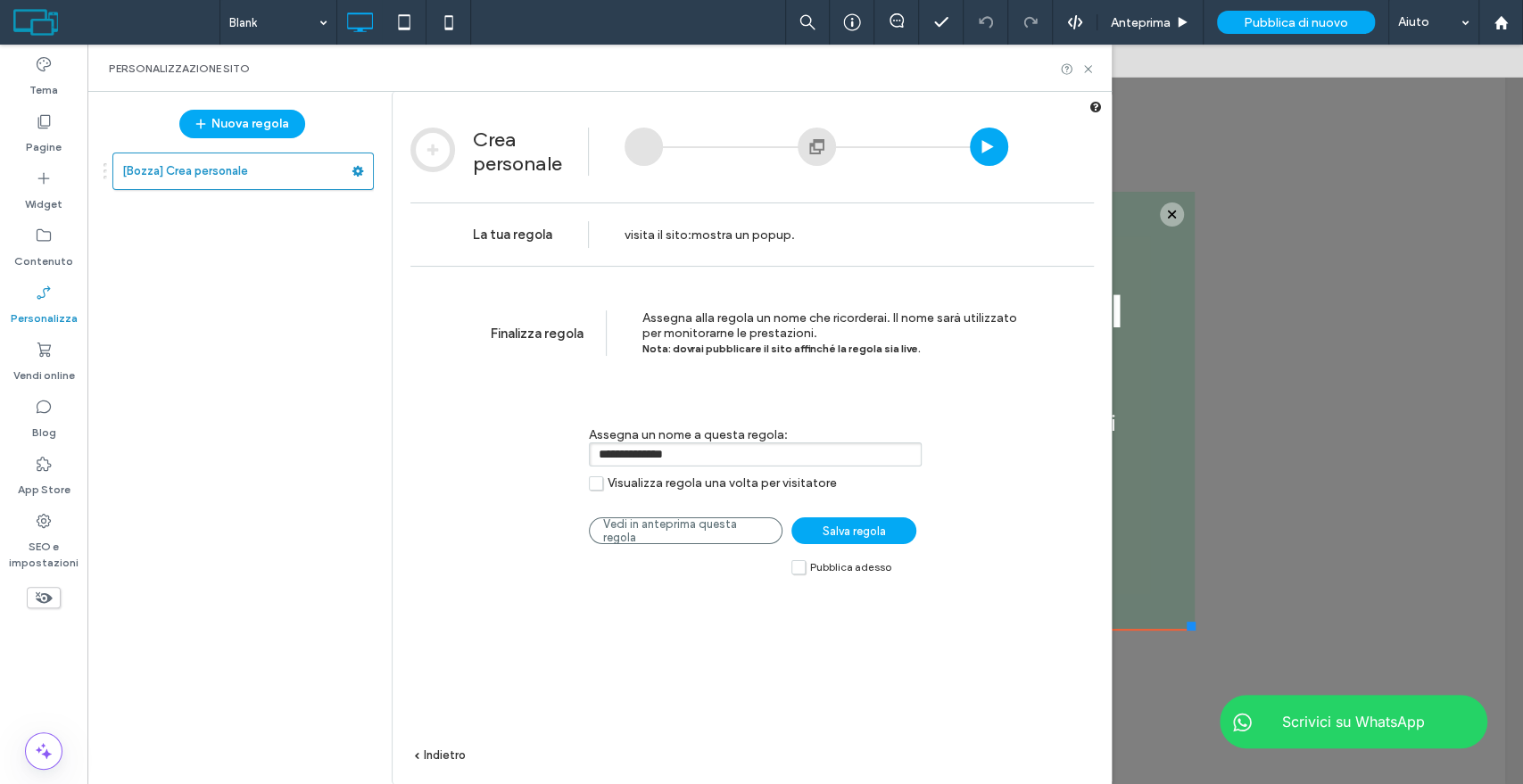 click on "Salva regola" at bounding box center [854, 531] 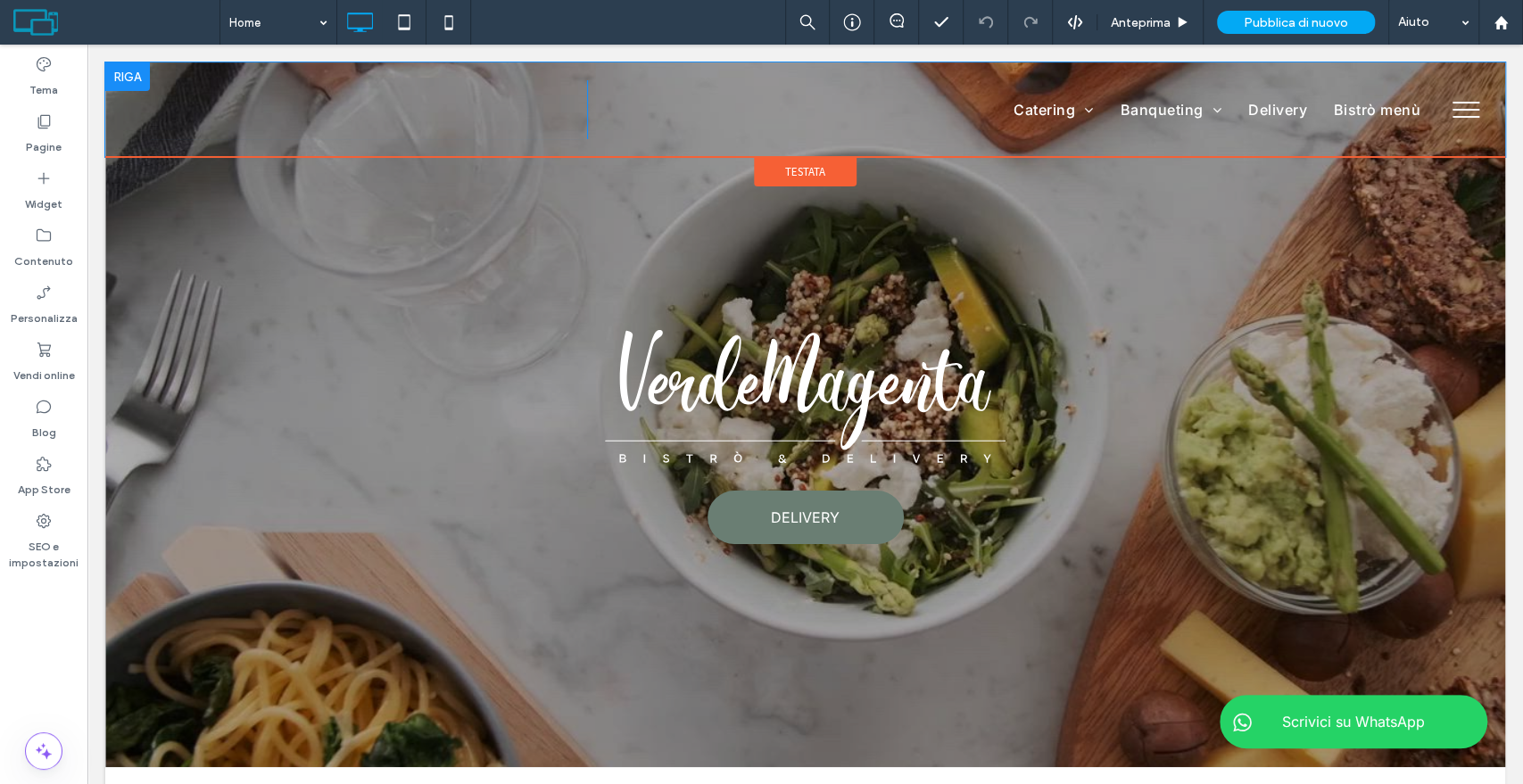 scroll, scrollTop: 0, scrollLeft: 0, axis: both 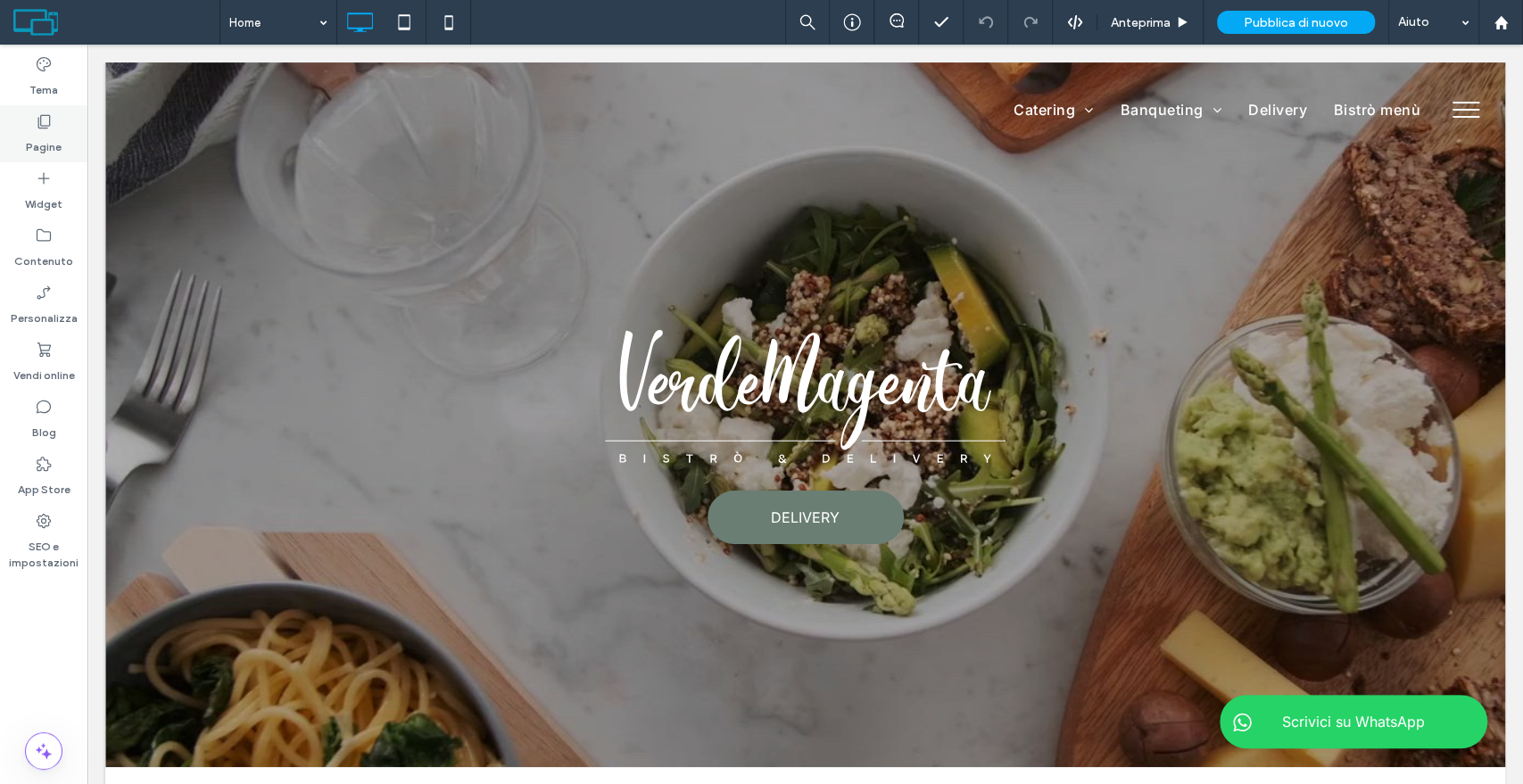 click 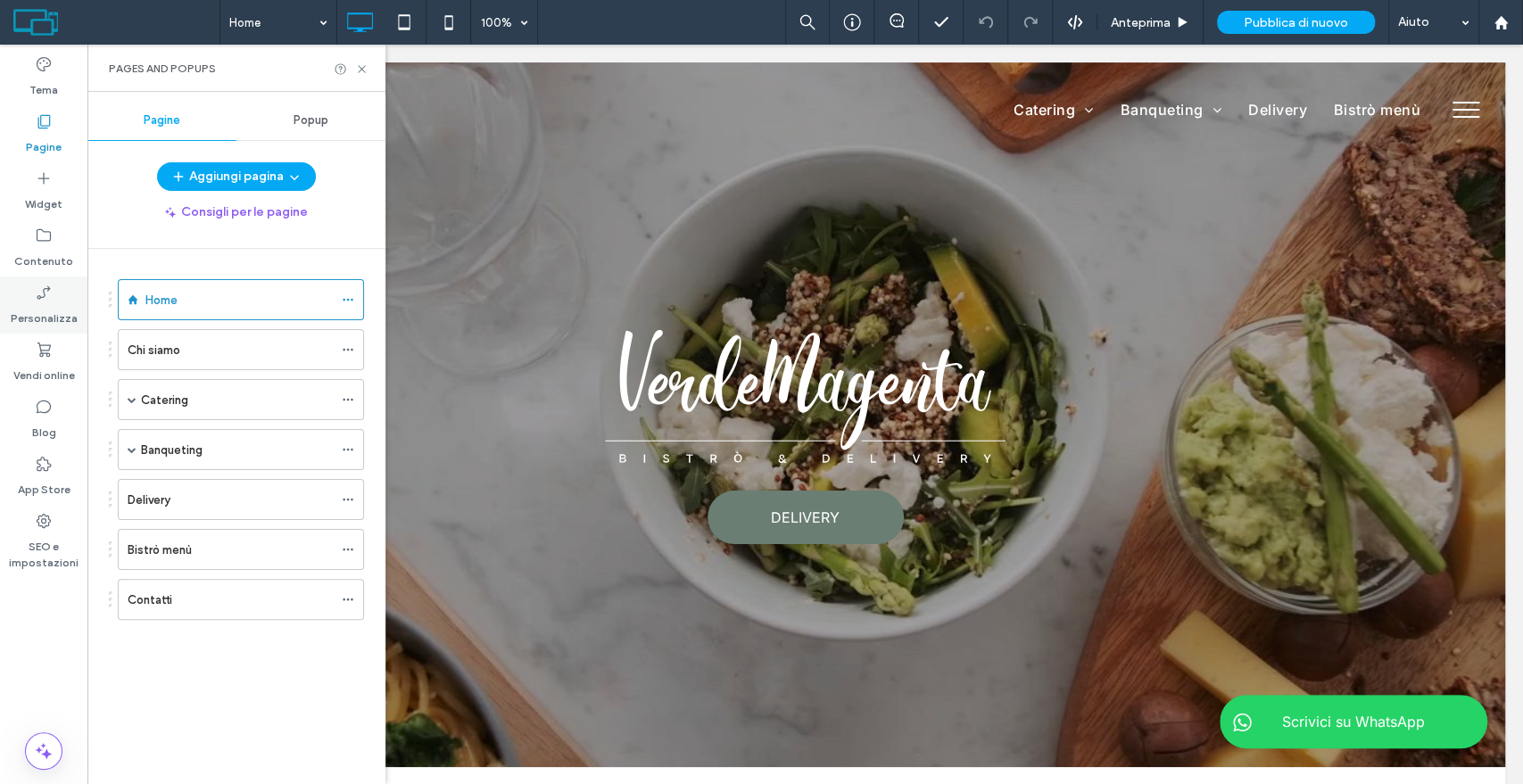 click on "Personalizza" at bounding box center (44, 314) 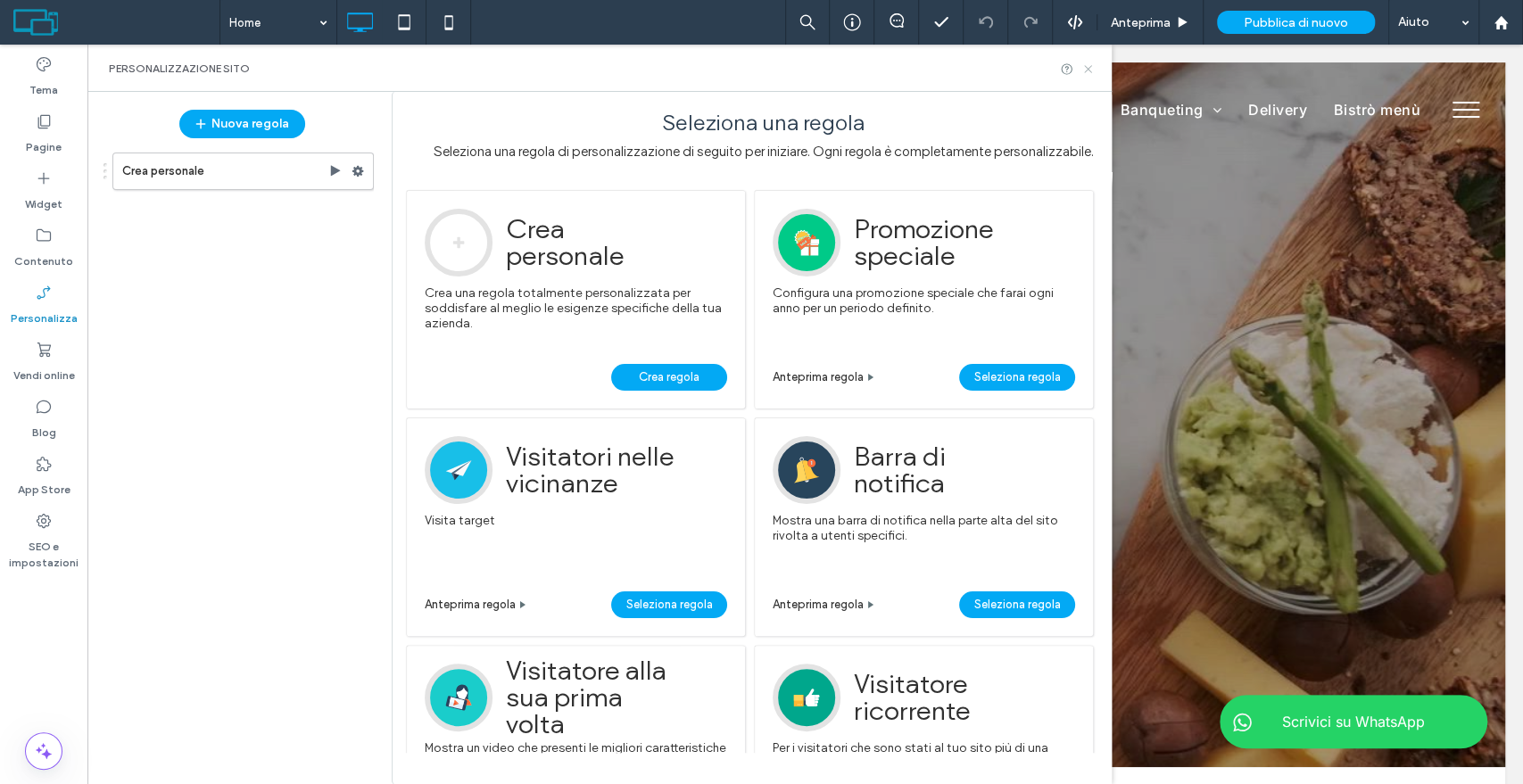 click 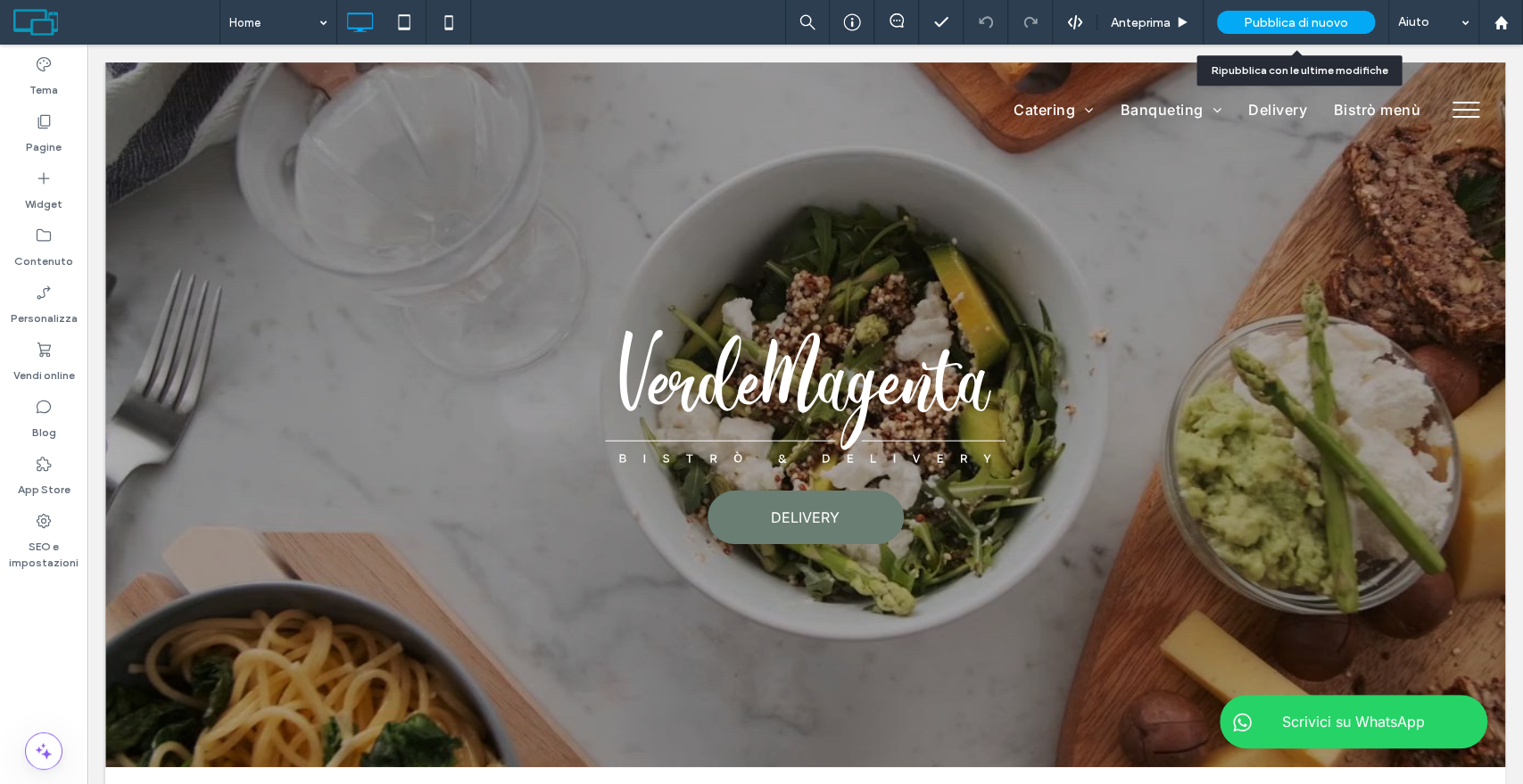 click on "Pubblica di nuovo" at bounding box center (1295, 22) 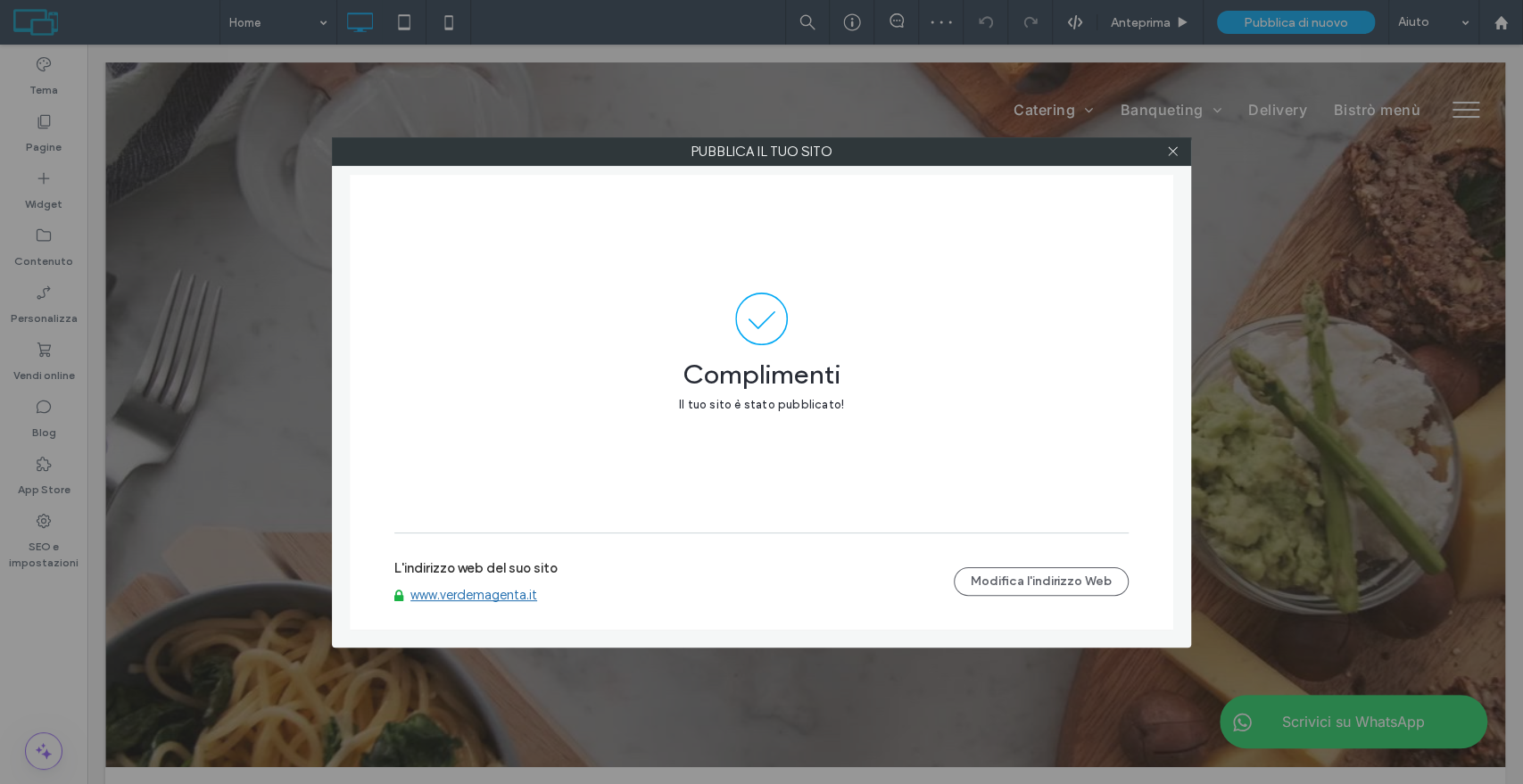 click on "www.verdemagenta.it" at bounding box center (474, 595) 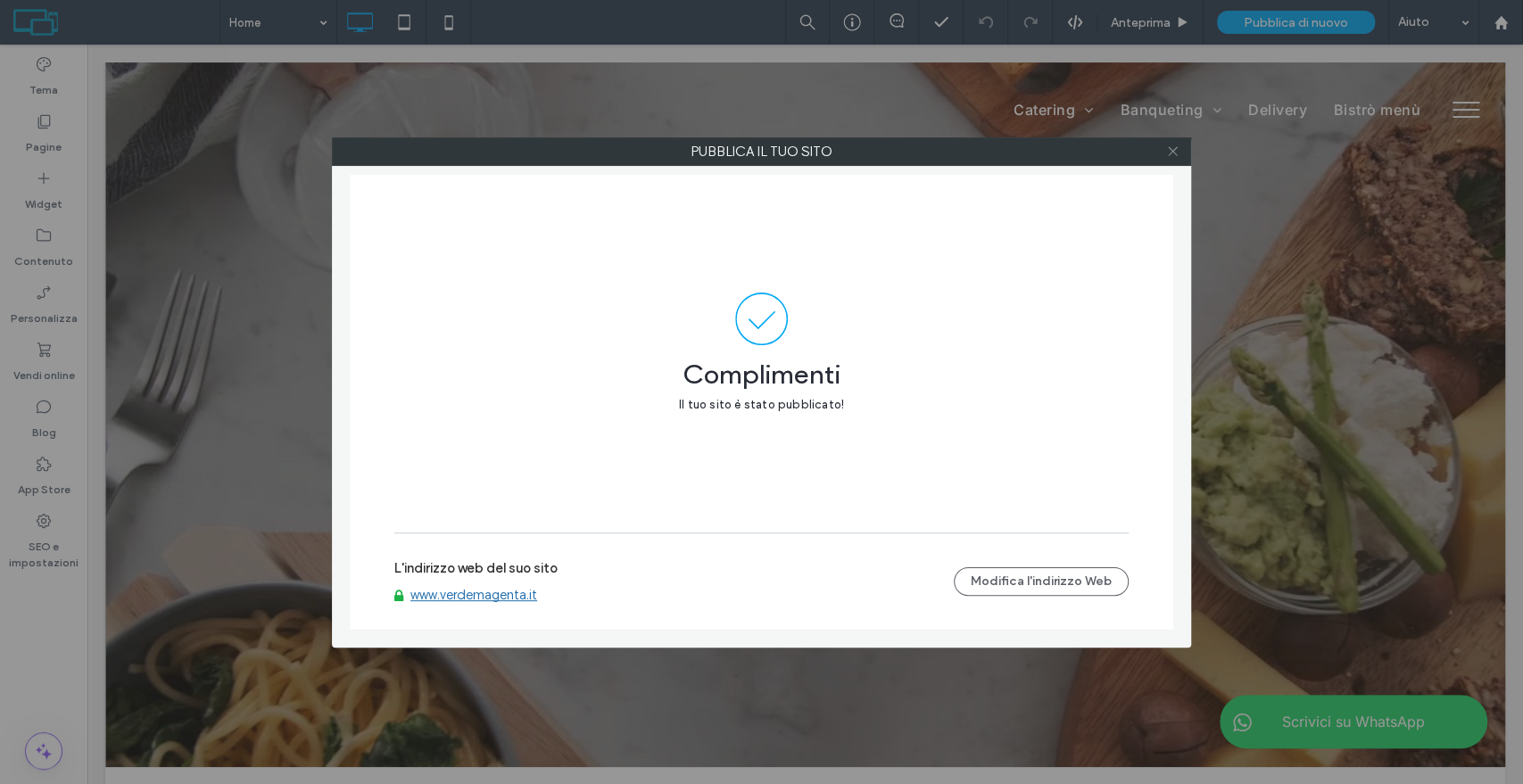 click 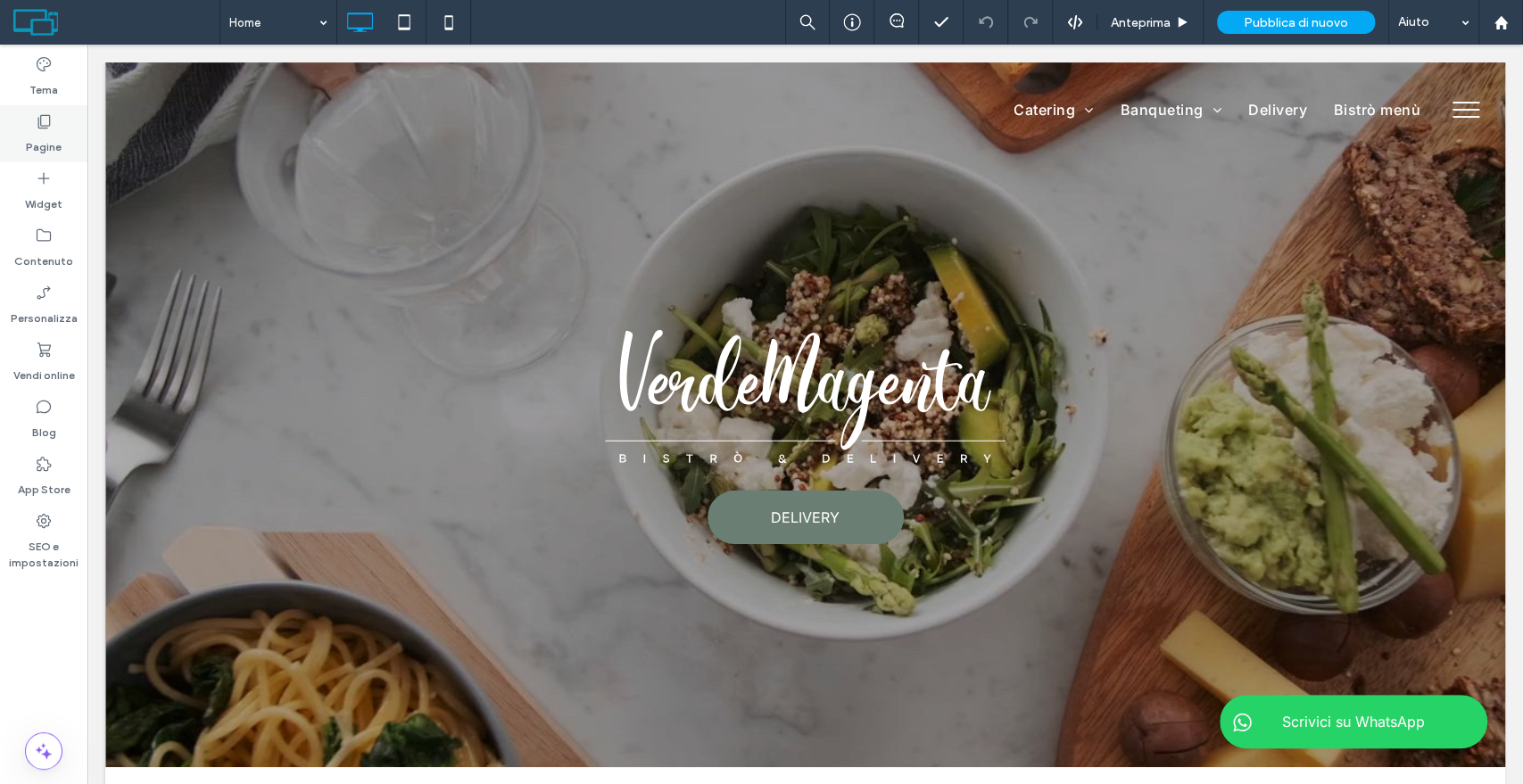 click on "Pagine" at bounding box center (44, 143) 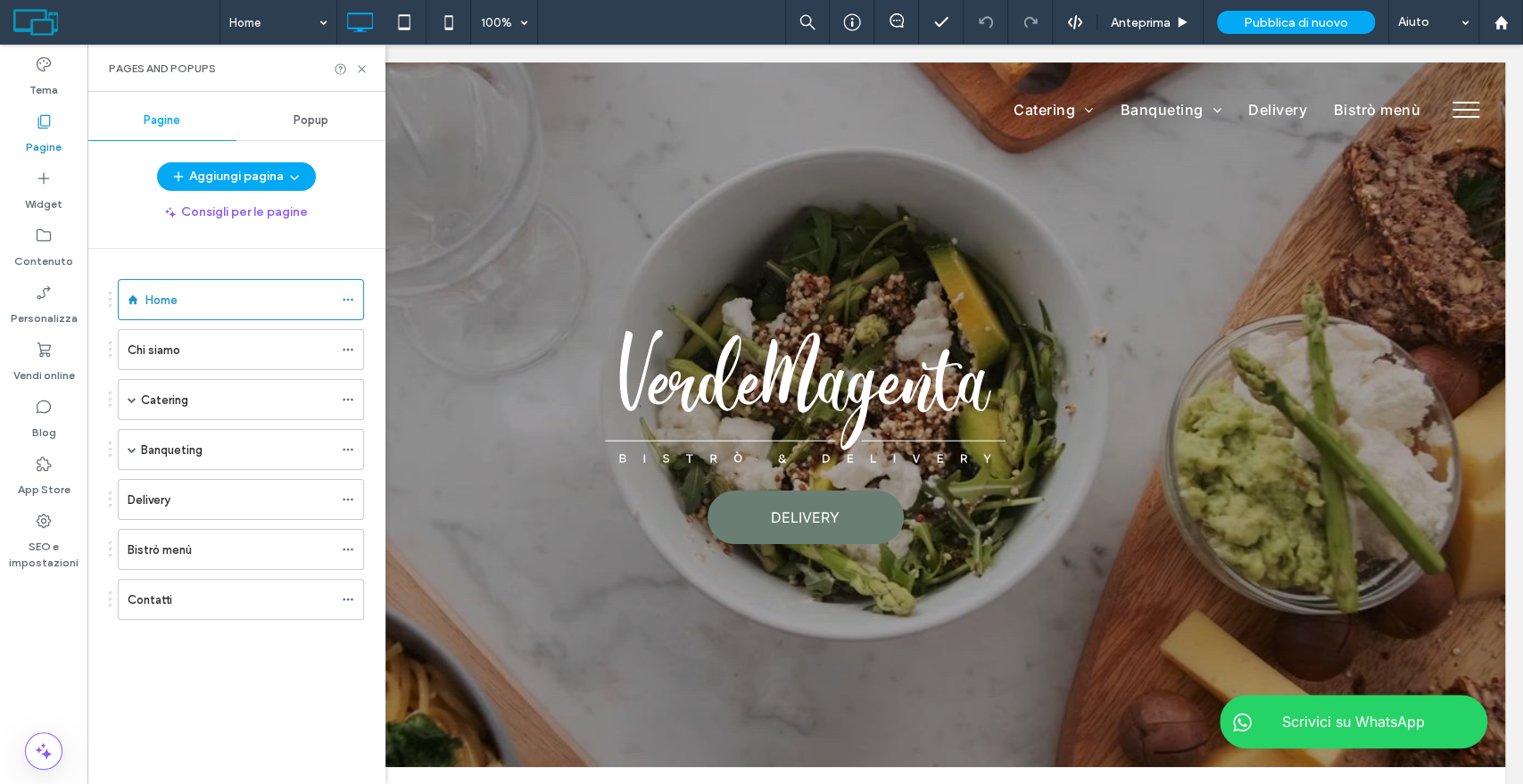 click on "Popup" at bounding box center (310, 120) 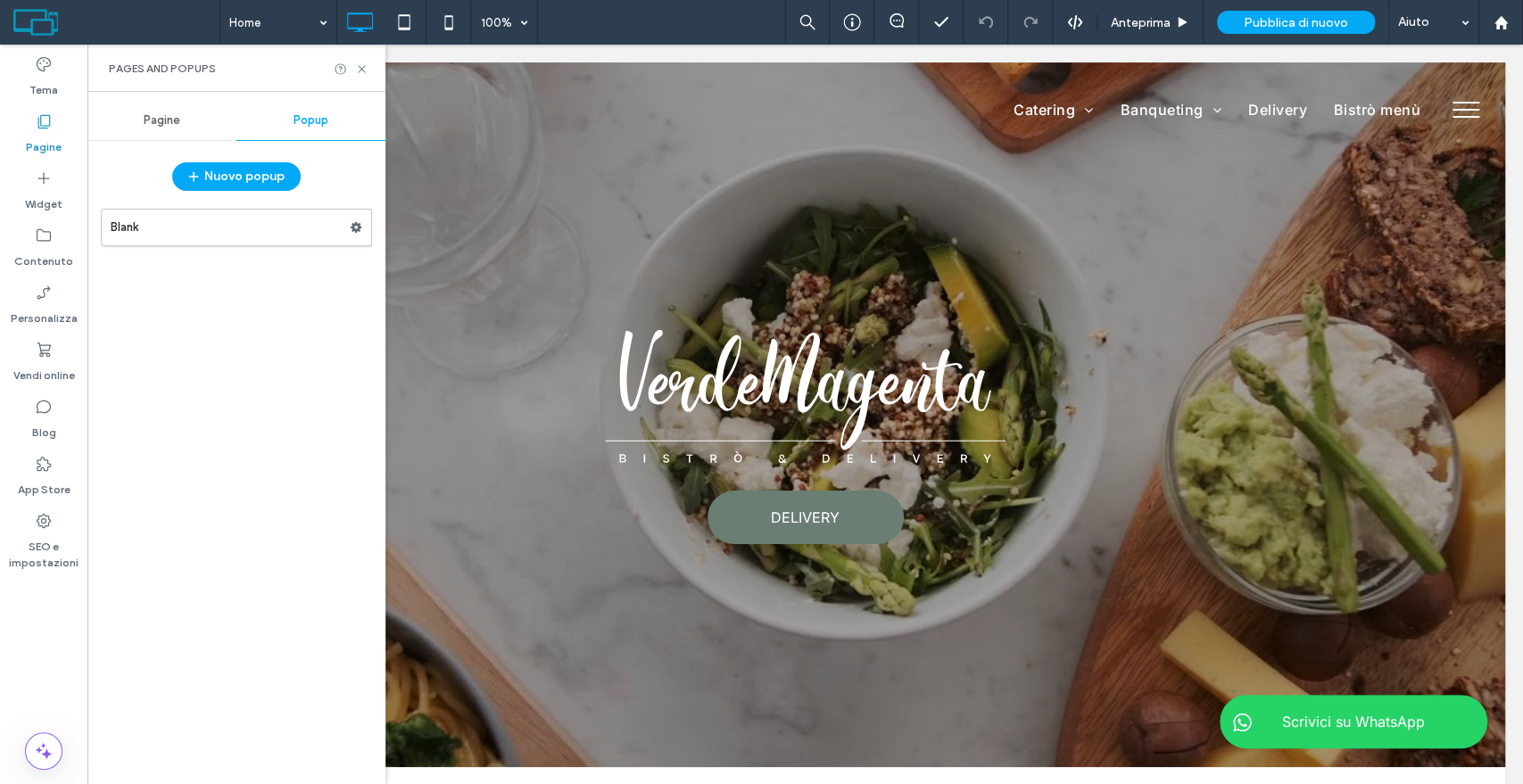 click on "Blank" at bounding box center [236, 223] 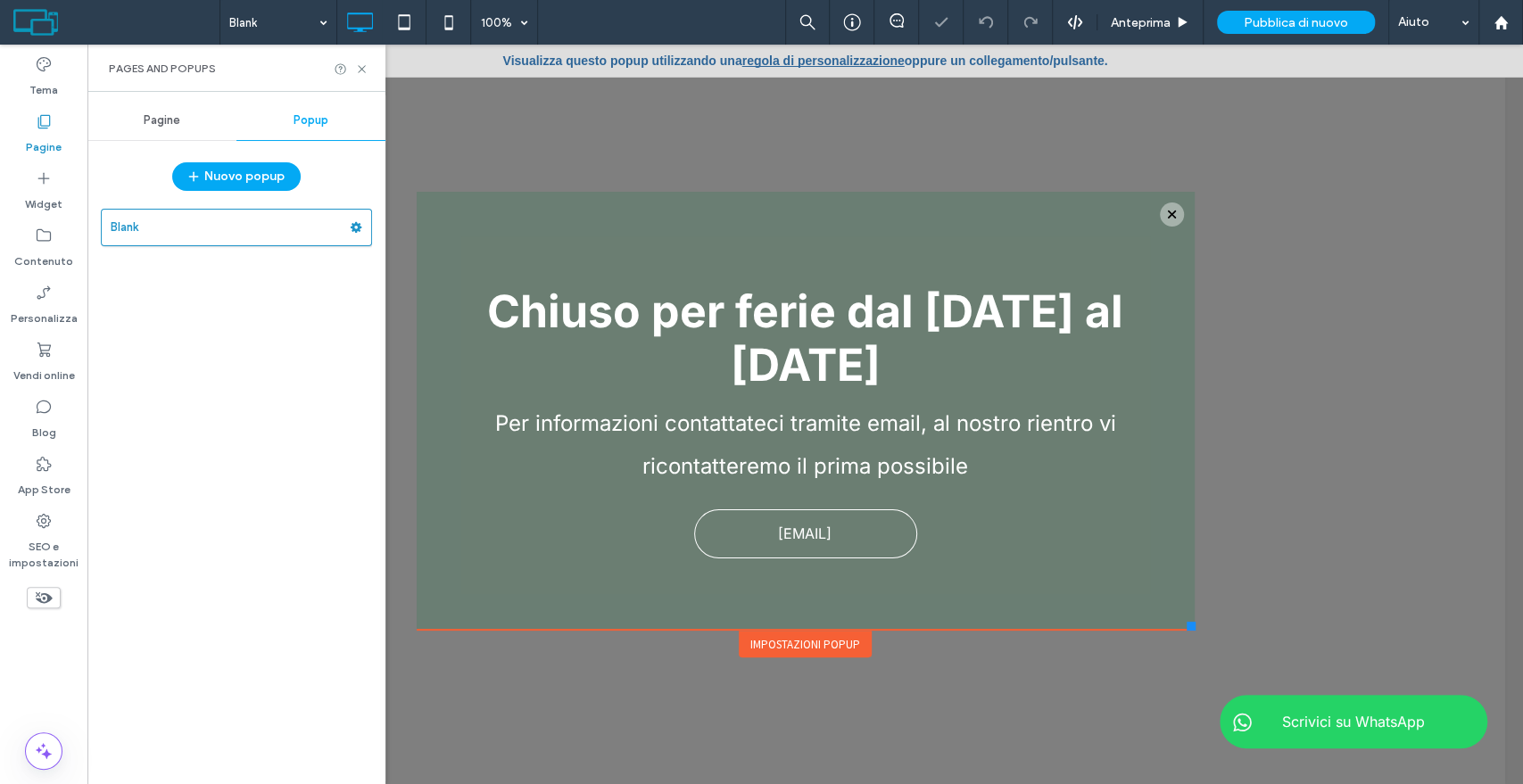 scroll, scrollTop: 0, scrollLeft: 0, axis: both 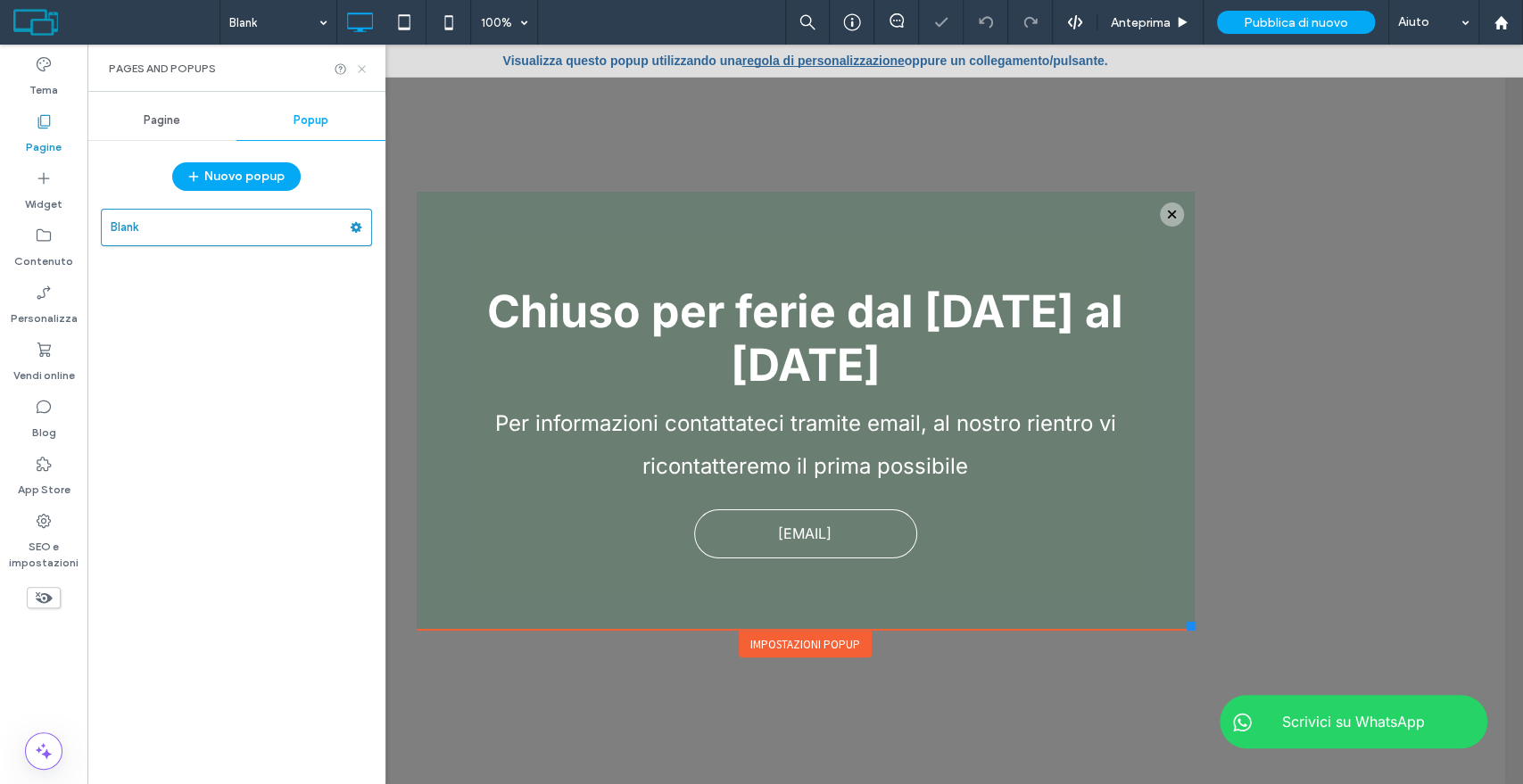 click 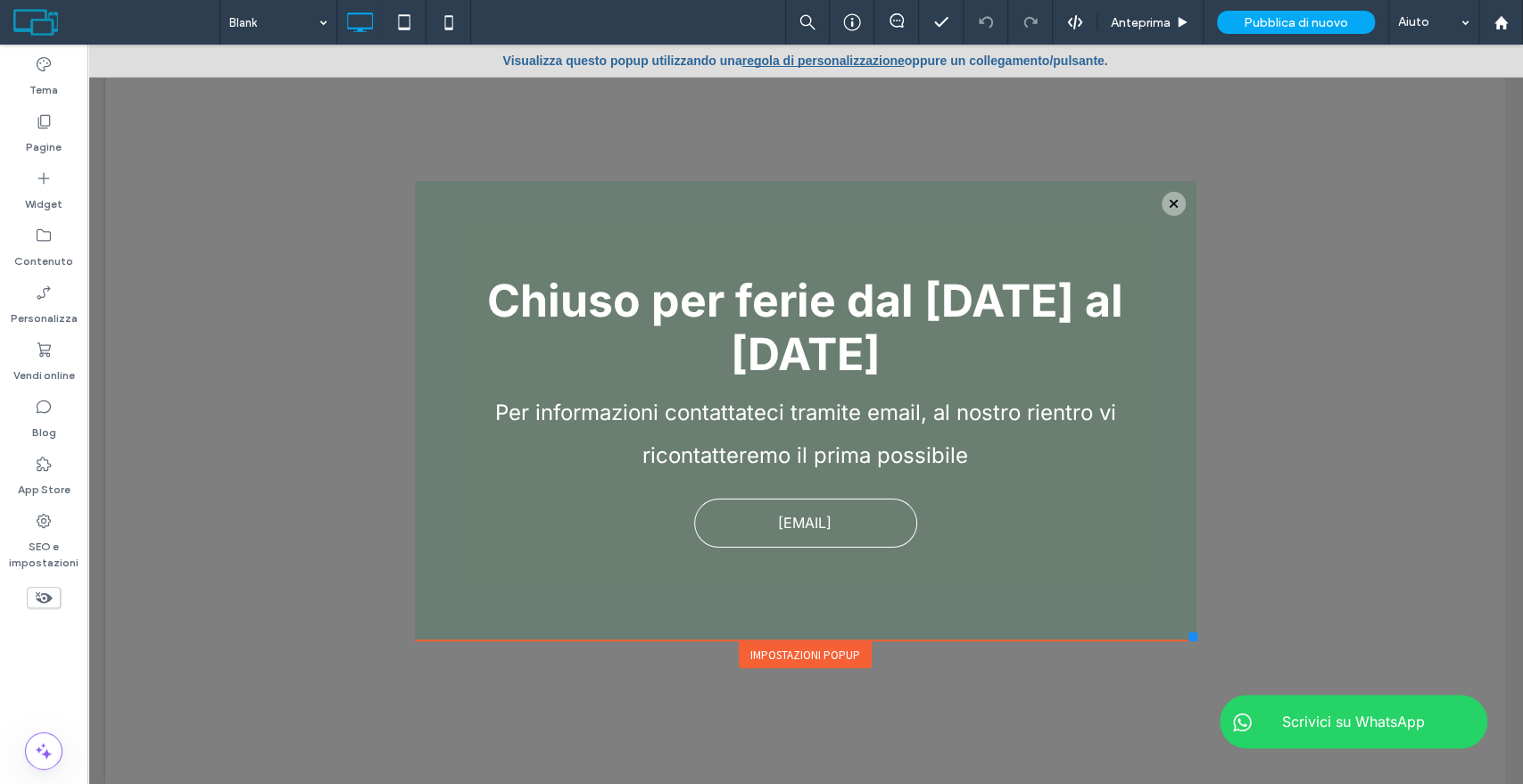 drag, startPoint x: 1181, startPoint y: 621, endPoint x: 1188, endPoint y: 640, distance: 20.248457 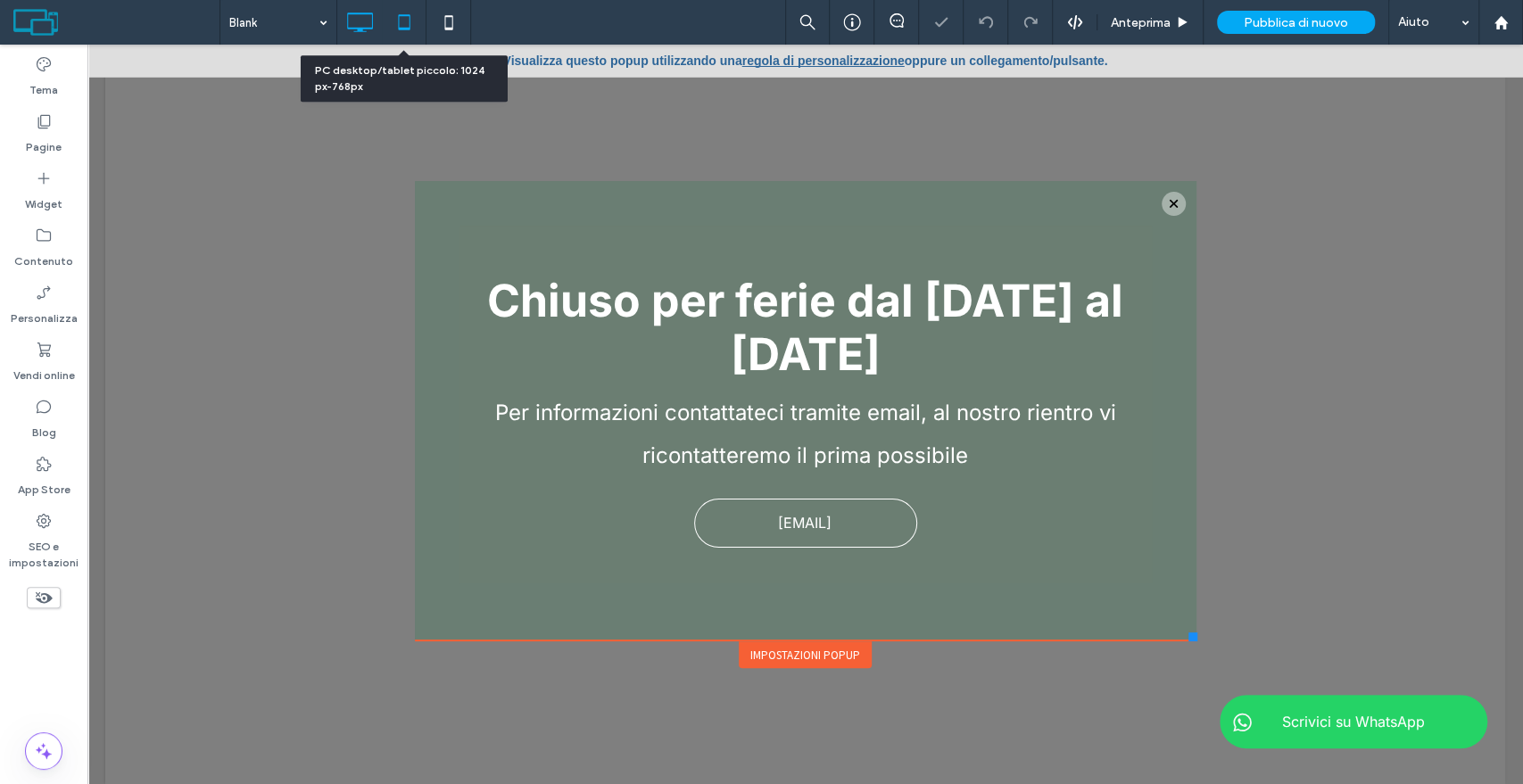 click 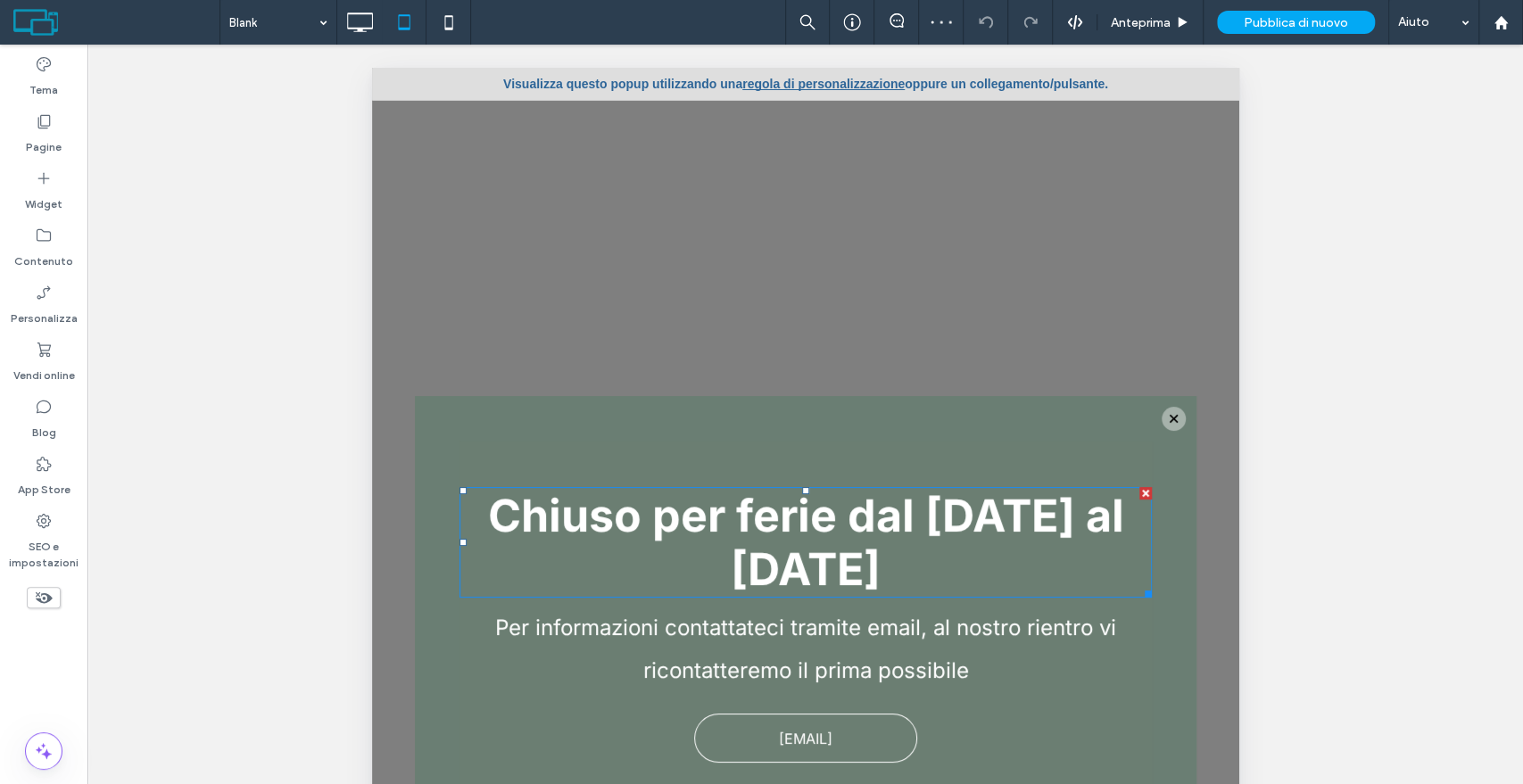scroll, scrollTop: 0, scrollLeft: 0, axis: both 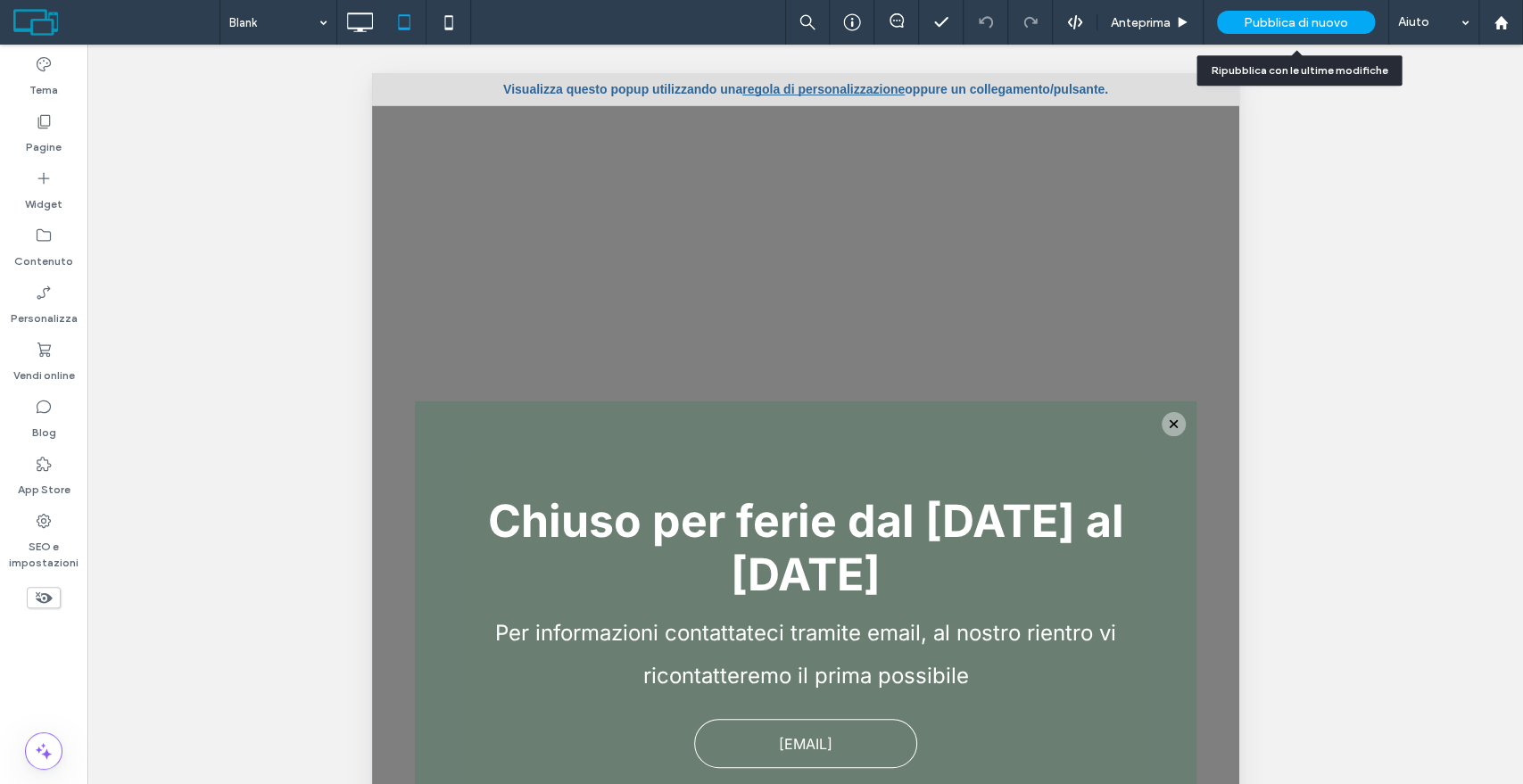 click on "Pubblica di nuovo" at bounding box center (1295, 22) 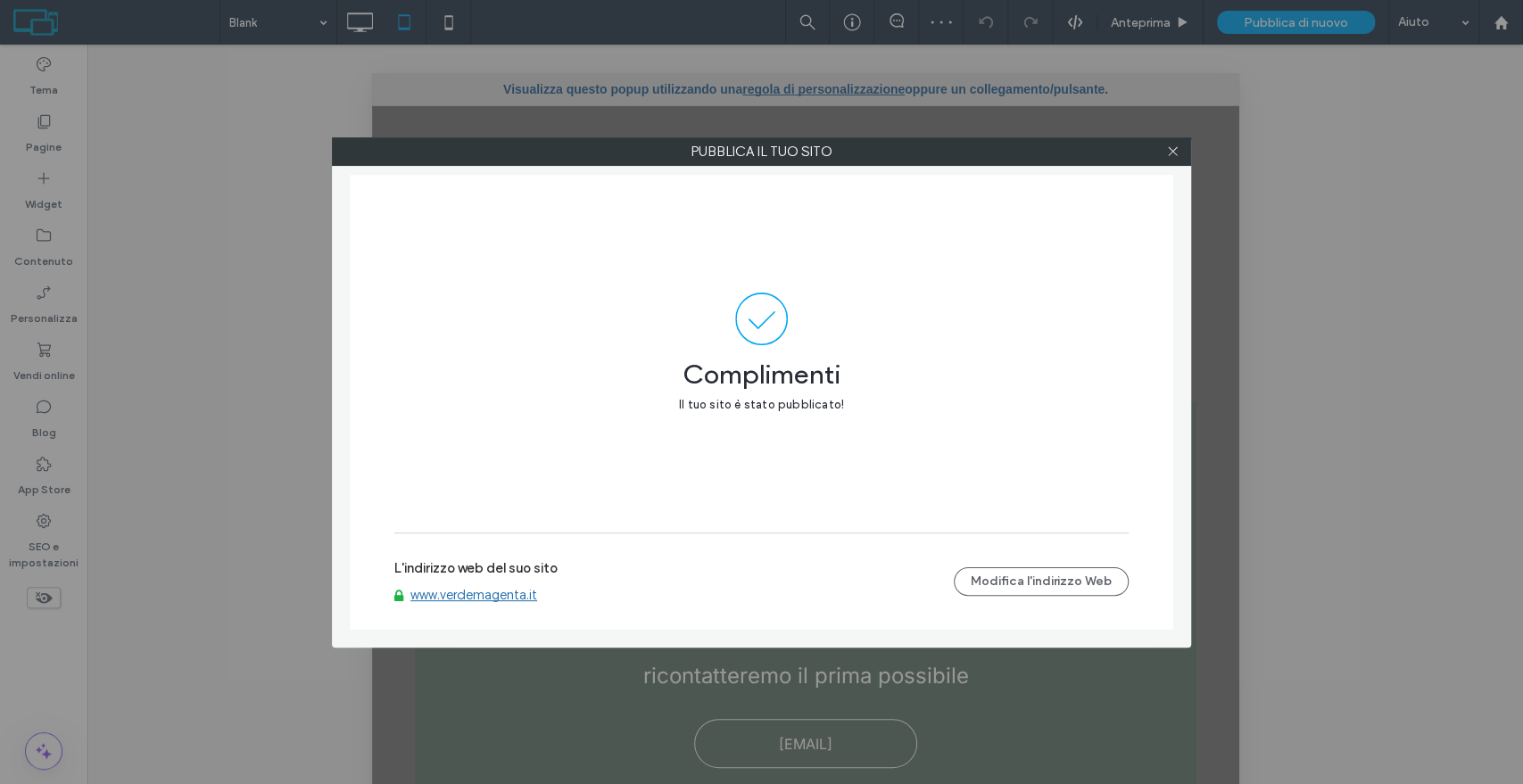 click on "www.verdemagenta.it" at bounding box center (474, 595) 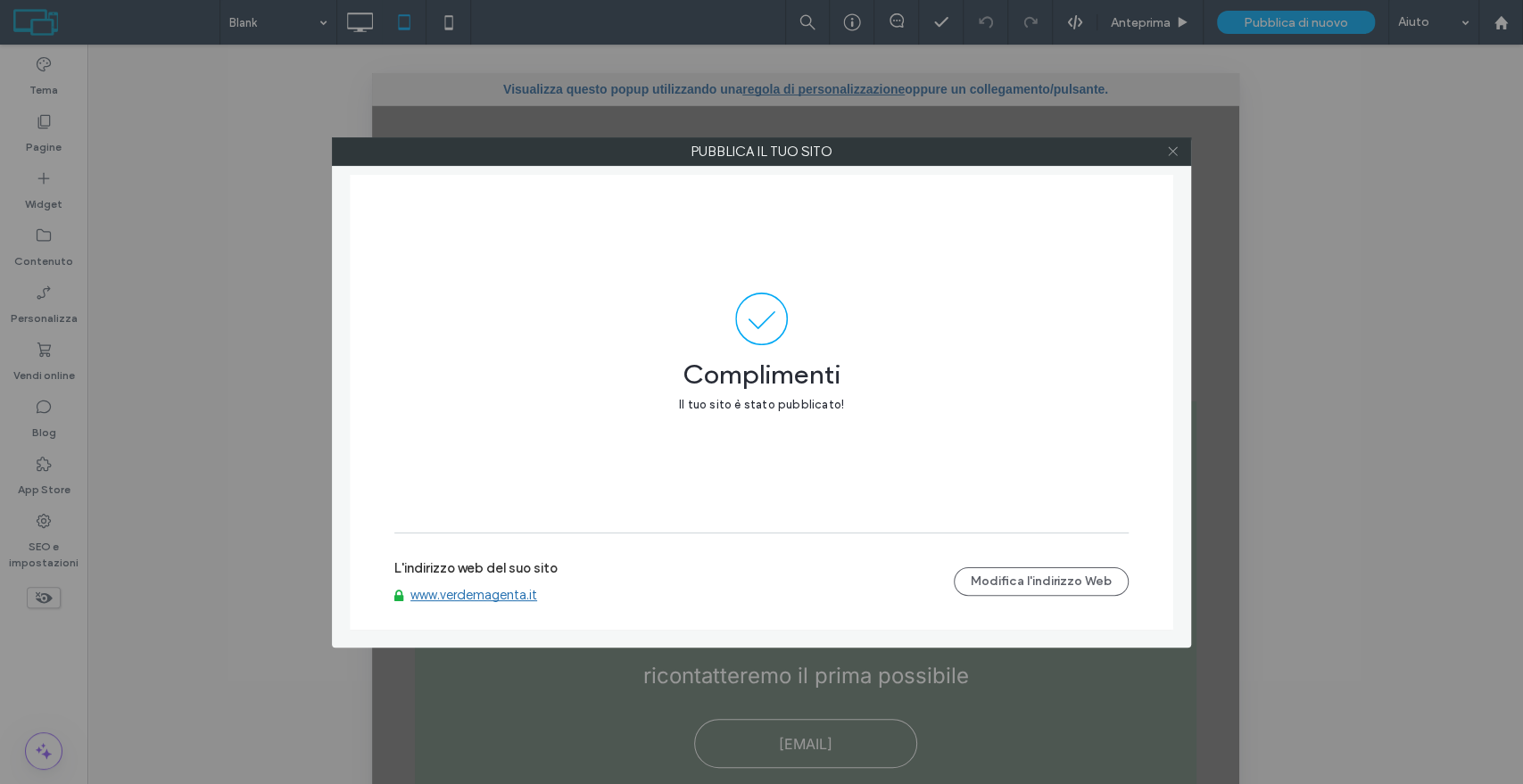 click 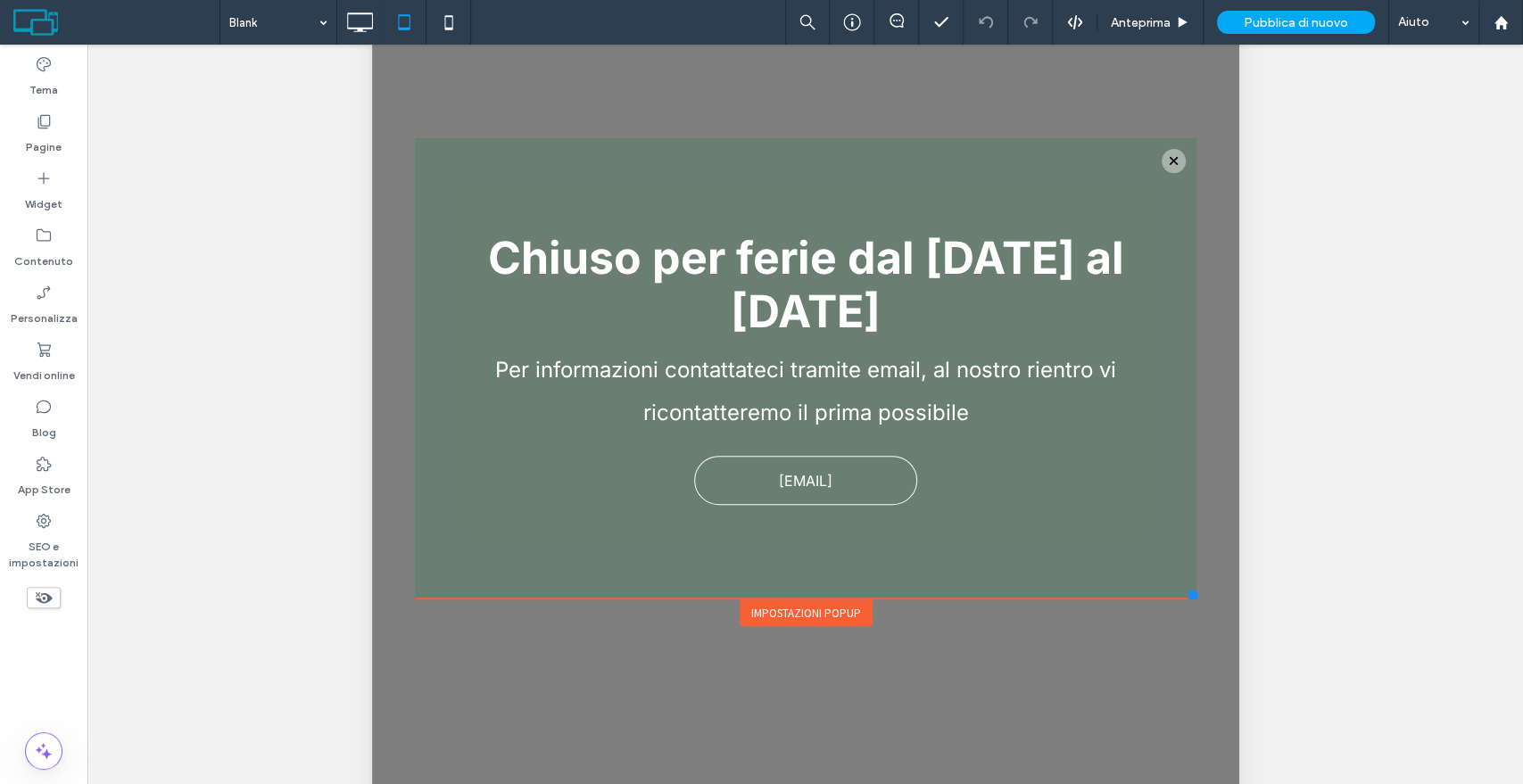 scroll, scrollTop: 297, scrollLeft: 0, axis: vertical 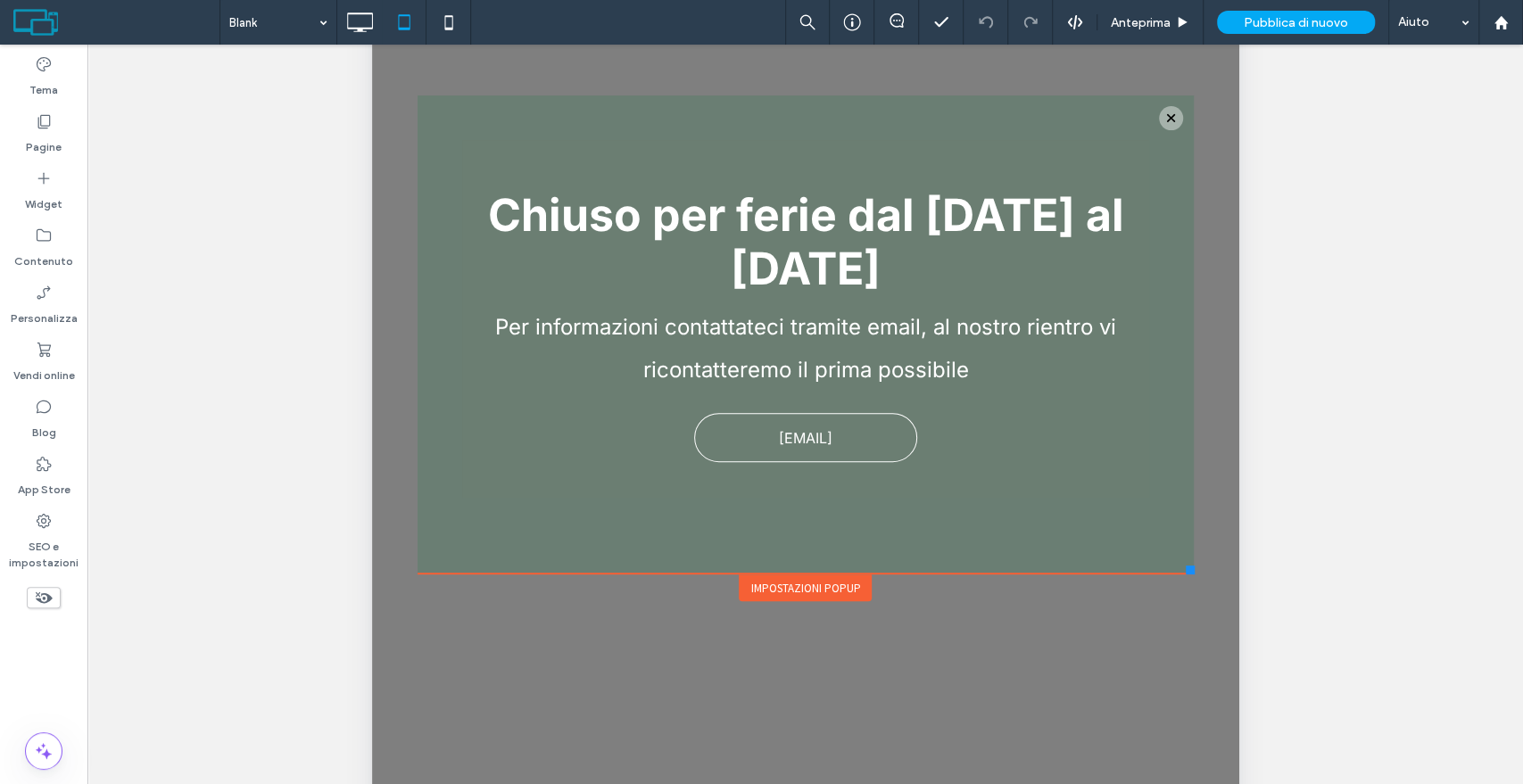 drag, startPoint x: 1194, startPoint y: 564, endPoint x: 1193, endPoint y: 574, distance: 10.049876 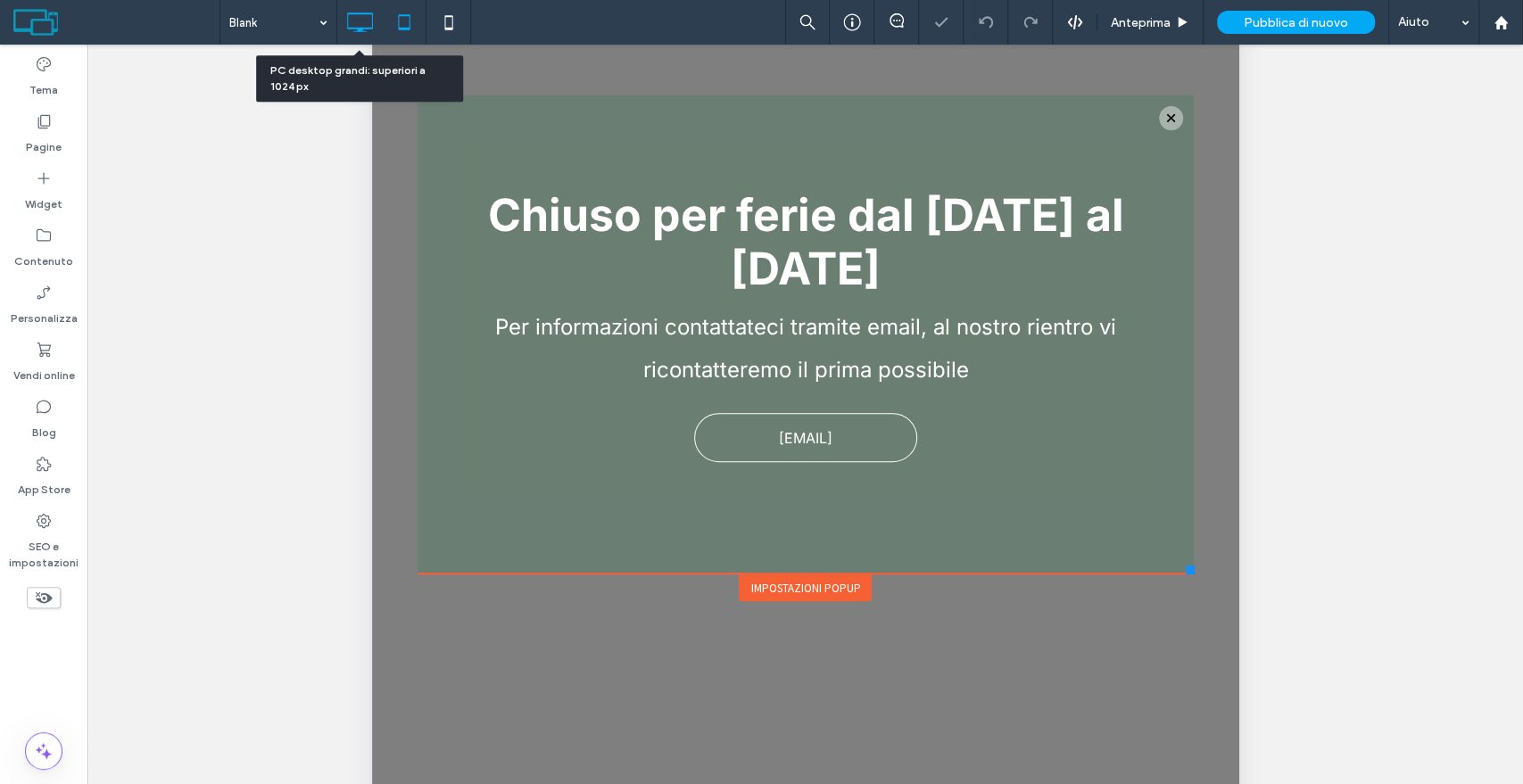 drag, startPoint x: 359, startPoint y: 25, endPoint x: 526, endPoint y: 60, distance: 170.62825 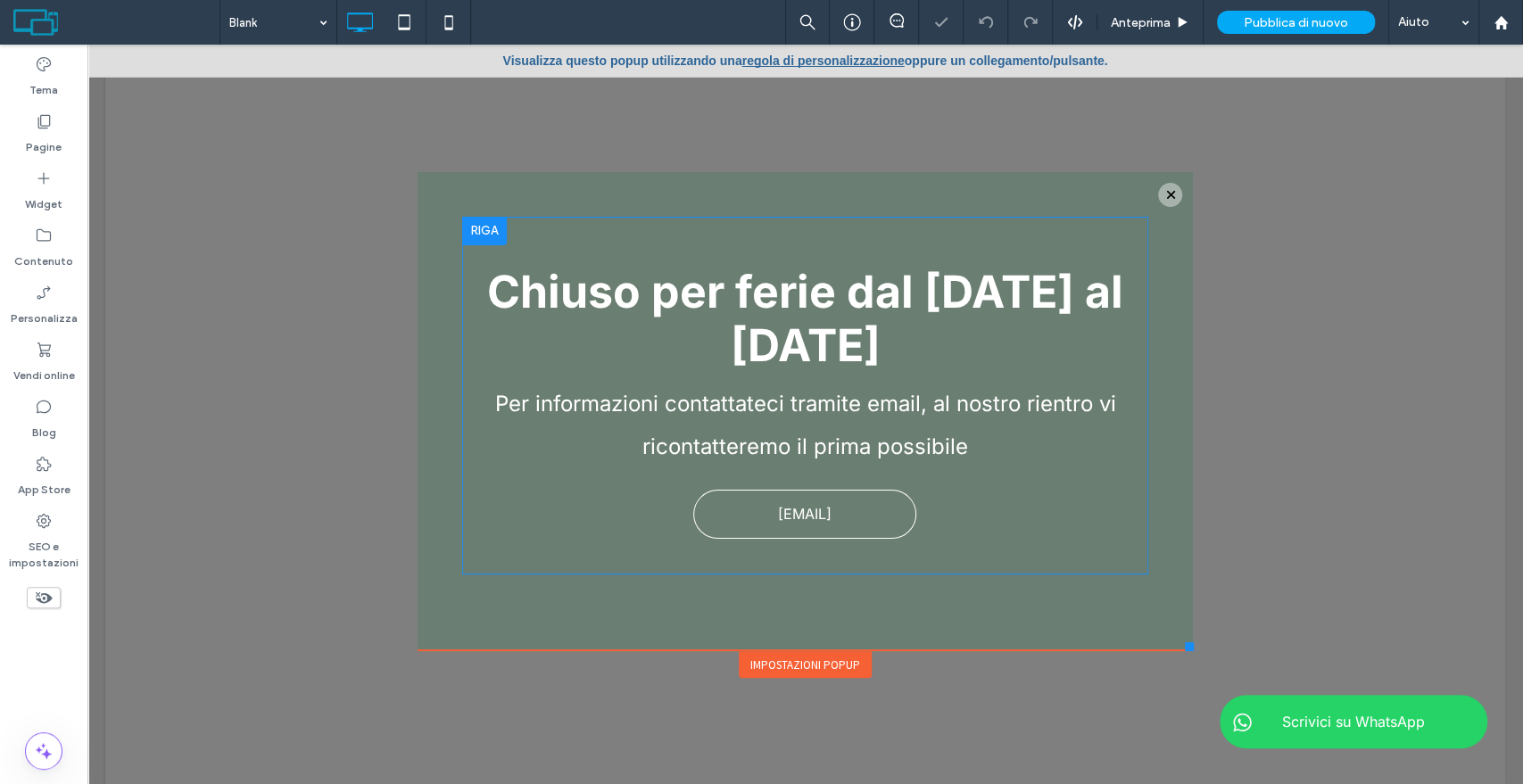 scroll, scrollTop: 0, scrollLeft: 0, axis: both 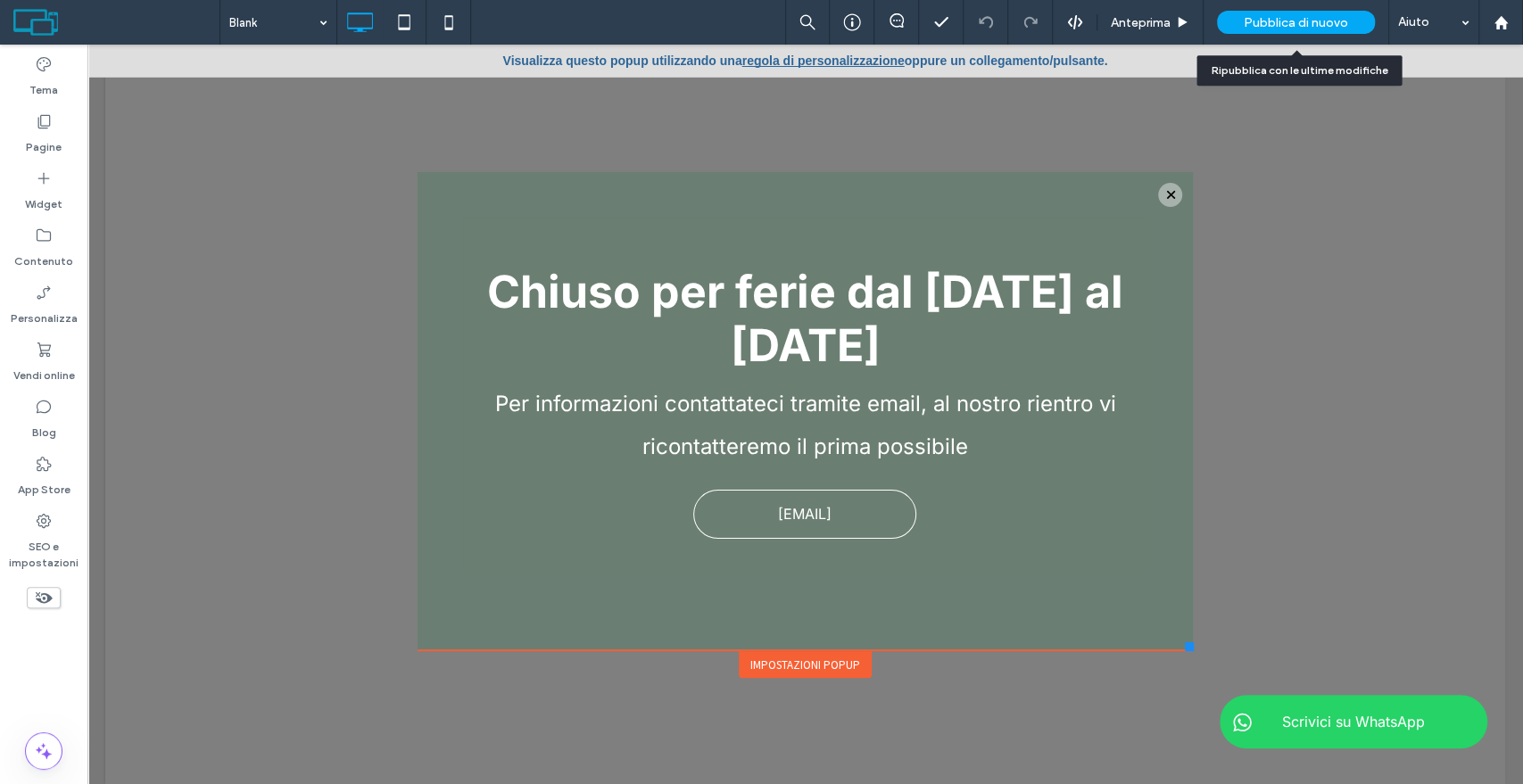 click on "Pubblica di nuovo" at bounding box center [1295, 22] 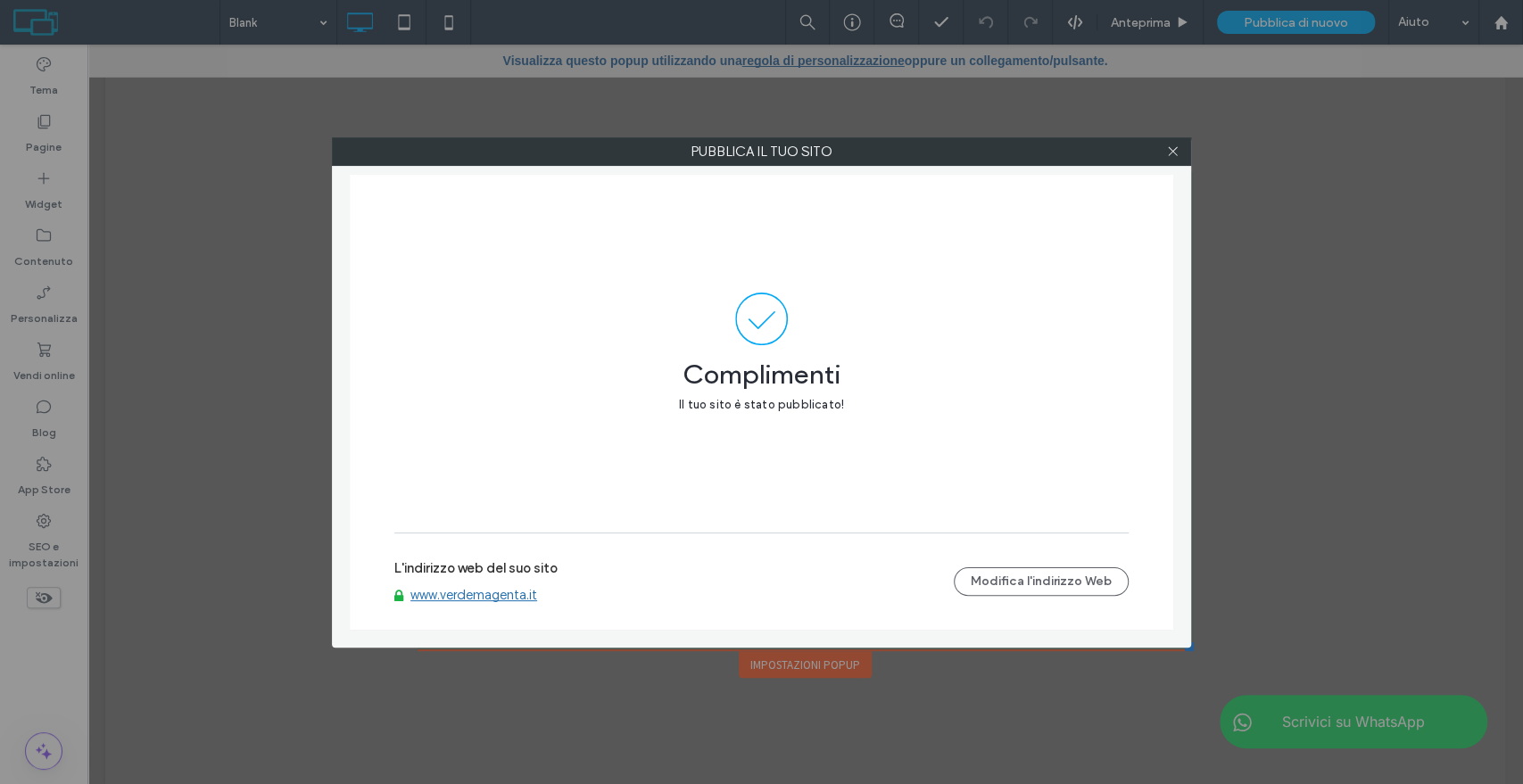 click on "www.verdemagenta.it" at bounding box center (474, 595) 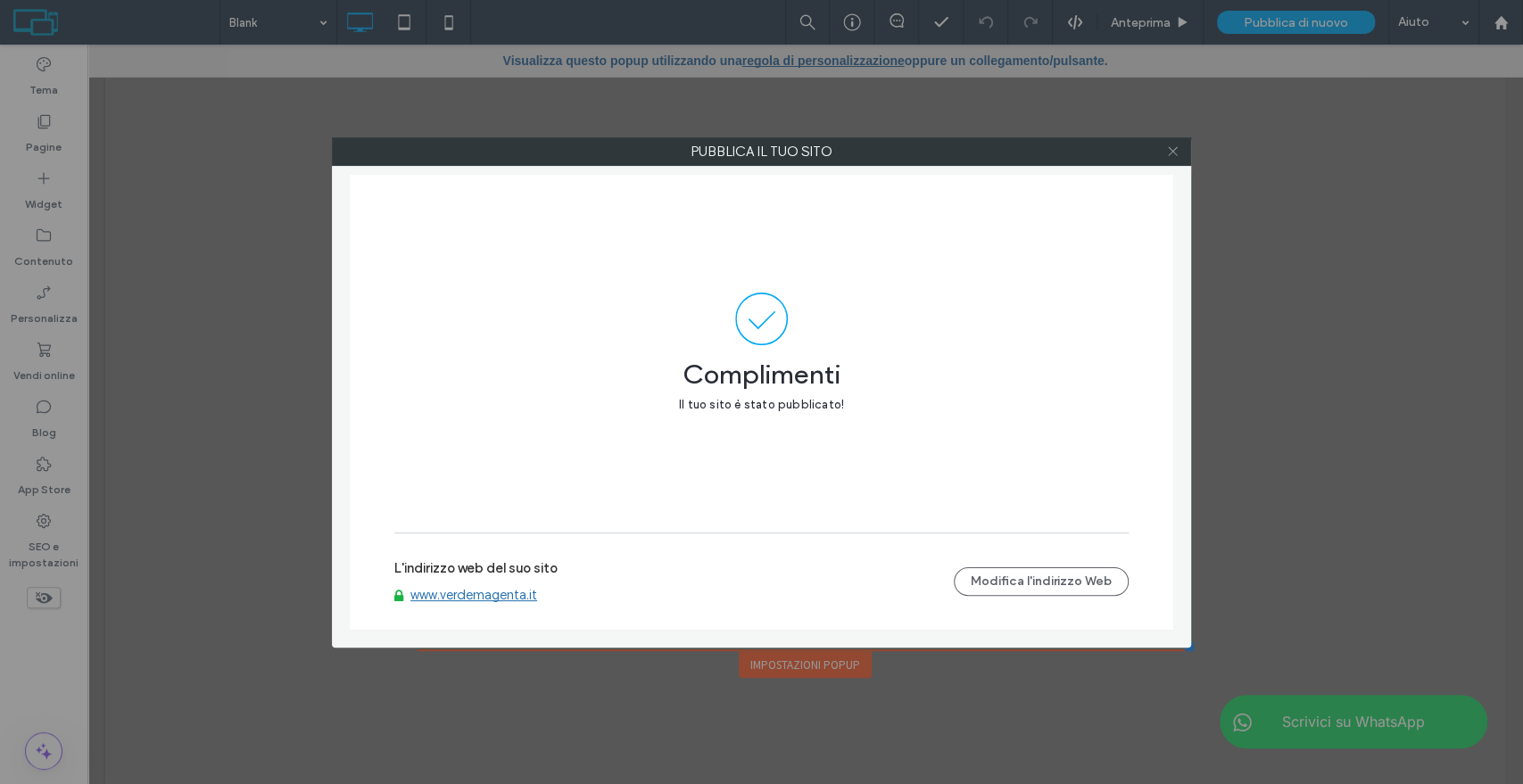 click 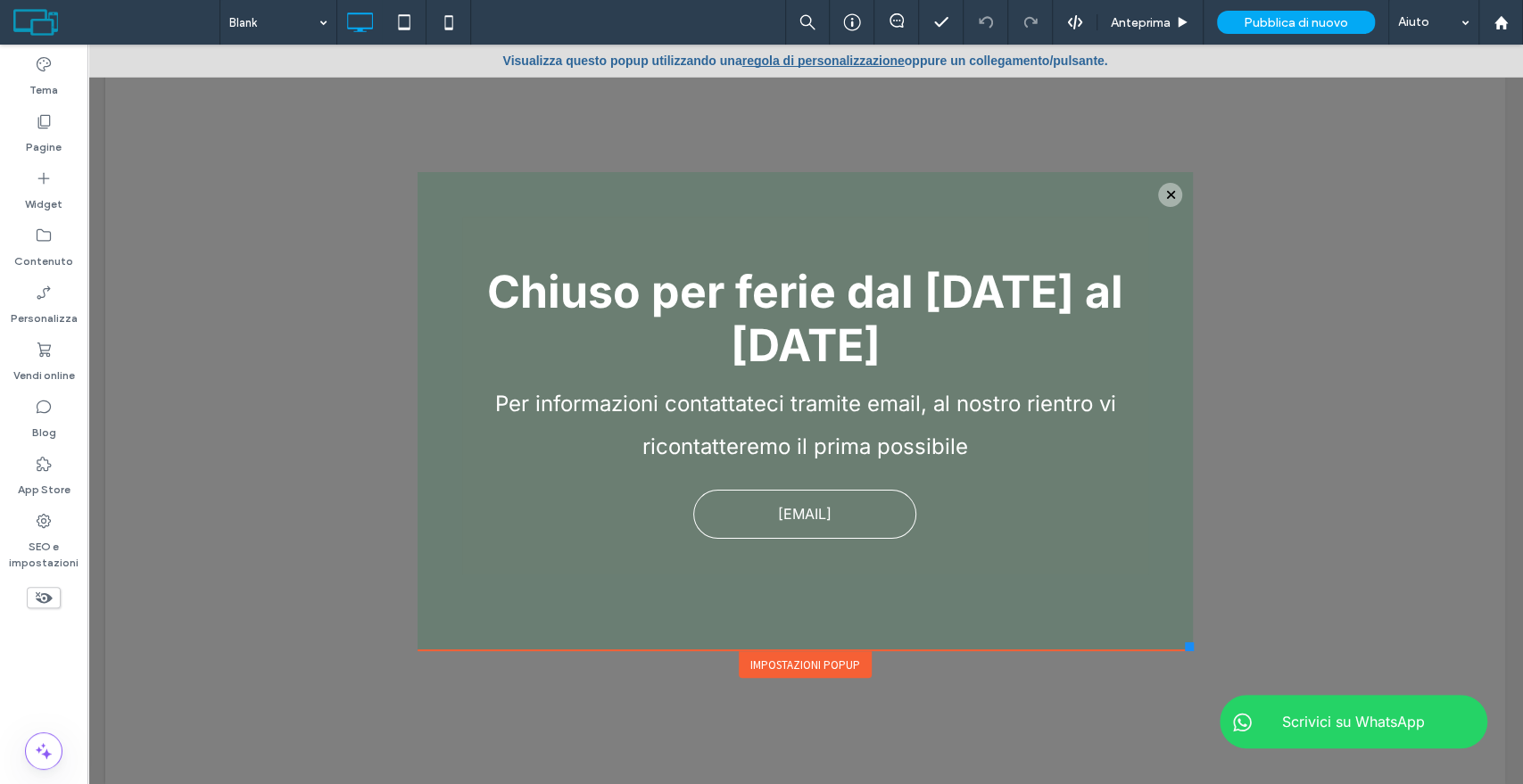 click on "Impostazioni popup" at bounding box center (805, 664) 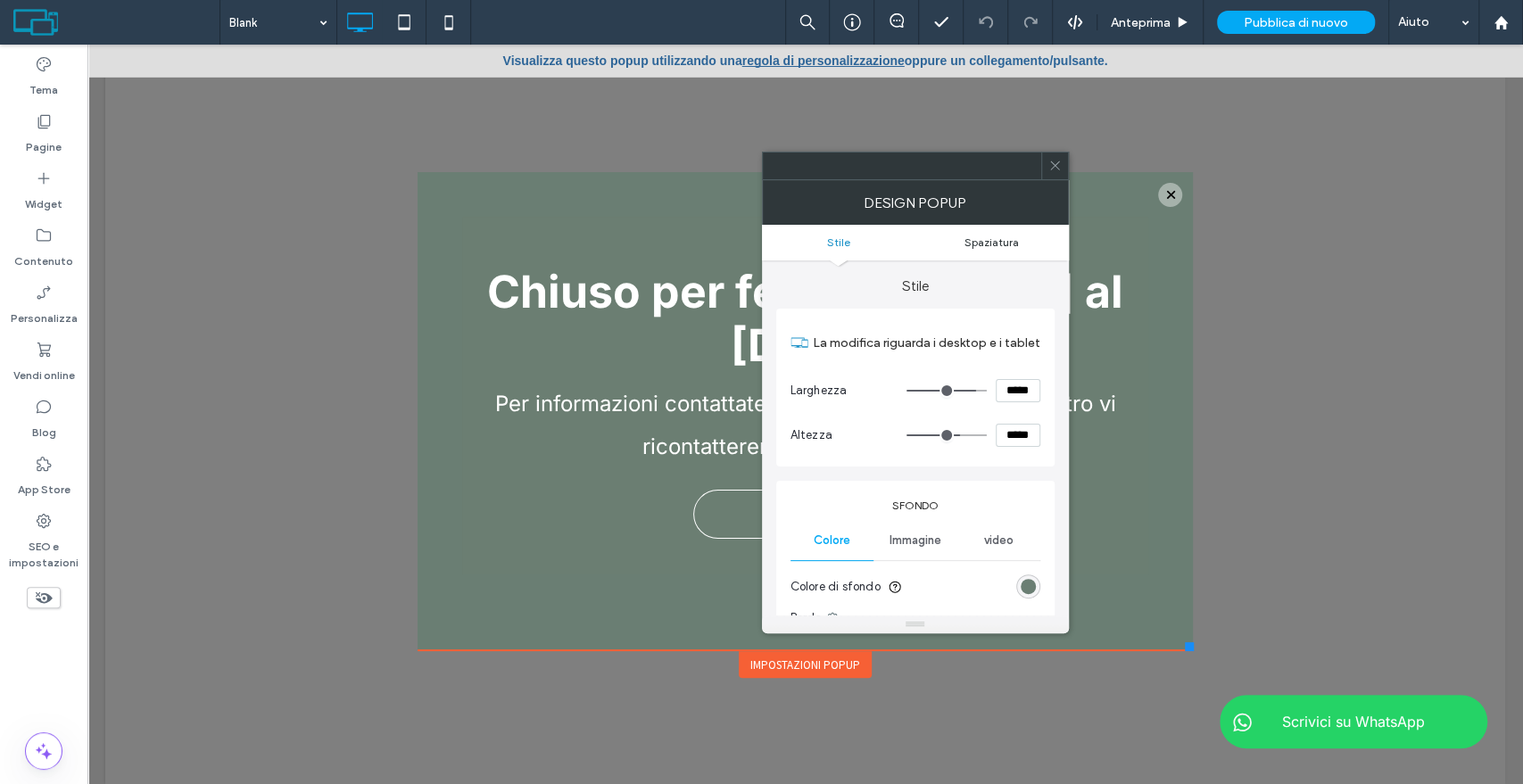 click on "Spaziatura" at bounding box center (991, 242) 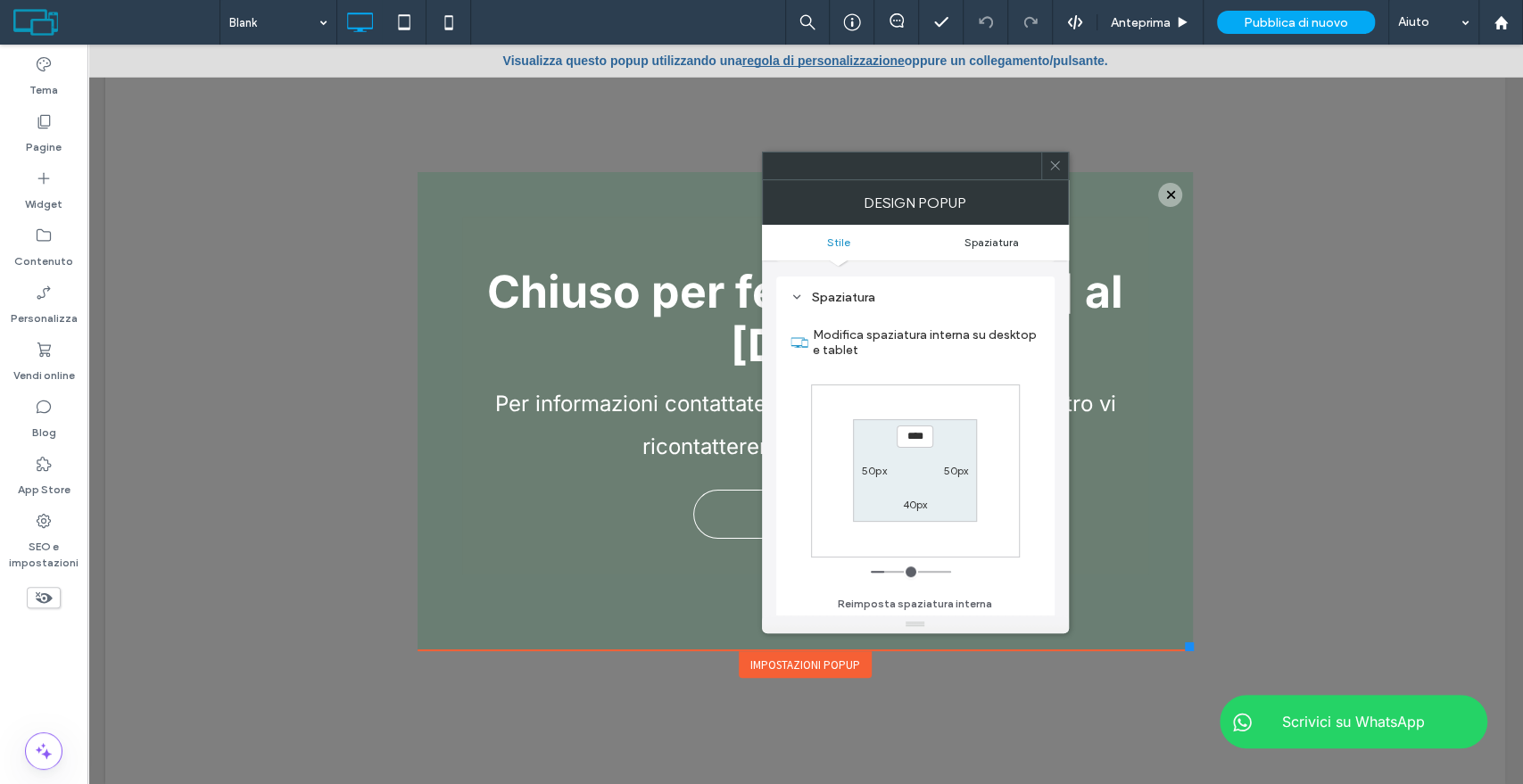 scroll, scrollTop: 637, scrollLeft: 0, axis: vertical 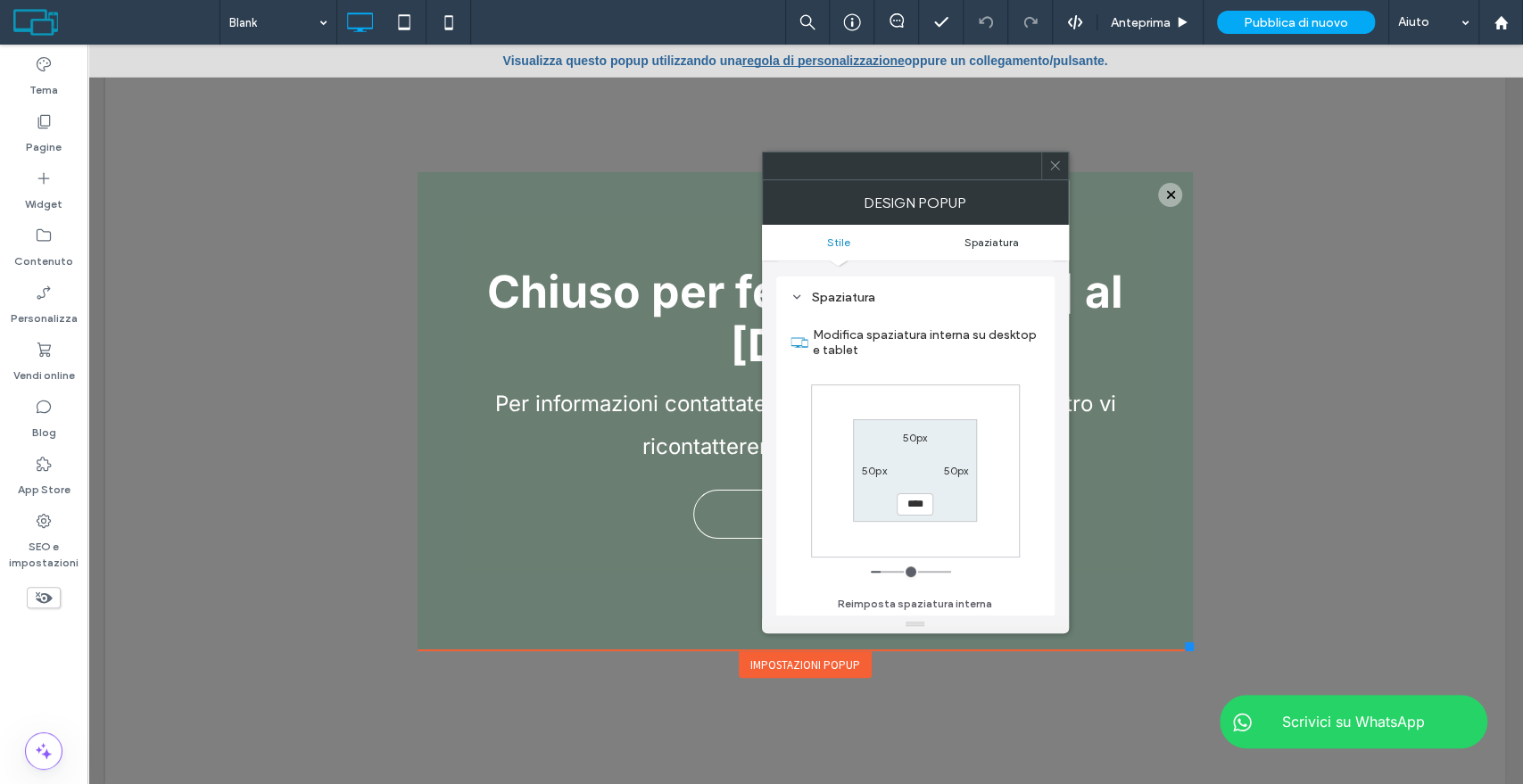 type on "**" 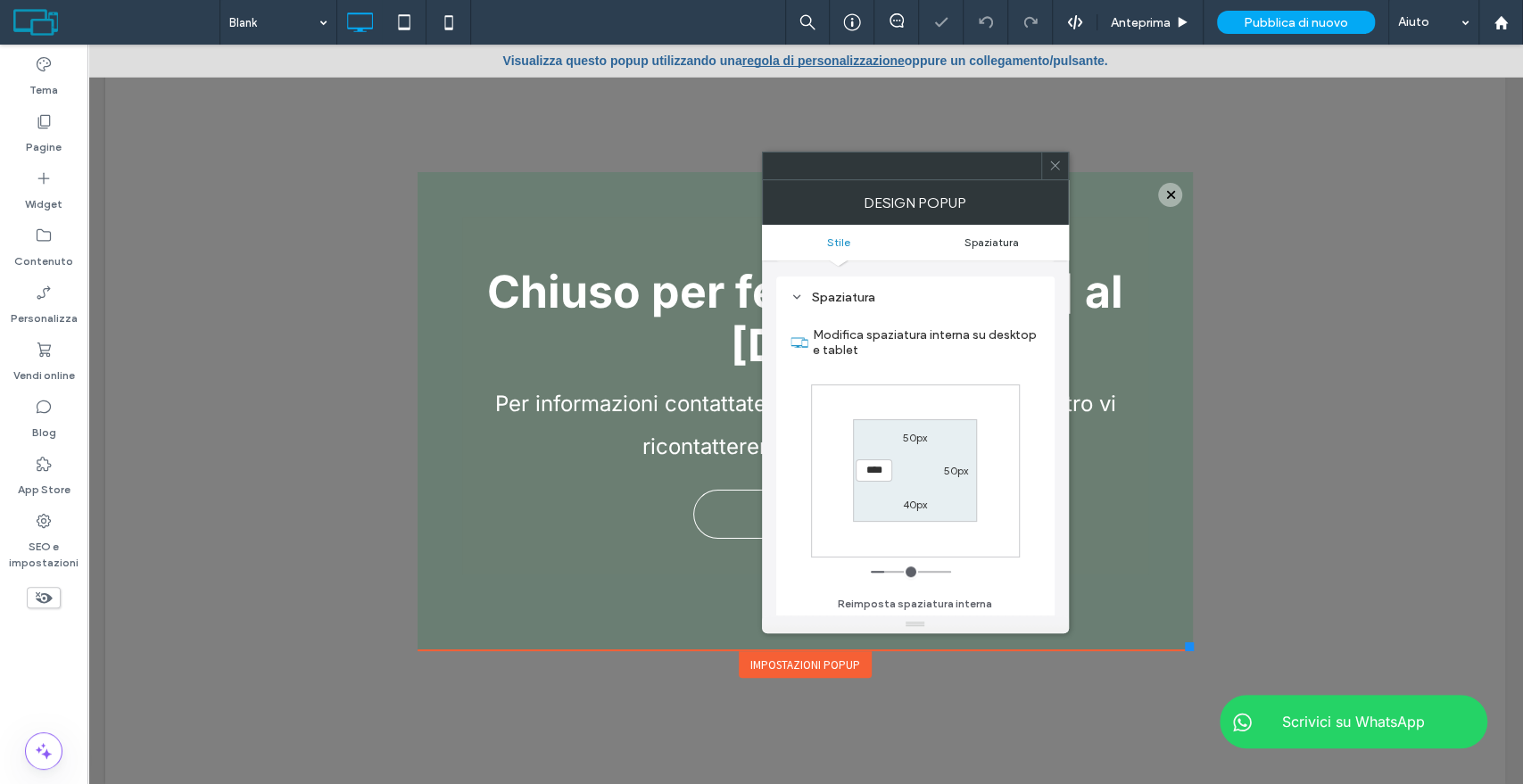 type on "*" 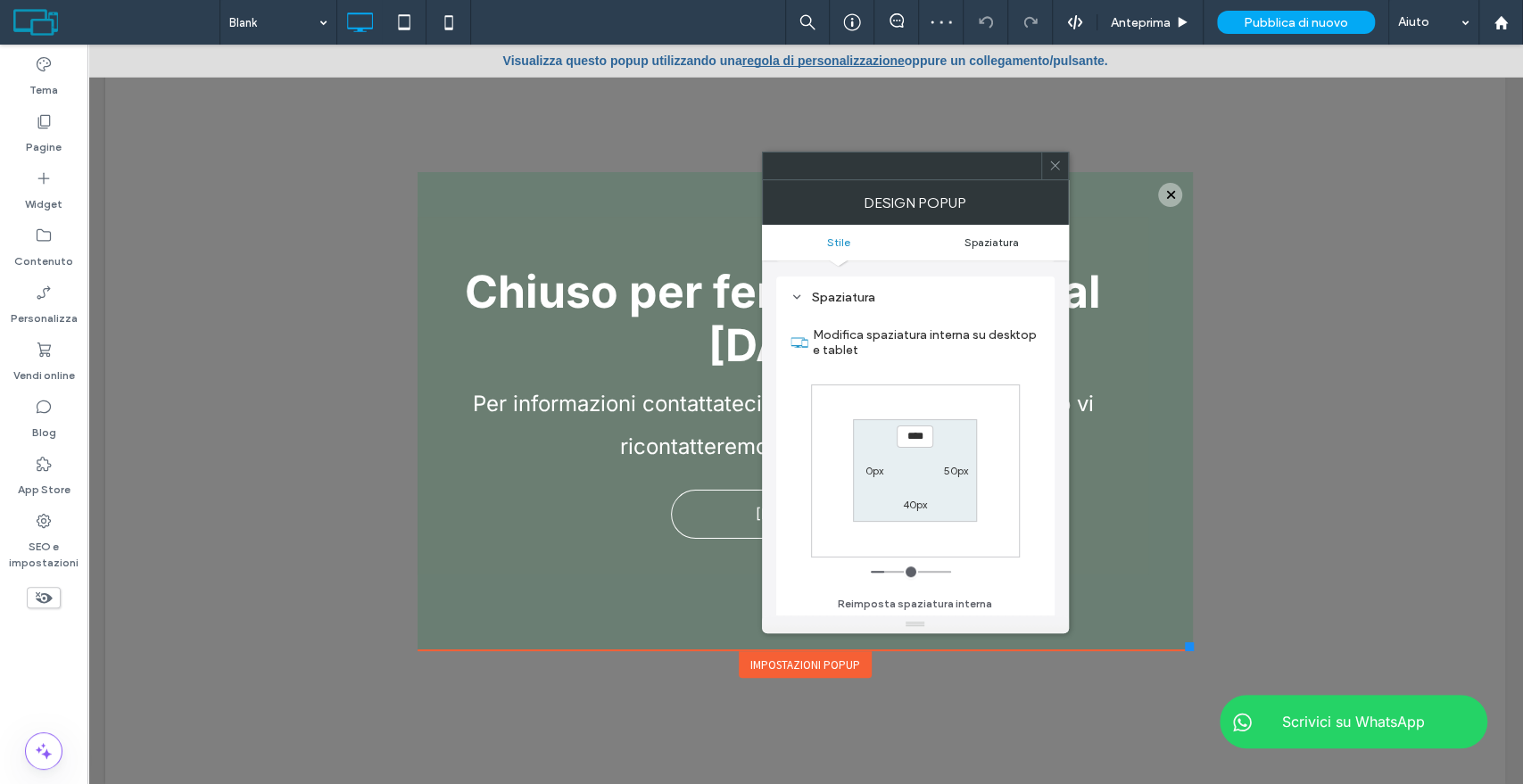 type on "*" 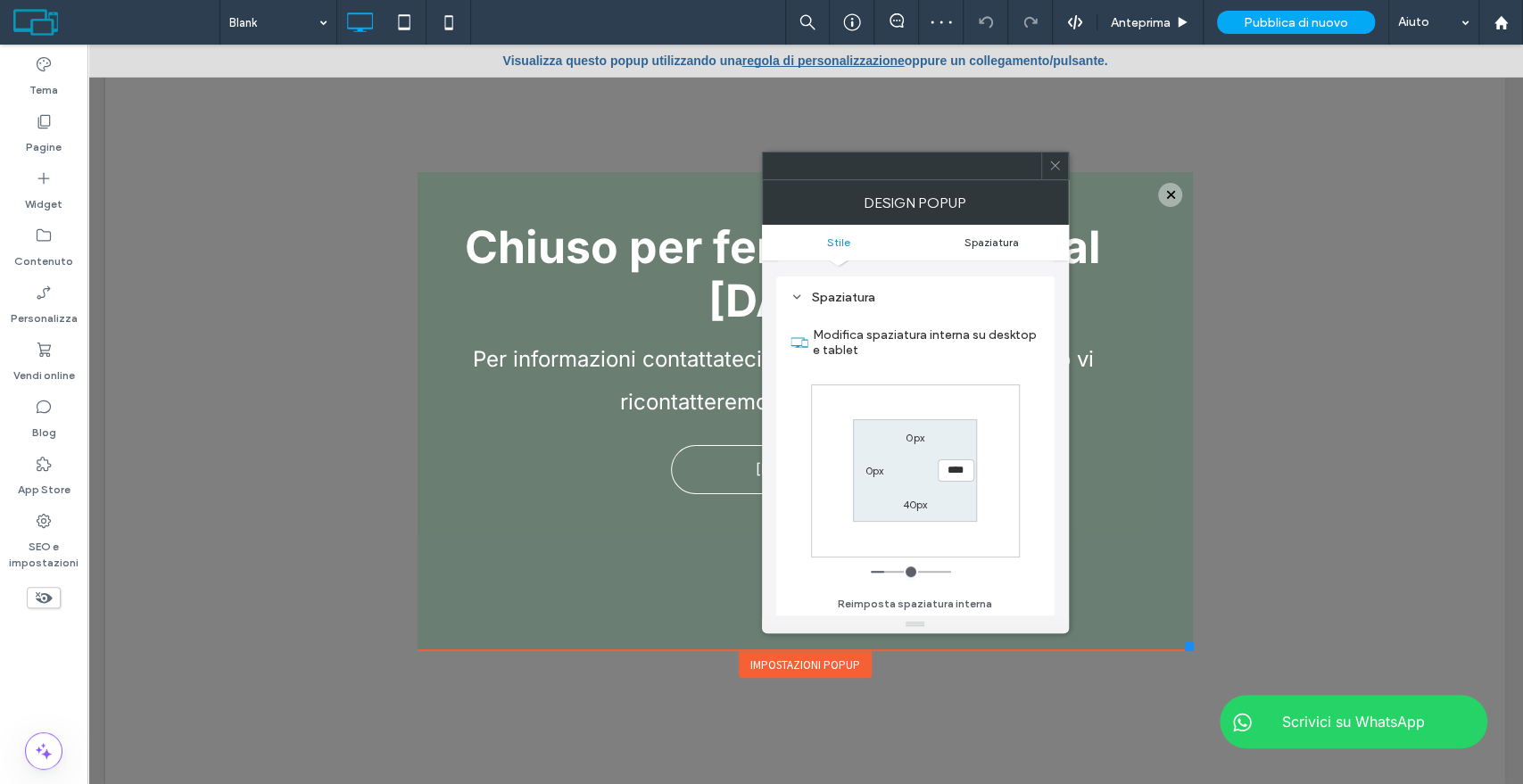 type on "*" 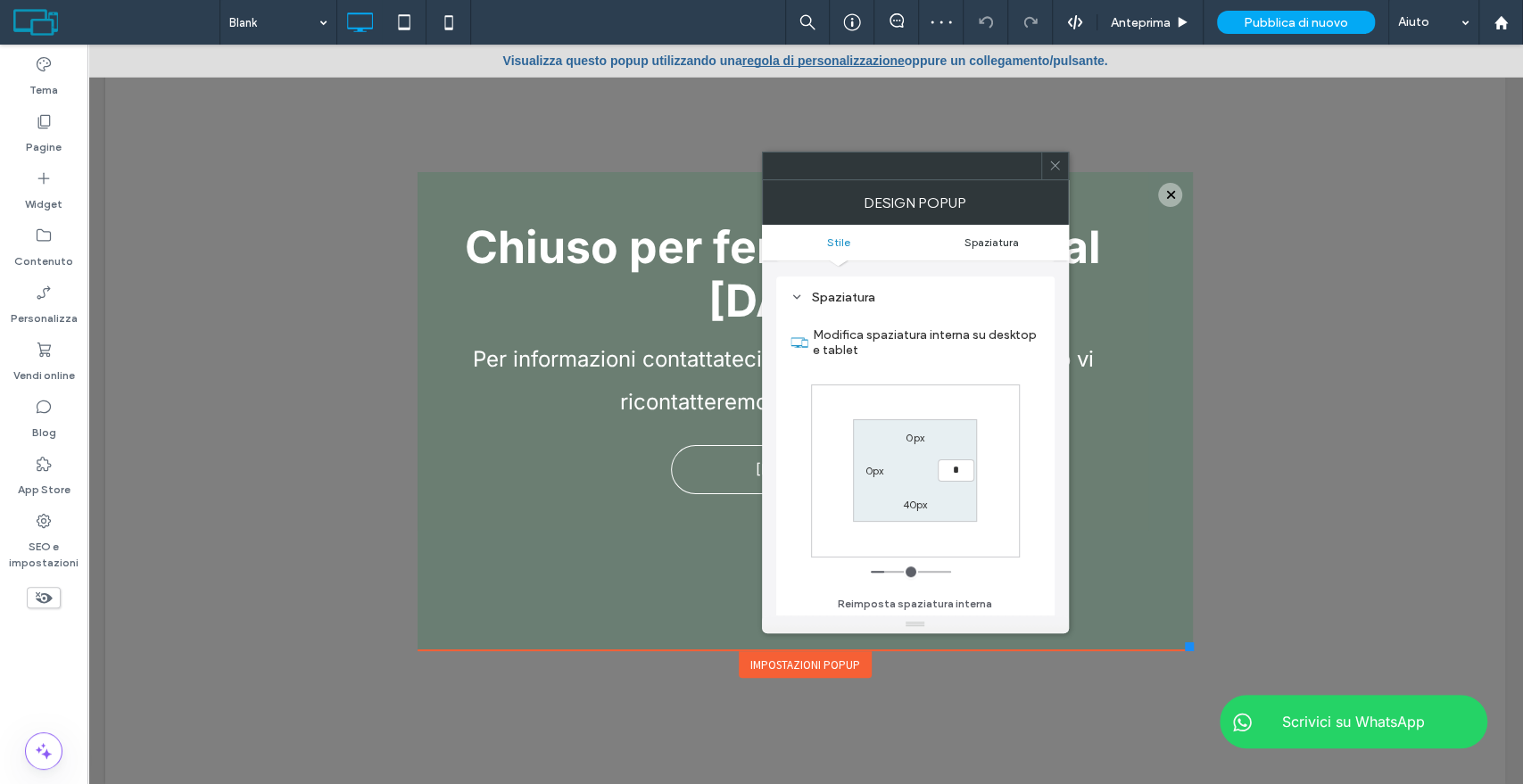 type on "**" 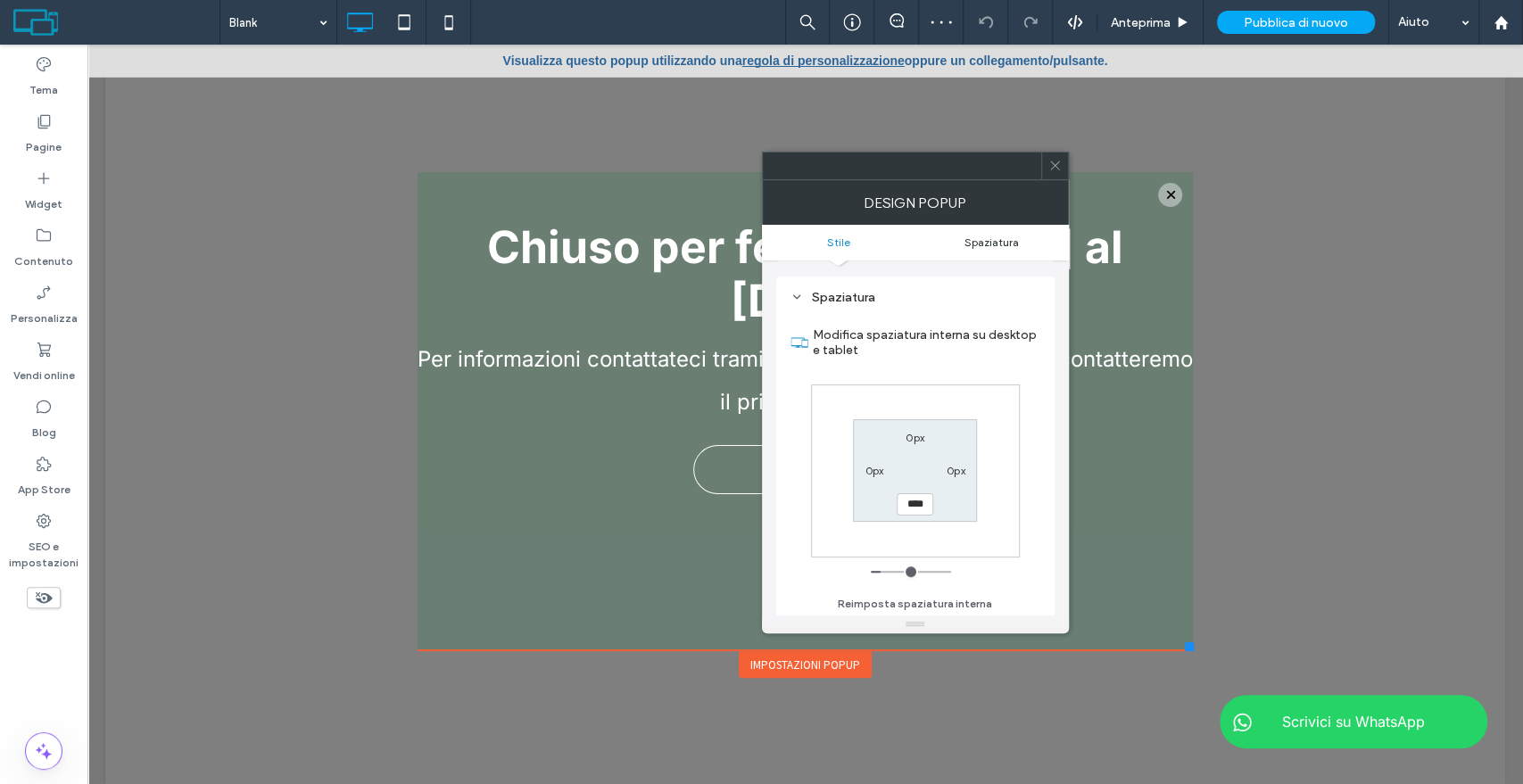 type on "*" 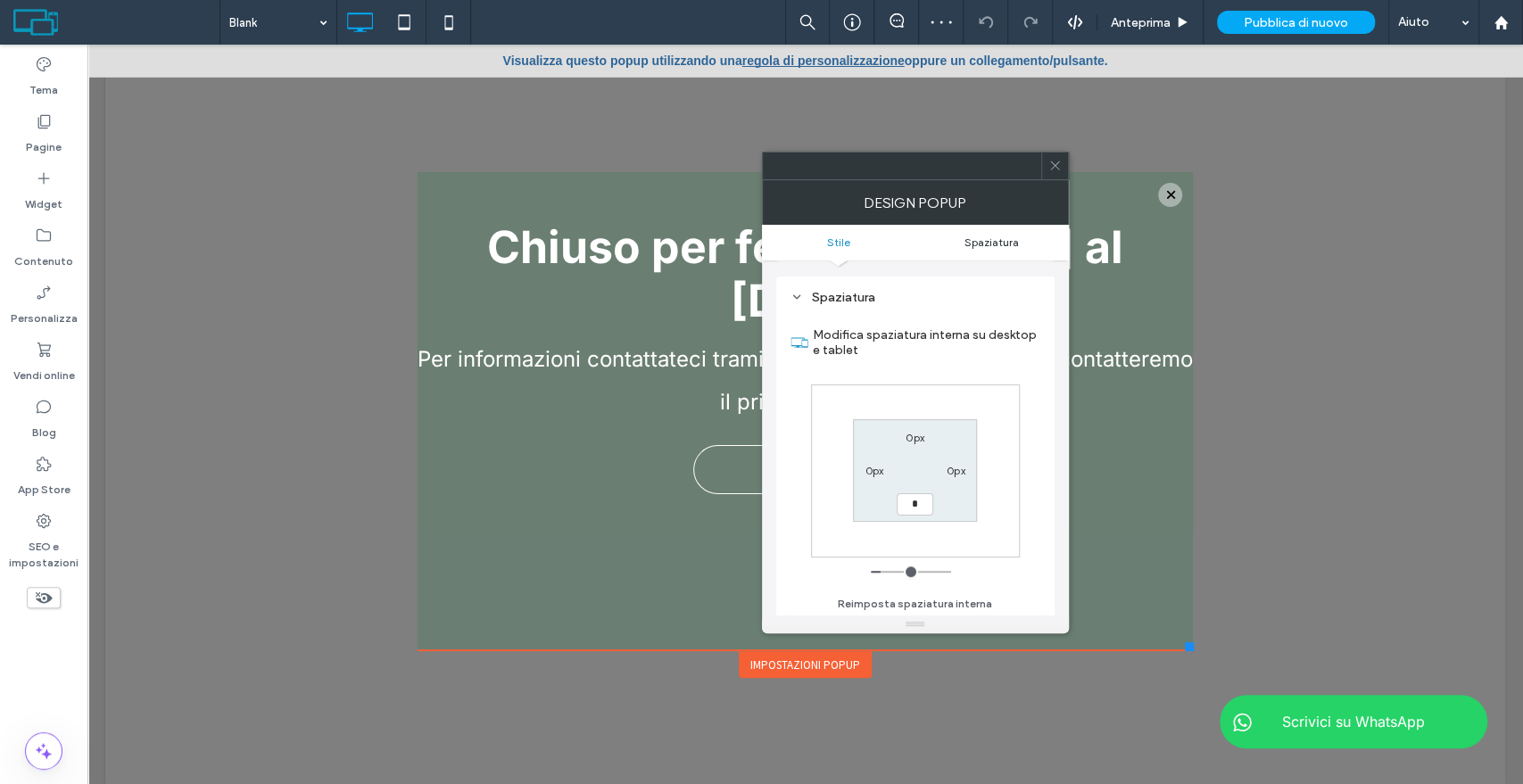 type on "*" 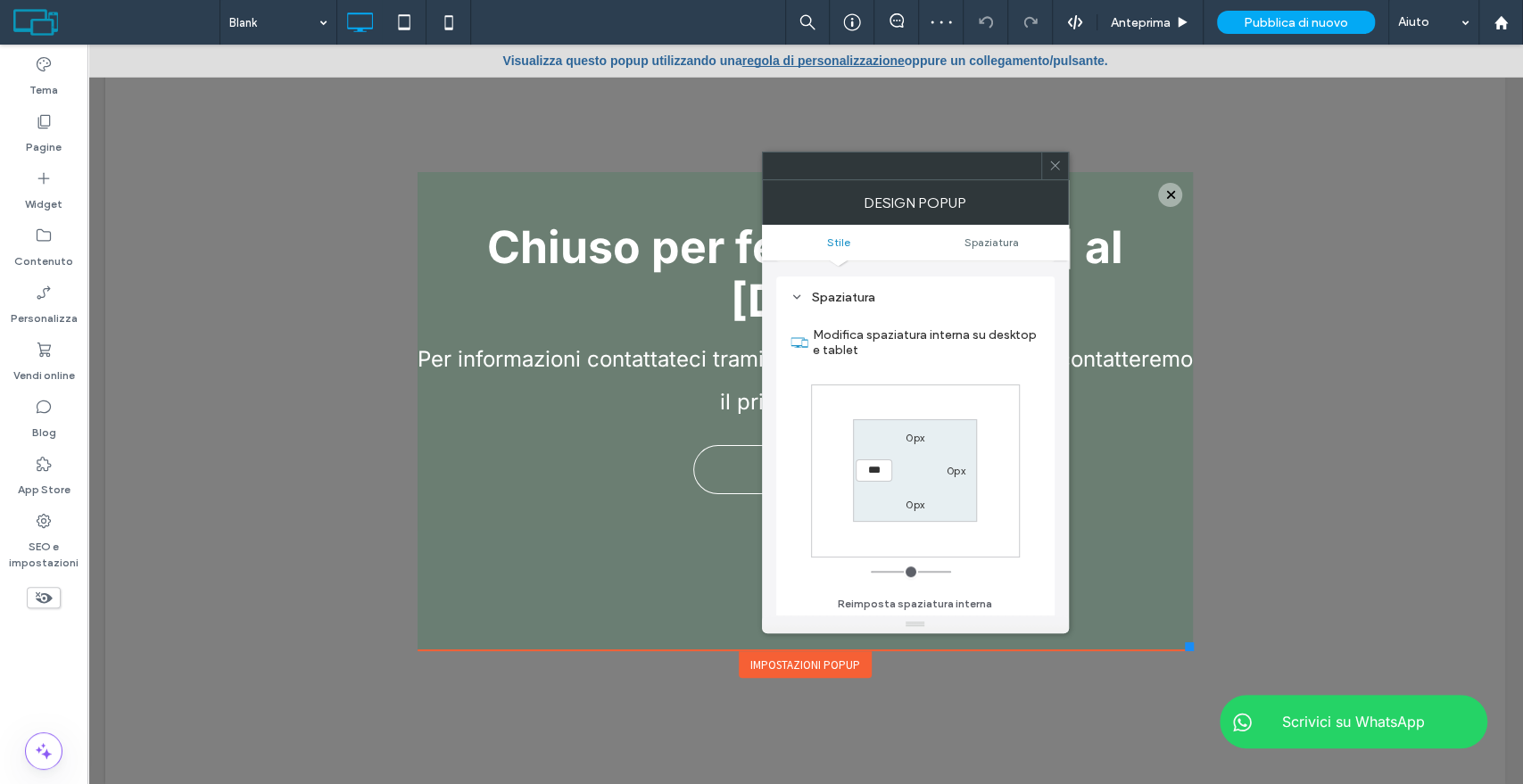 click 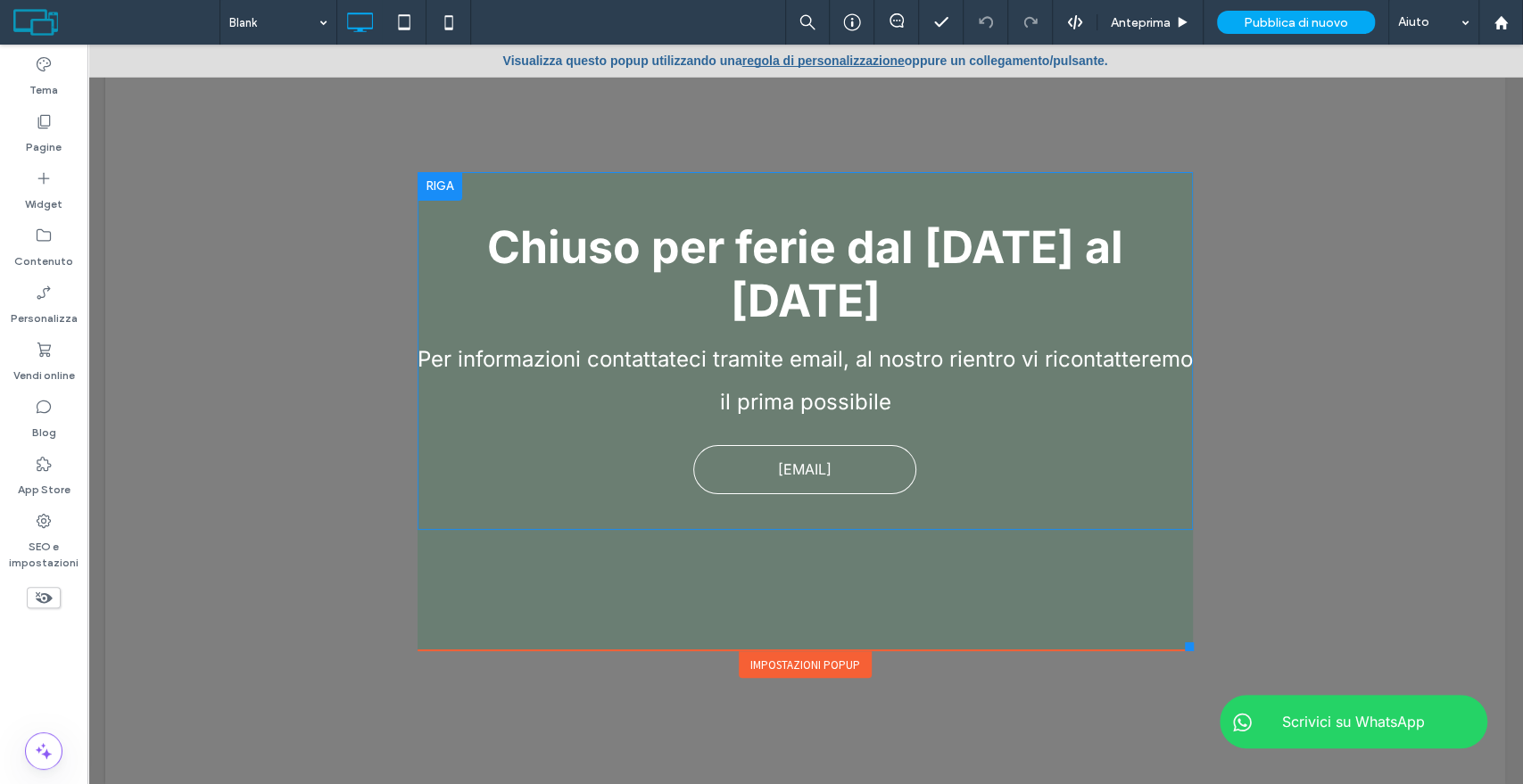 click on "Chiuso per ferie dal 9 agosto al 1 settembre
Per informazioni contattateci tramite email, al nostro rientro vi ricontatteremo il prima possibile
info@verdemagenta.it
Click To Paste" at bounding box center [806, 351] 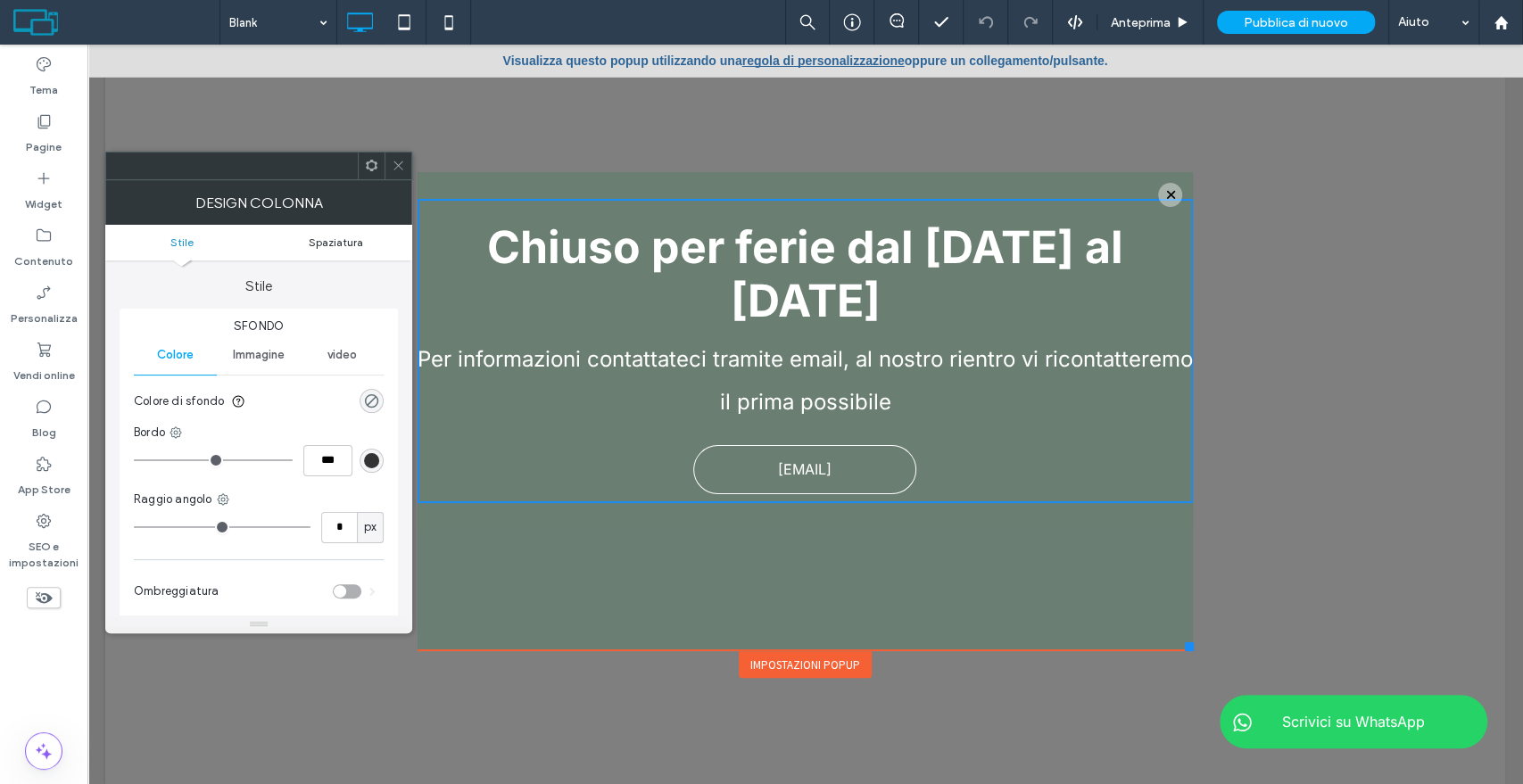 click on "Spaziatura" at bounding box center [335, 242] 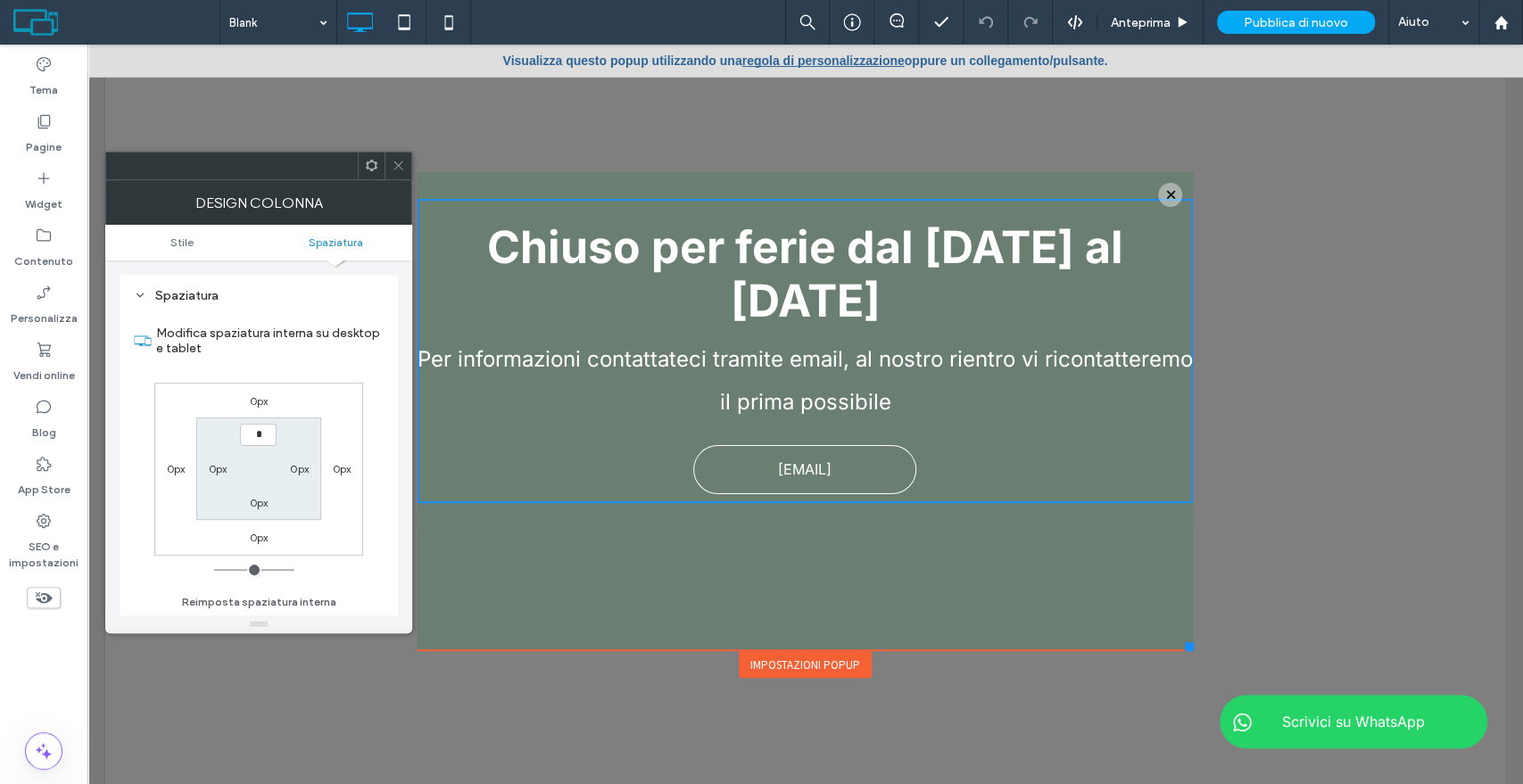 scroll, scrollTop: 362, scrollLeft: 0, axis: vertical 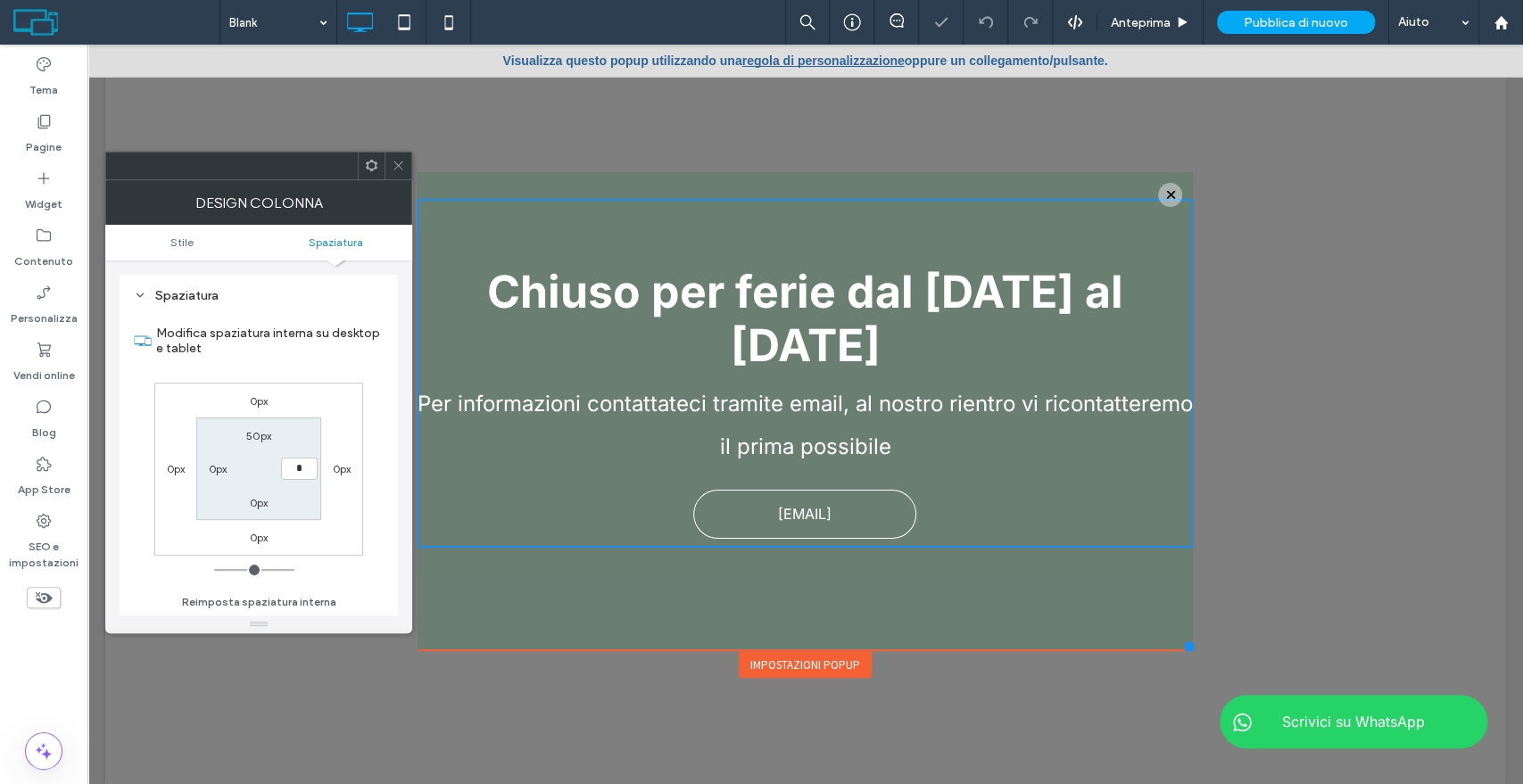 type on "**" 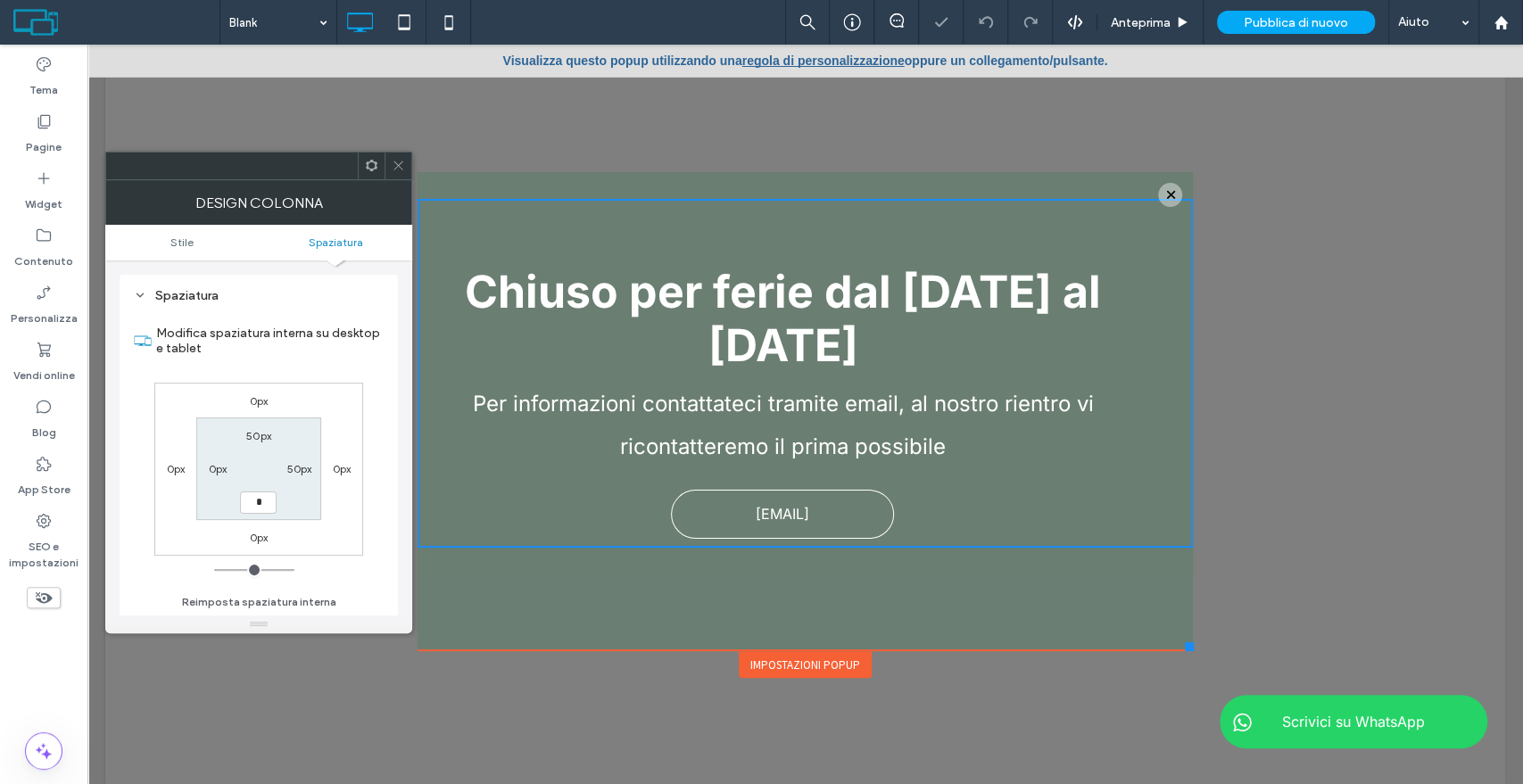 type on "**" 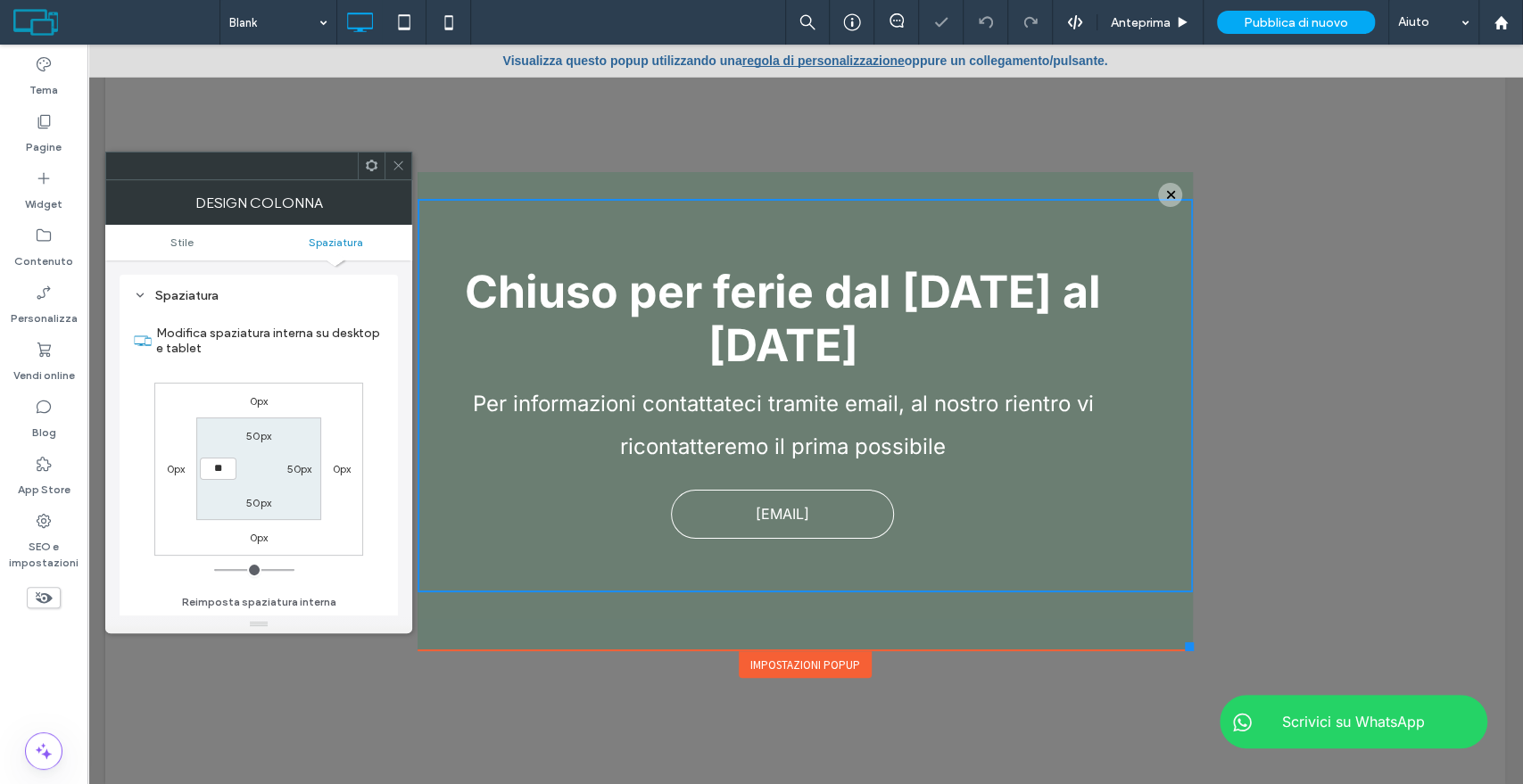 type on "**" 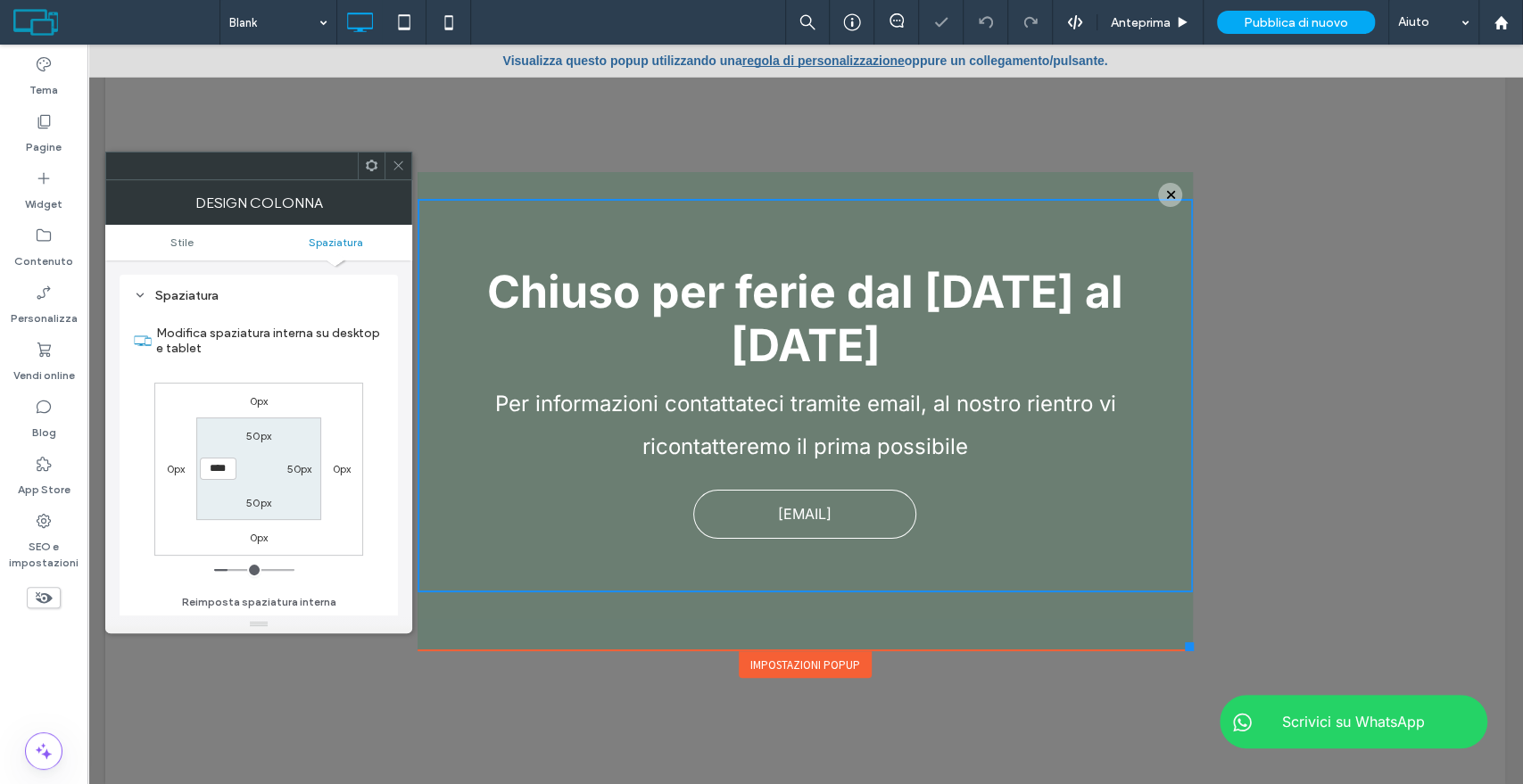 click 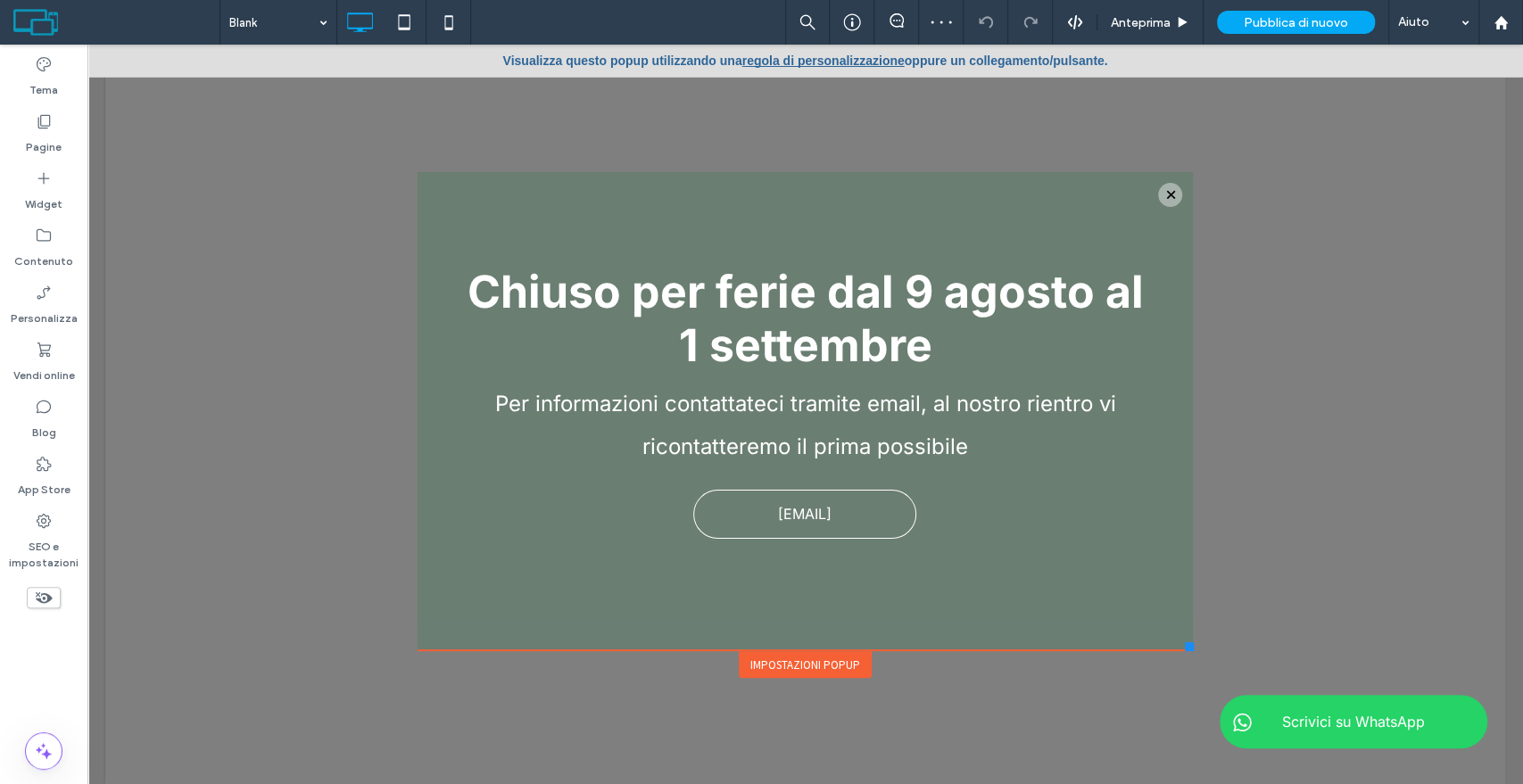 scroll, scrollTop: 0, scrollLeft: 0, axis: both 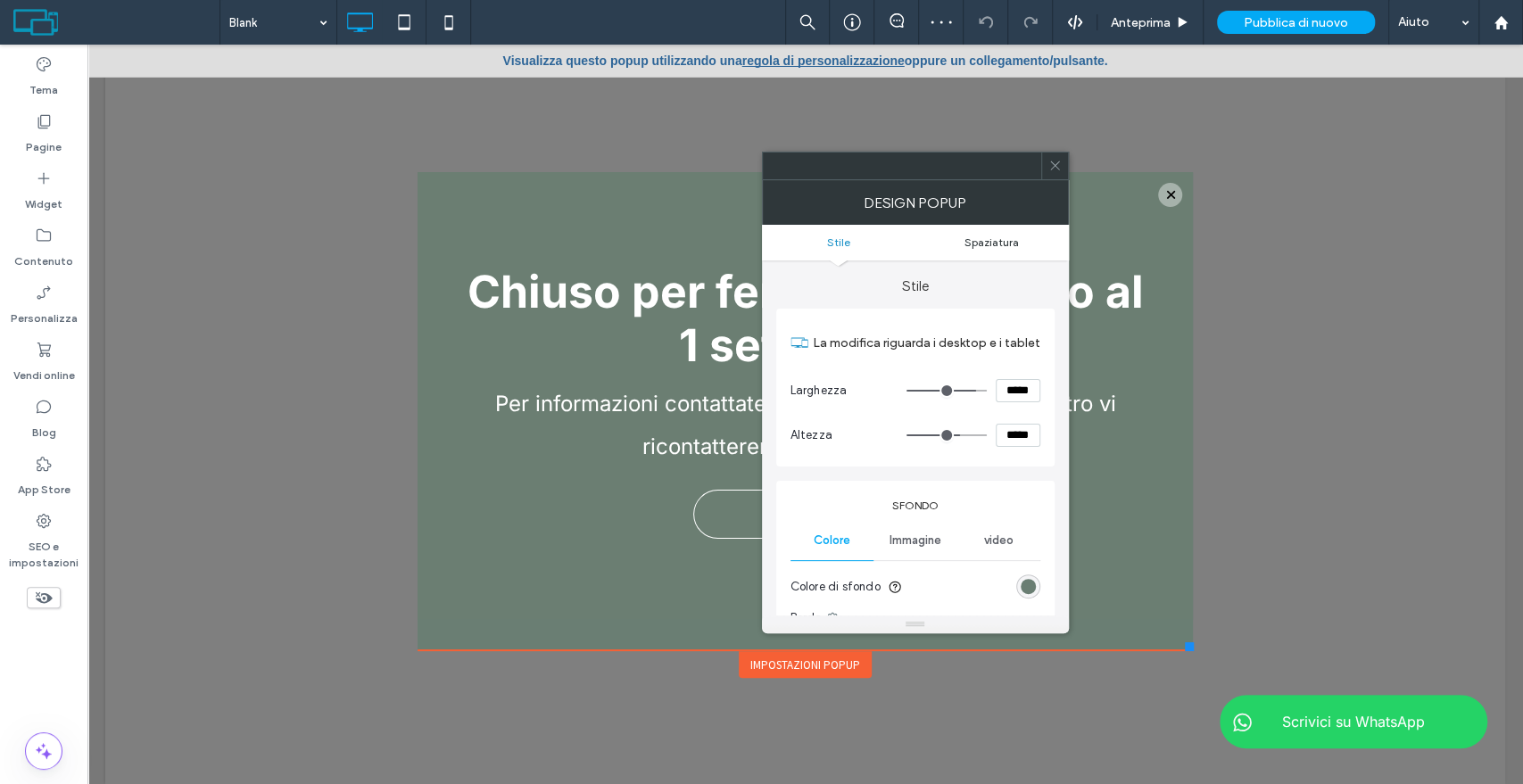 click on "Spaziatura" at bounding box center (991, 242) 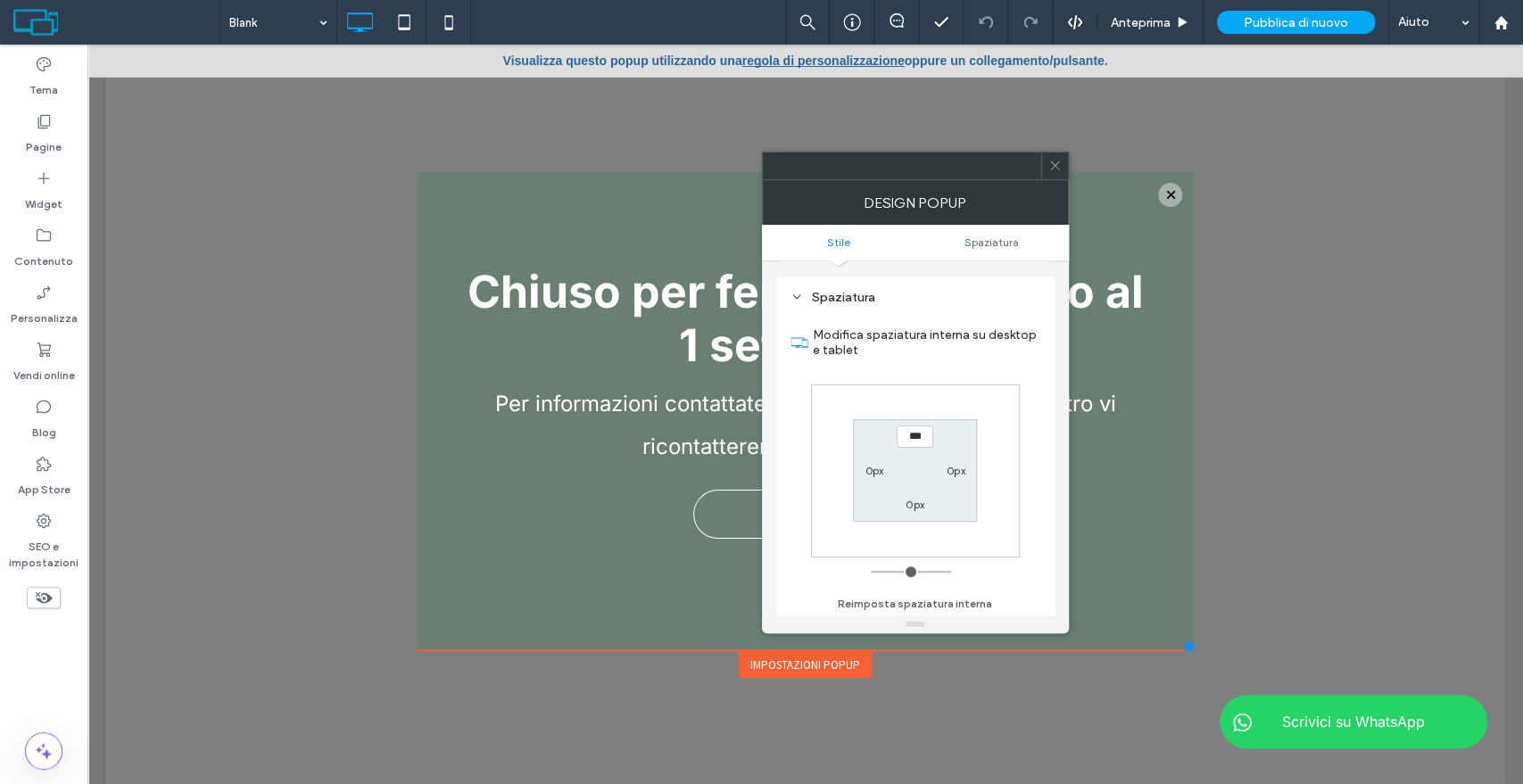 scroll, scrollTop: 637, scrollLeft: 0, axis: vertical 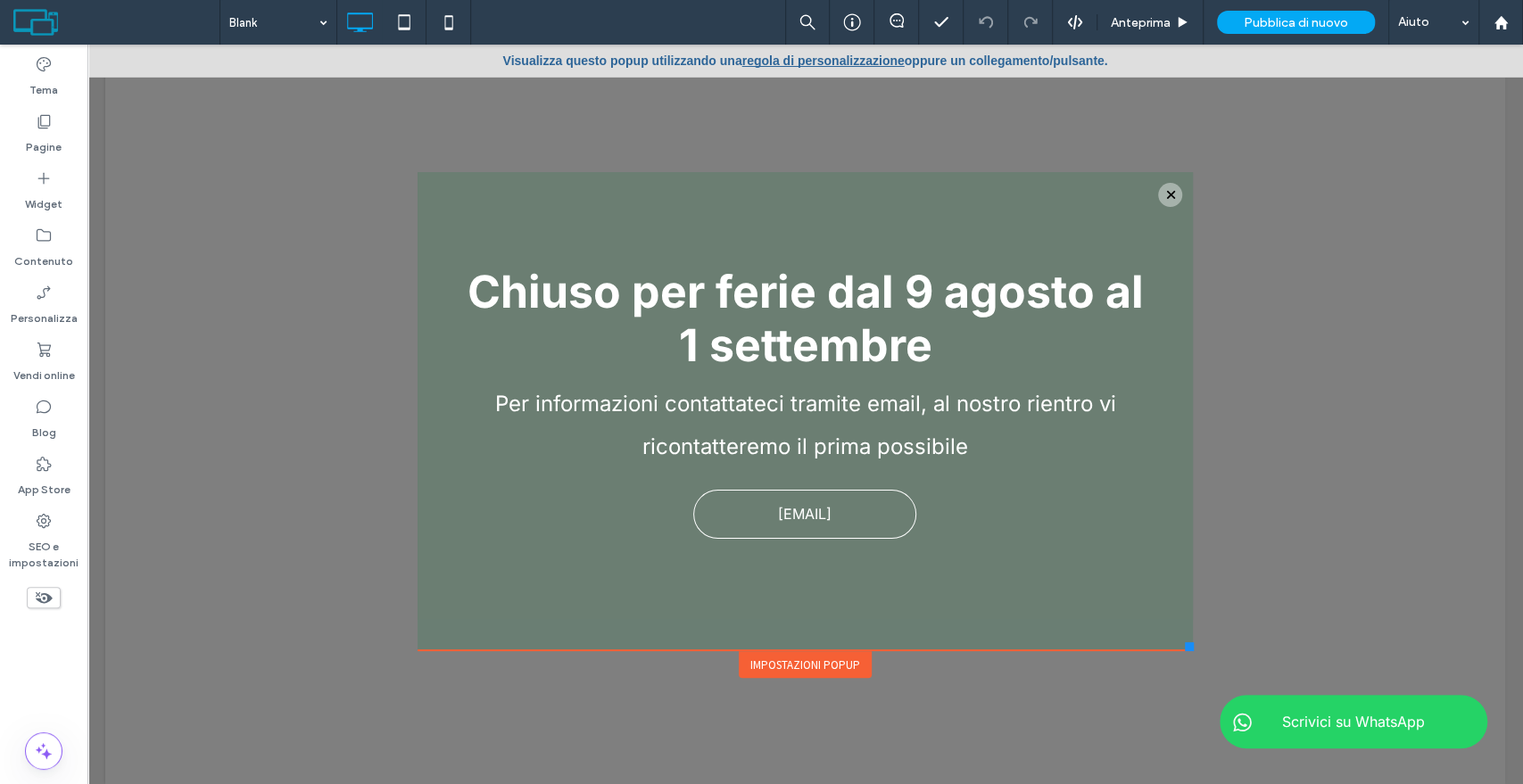 click on "Chiuso per ferie dal [DATE] al [DATE]
Per informazioni contattateci tramite email, al nostro rientro vi ricontatteremo il prima possibile
[EMAIL]
Click To Paste" at bounding box center (806, 411) 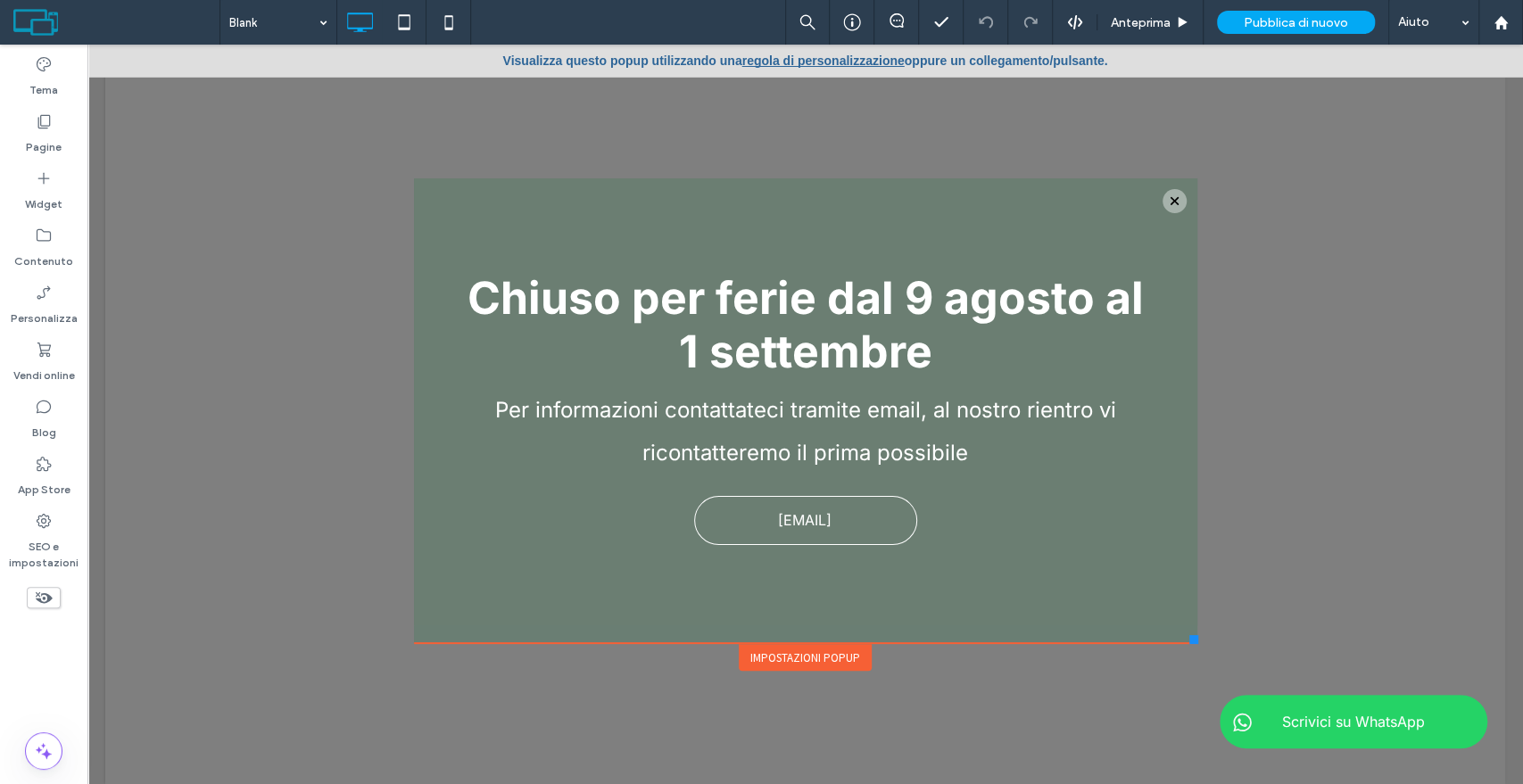 drag, startPoint x: 1179, startPoint y: 645, endPoint x: 1189, endPoint y: 643, distance: 10.198039 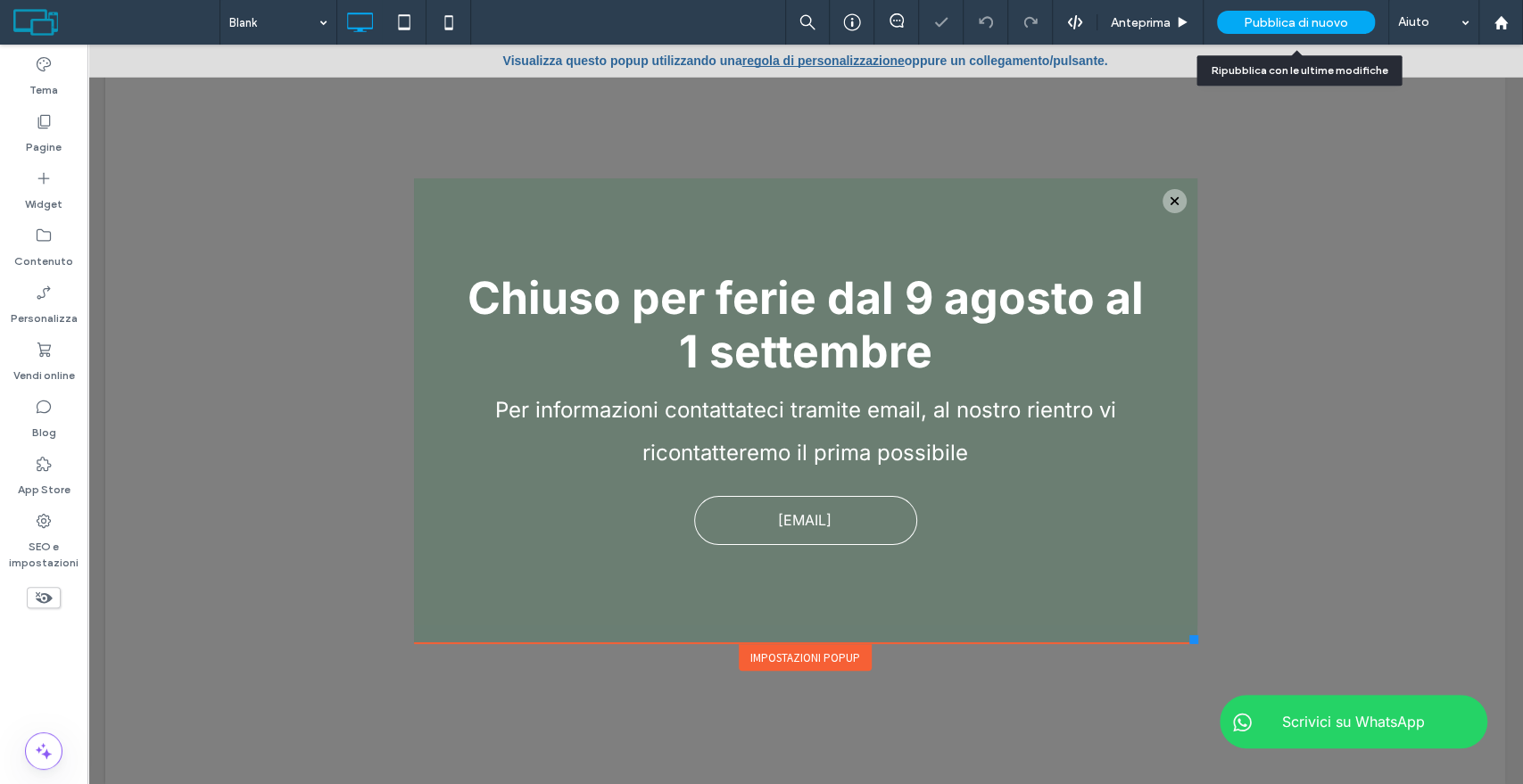 click on "Pubblica di nuovo" at bounding box center [1295, 22] 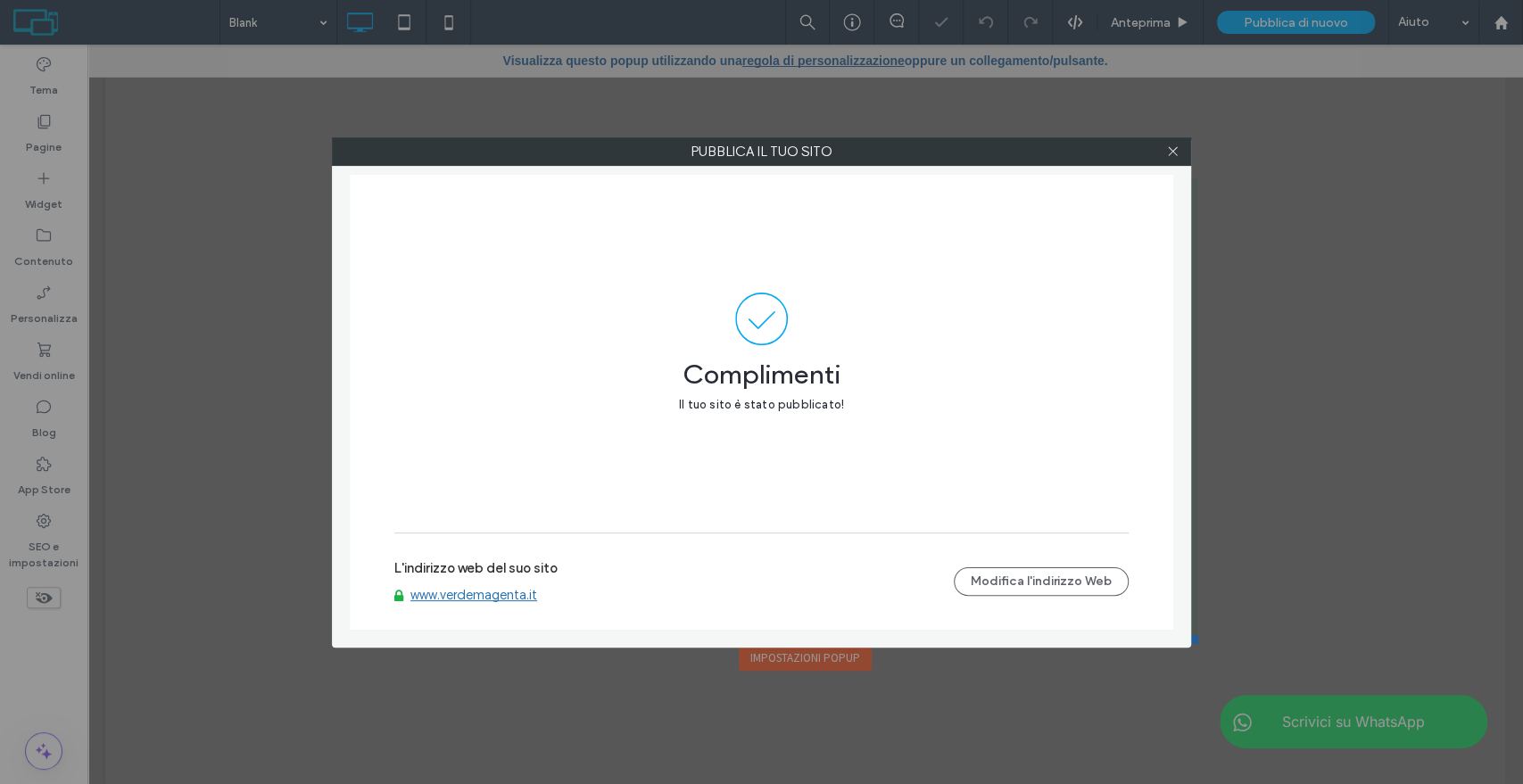 click on "www.verdemagenta.it" at bounding box center (474, 595) 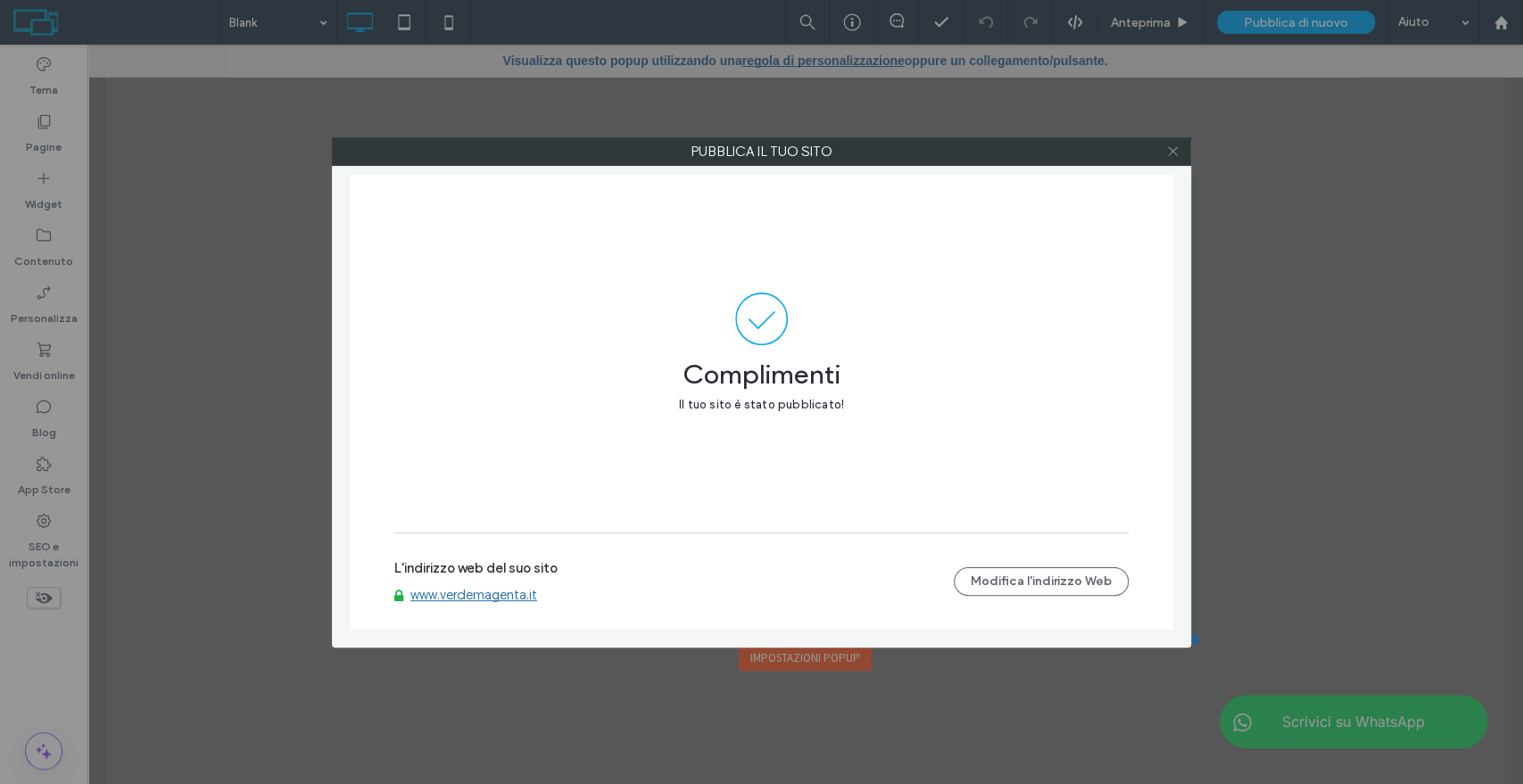 click 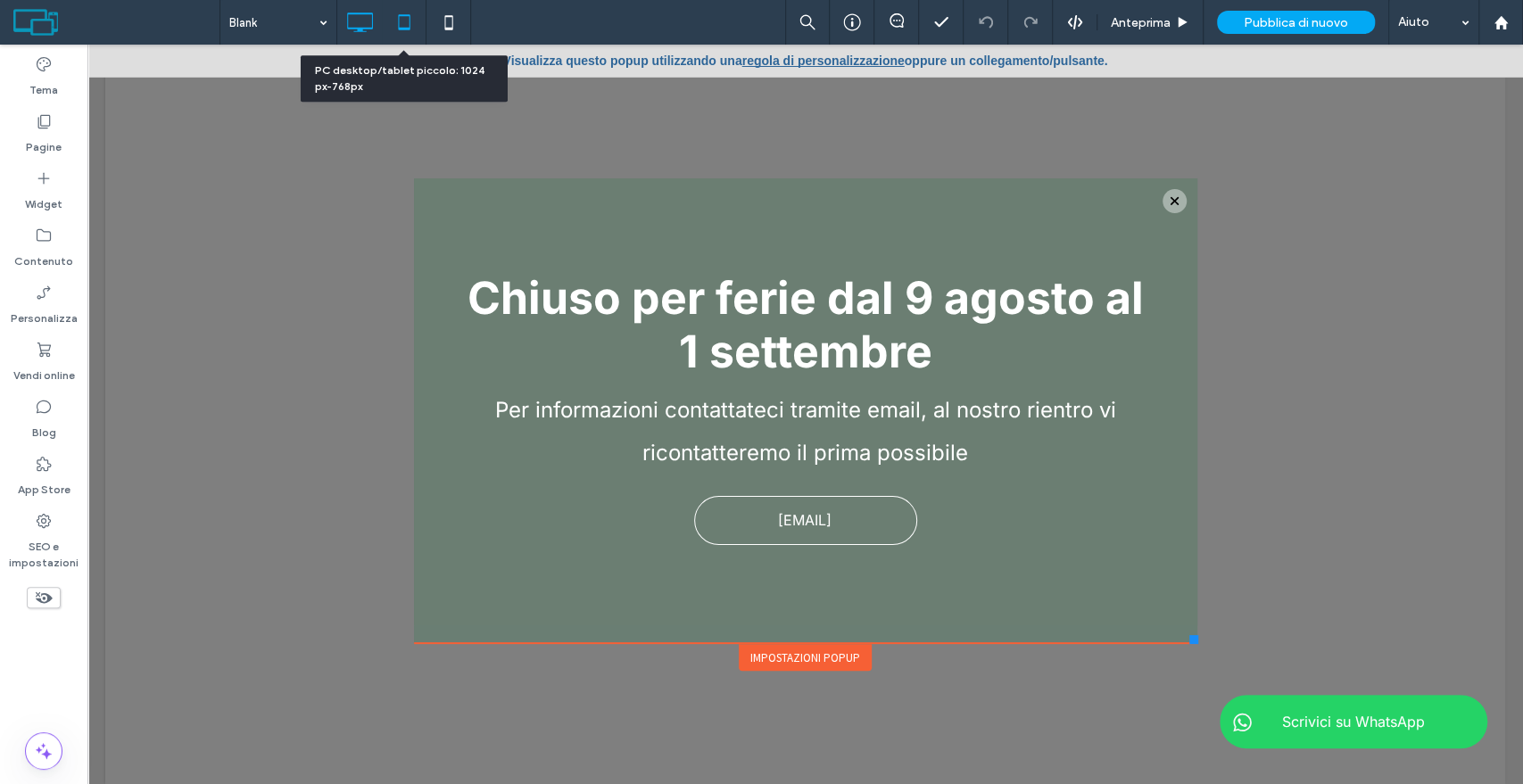 click 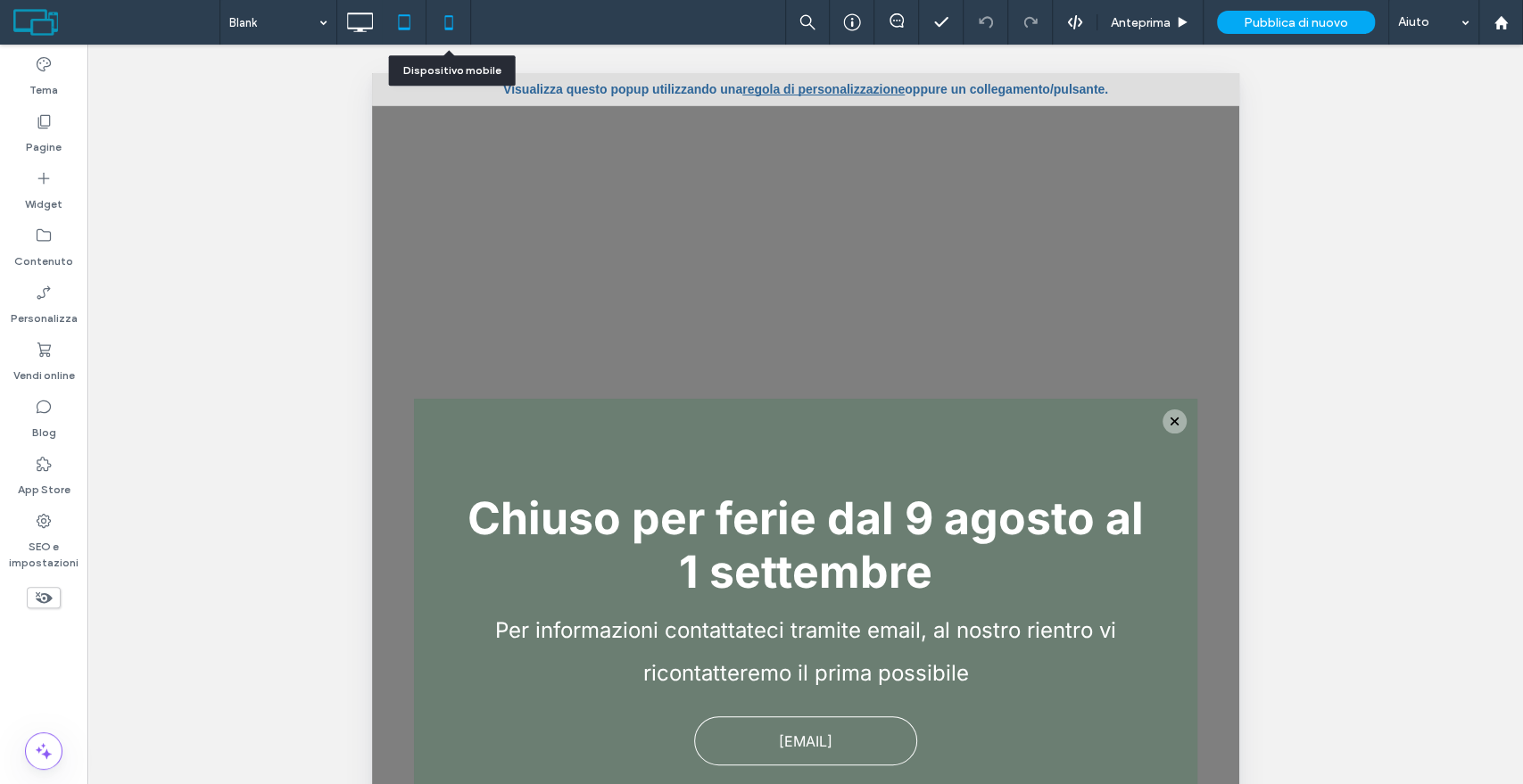 click 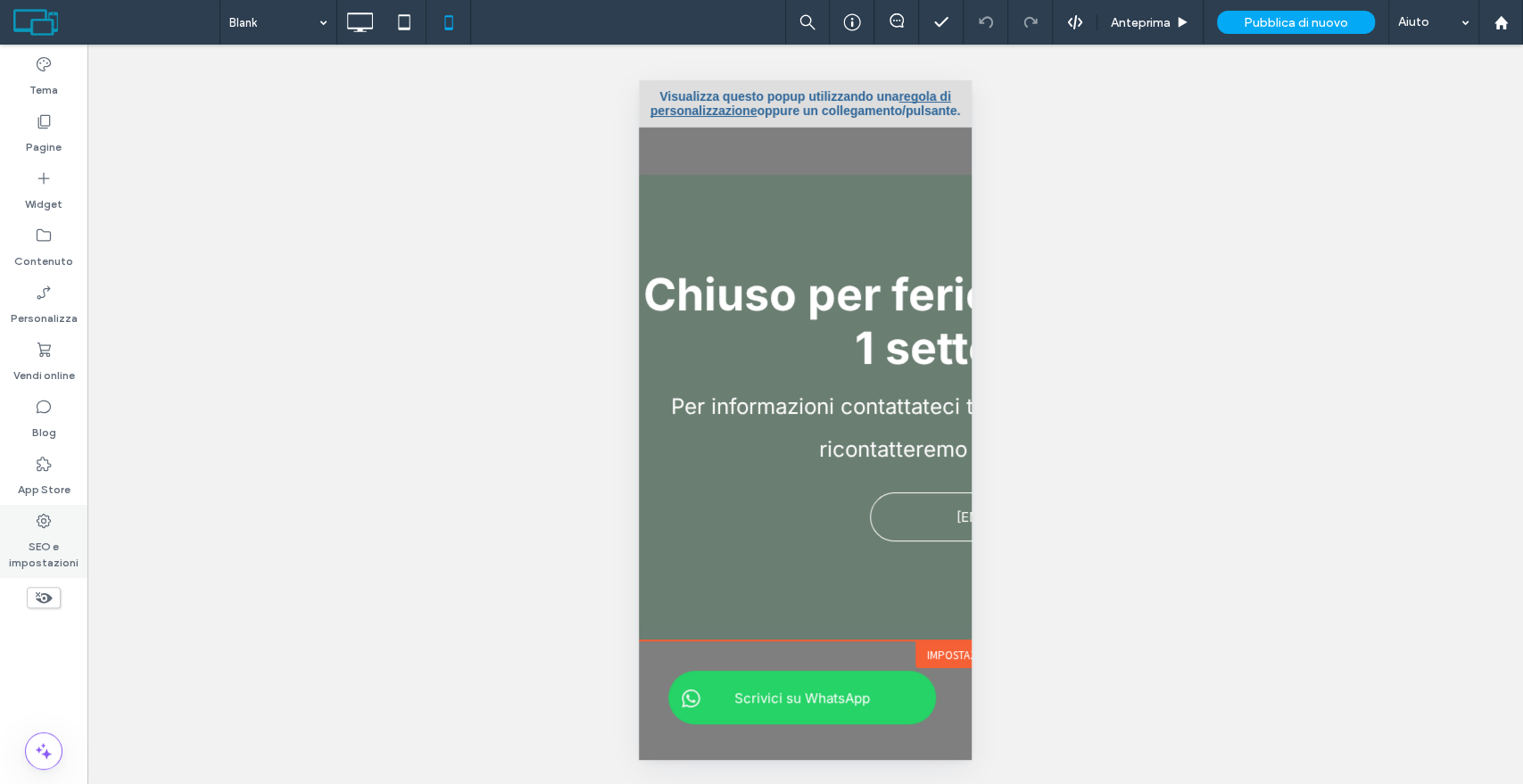 click on "SEO e impostazioni" at bounding box center [44, 541] 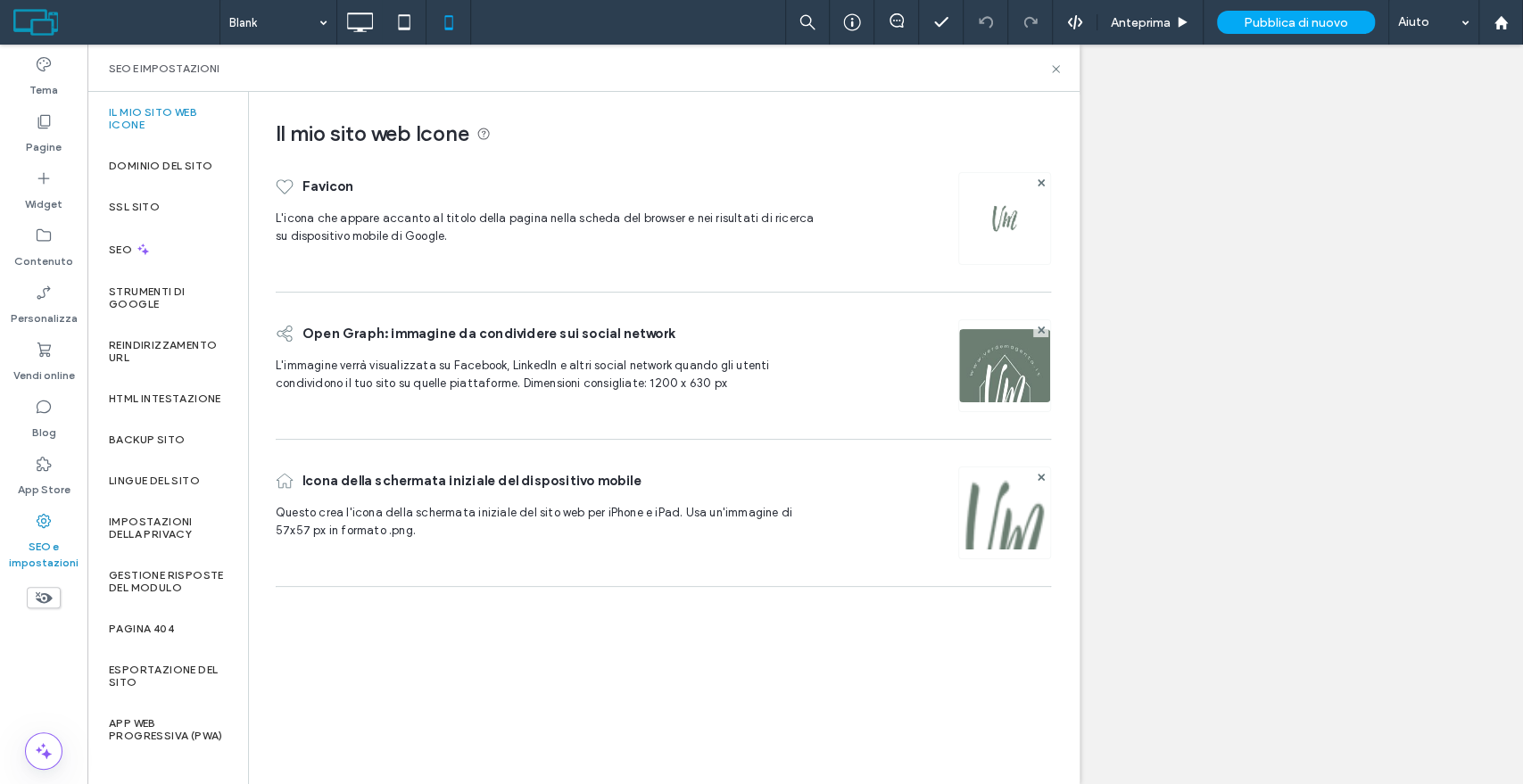 click 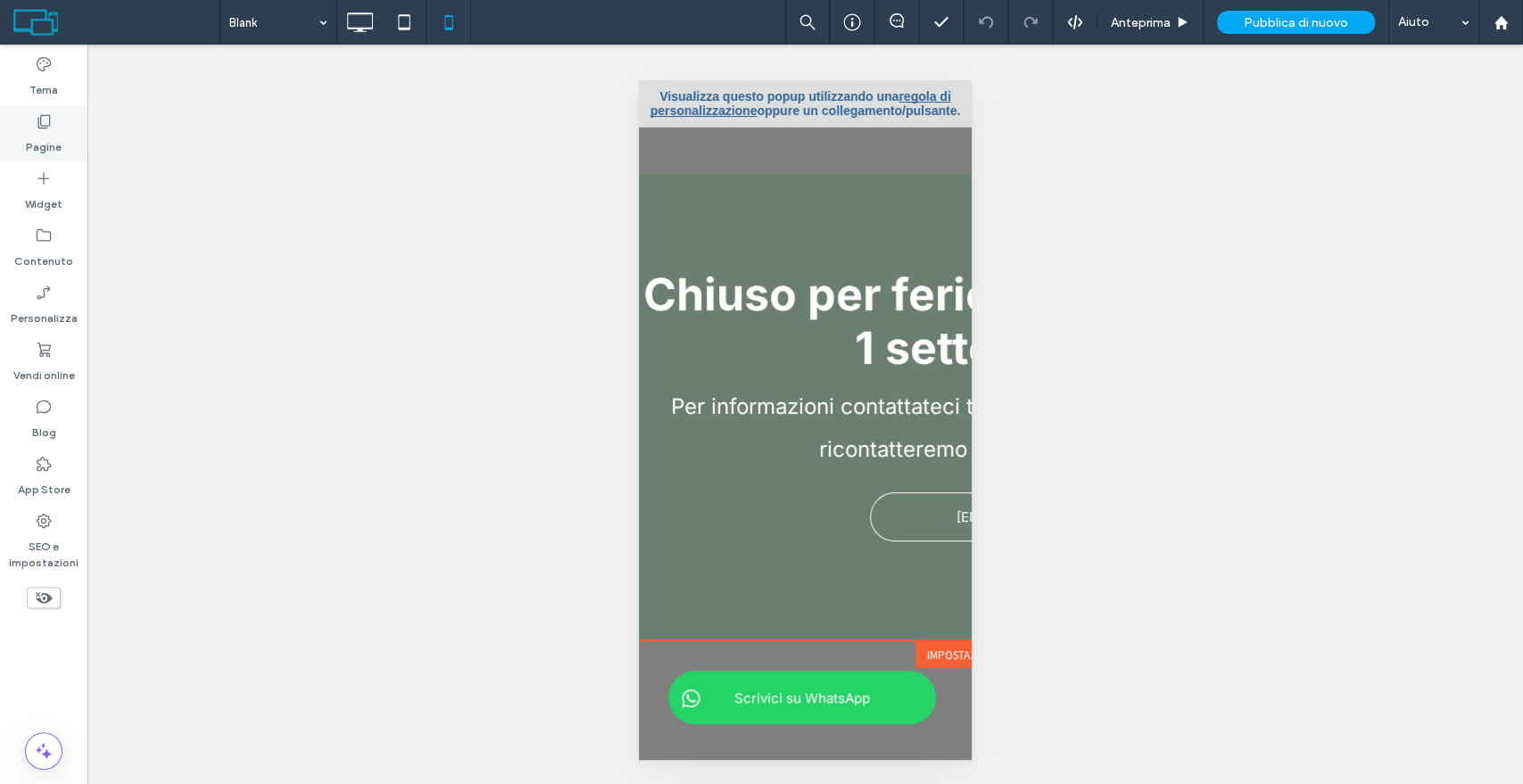 click on "Pagine" at bounding box center [44, 134] 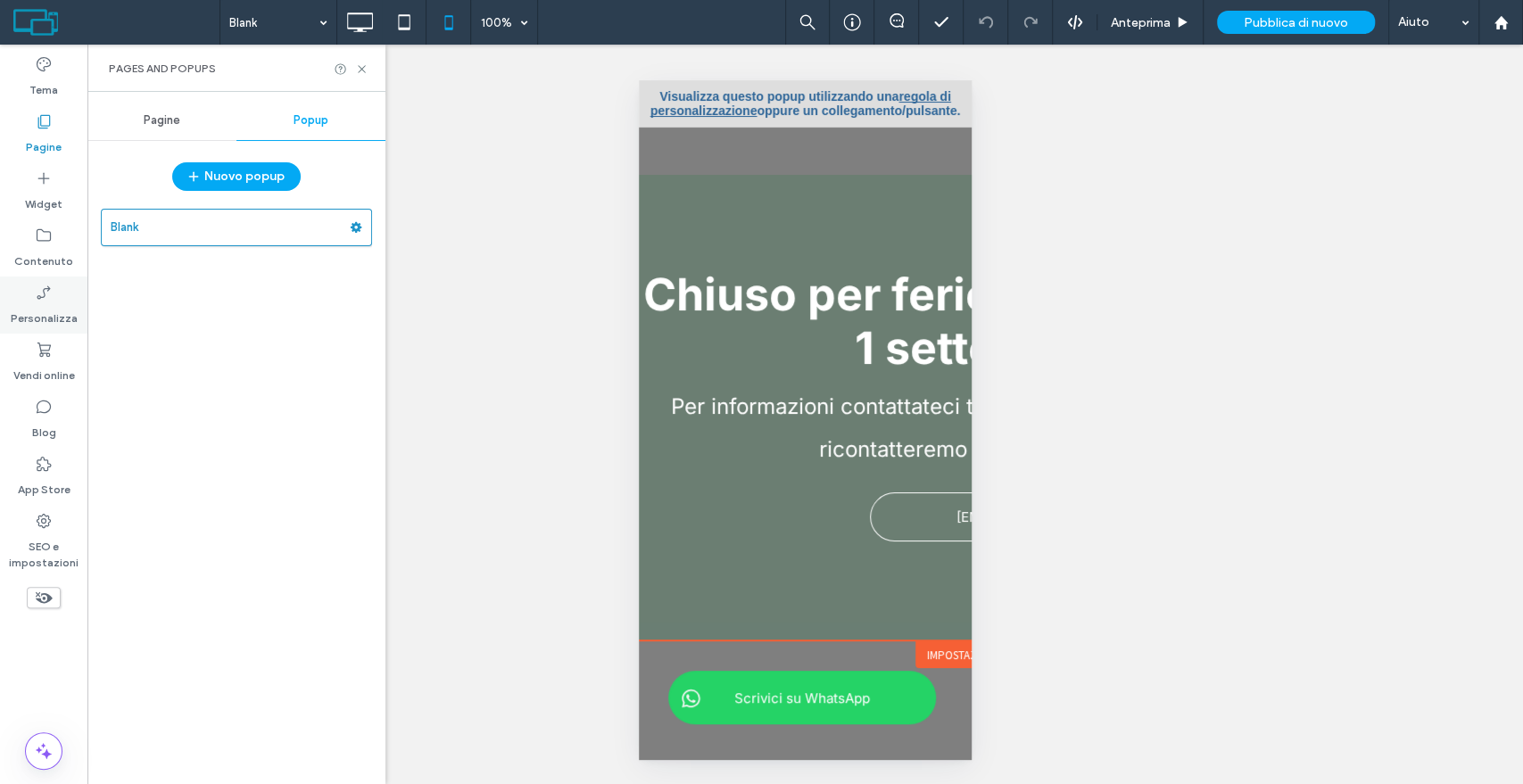 click on "Personalizza" at bounding box center (44, 314) 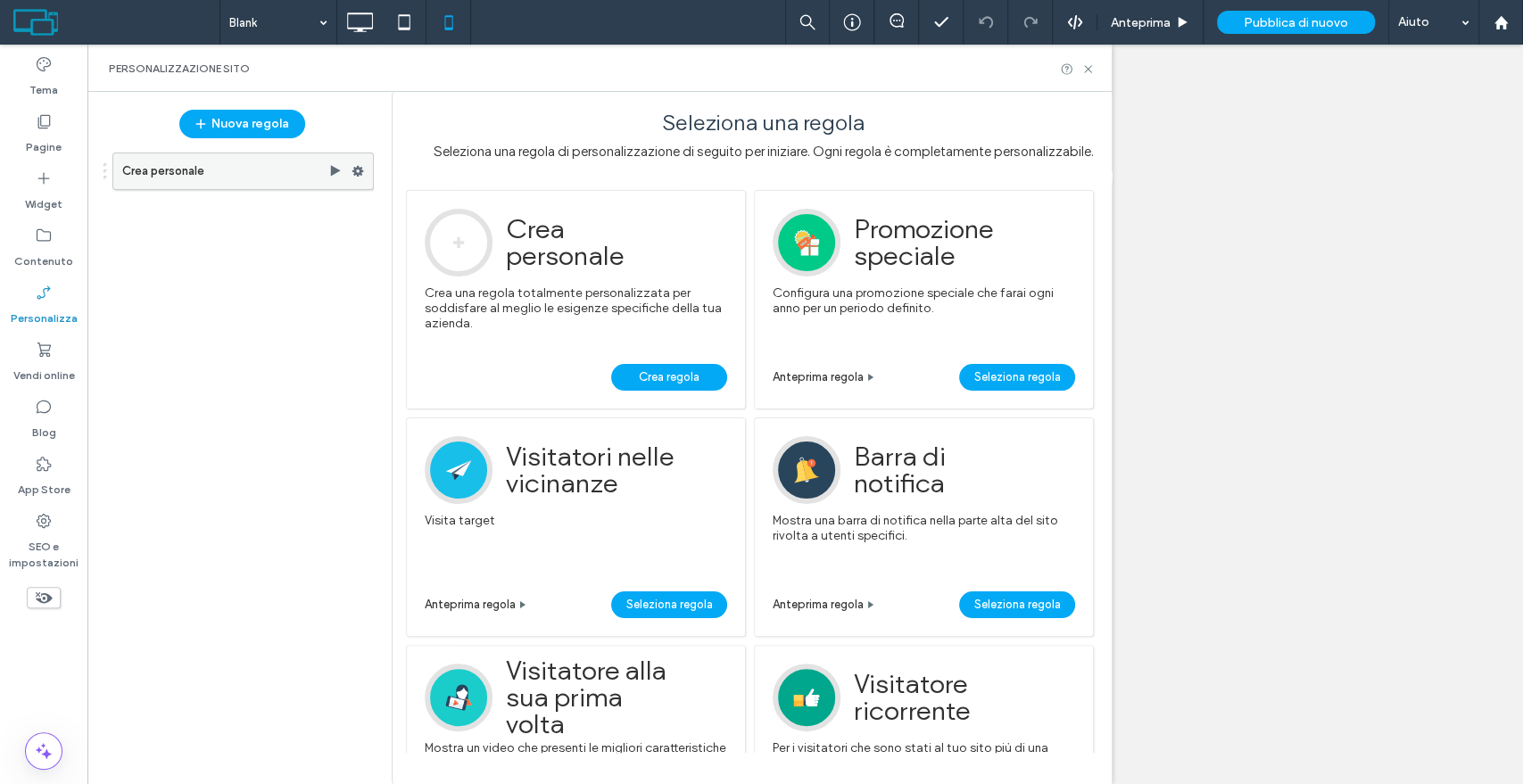 click 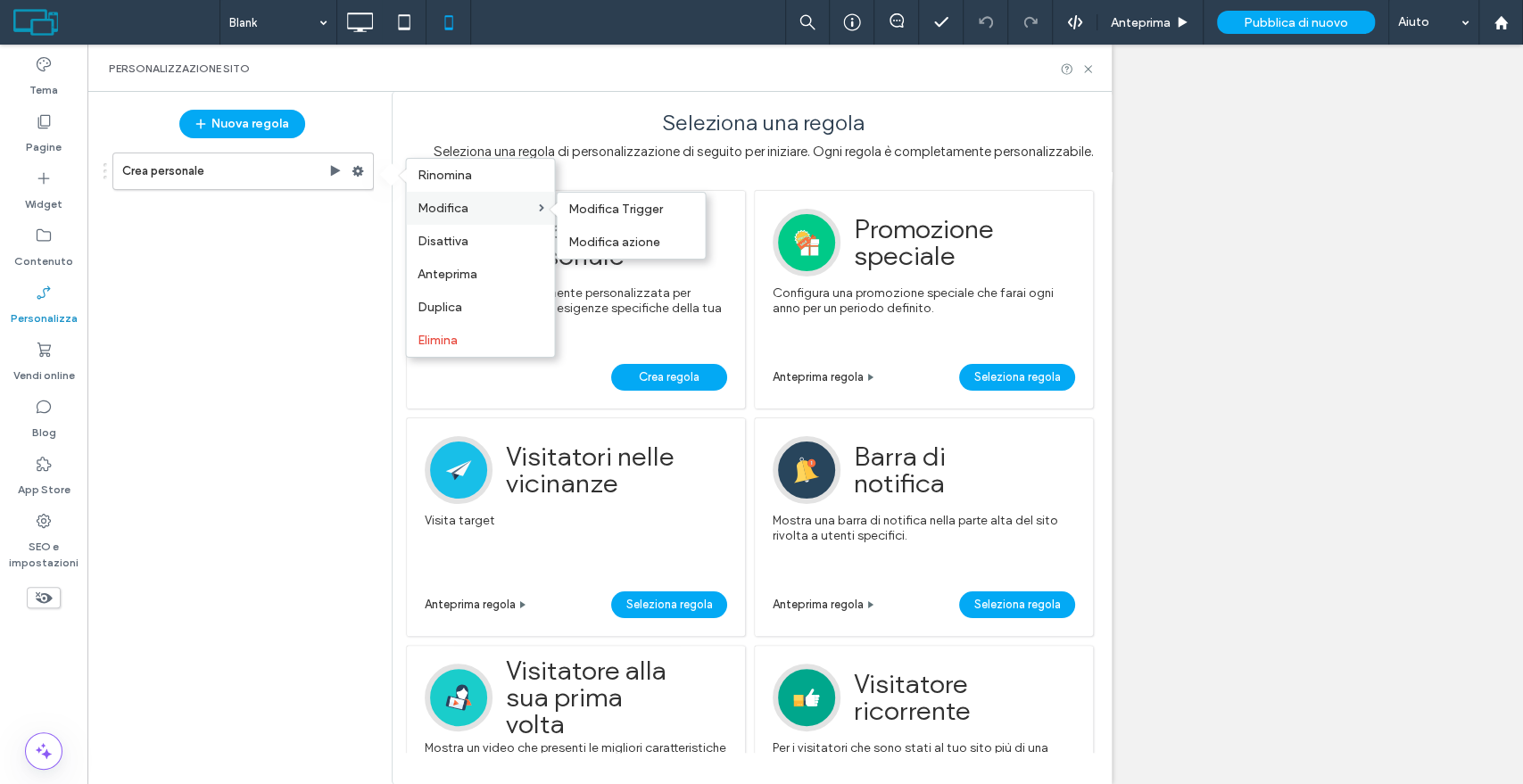 click on "Modifica" at bounding box center (477, 208) 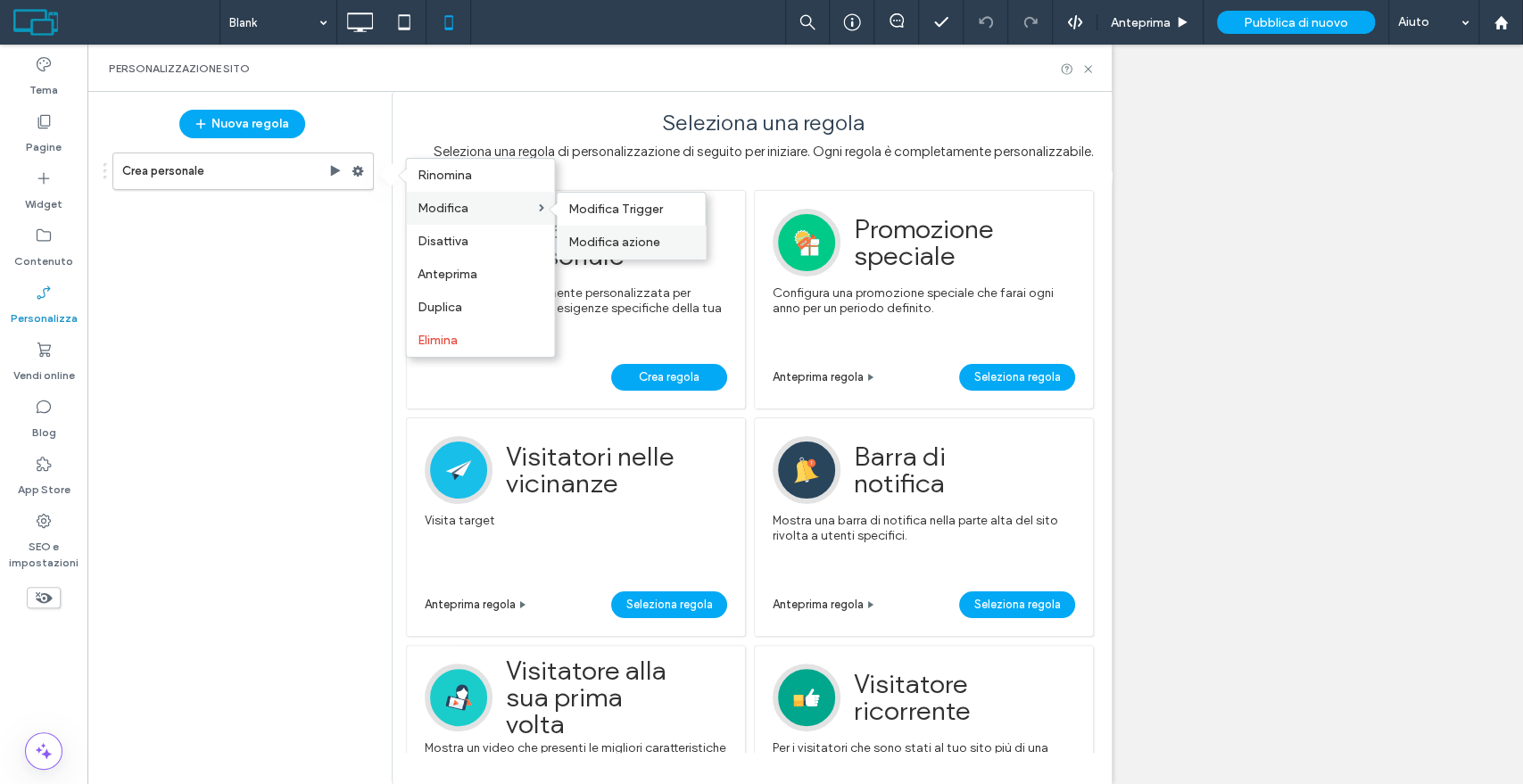 click on "Modifica azione" at bounding box center [613, 242] 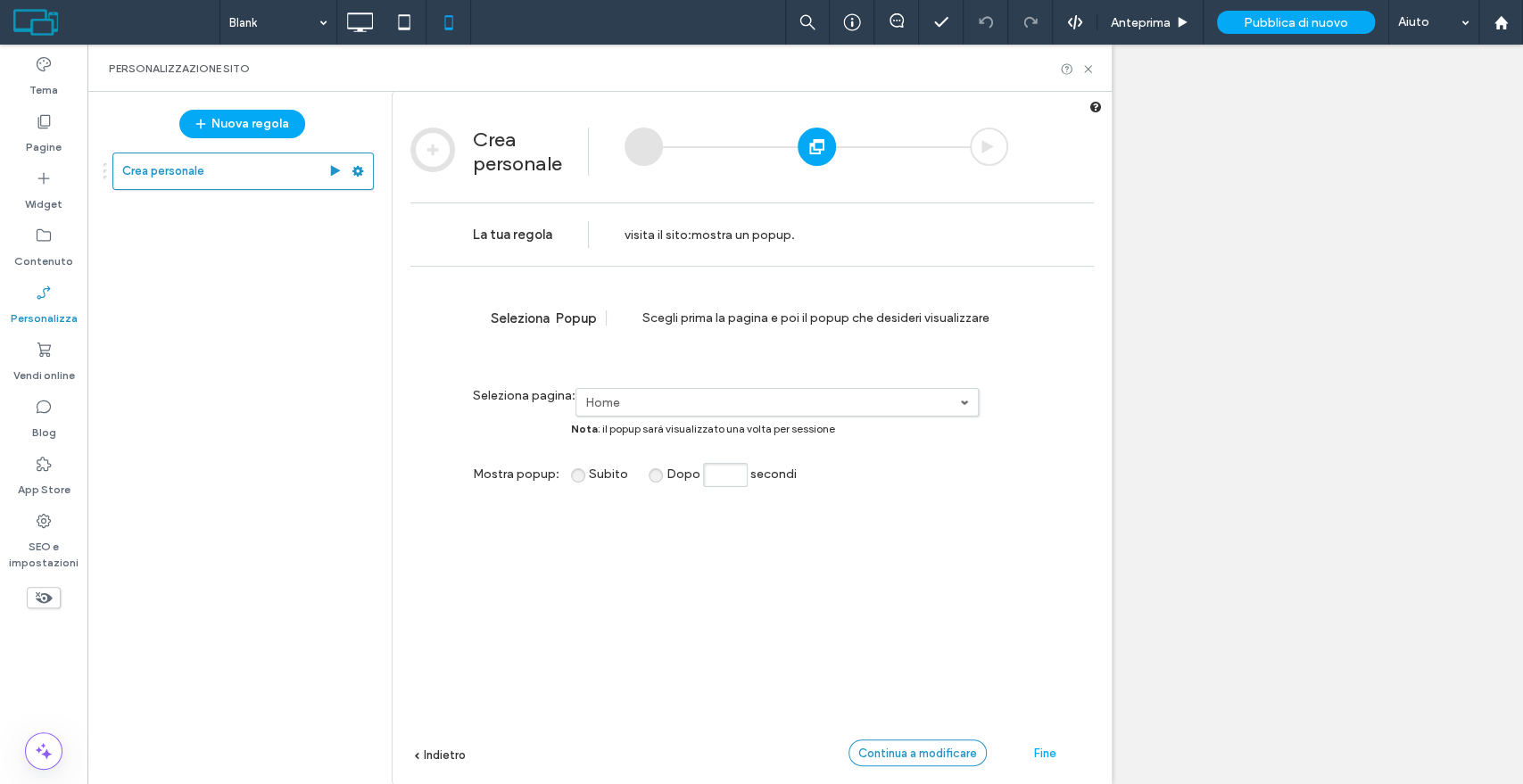 click on "Continua a modificare" at bounding box center [917, 753] 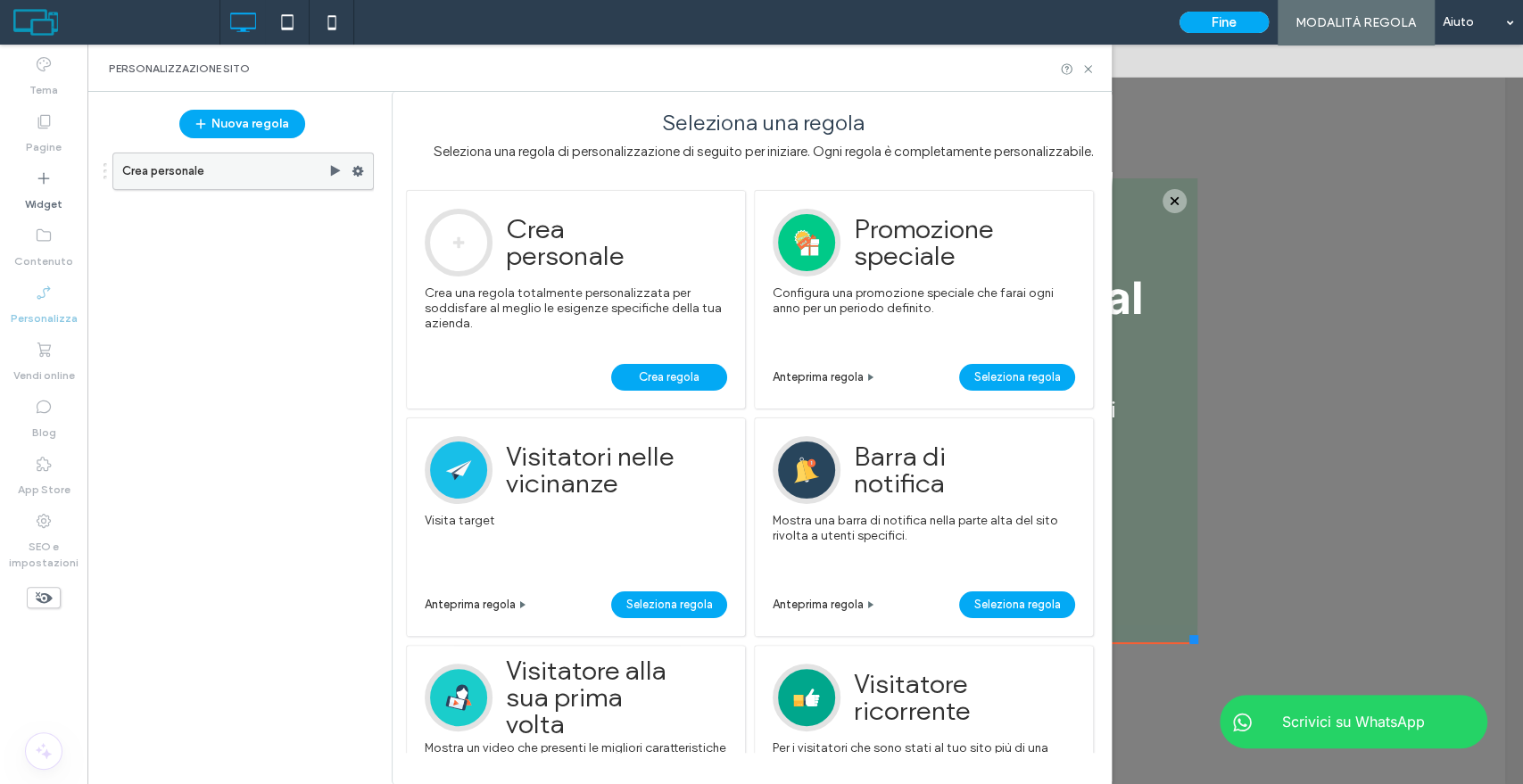 click on "Crea personale" at bounding box center [225, 171] 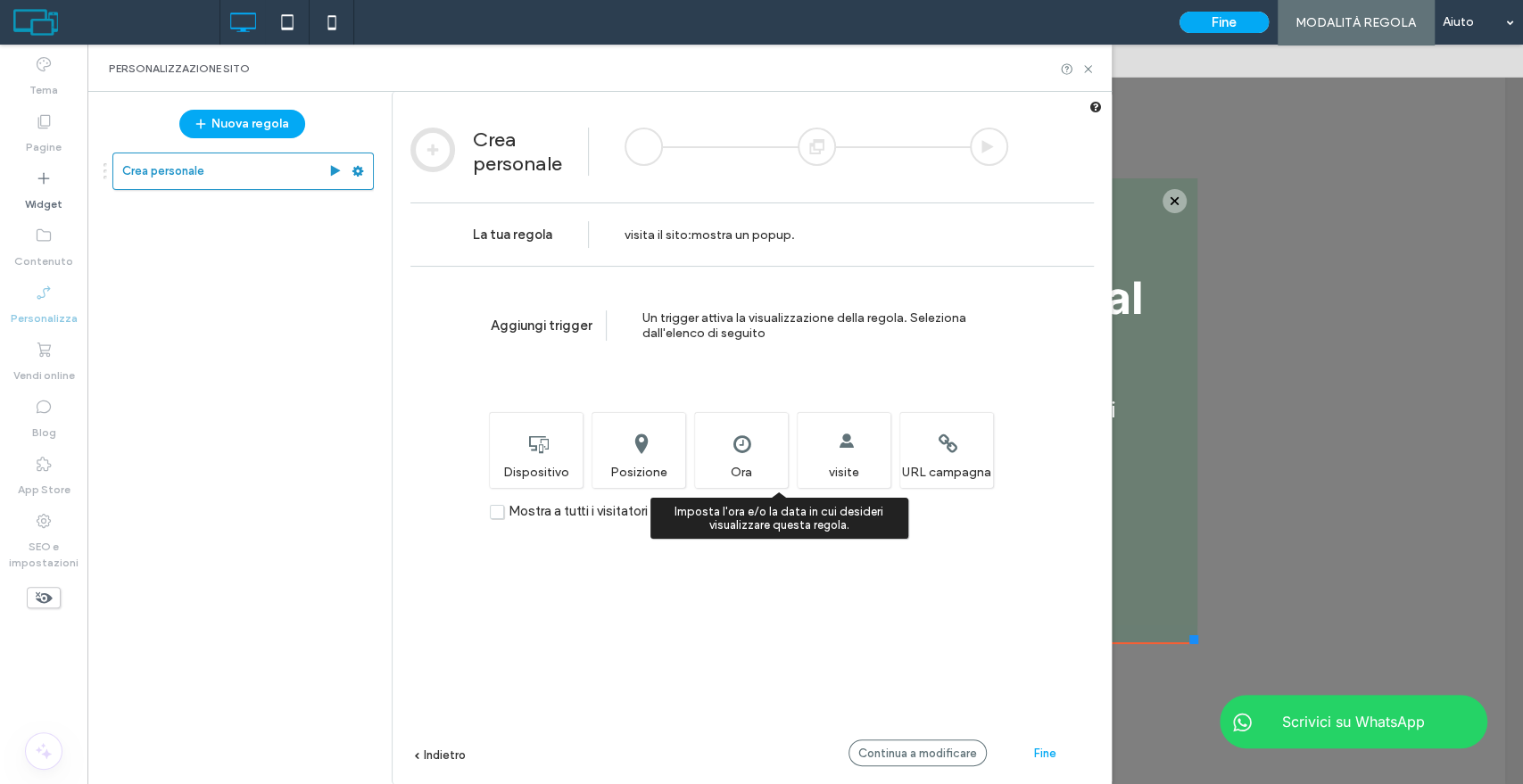 click on "Imposta l'ora e/o la data in cui desideri visualizzare questa regola.
Ora" at bounding box center (741, 450) 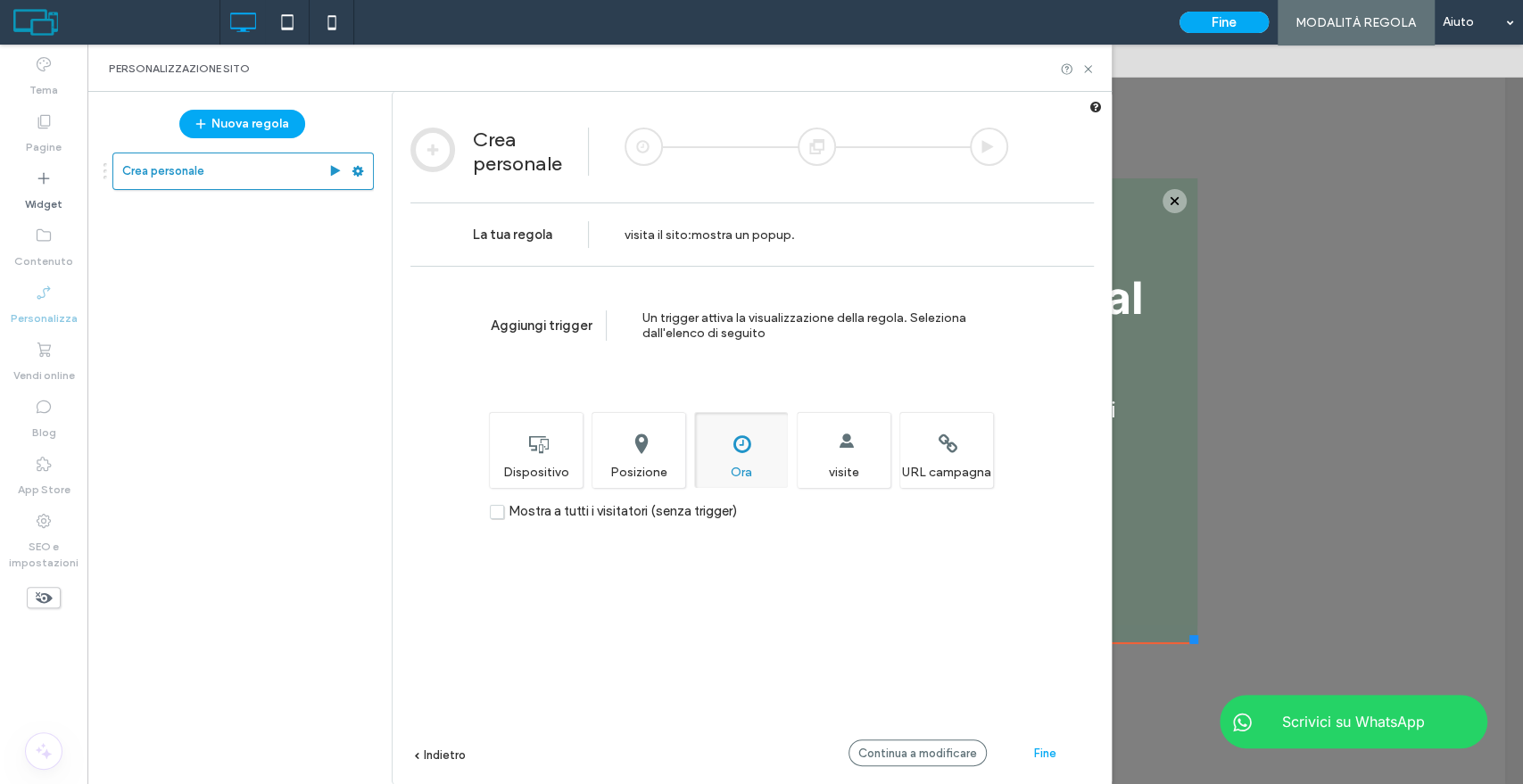 click on "Mostra a tutti i visitatori (senza trigger)" at bounding box center [613, 511] 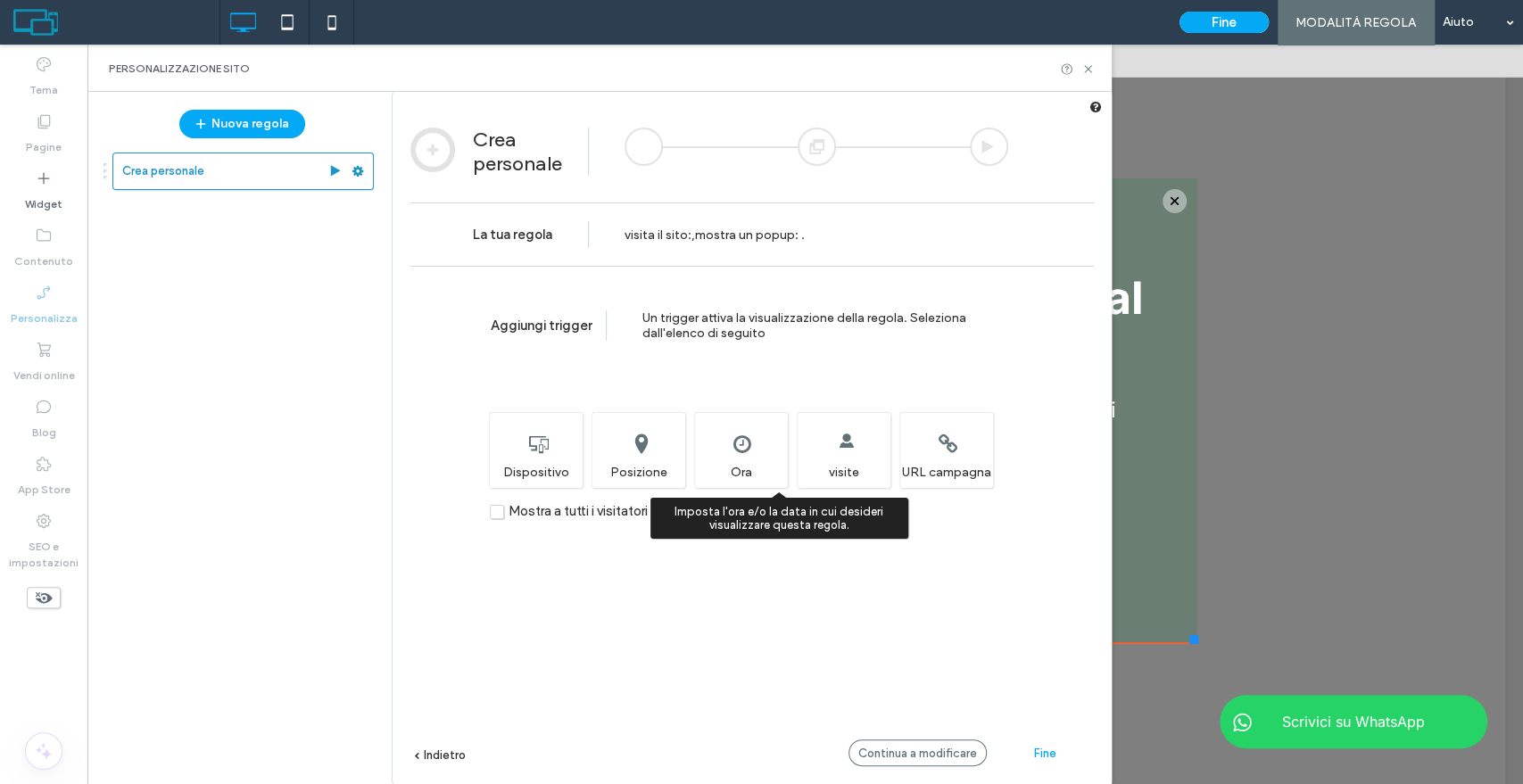 click on "Imposta l'ora e/o la data in cui desideri visualizzare questa regola.
Ora" at bounding box center [741, 450] 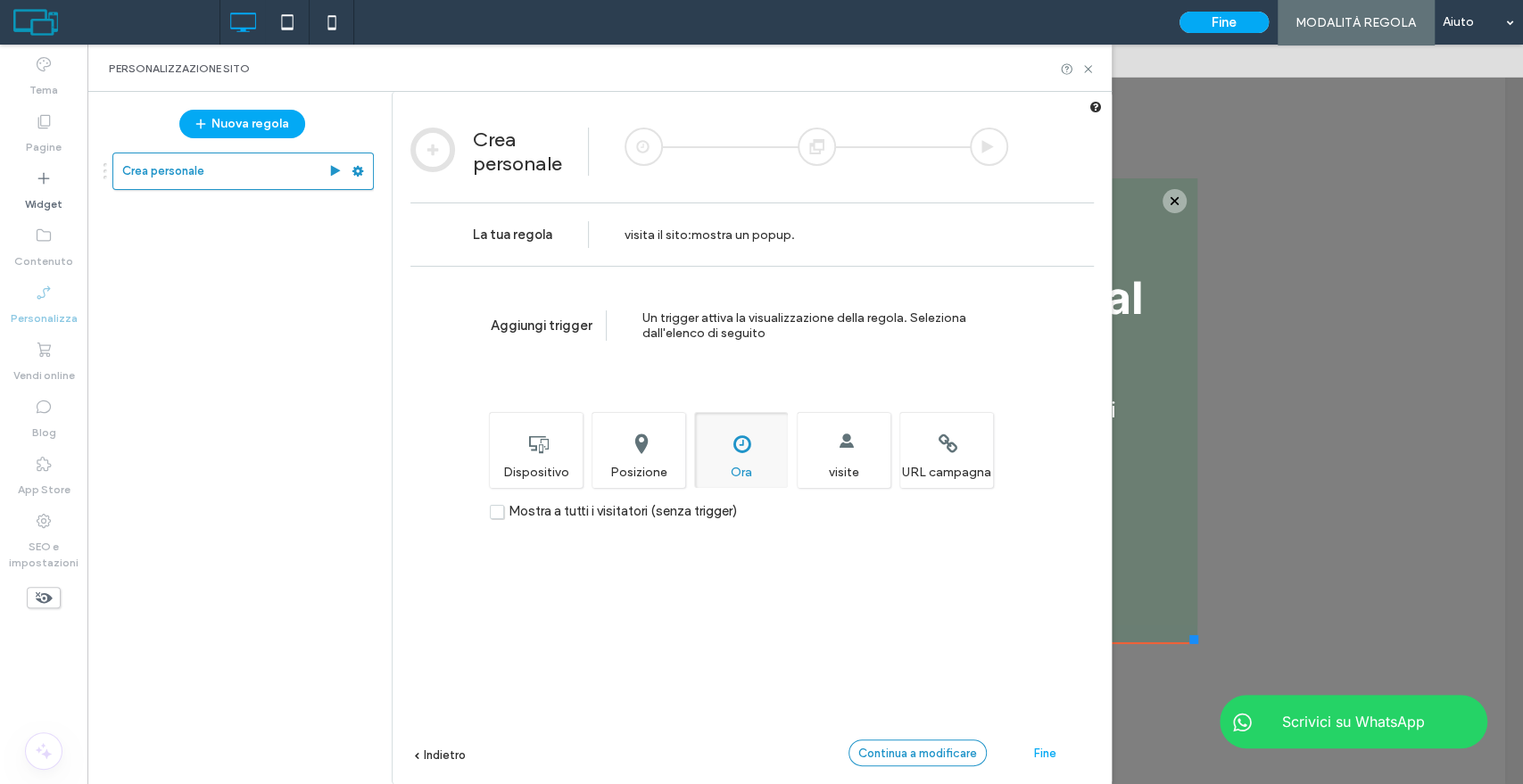 click on "Continua a modificare" at bounding box center (917, 753) 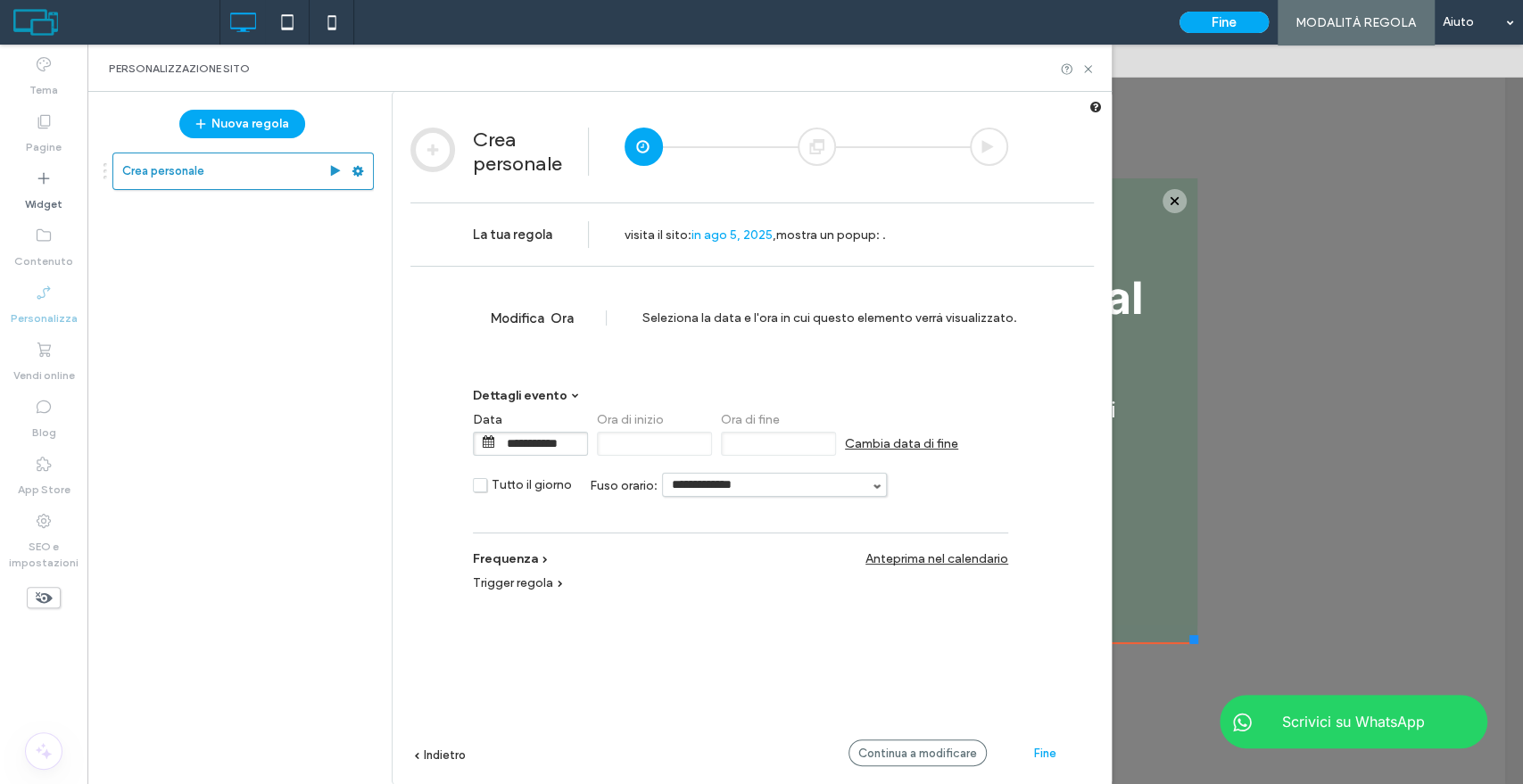 click on "**********" at bounding box center [542, 443] 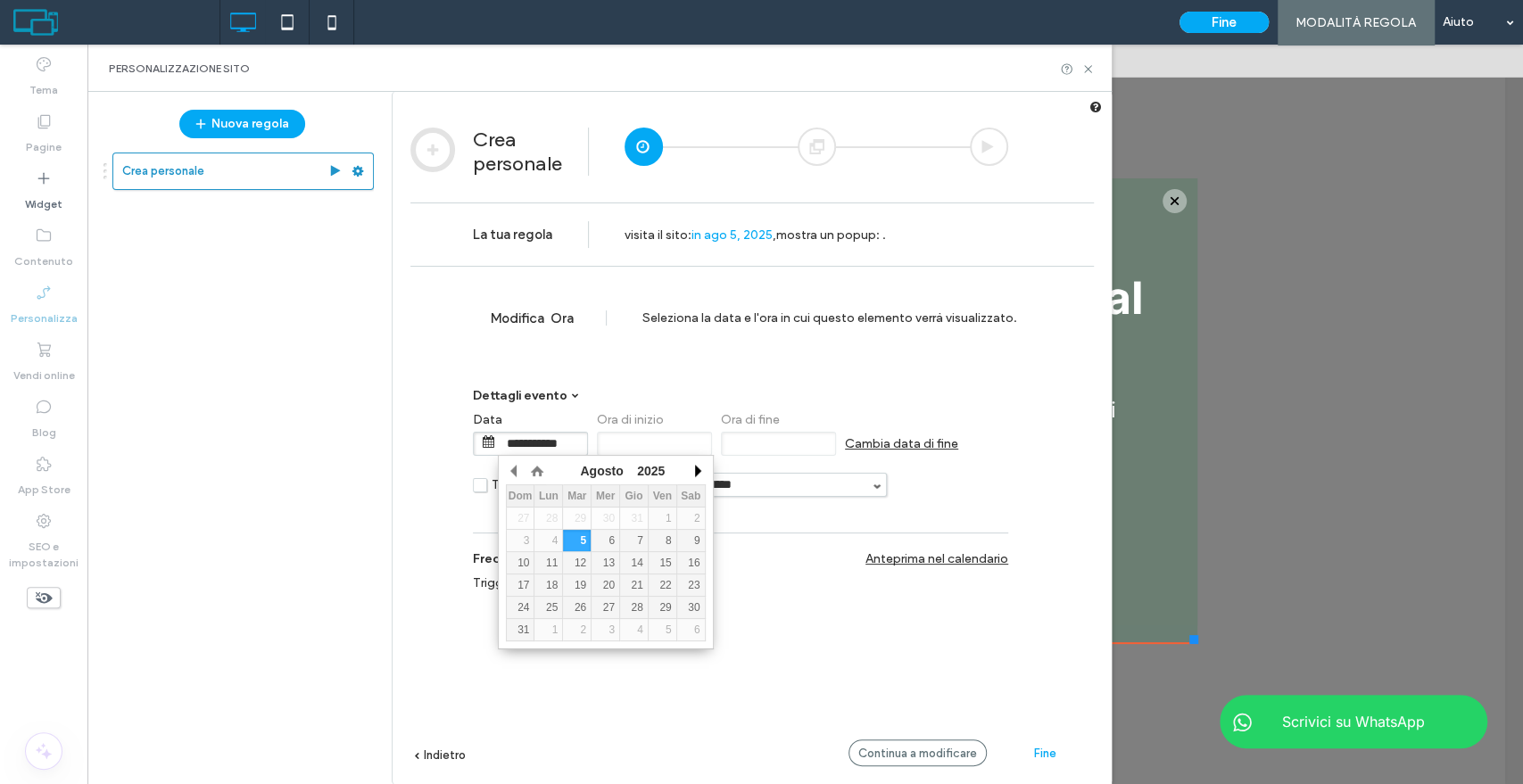 click at bounding box center (697, 471) 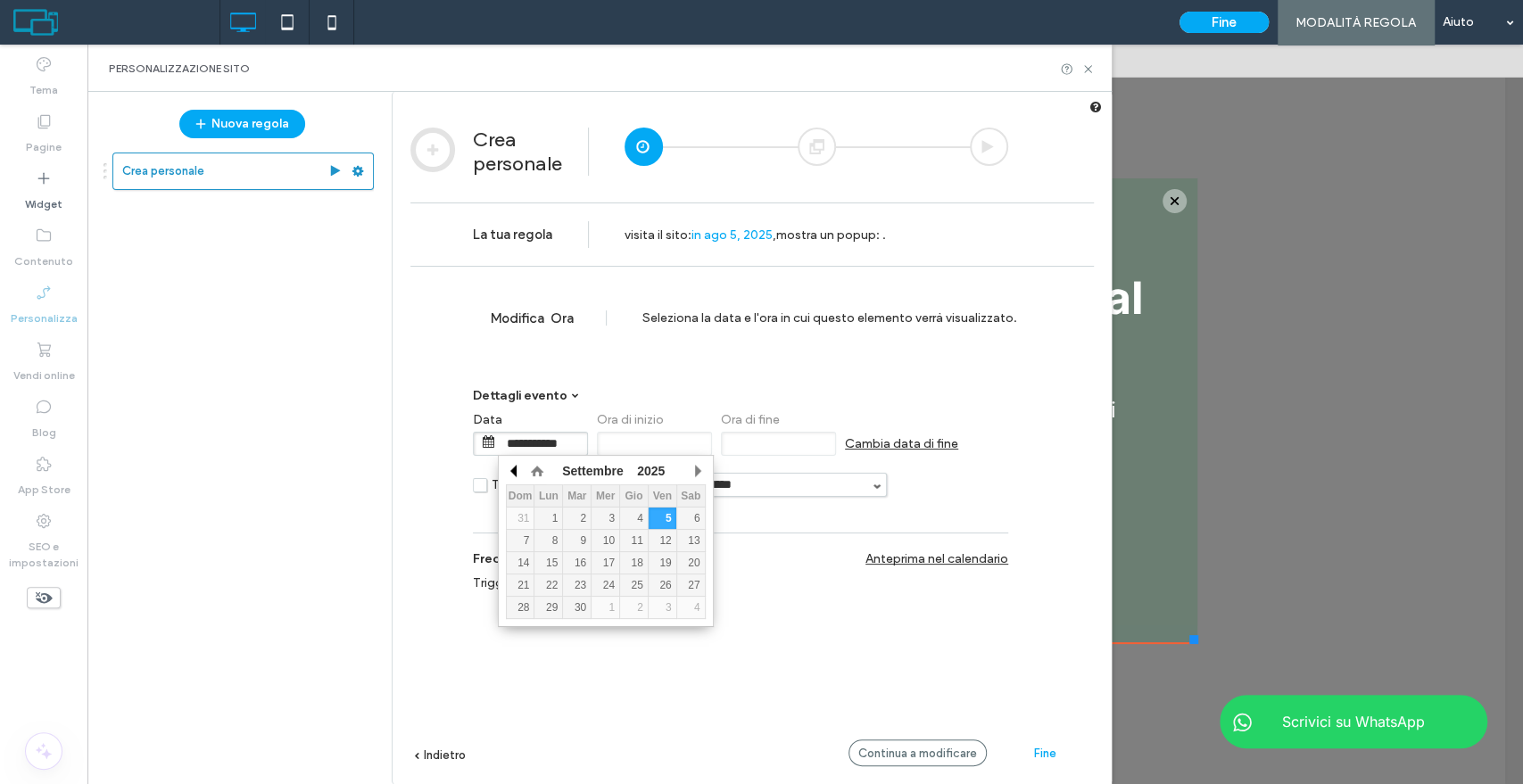 click at bounding box center [515, 471] 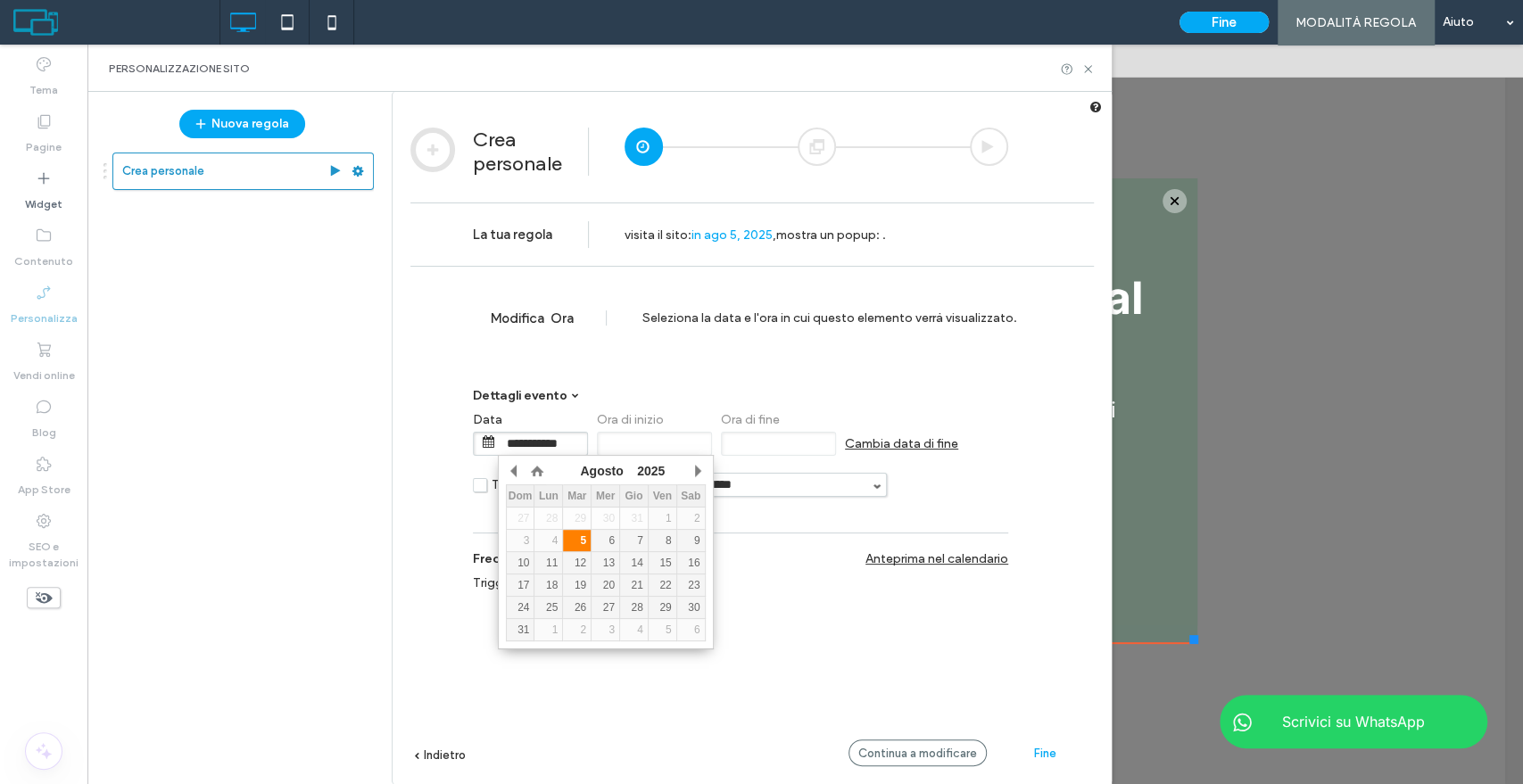 click on "5" at bounding box center (576, 541) 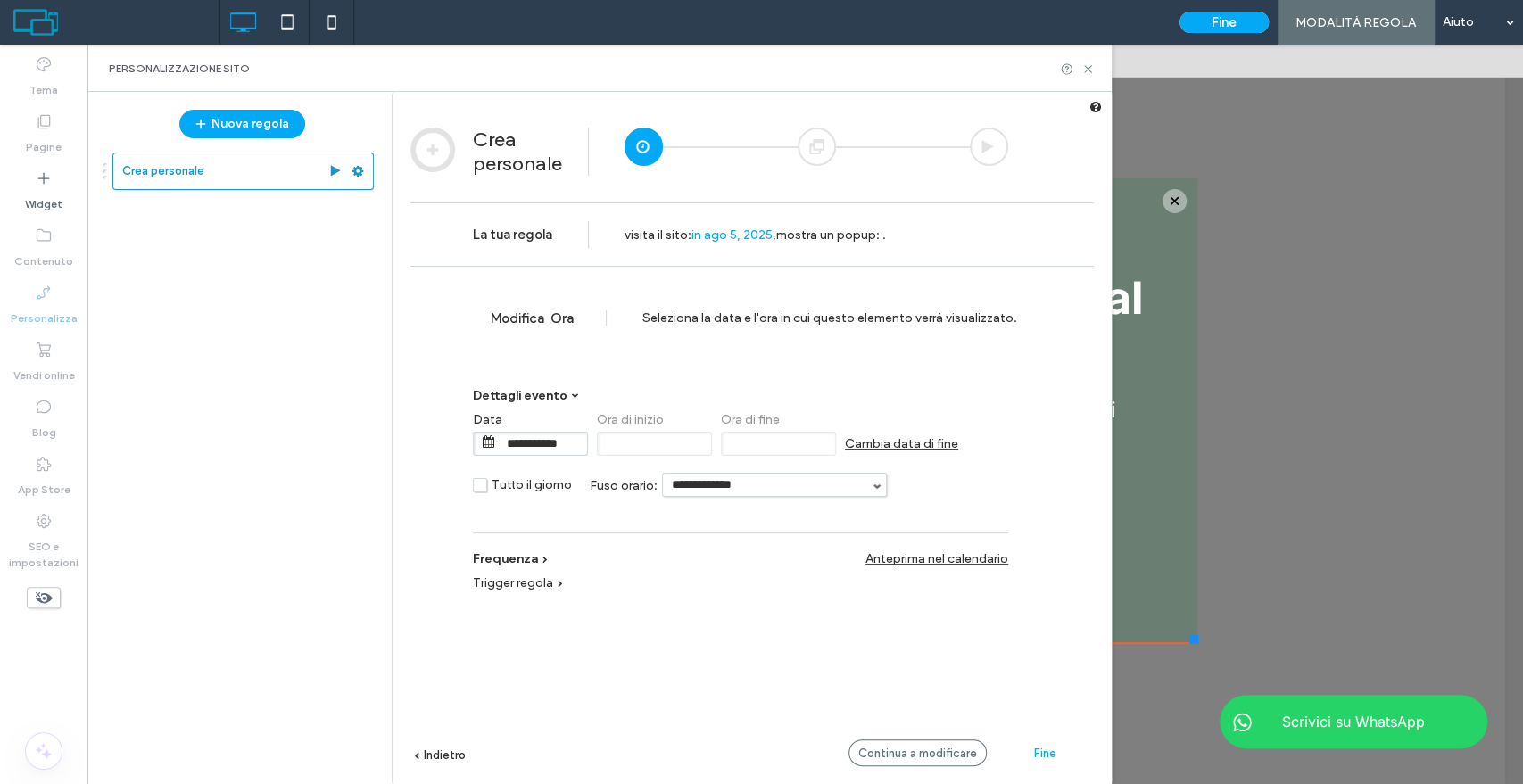 click on "Cambia data di fine" at bounding box center (901, 443) 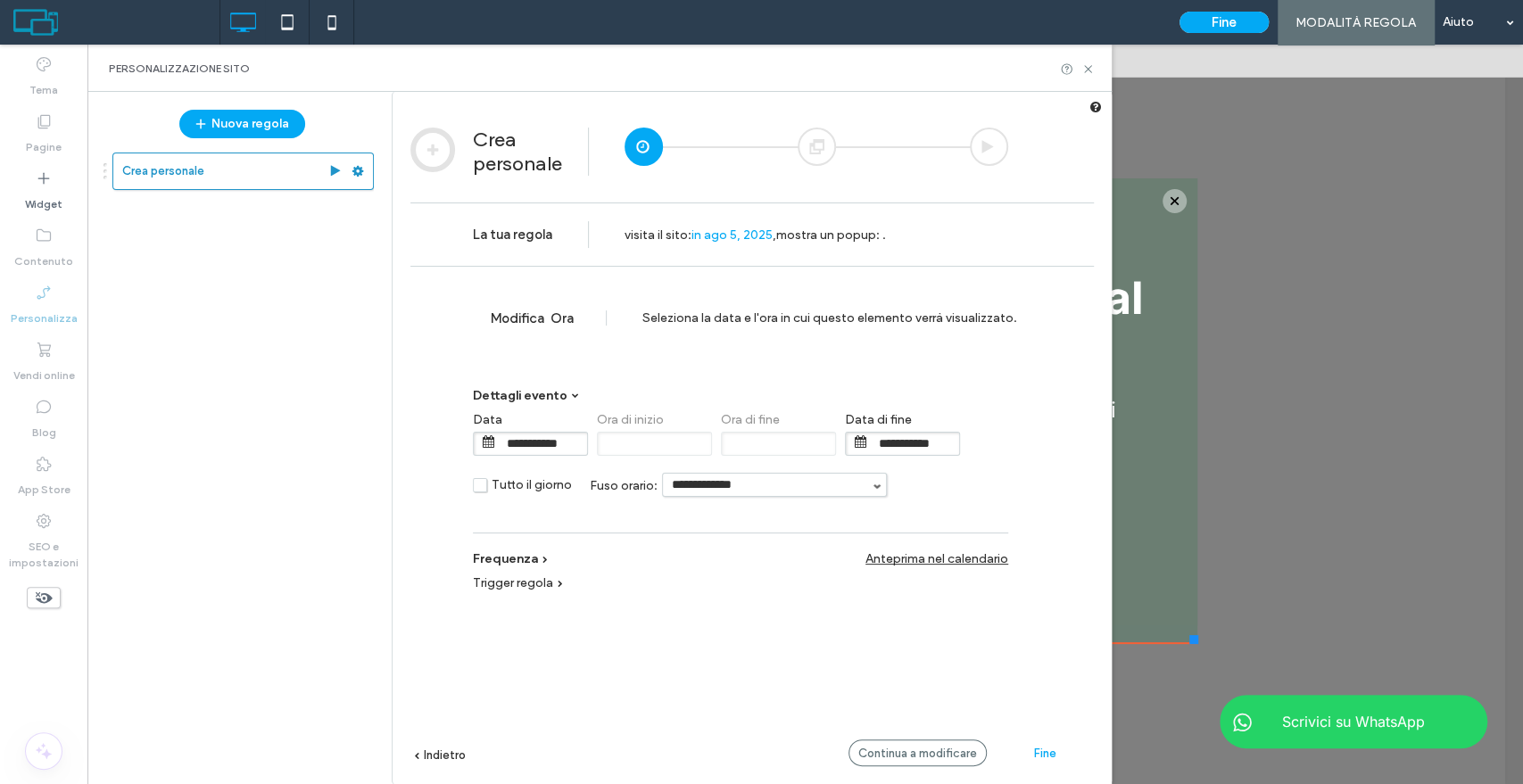 click on "**********" at bounding box center [915, 443] 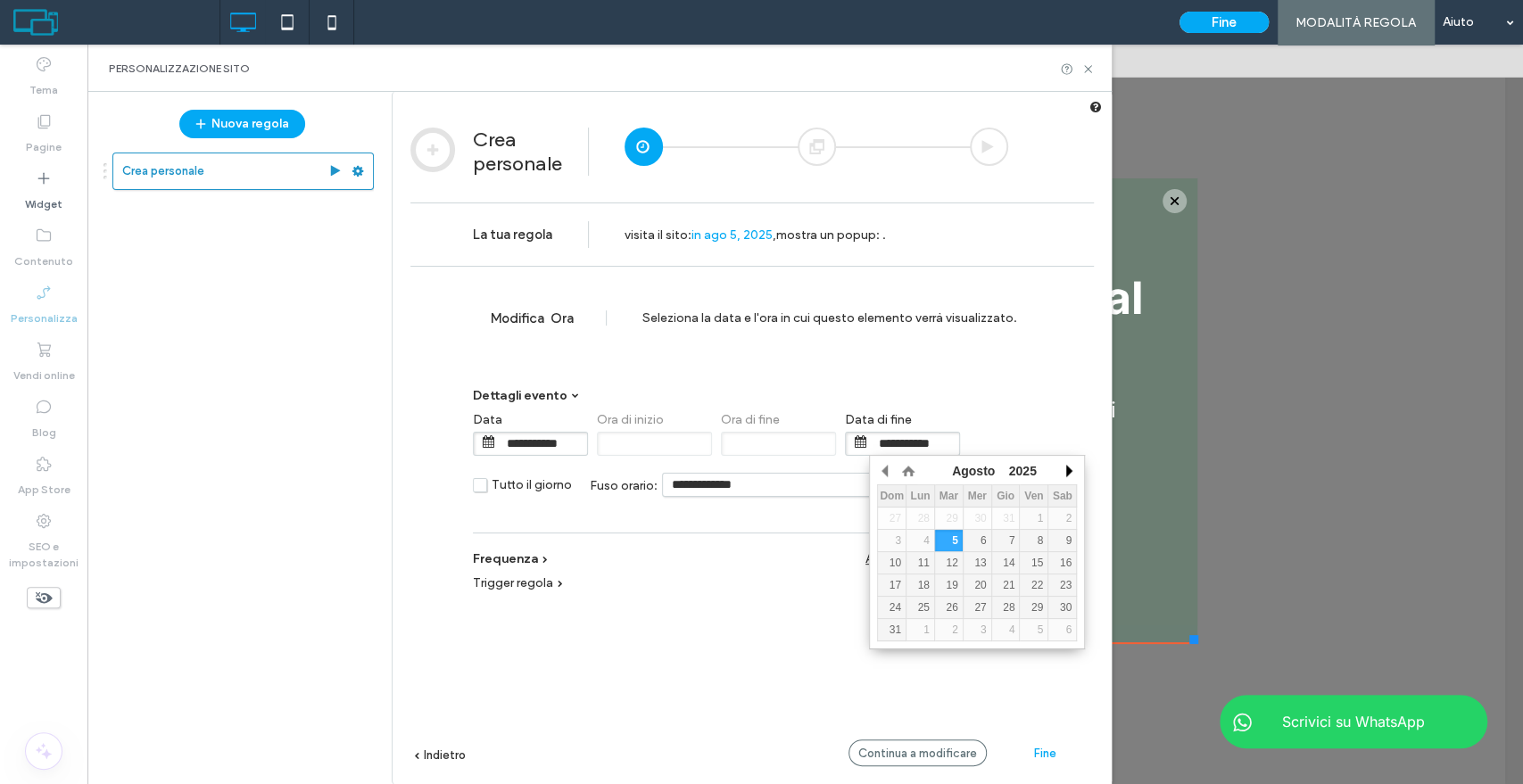 click at bounding box center [1068, 471] 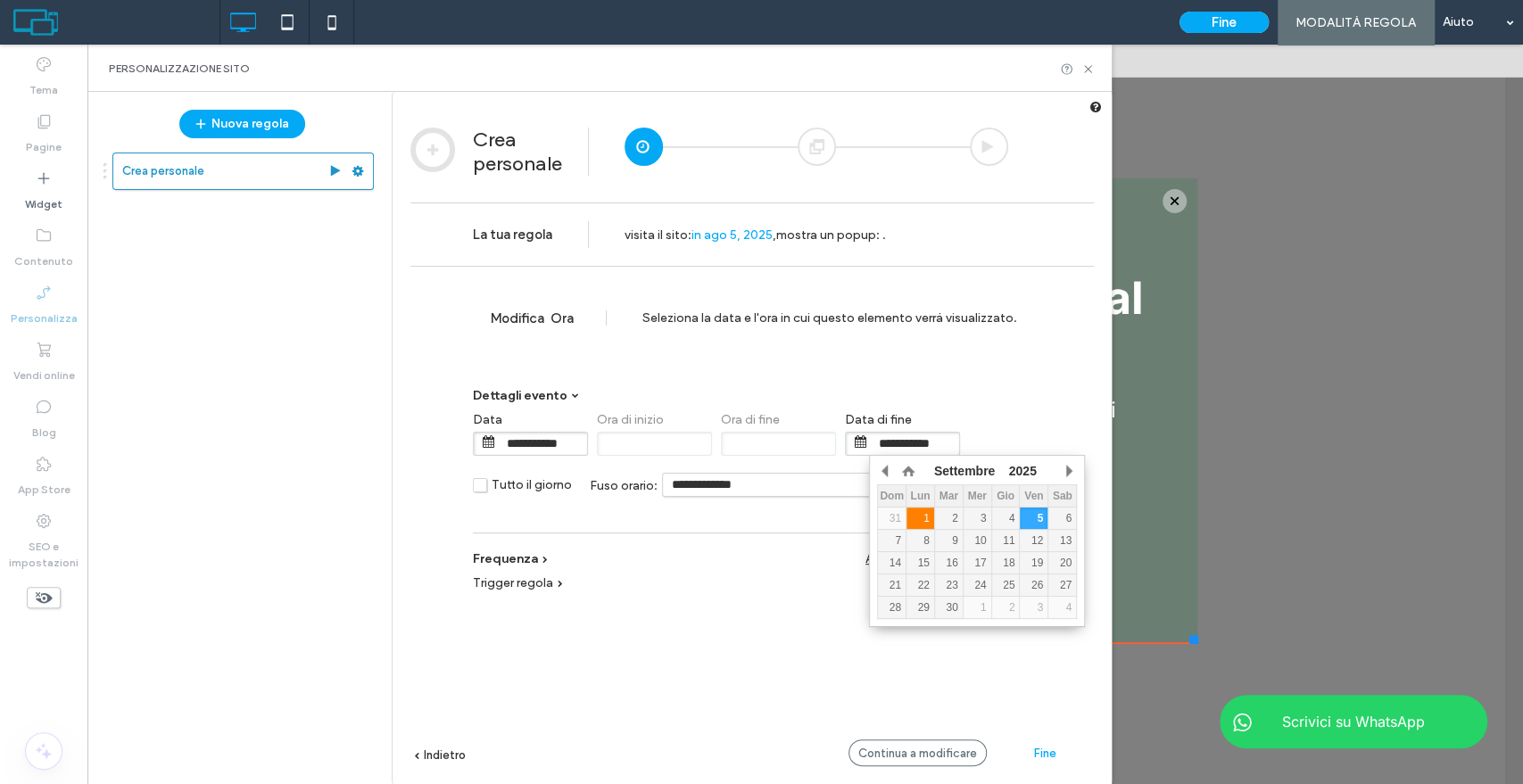 click on "1" at bounding box center (920, 518) 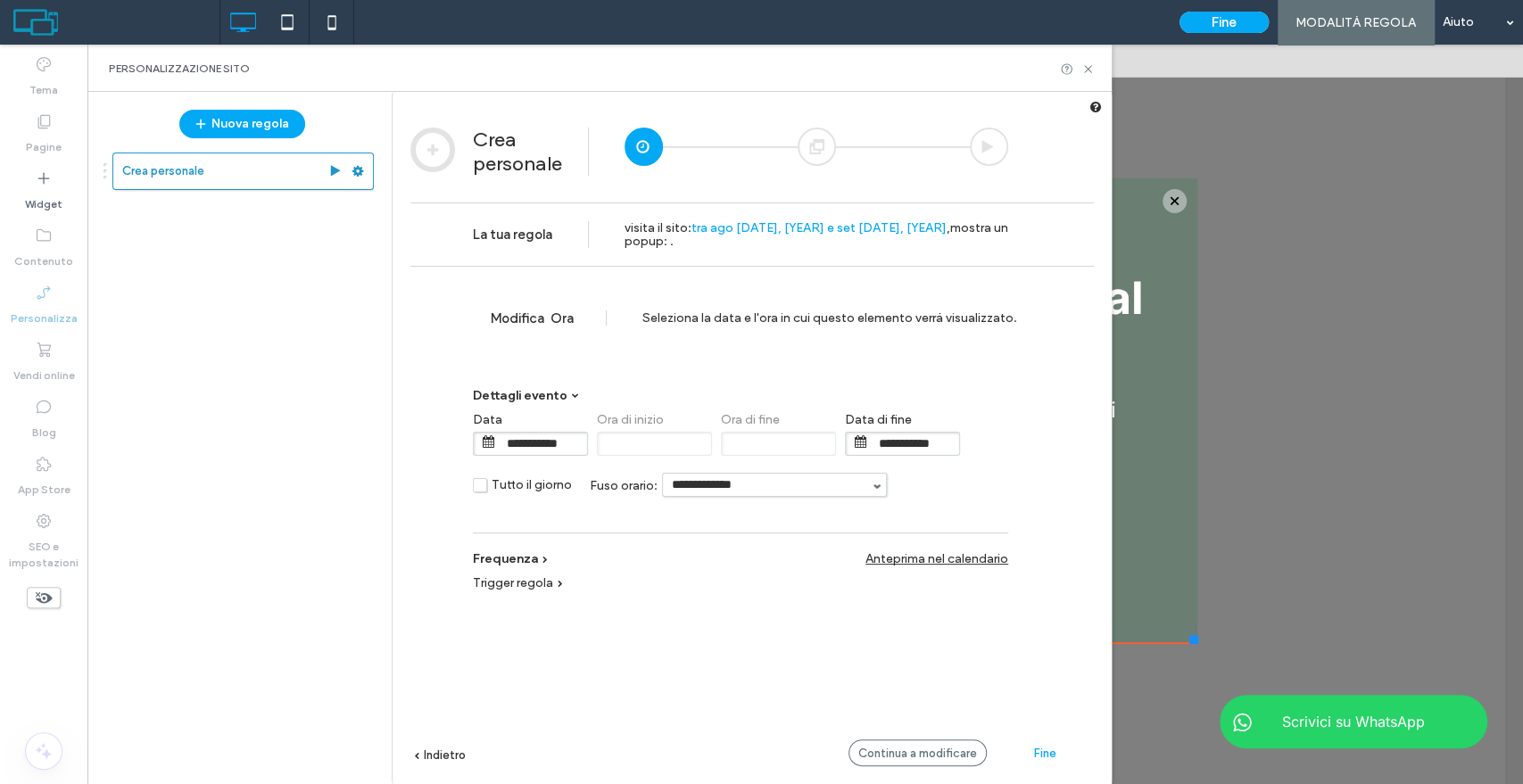 click on "**********" at bounding box center [915, 443] 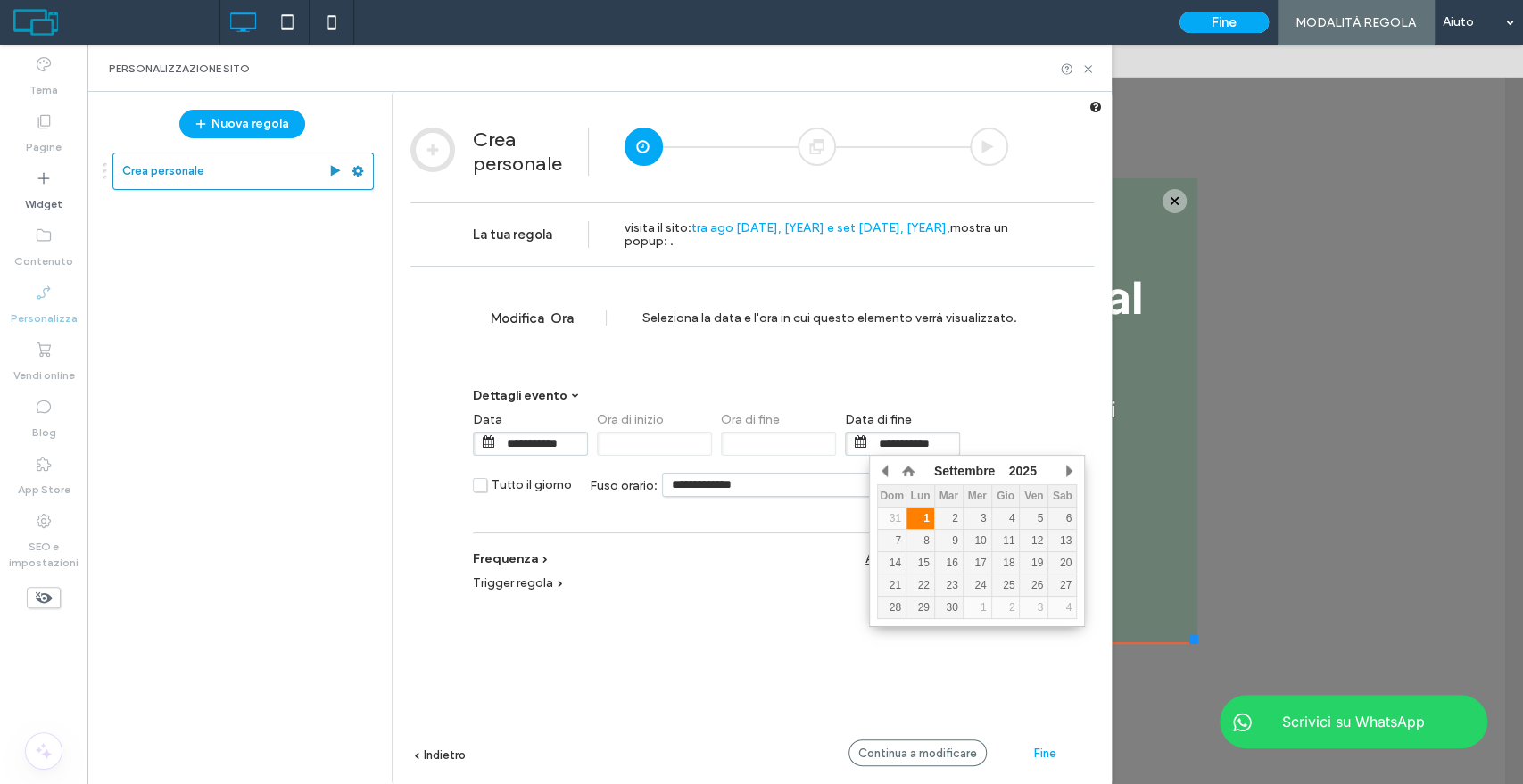 click on "1" at bounding box center (920, 518) 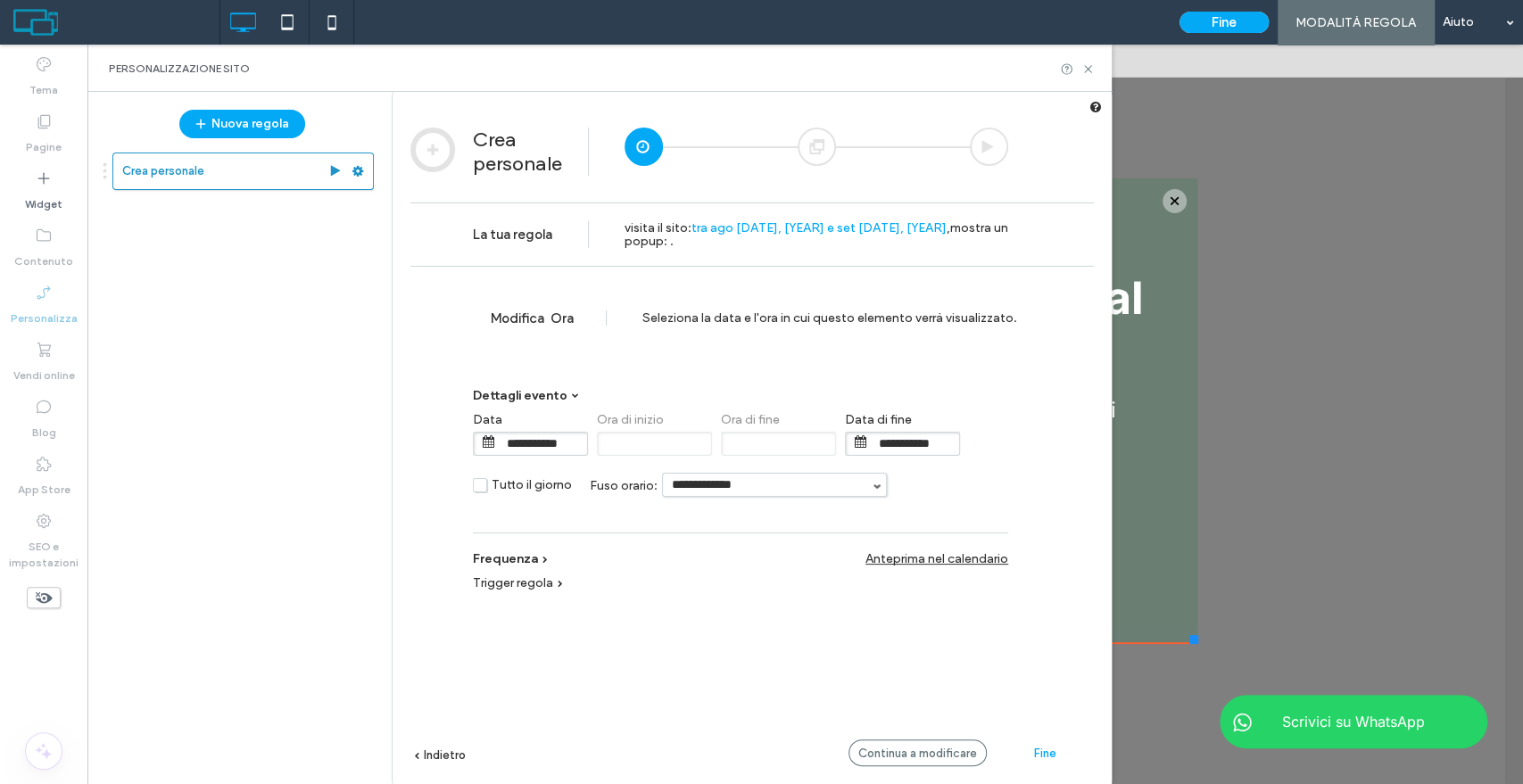click on "**********" at bounding box center [774, 484] 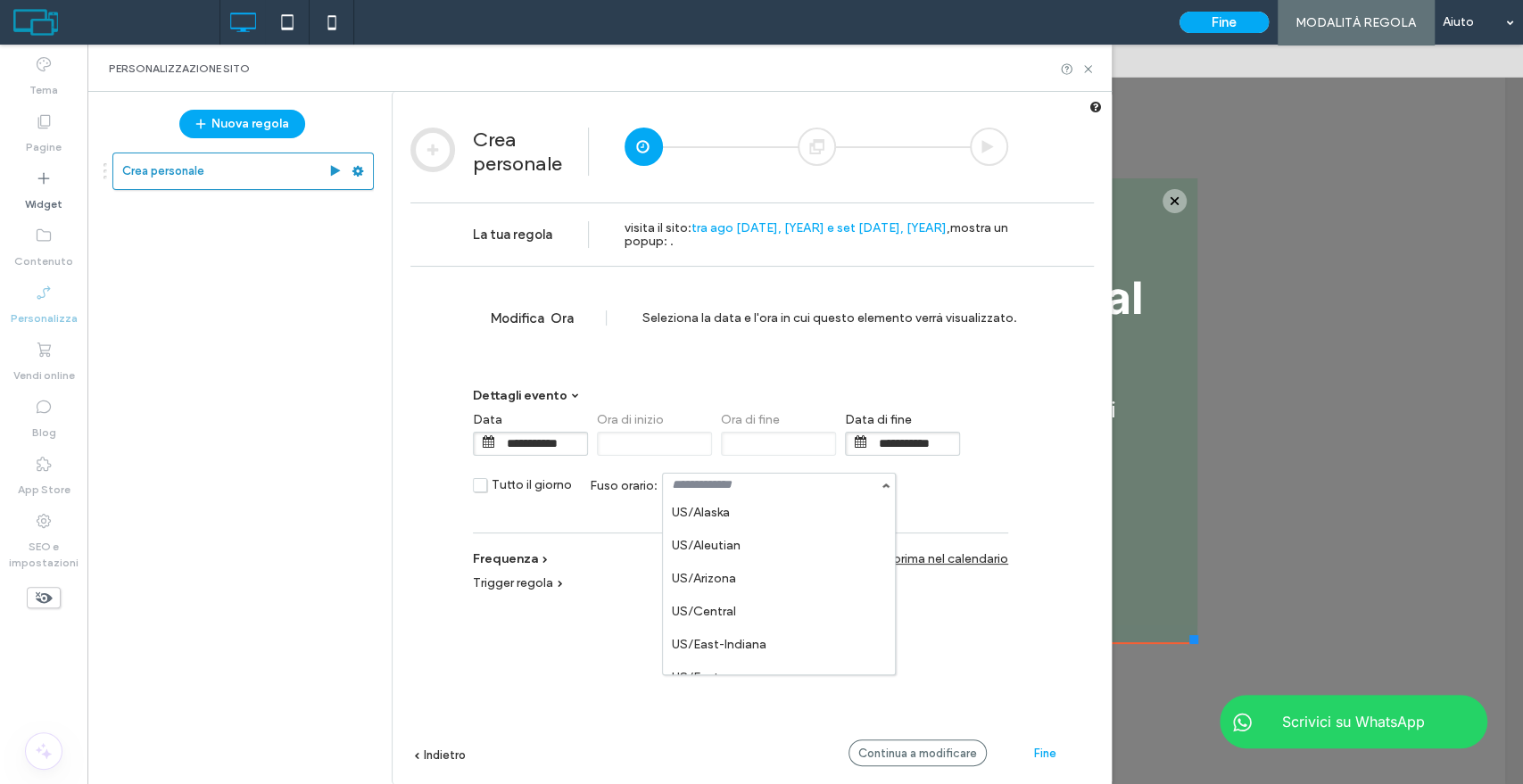click on "US/Alaska US/Aleutian US/Arizona US/Central US/East-Indiana US/Eastern US/Hawaii US/Indiana-Starke US/Michigan US/Mountain US/Pacific US/Samoa Africa/Abidjan Africa/Accra Africa/Addis Ababa Africa/Algiers Africa/Asmara Africa/Asmera Africa/Bamako Africa/Bangui Africa/Banjul Africa/Bissau Africa/Blantyre Africa/Brazzaville Africa/Bujumbura Africa/Cairo Africa/Casablanca Africa/Ceuta Africa/Conakry Africa/Dakar Africa/Dar es Salaam Africa/Djibouti Africa/Douala Africa/El Aaiun Africa/Freetown Africa/Gaborone Africa/Harare Africa/Johannesburg Africa/Juba Africa/Kampala Africa/Khartoum Africa/Kigali Africa/Kinshasa Africa/Lagos Africa/Libreville Africa/Lome Africa/Luanda Africa/Lubumbashi Africa/Lusaka Africa/Malabo Africa/Maputo Africa/Maseru Africa/Mbabane Africa/Mogadishu Africa/Monrovia Africa/Nairobi Africa/Ndjamena Africa/Niamey Africa/Nouakchott Africa/Ouagadougou Africa/Porto-Novo Africa/Sao Tome Africa/Timbuktu Africa/Tripoli Africa/Tunis Africa/Windhoek America/Adak America/Anchorage America/Anguilla" at bounding box center (779, 574) 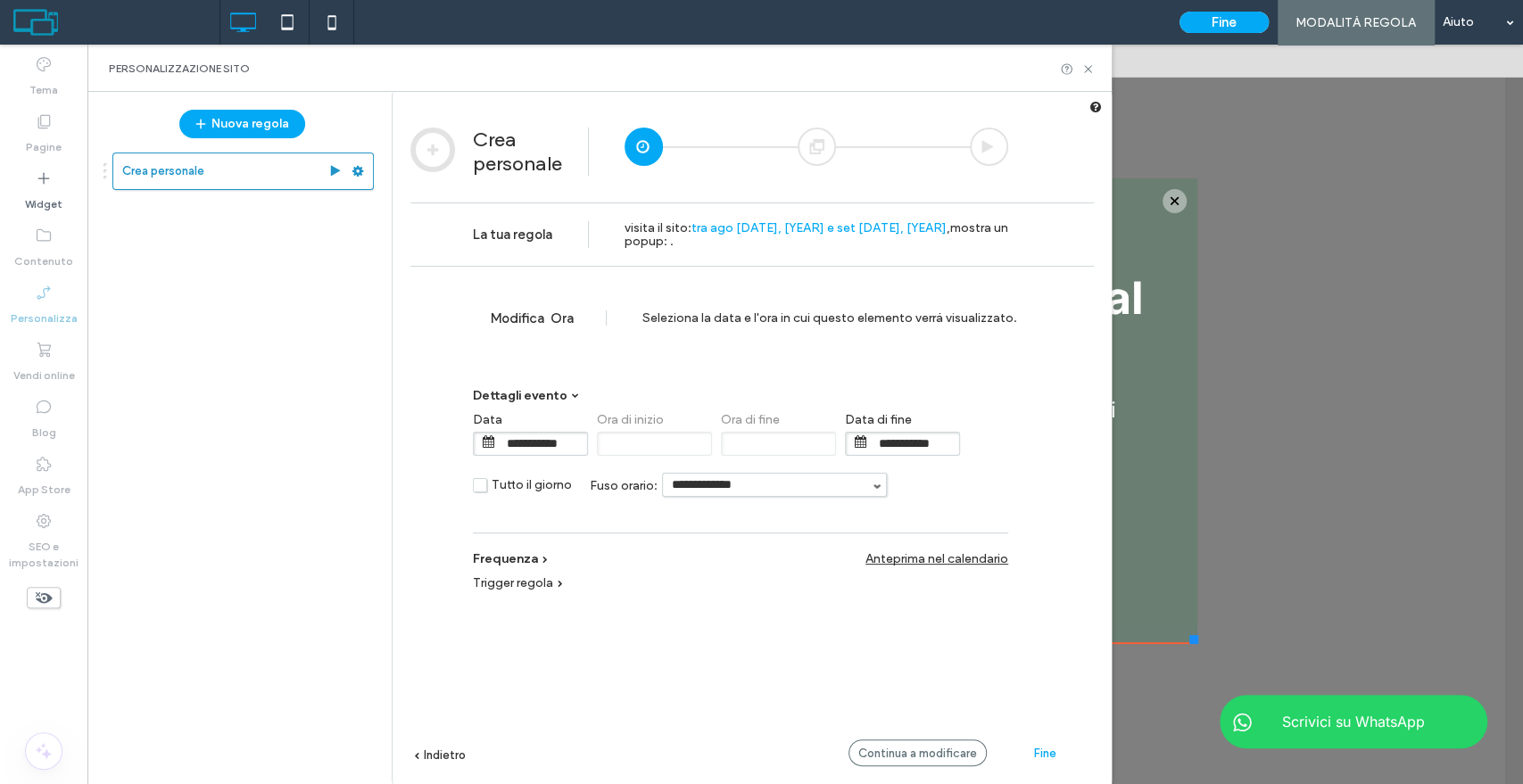 click on "Fine" at bounding box center (1045, 753) 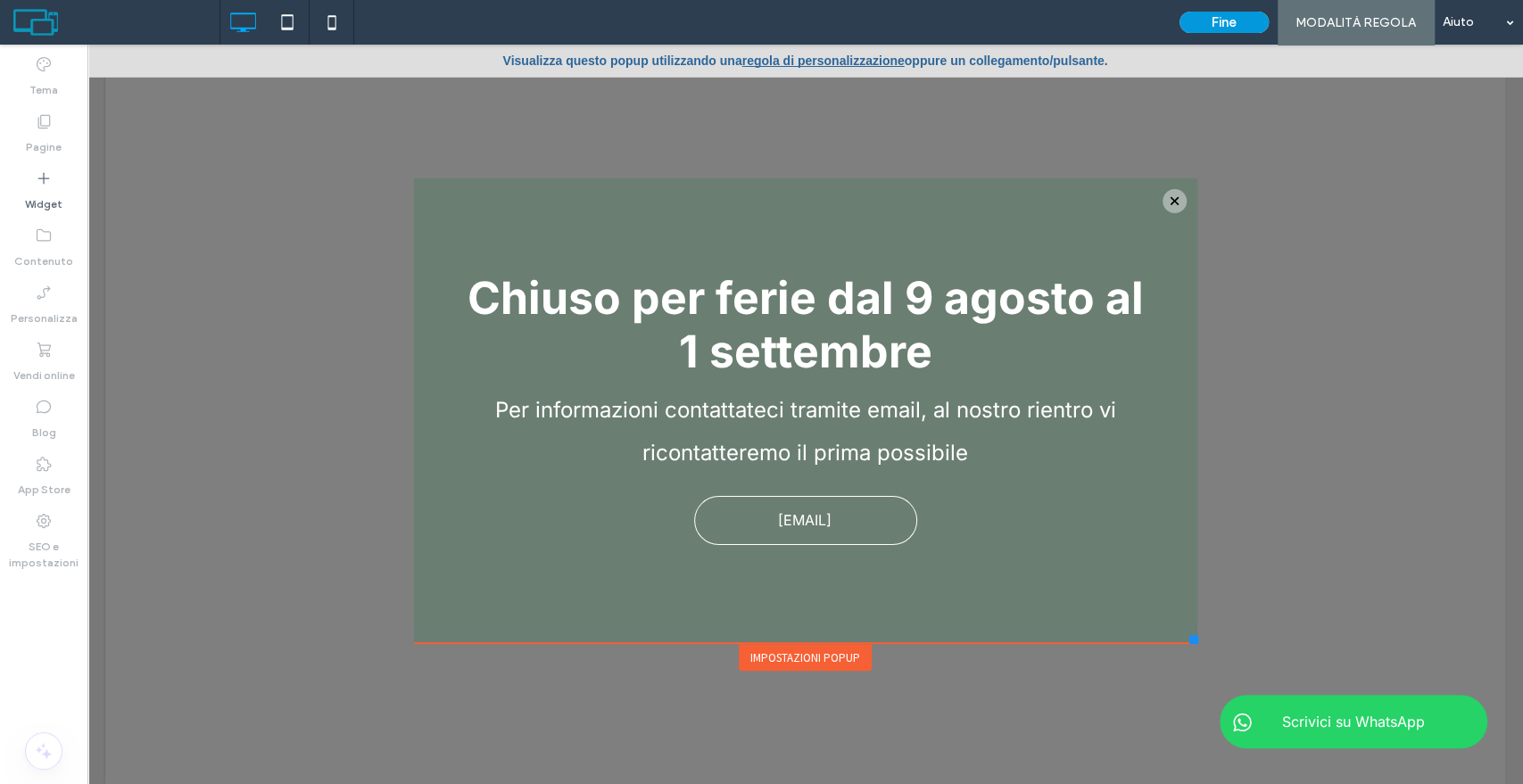 click on "Fine" at bounding box center [1224, 22] 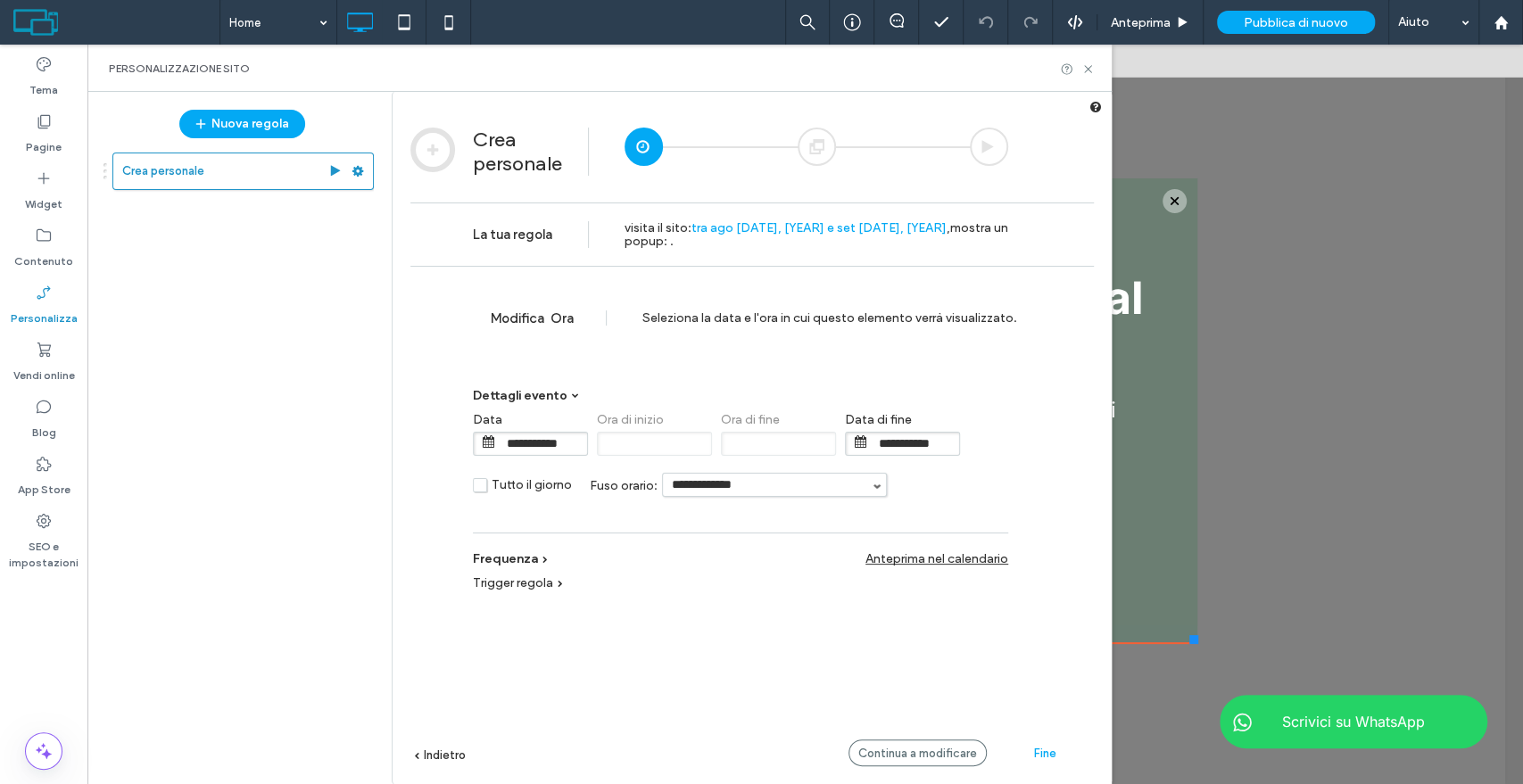 click on "Fine" at bounding box center [1045, 753] 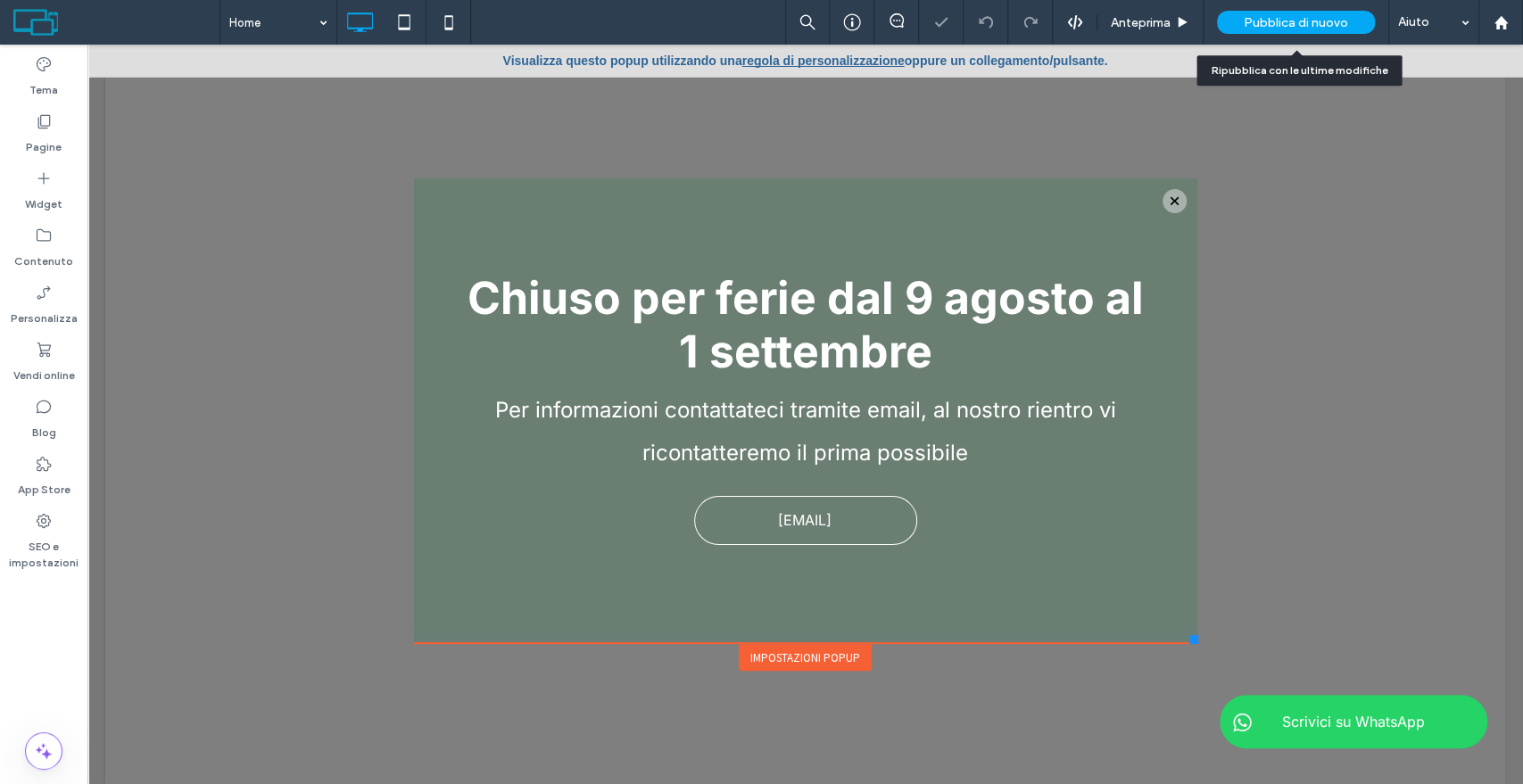 click on "Pubblica di nuovo" at bounding box center (1295, 22) 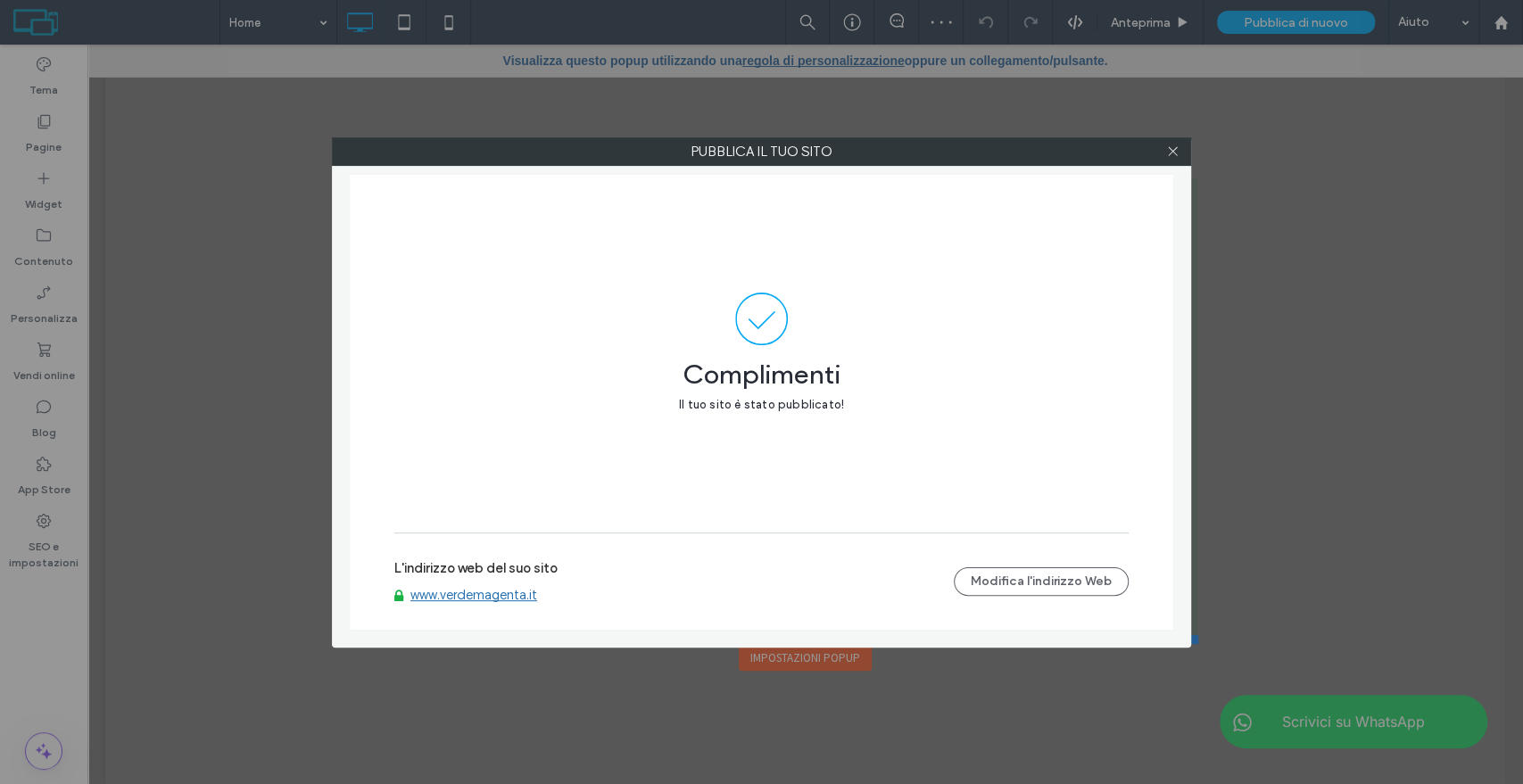 click on "www.verdemagenta.it" at bounding box center (474, 595) 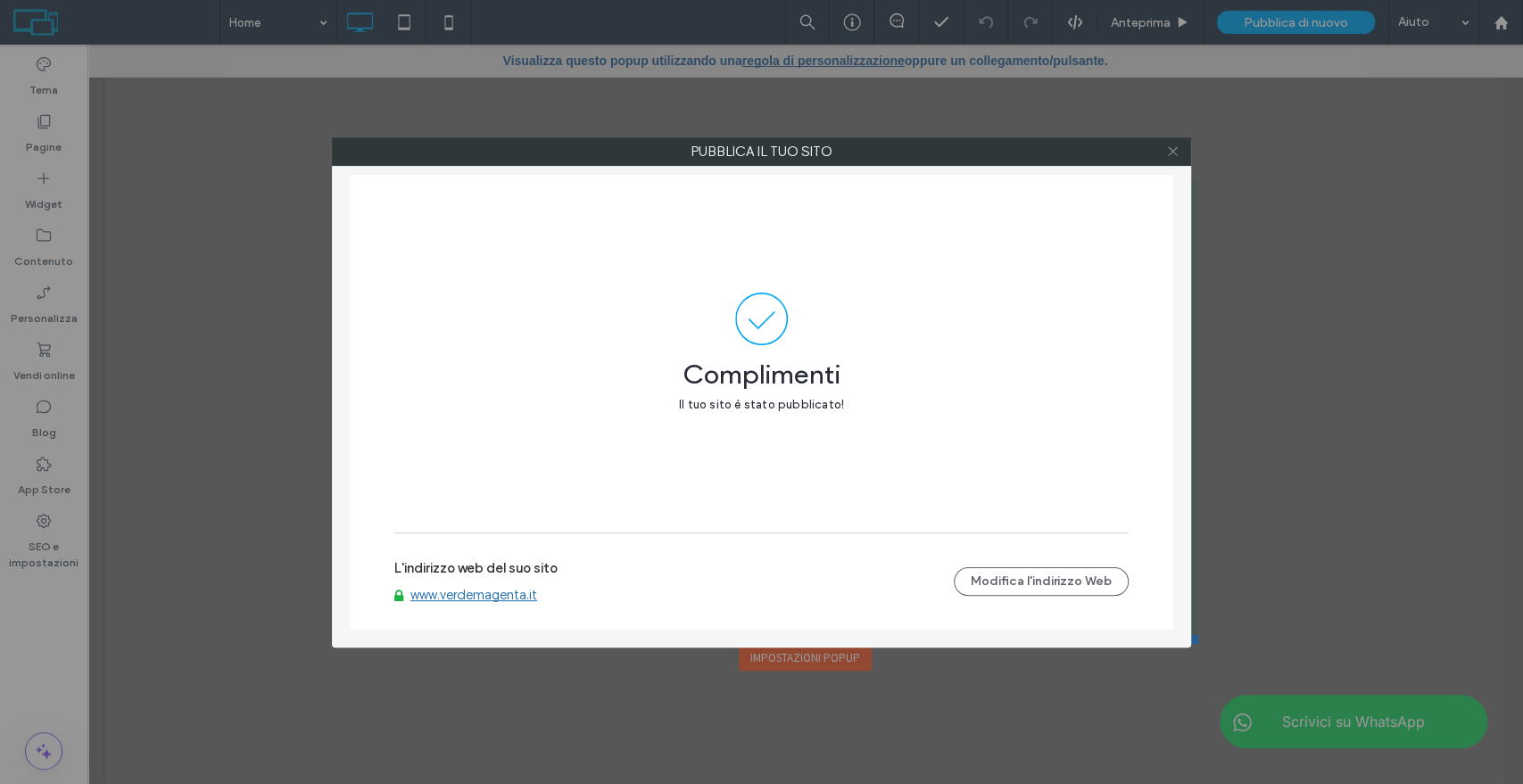 click 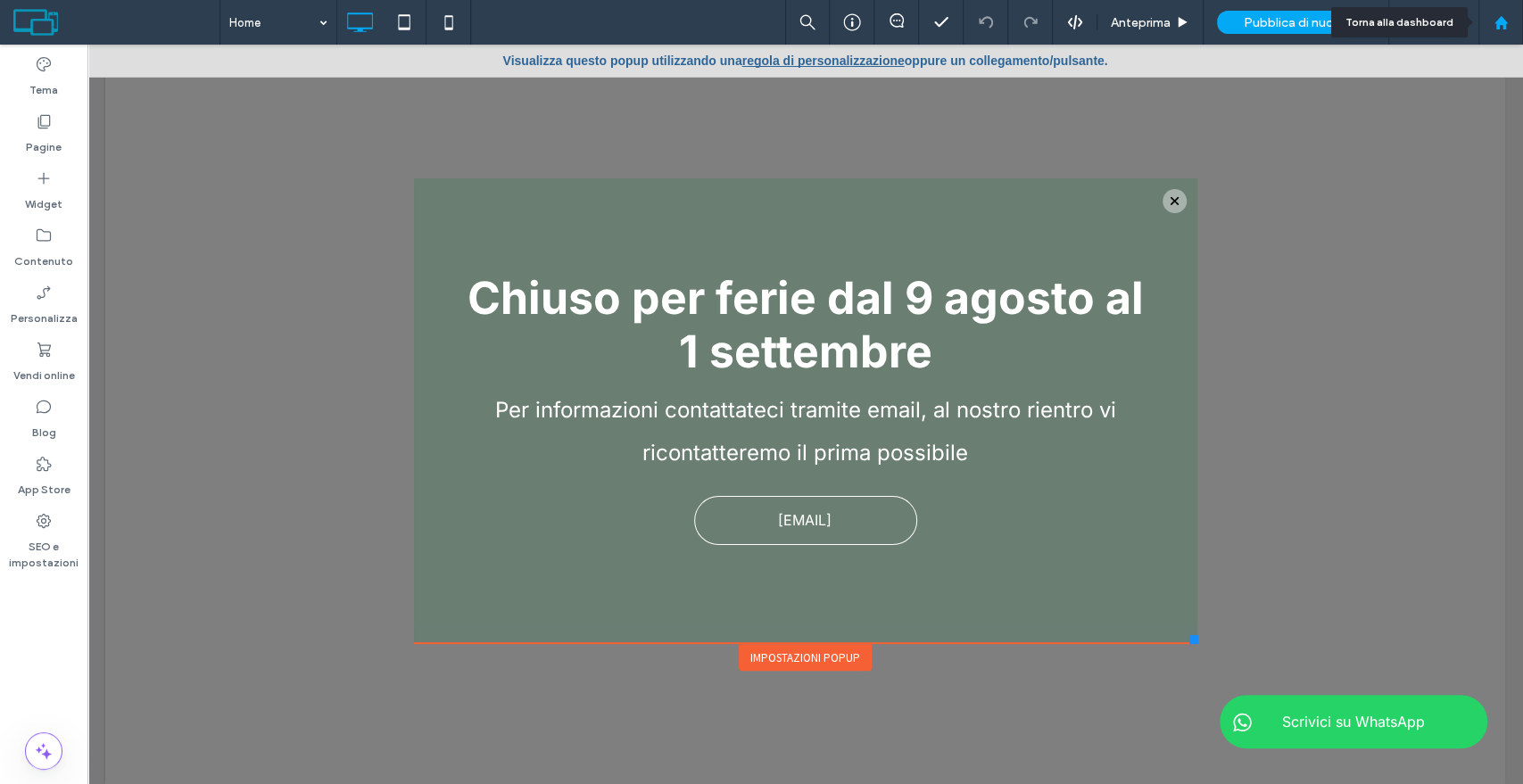 click 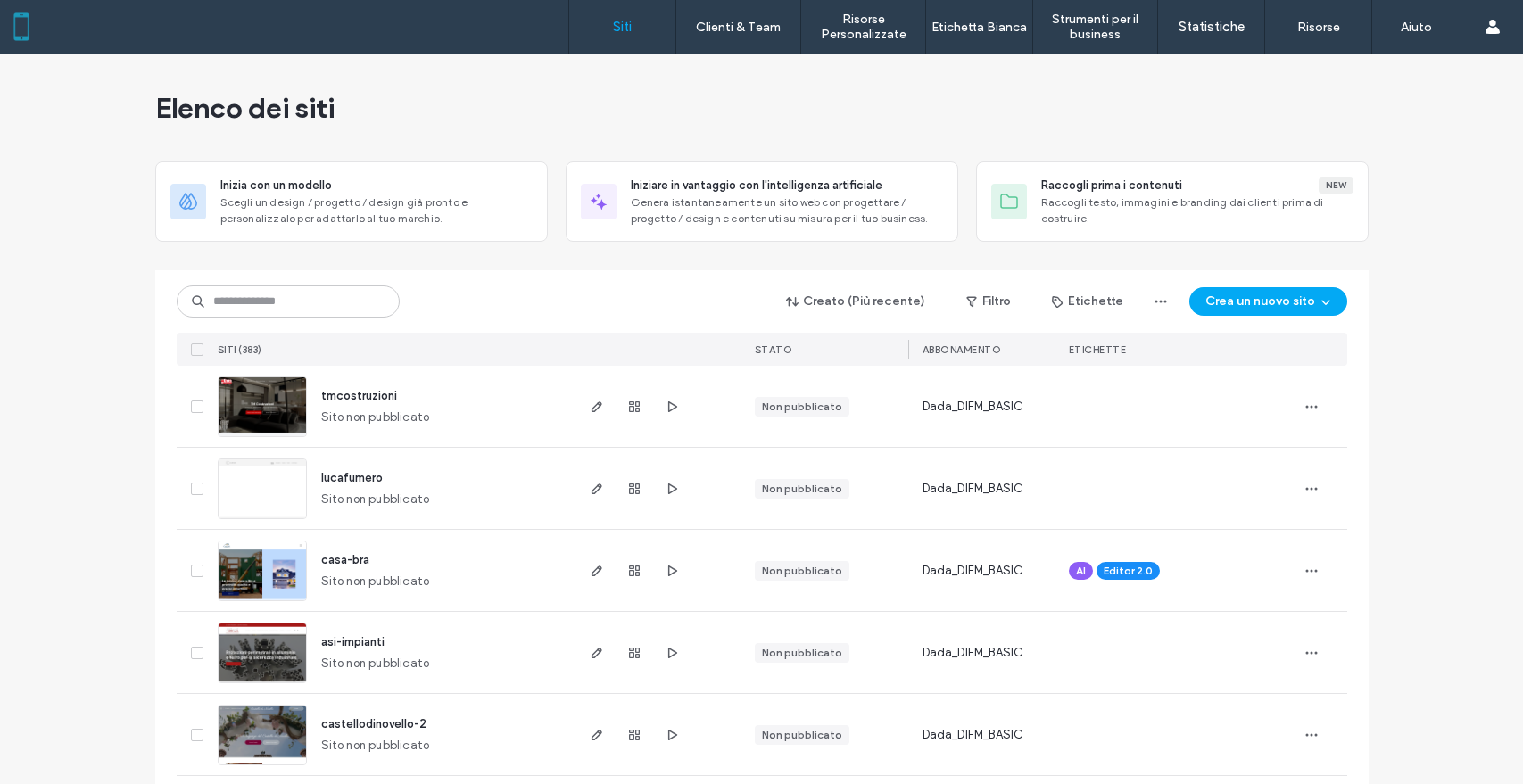 scroll, scrollTop: 0, scrollLeft: 0, axis: both 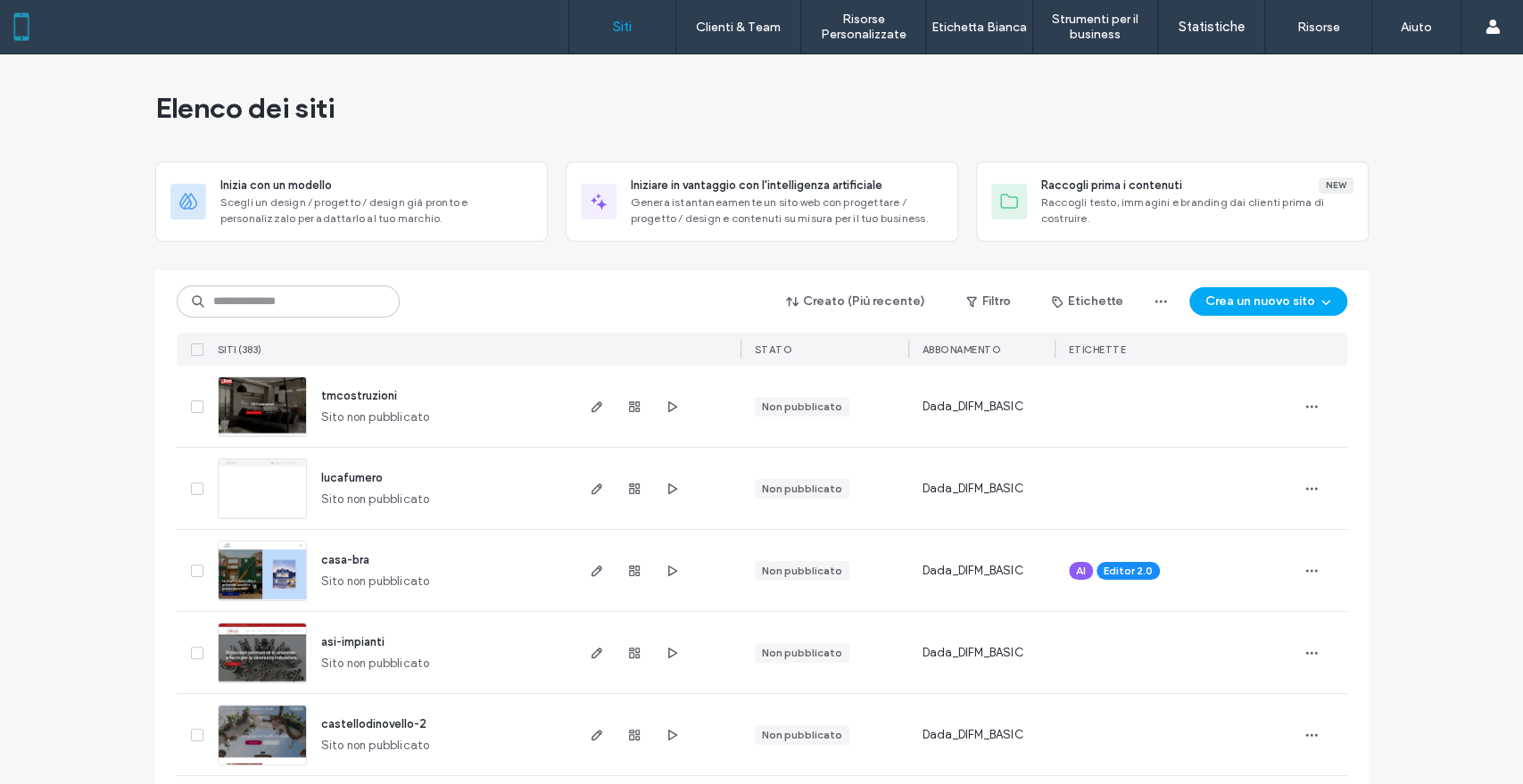 click at bounding box center [288, 301] 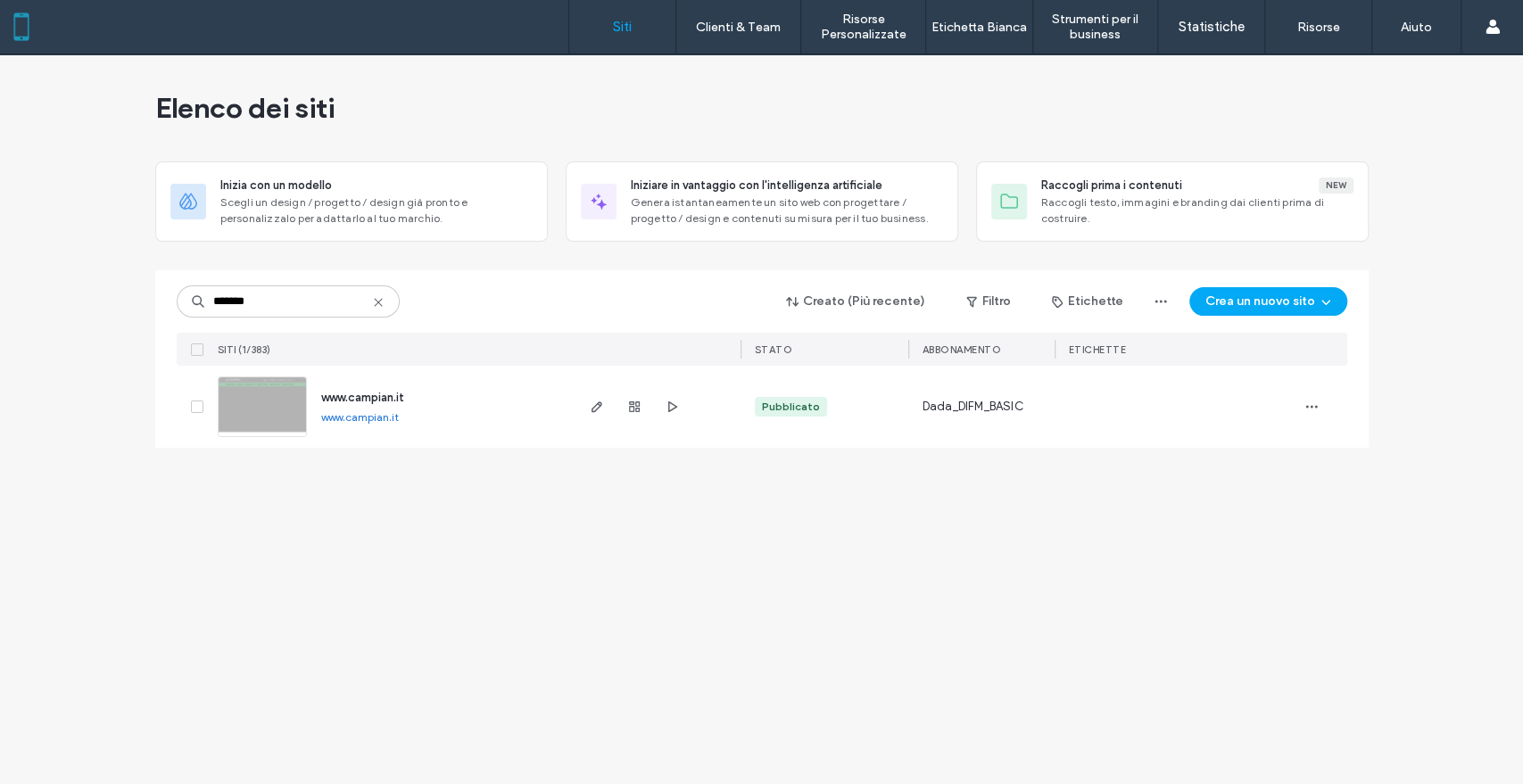 type on "*******" 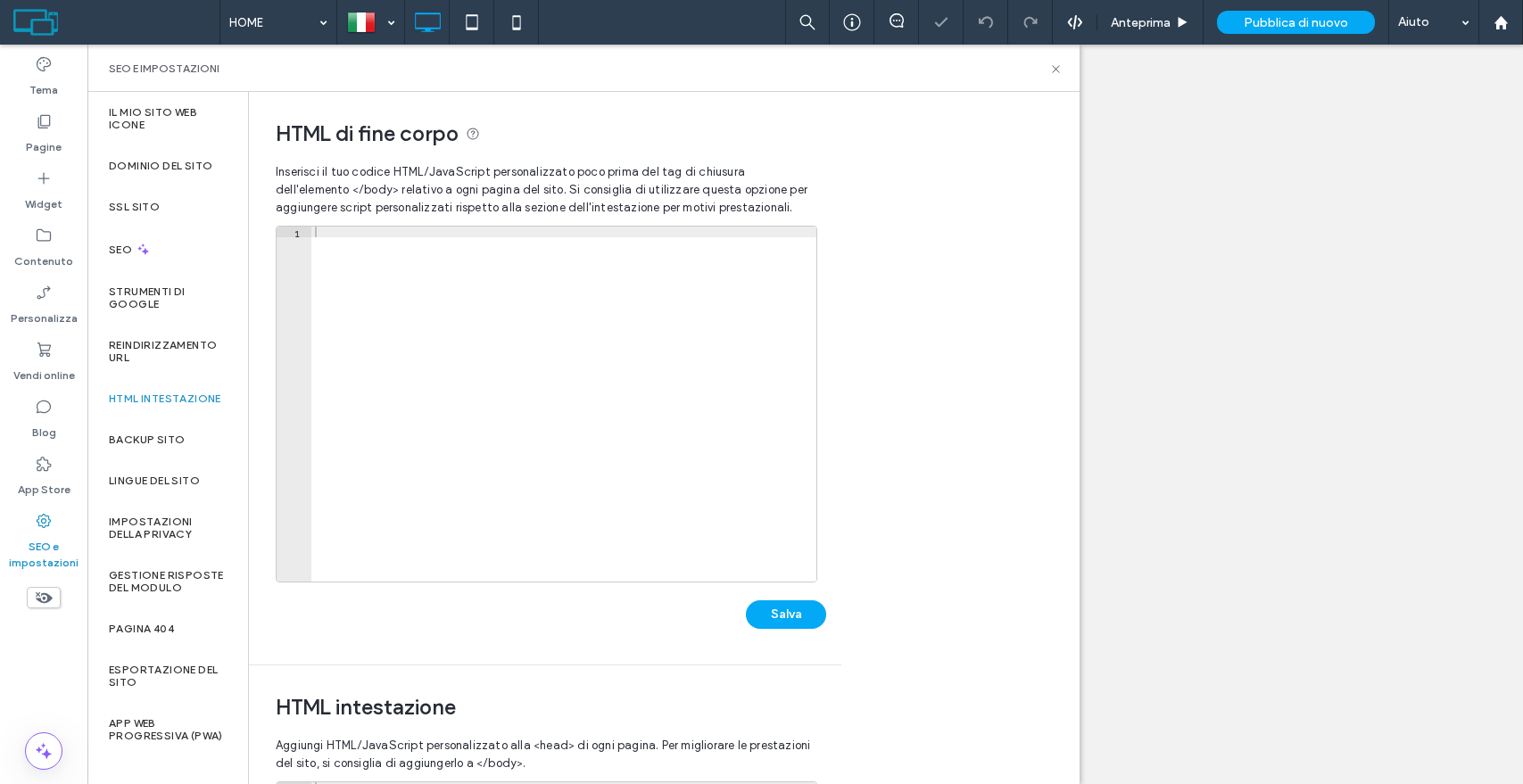 scroll, scrollTop: 0, scrollLeft: 0, axis: both 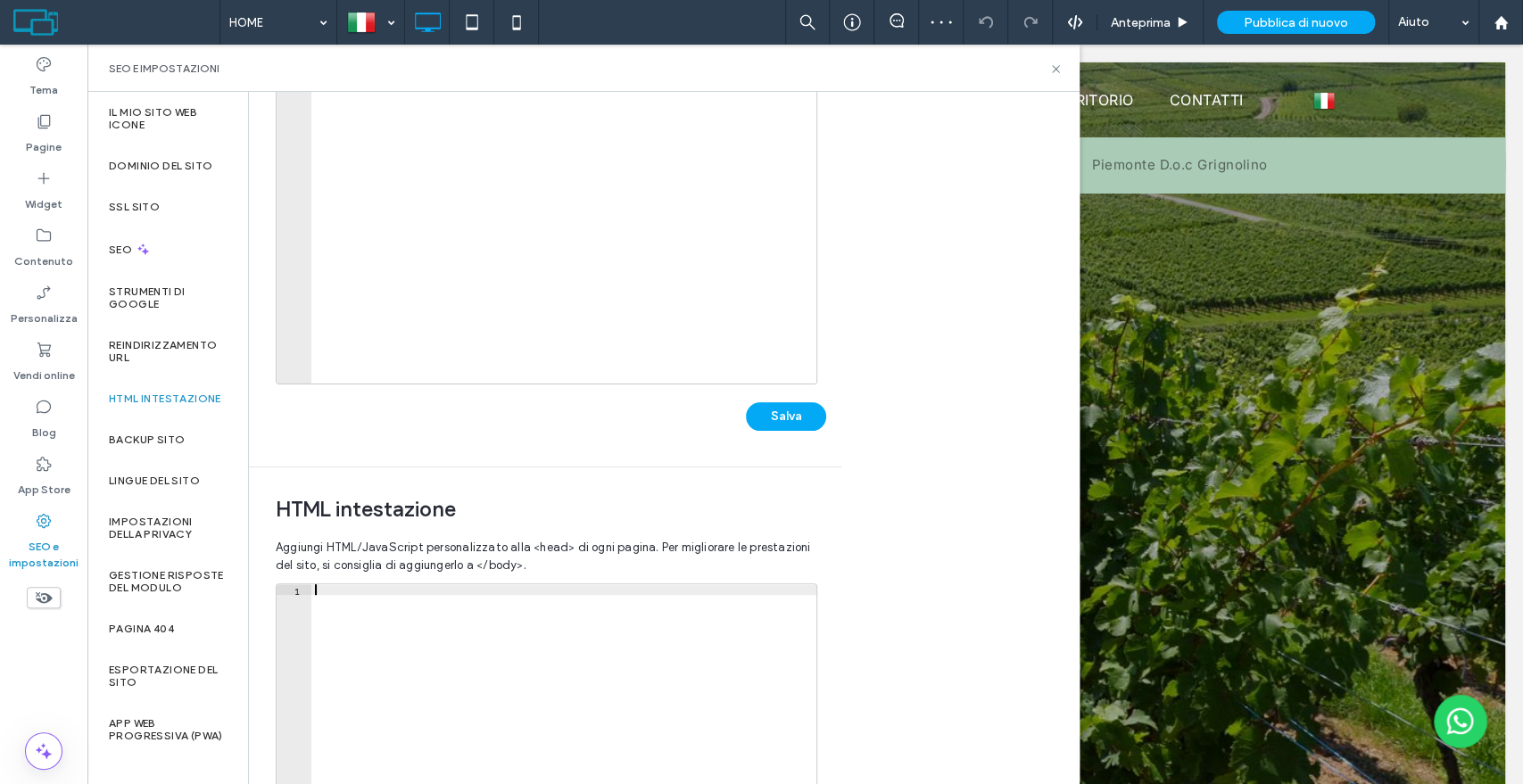 click at bounding box center (564, 772) 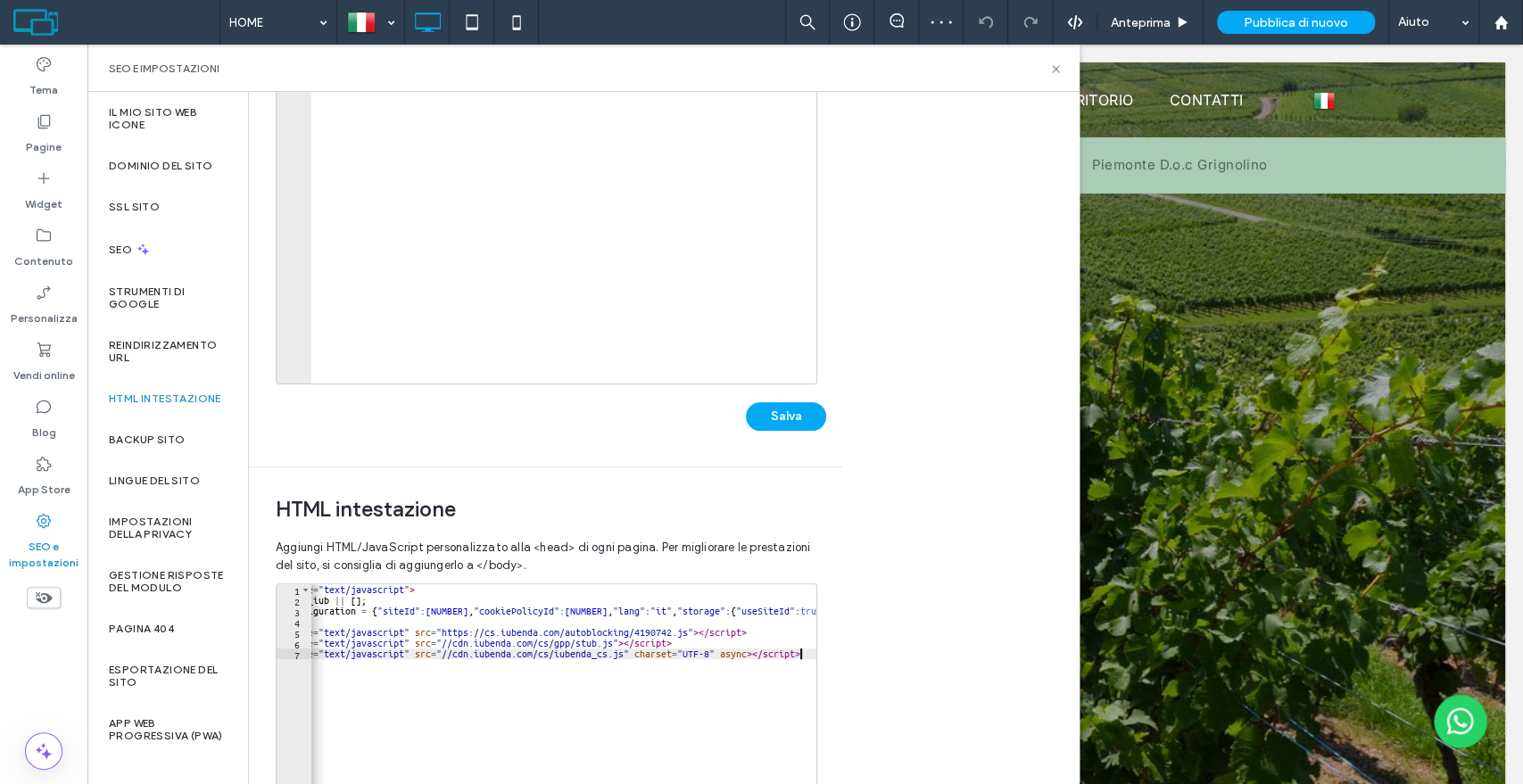 scroll, scrollTop: 0, scrollLeft: 65, axis: horizontal 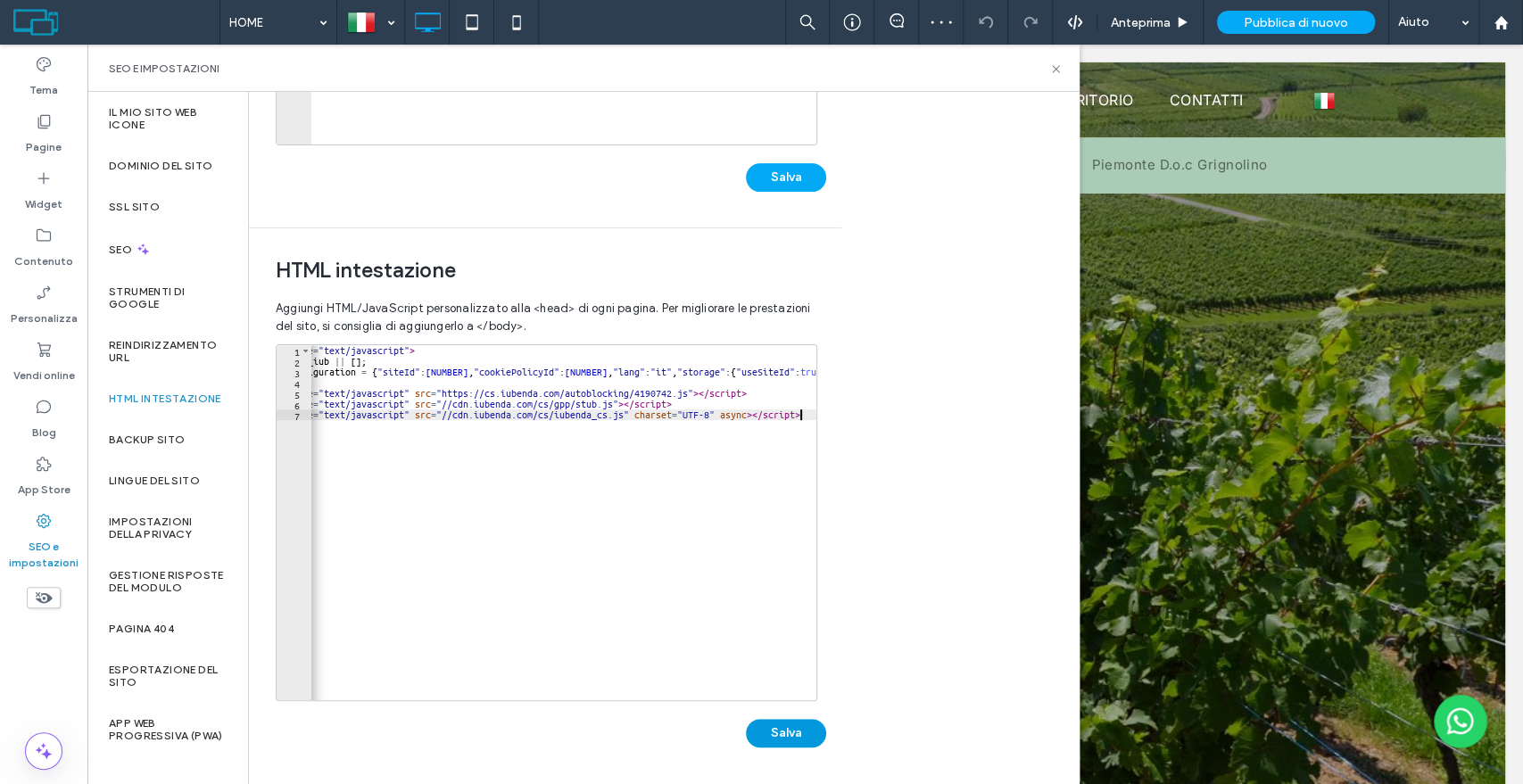 click on "Salva" at bounding box center [786, 733] 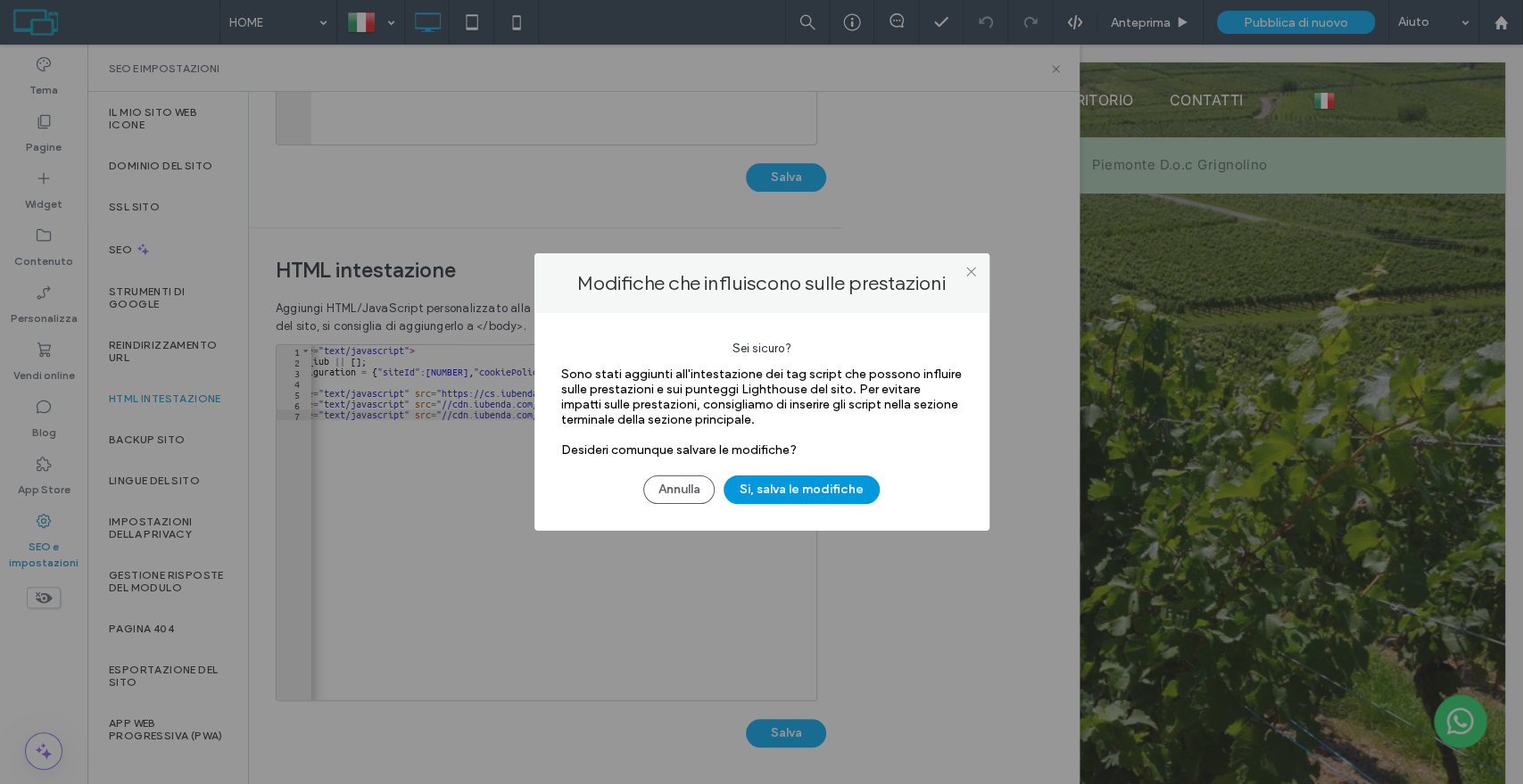 click on "Sì, salva le modifiche" at bounding box center [801, 490] 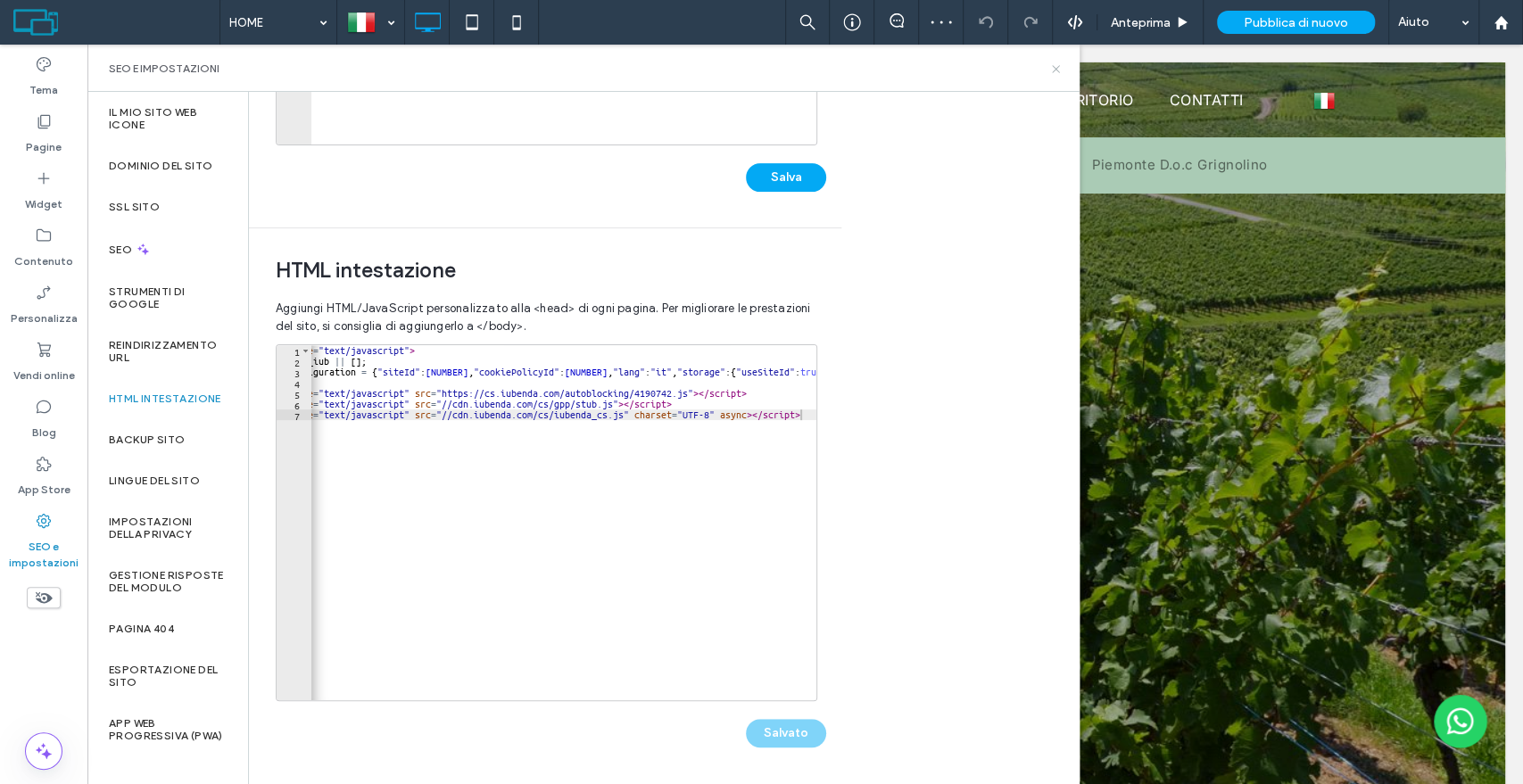 click 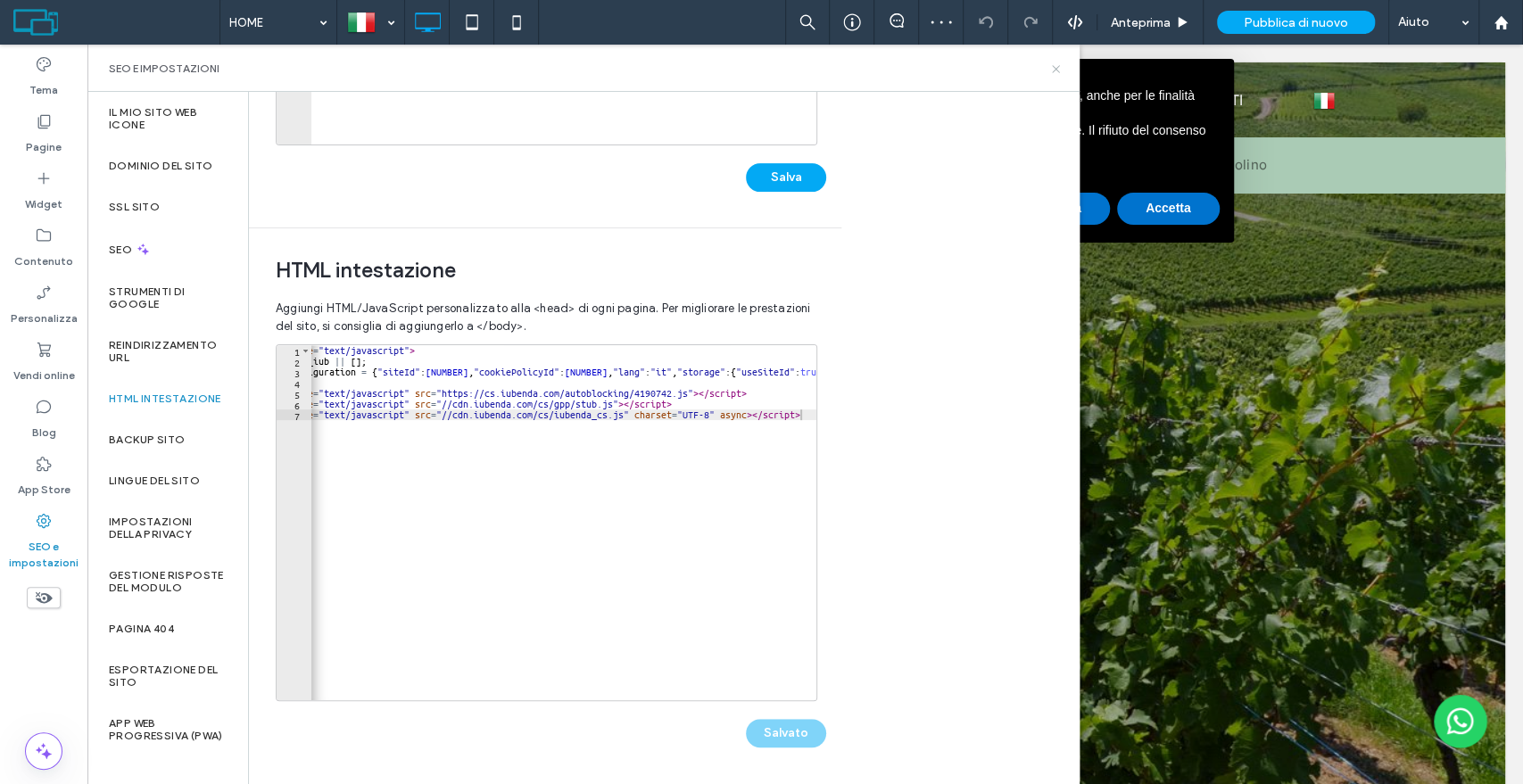 scroll, scrollTop: 0, scrollLeft: 0, axis: both 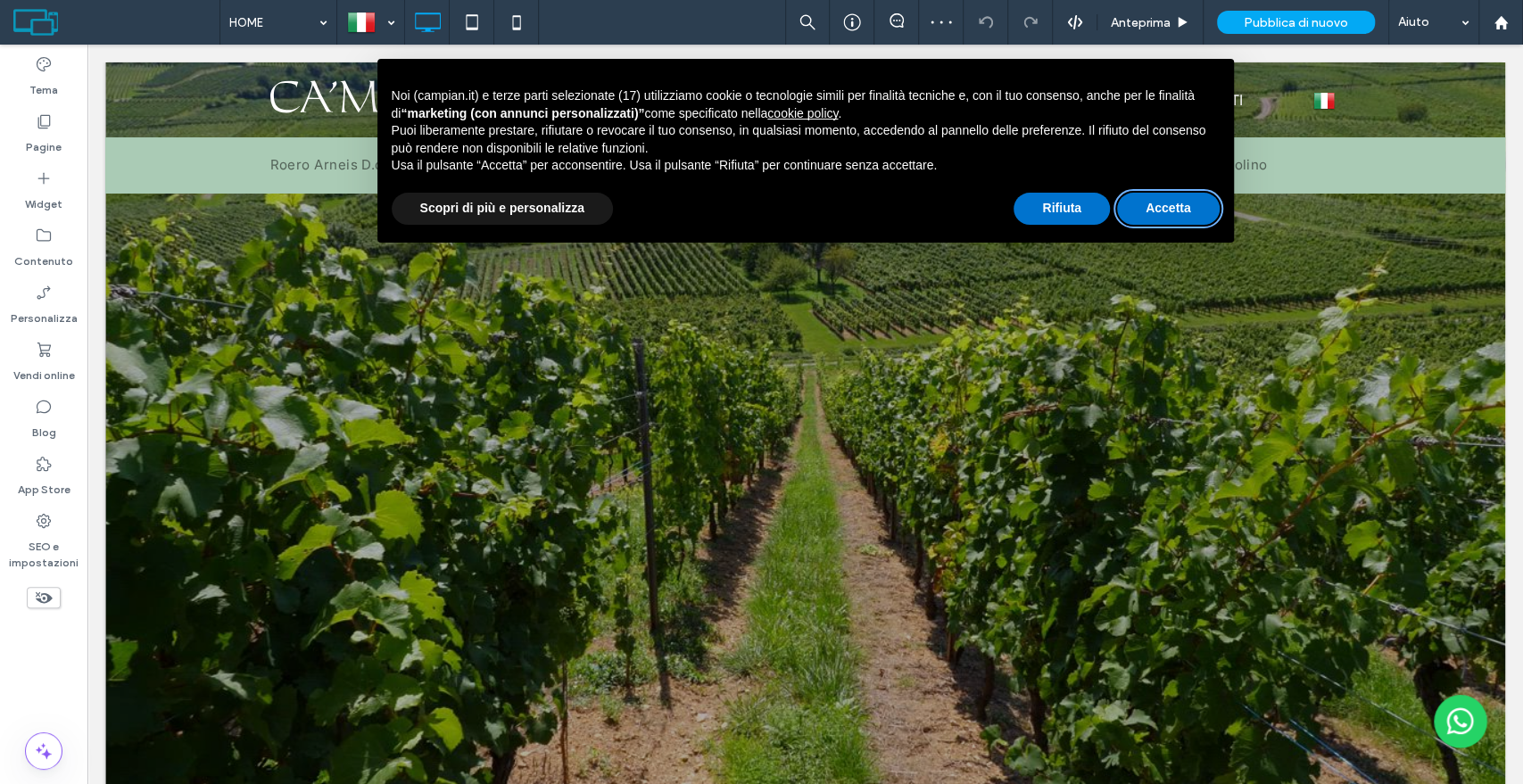 click on "Accetta" at bounding box center (1168, 209) 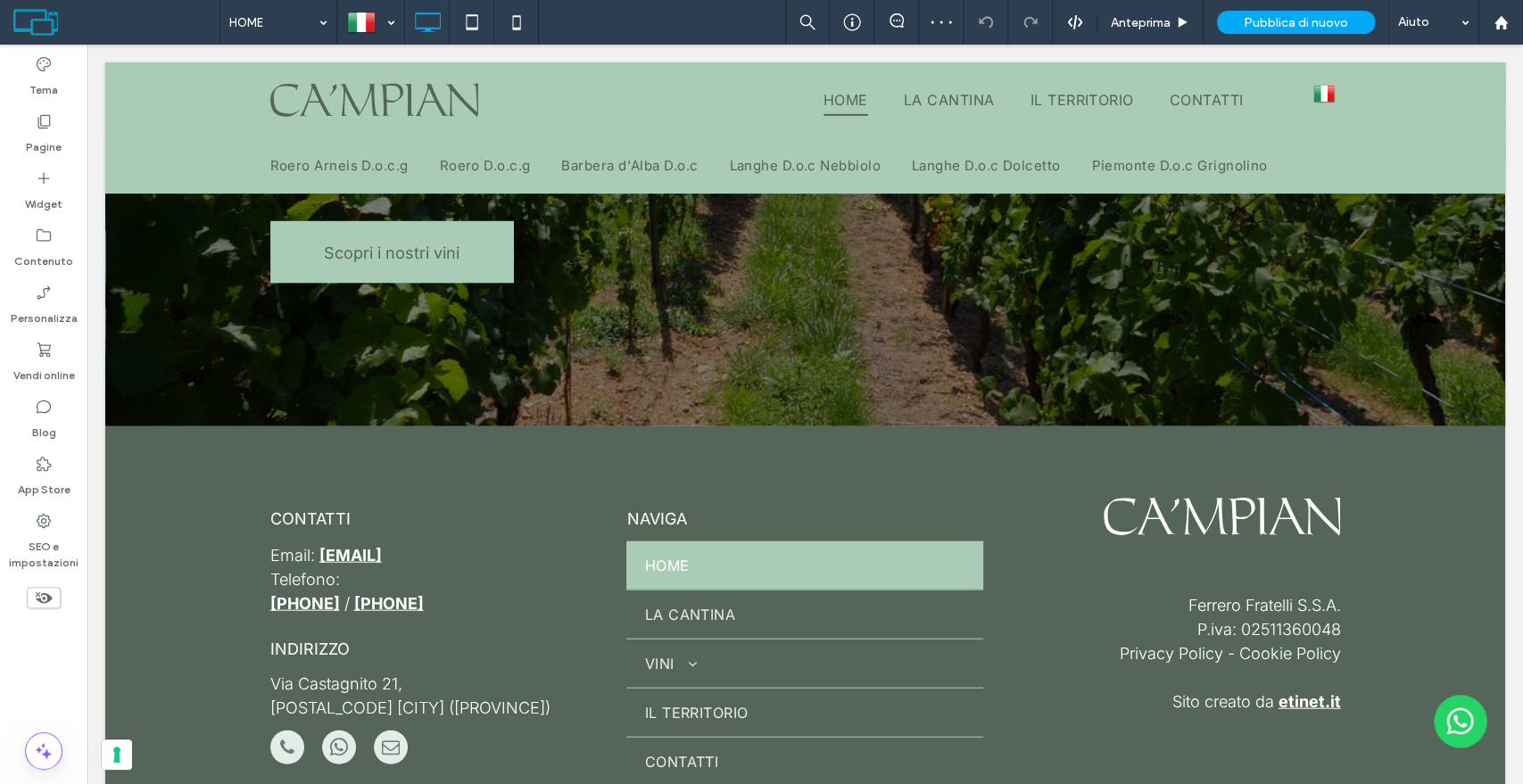 scroll, scrollTop: 2596, scrollLeft: 0, axis: vertical 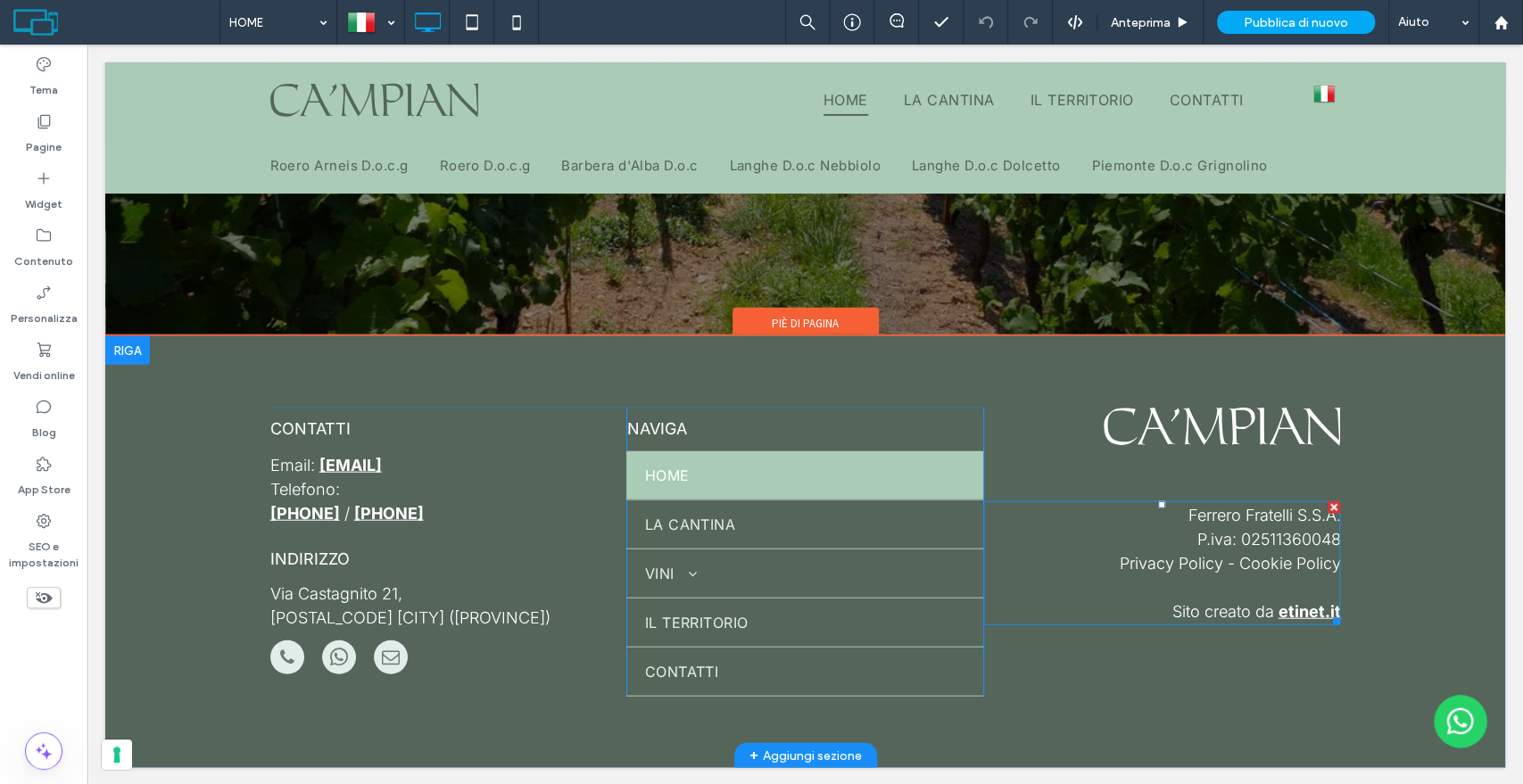 click on "Privacy Policy - Cookie Policy" at bounding box center [1229, 563] 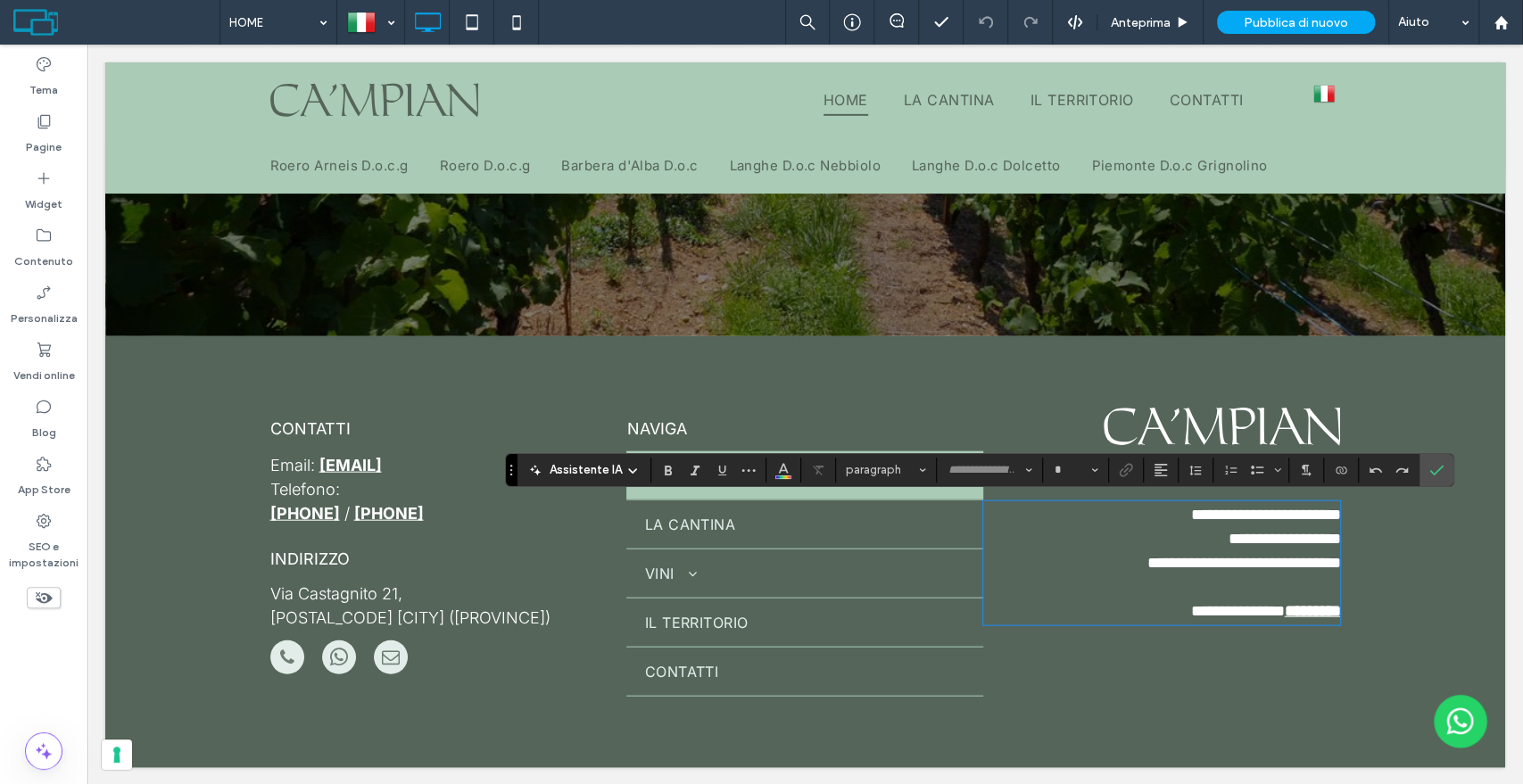 click on "**********" at bounding box center [1243, 563] 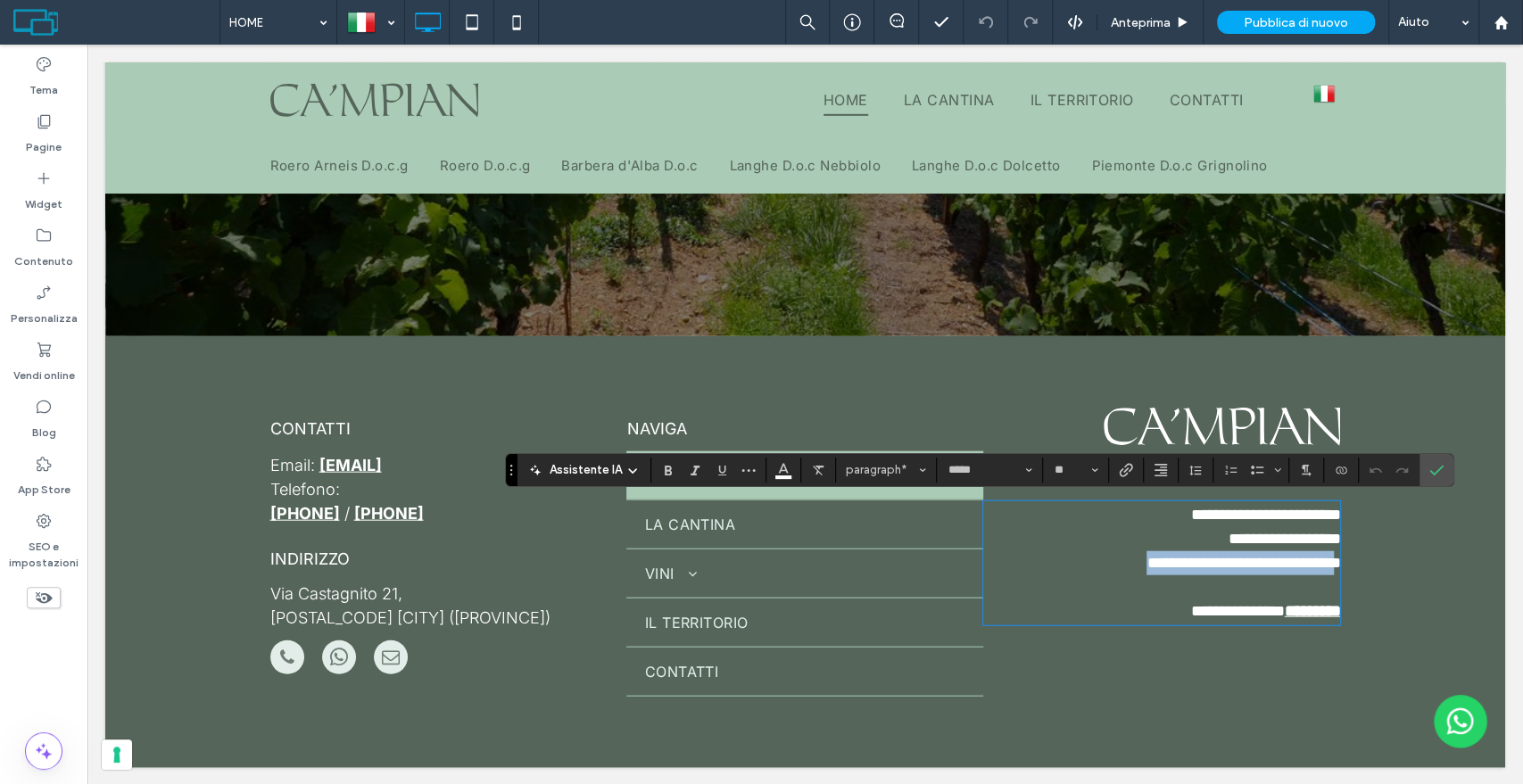 drag, startPoint x: 1099, startPoint y: 558, endPoint x: 1326, endPoint y: 555, distance: 227.0198 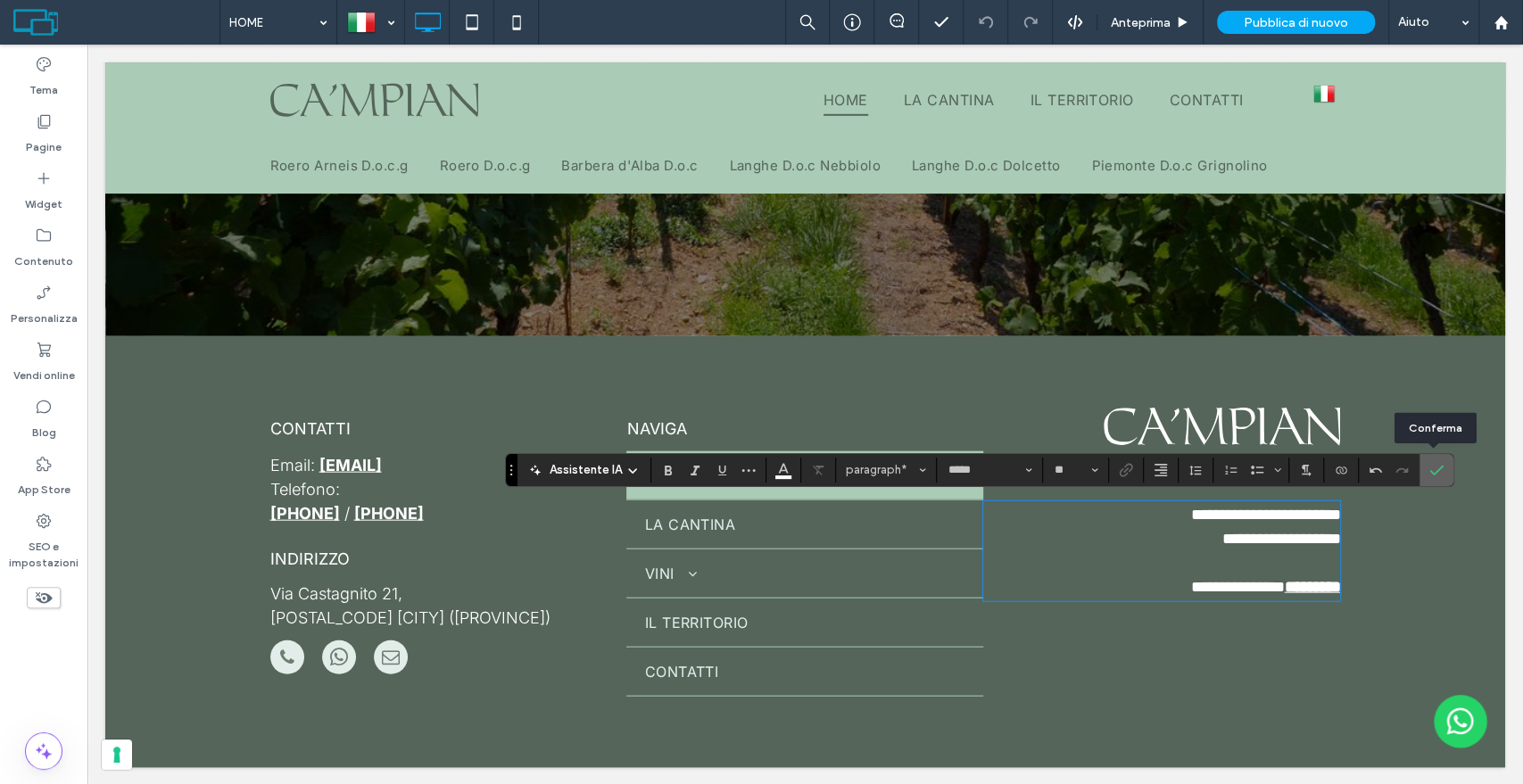 drag, startPoint x: 1438, startPoint y: 468, endPoint x: 1309, endPoint y: 460, distance: 129.24782 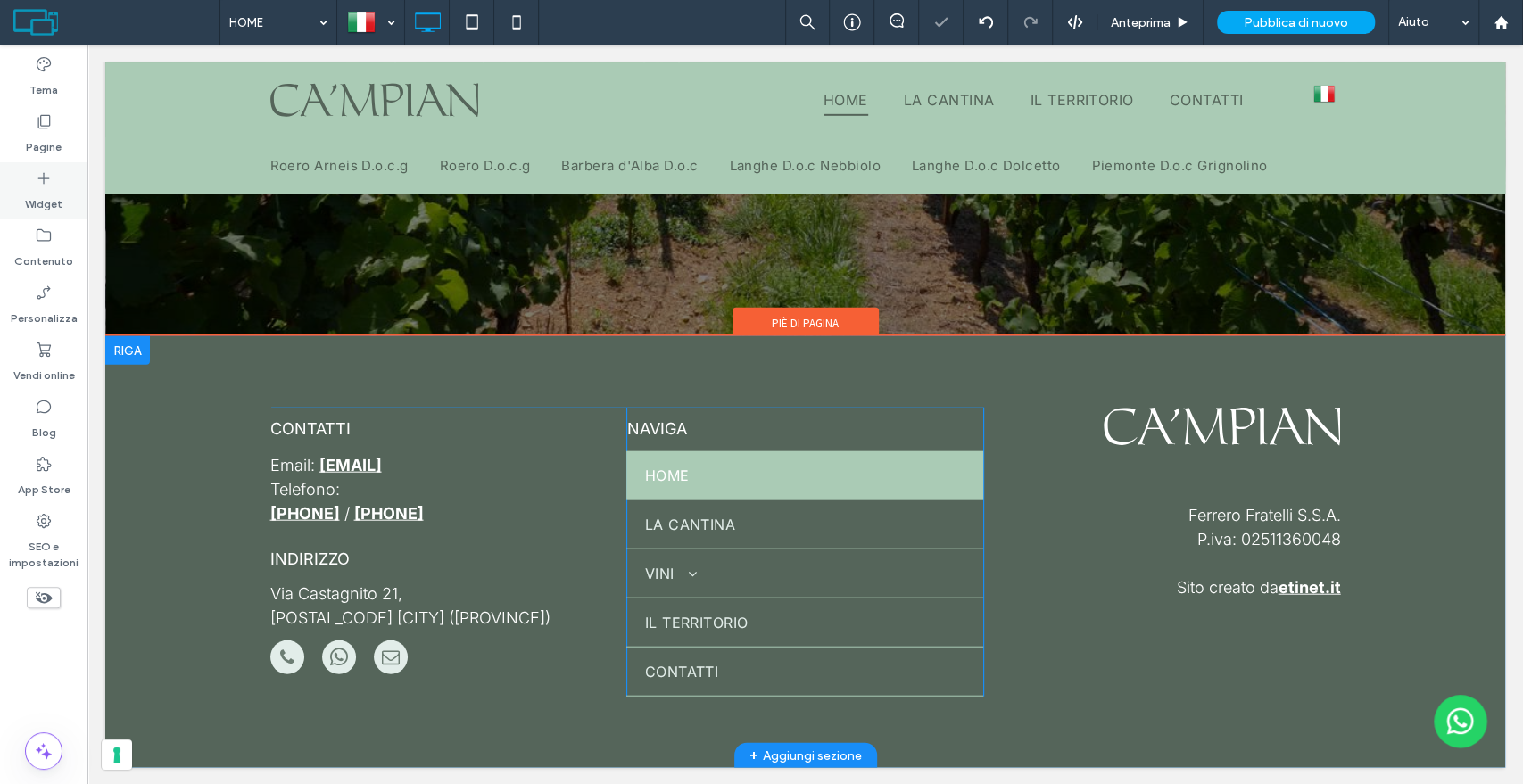 click on "Widget" at bounding box center (44, 200) 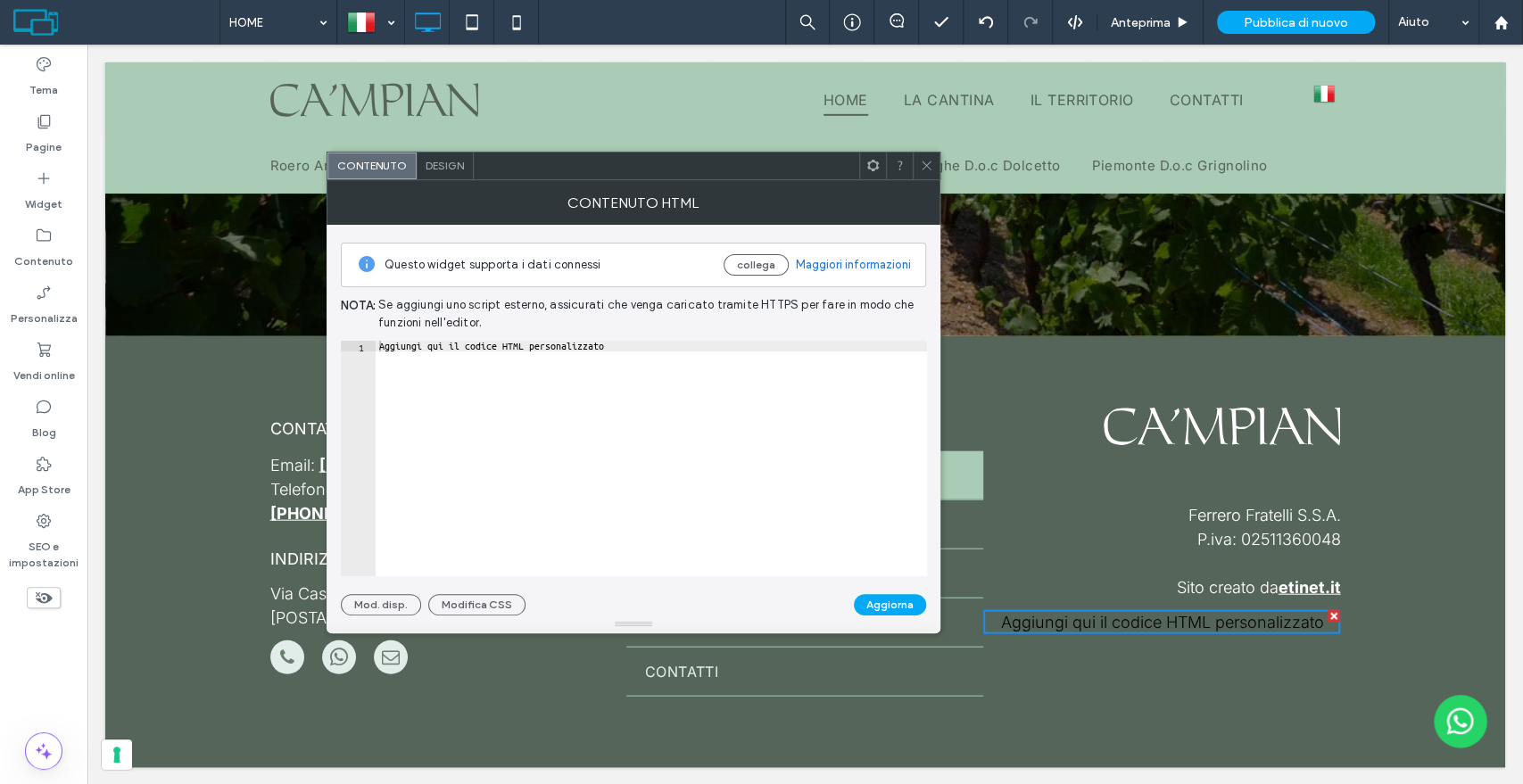 type on "**********" 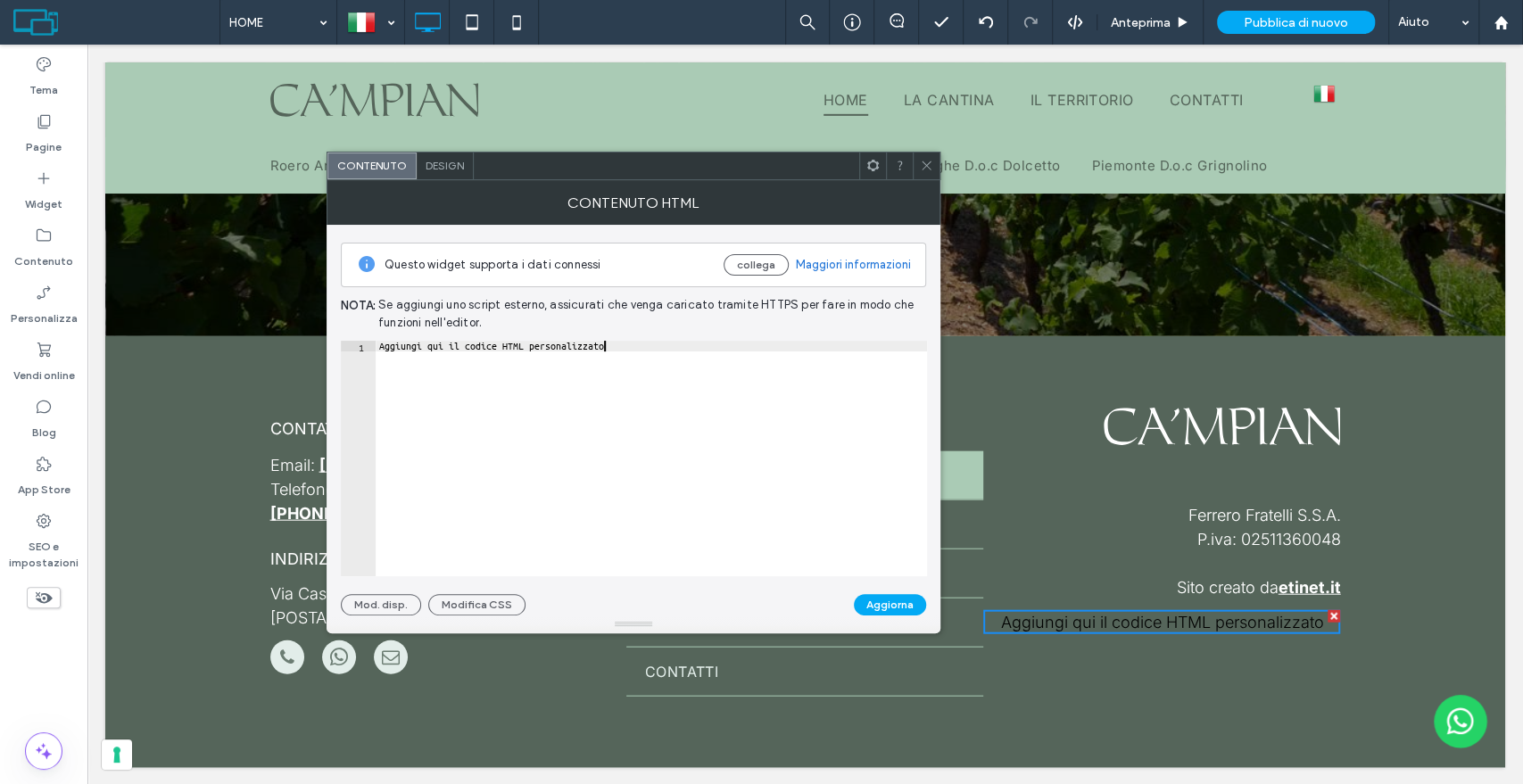 click on "Aggiungi qui il codice HTML personalizzato" at bounding box center (651, 469) 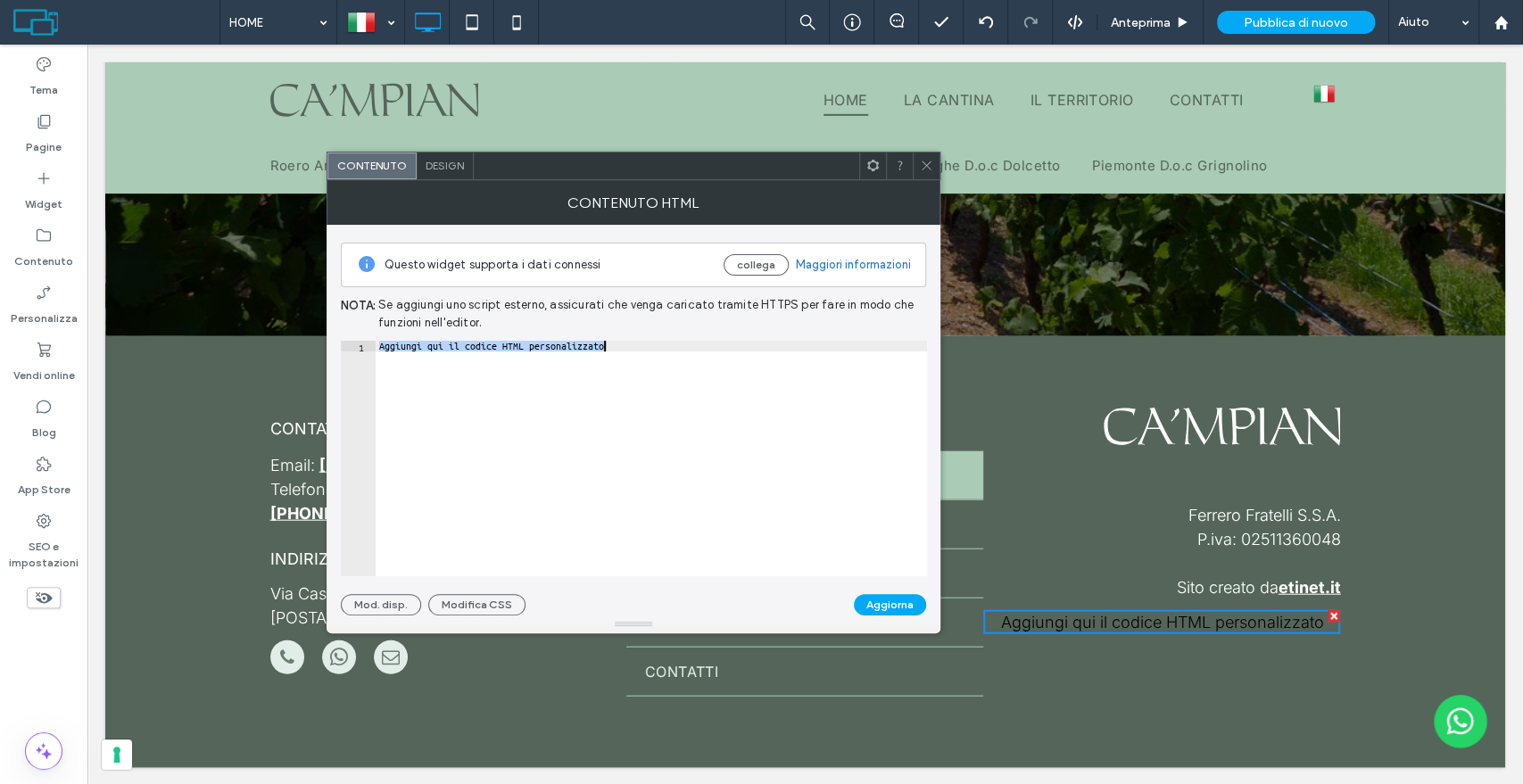 click on "Aggiungi qui il codice HTML personalizzato" at bounding box center (651, 469) 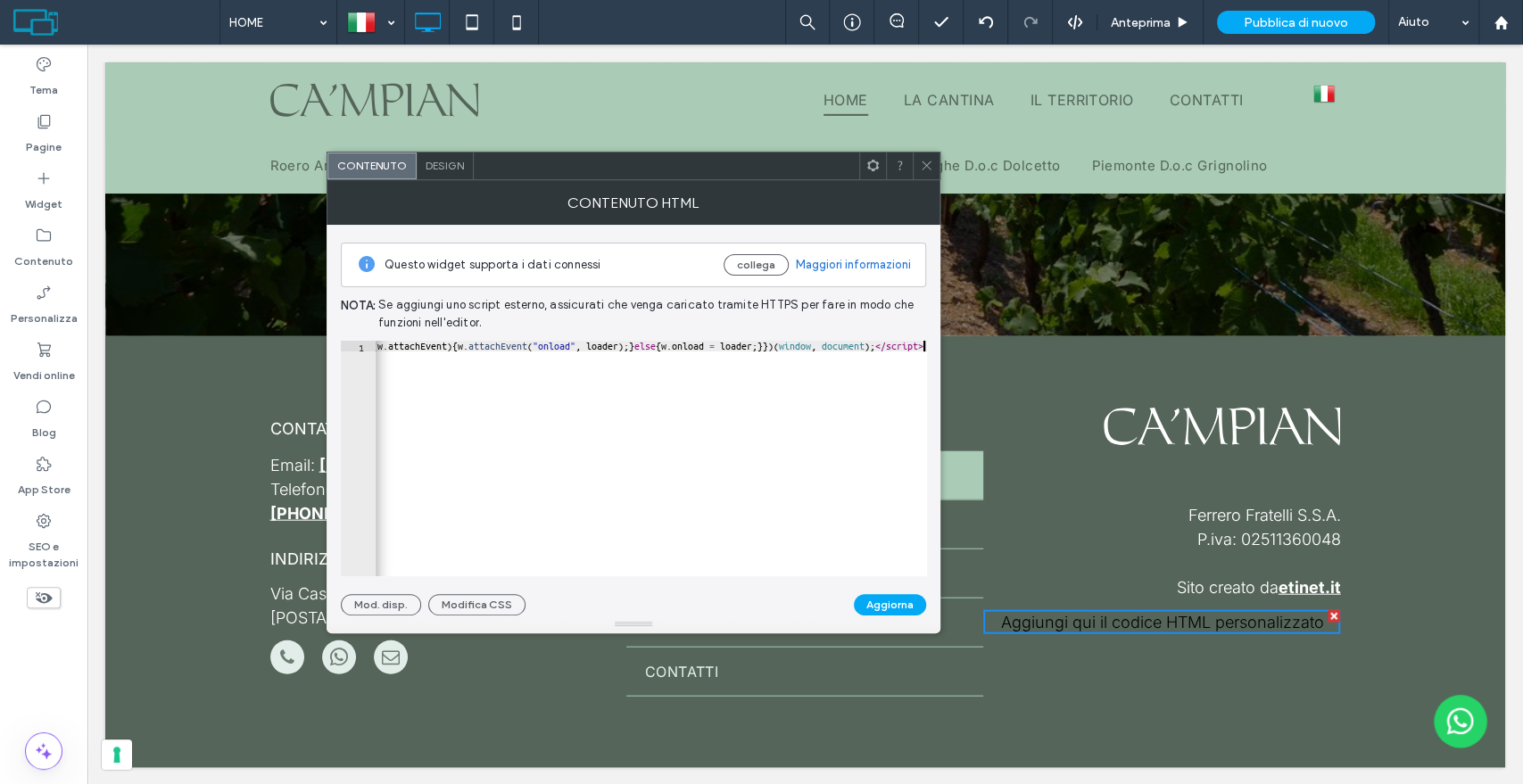 scroll, scrollTop: 0, scrollLeft: 0, axis: both 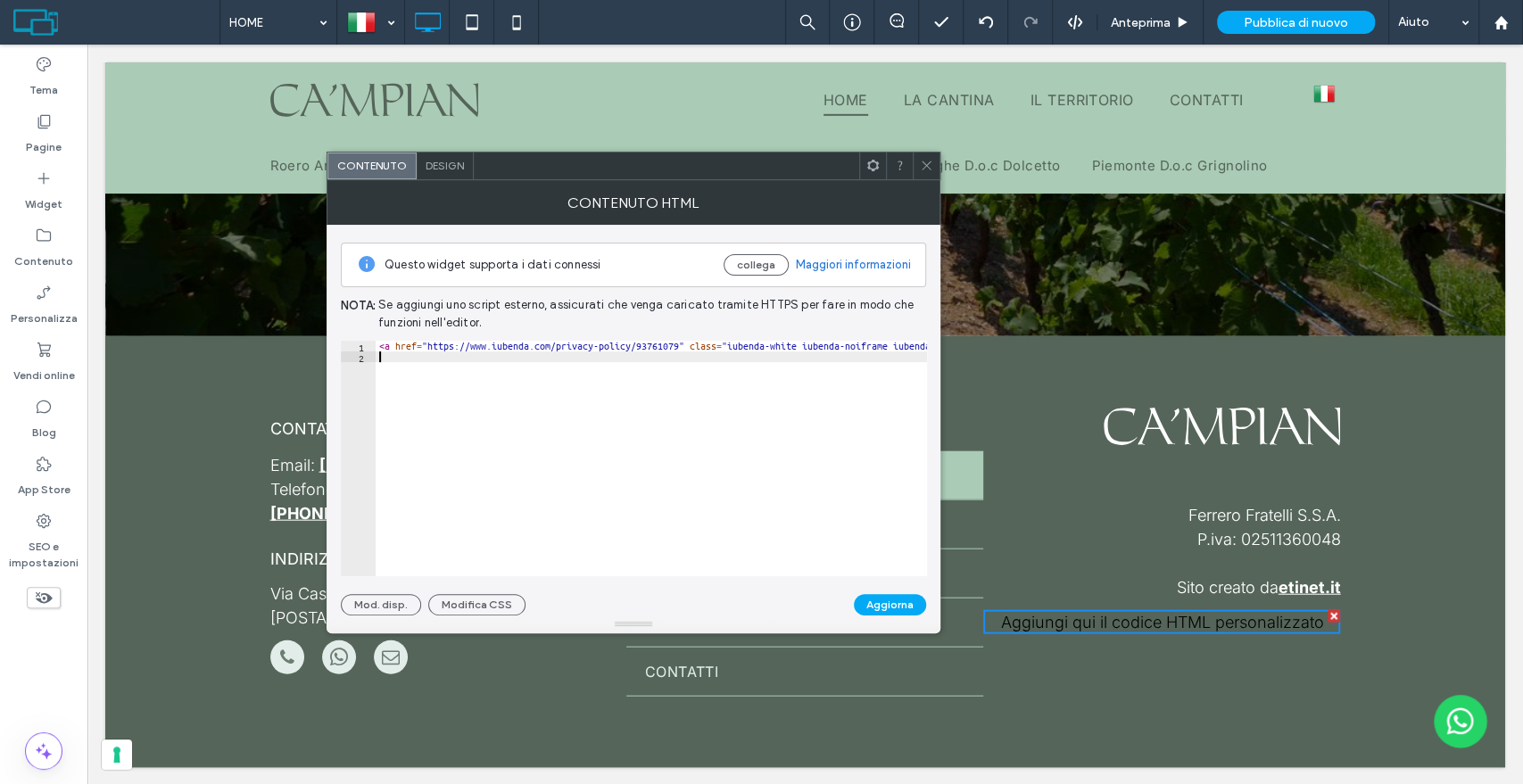 paste 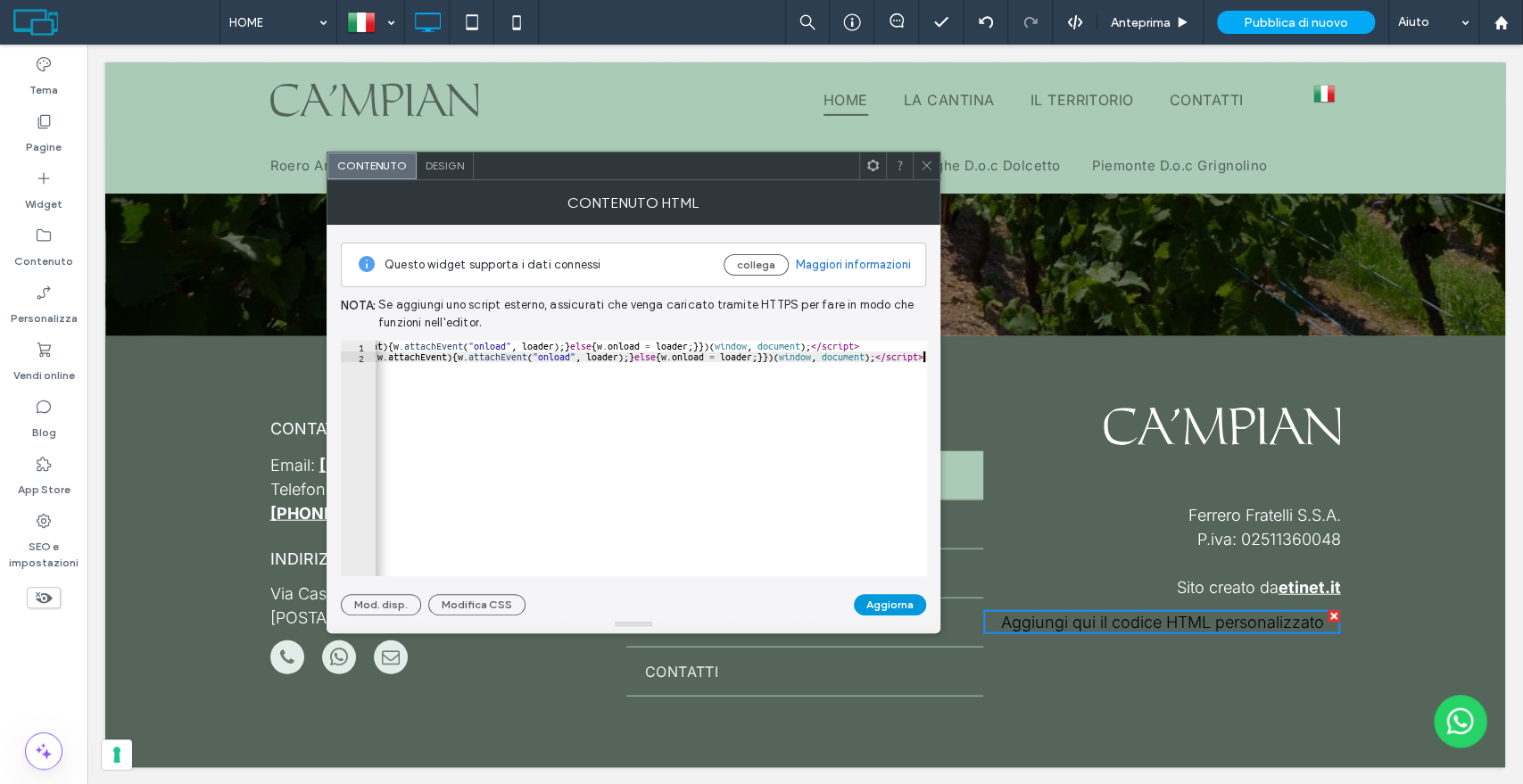 click on "Aggiorna" at bounding box center [890, 605] 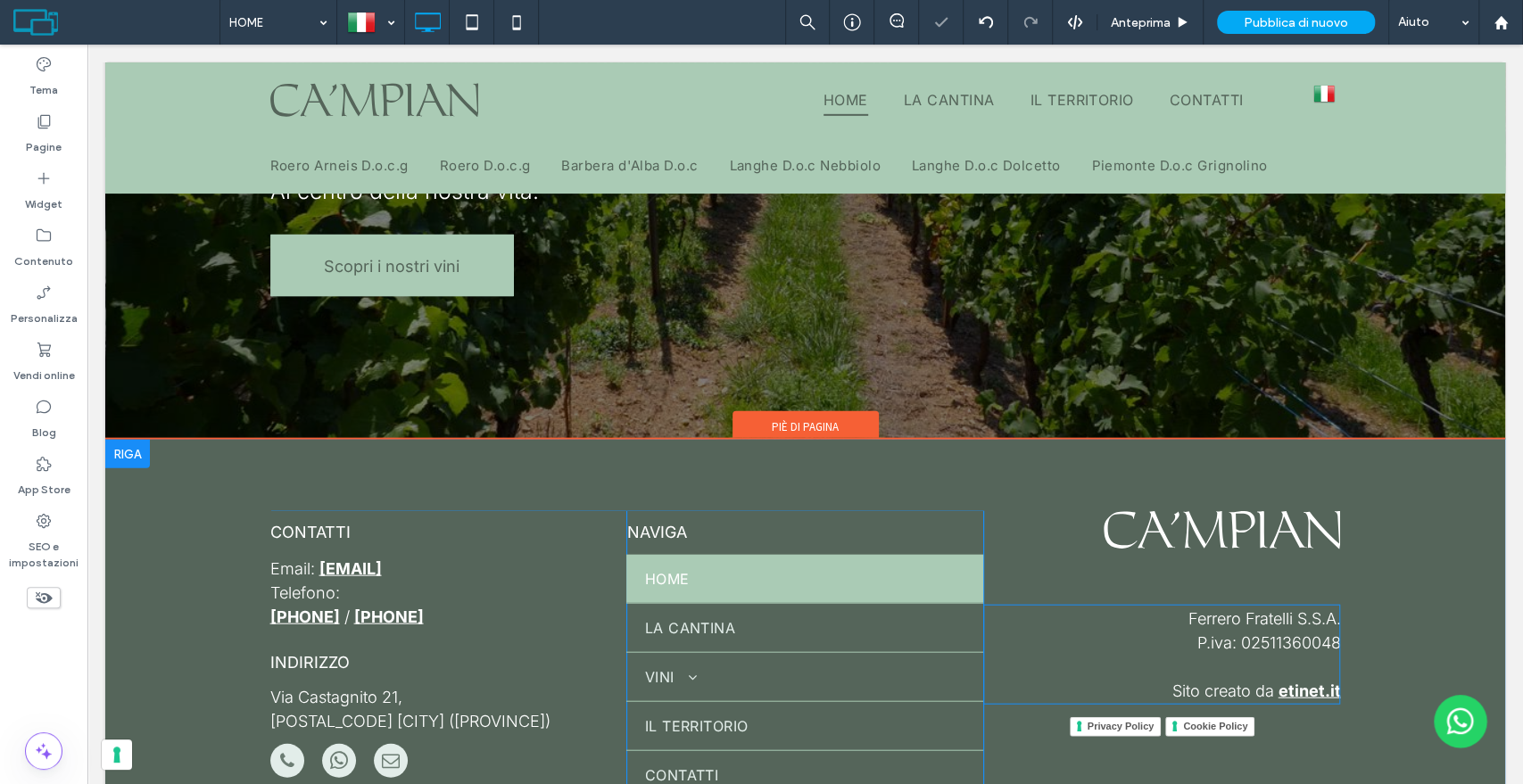 scroll, scrollTop: 2596, scrollLeft: 0, axis: vertical 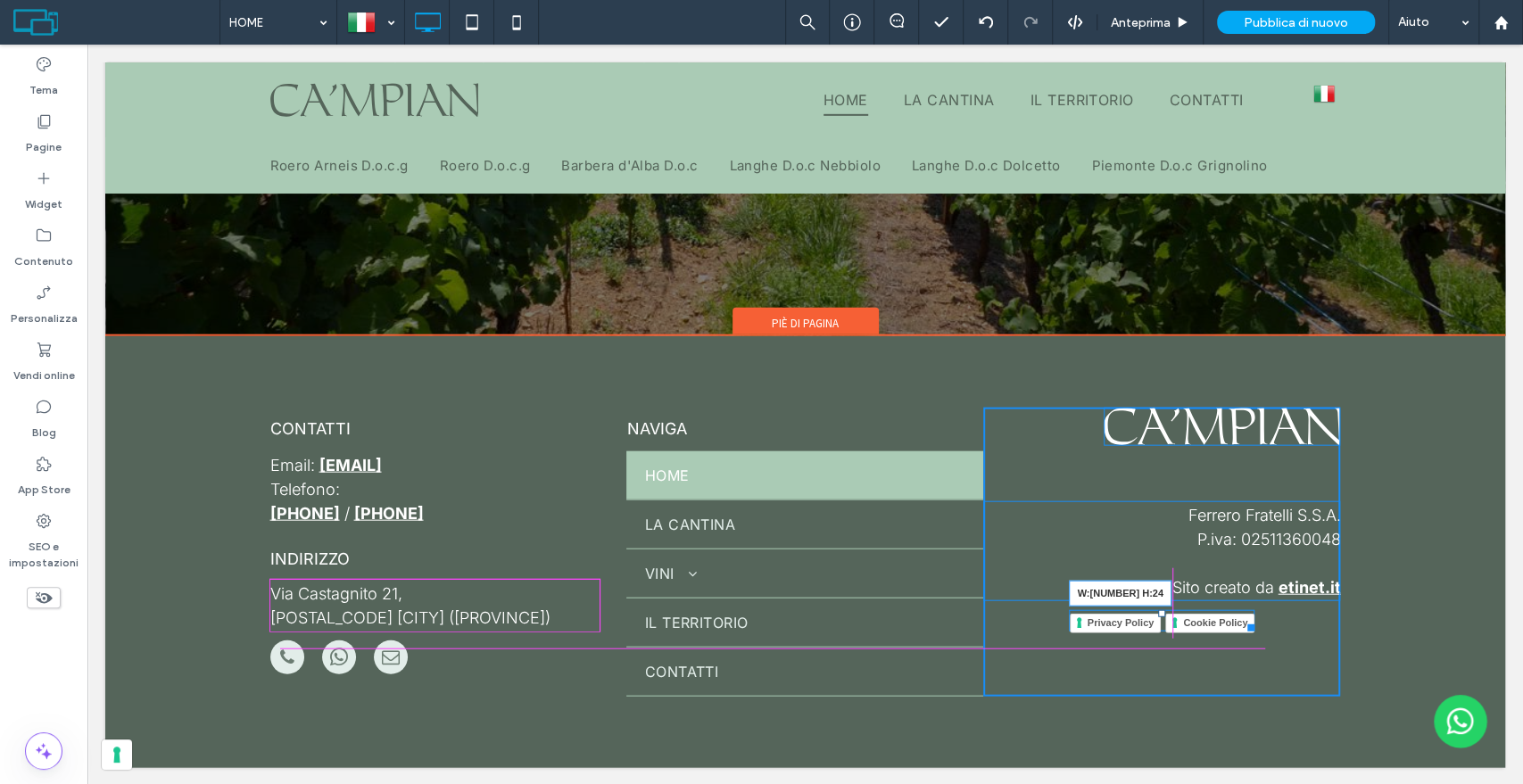 drag, startPoint x: 1329, startPoint y: 629, endPoint x: 1244, endPoint y: 629, distance: 85 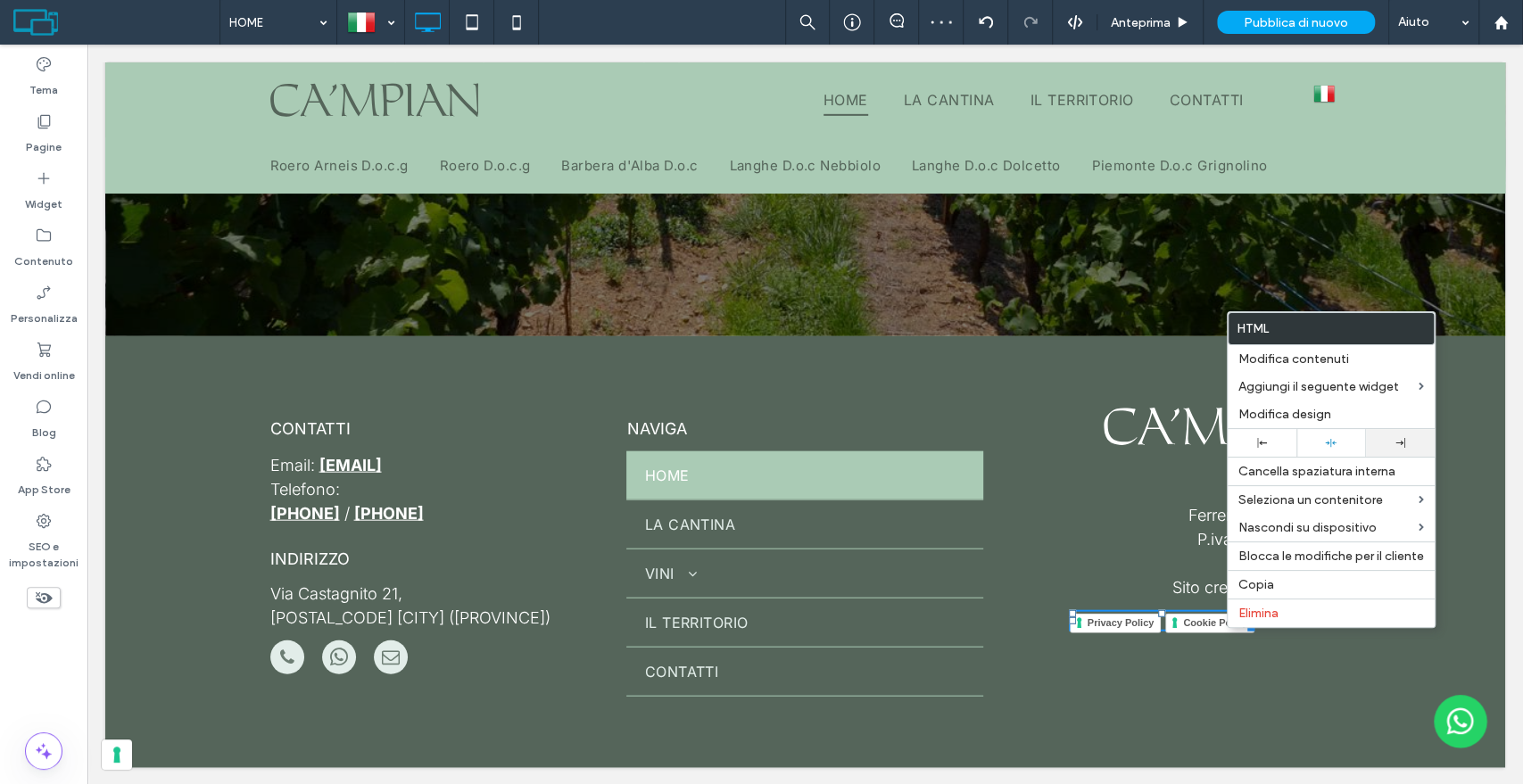 click at bounding box center (1400, 442) 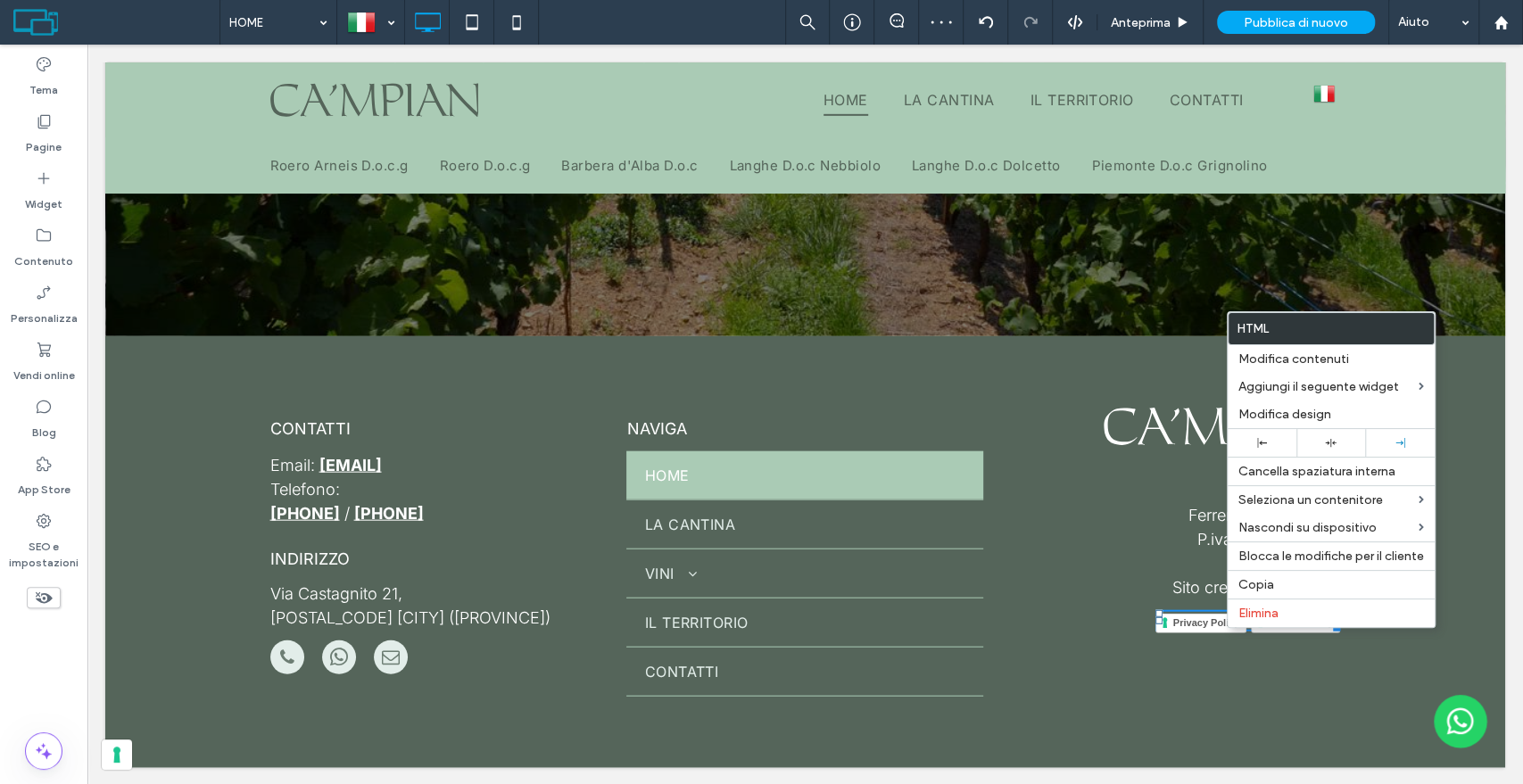 click on "Ferrero Fratelli S.S.A.
P.iva: [VAT_NUMBER]
Sito creato da
etinet.it
Privacy Policy
Cookie Policy
Click To Paste" at bounding box center (1162, 552) 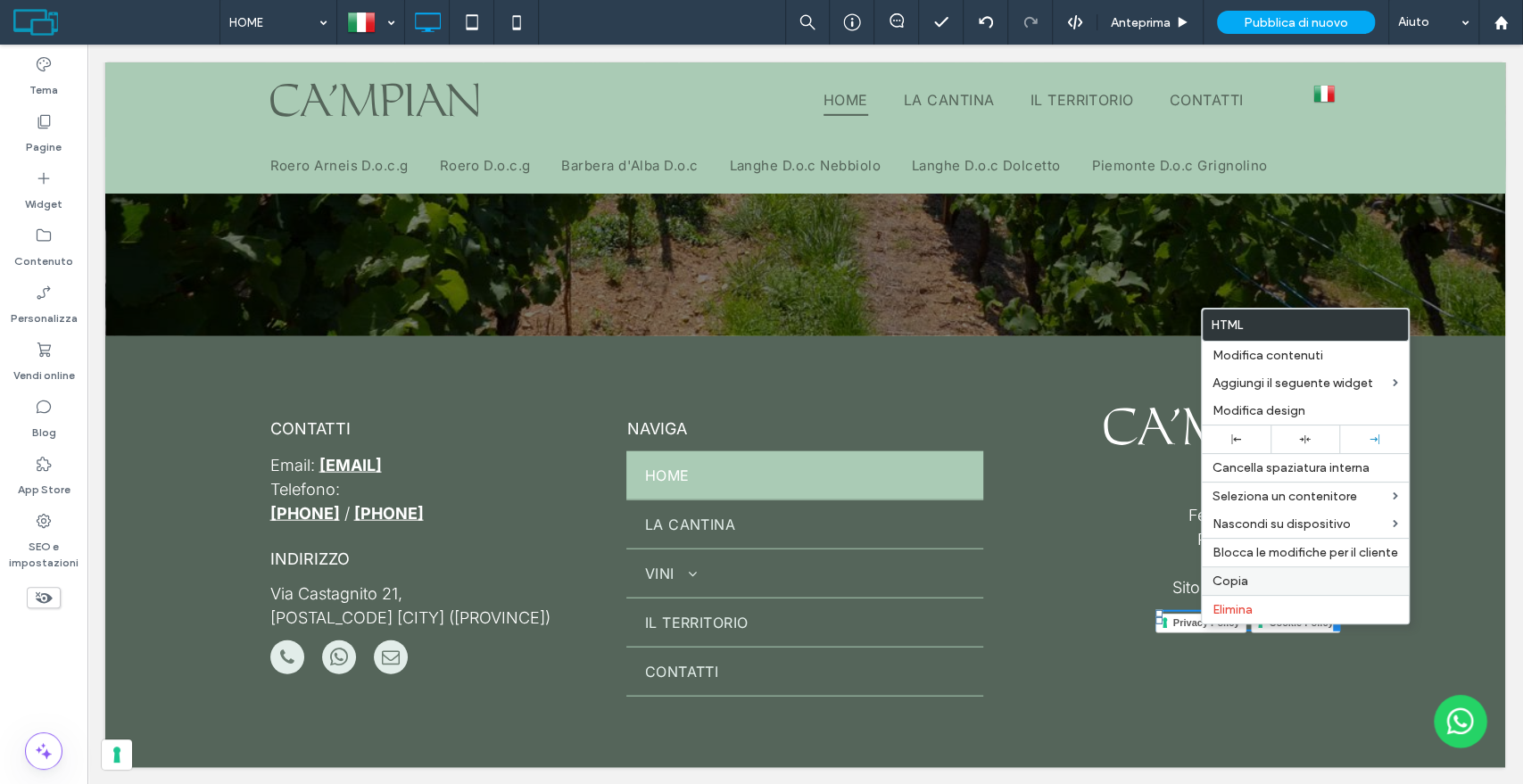 click on "Copia" at bounding box center (1230, 581) 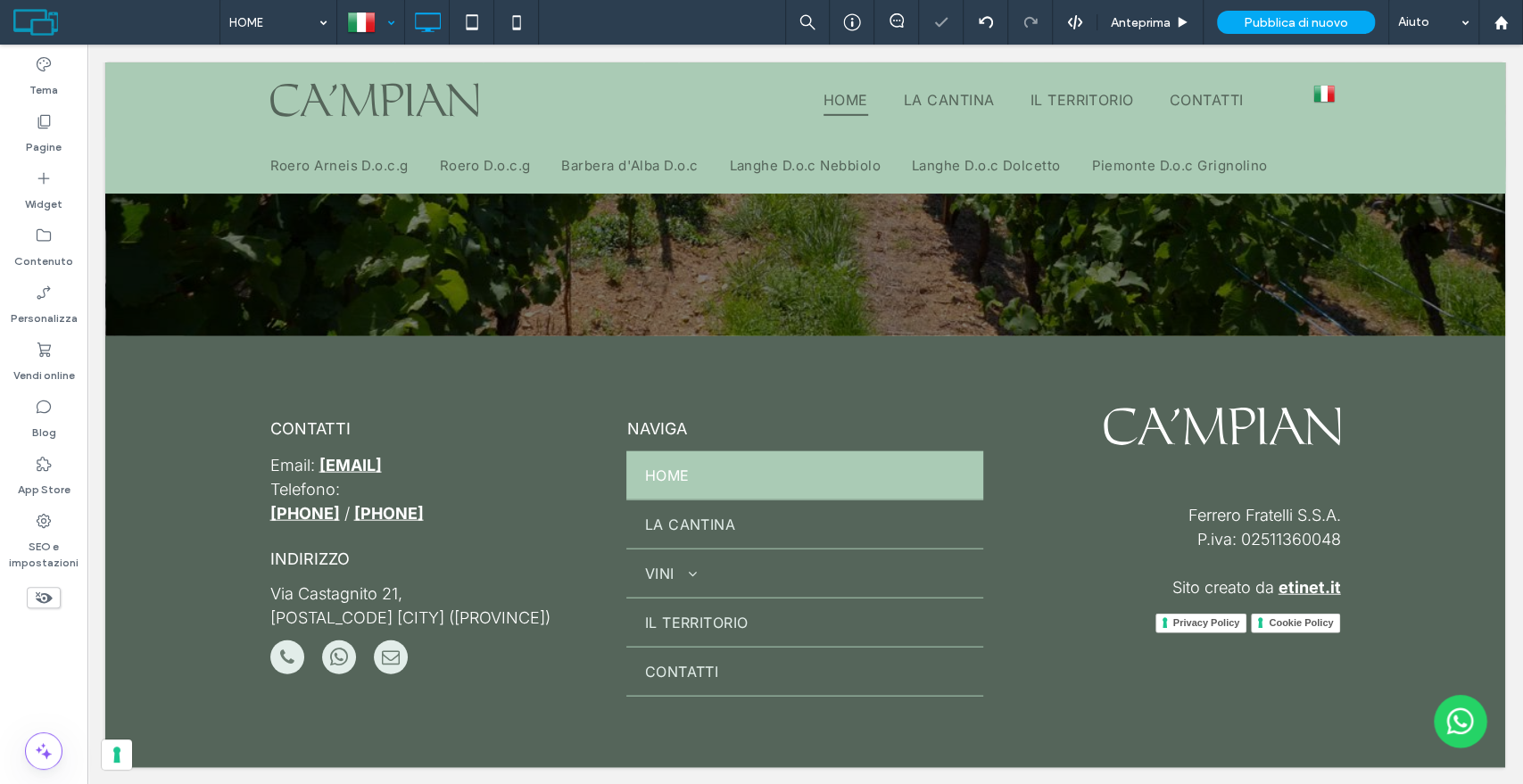 click at bounding box center (370, 22) 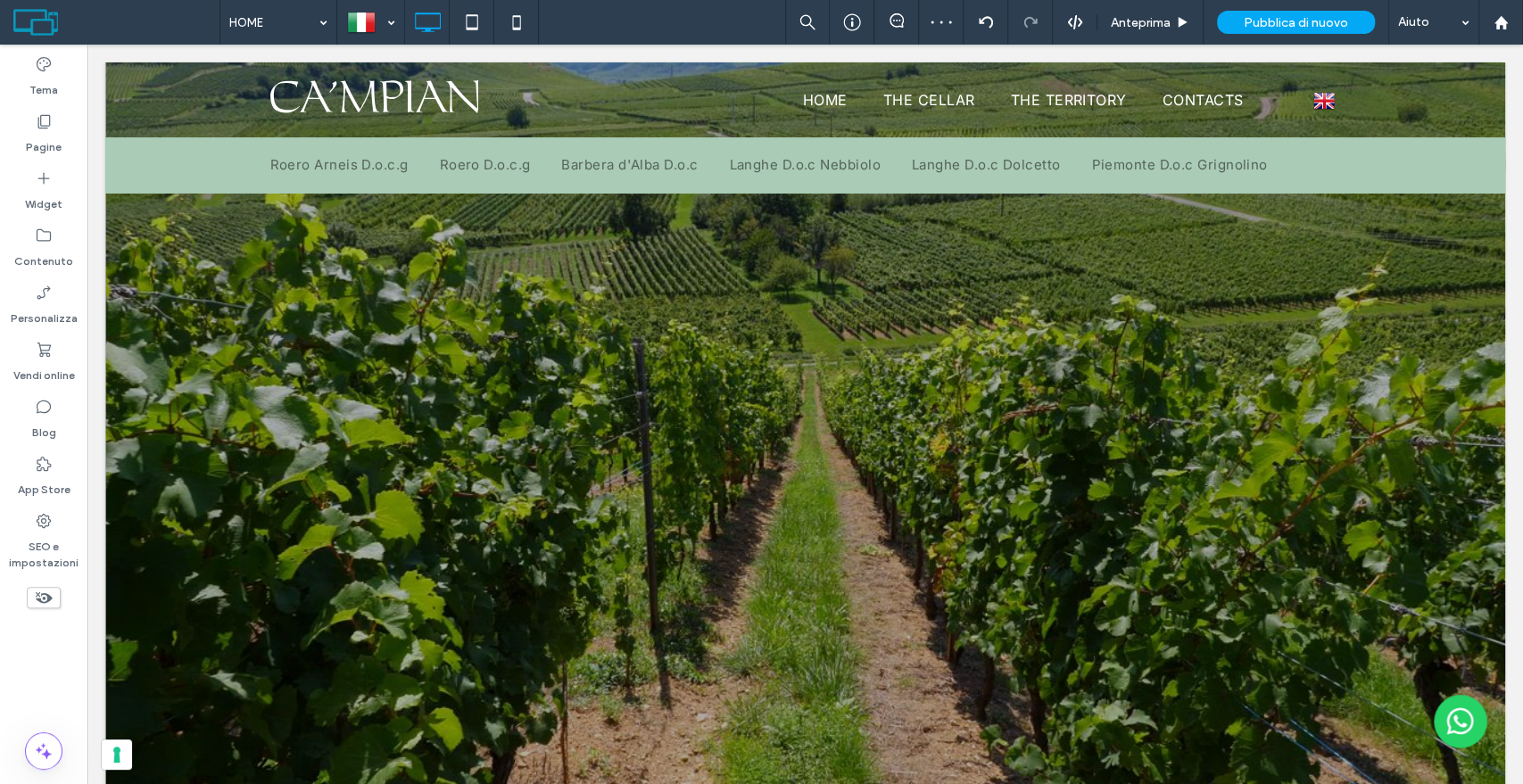 scroll, scrollTop: 0, scrollLeft: 0, axis: both 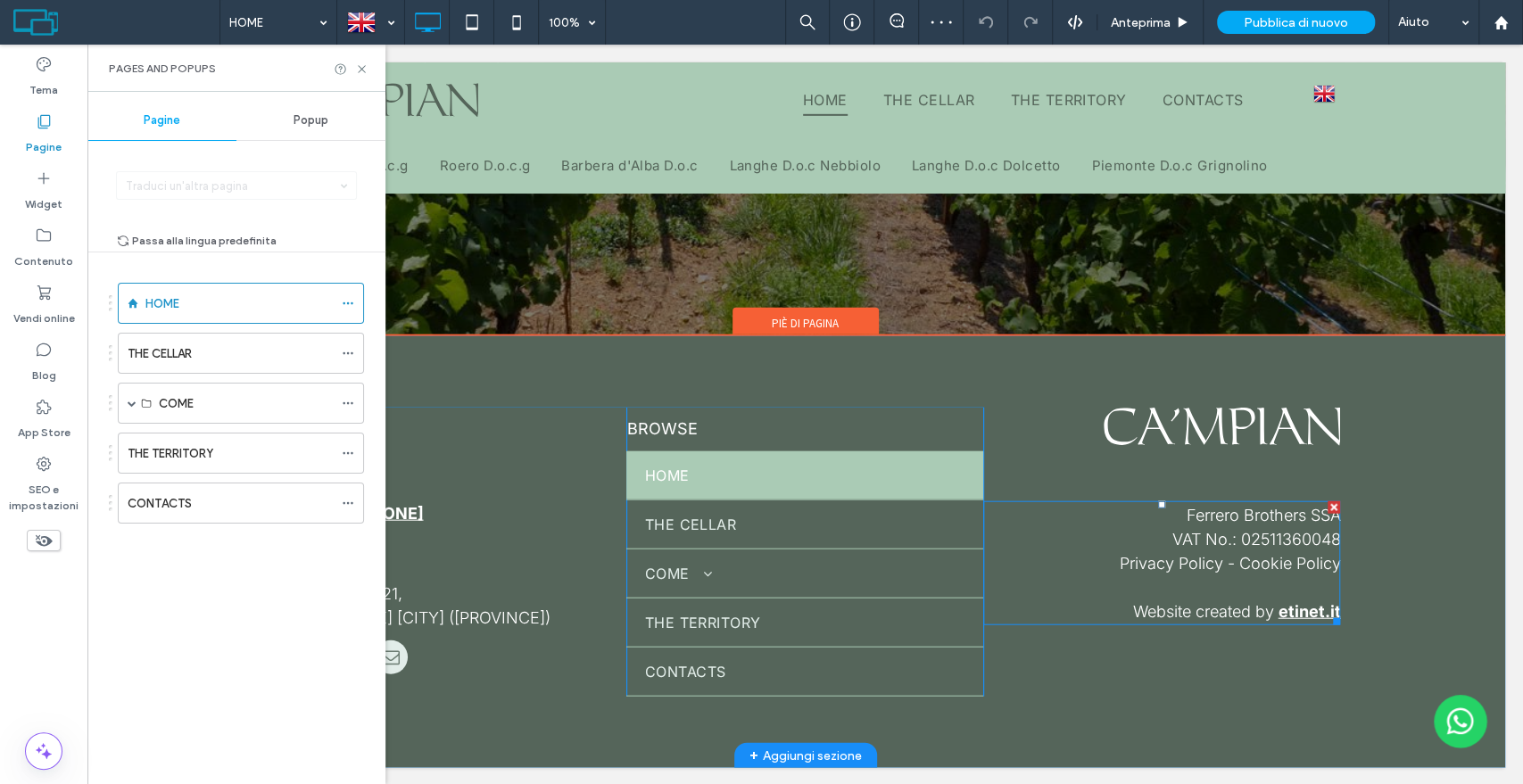click on "Privacy Policy - Cookie Policy" at bounding box center [1229, 563] 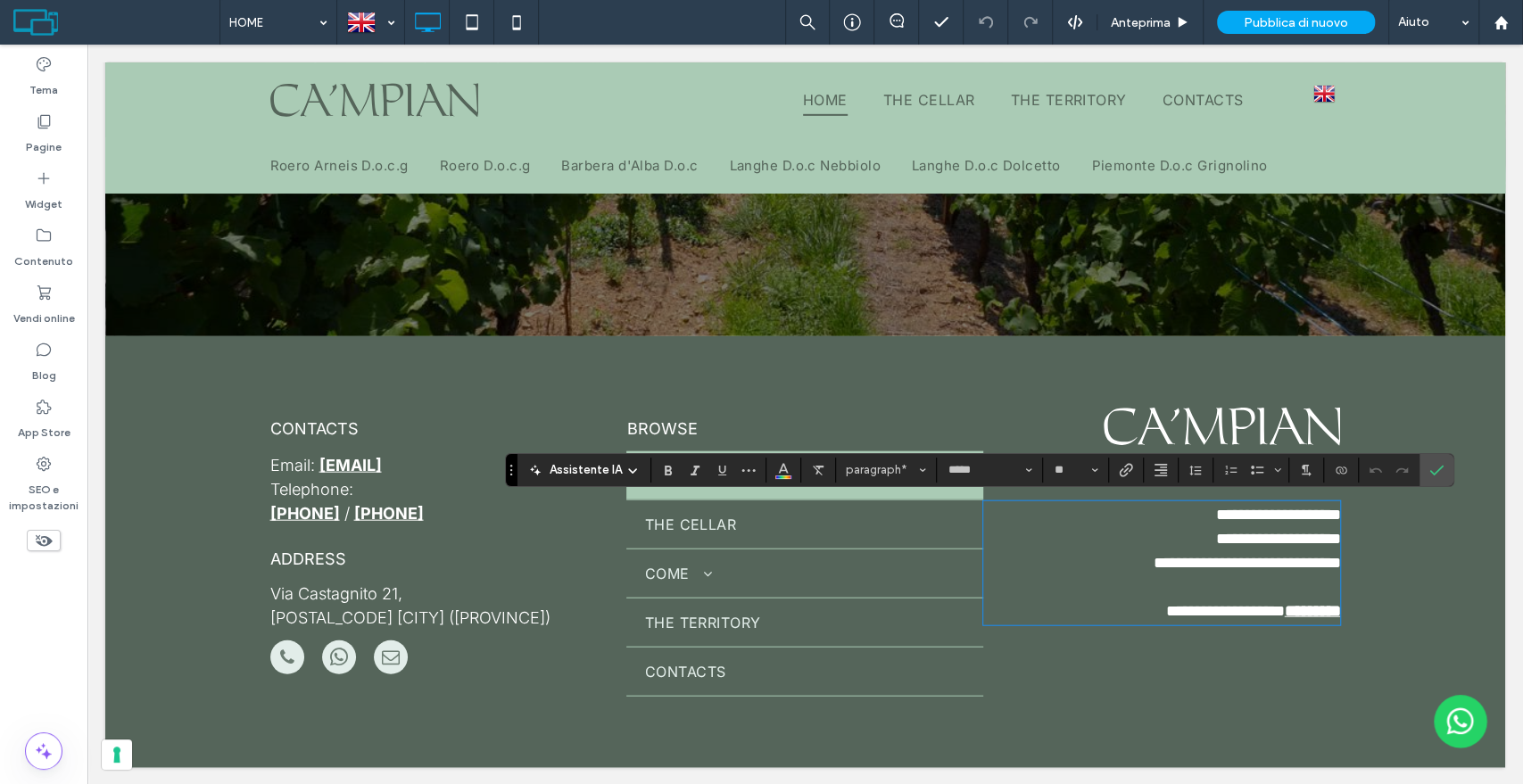 click on "**********" at bounding box center [1246, 563] 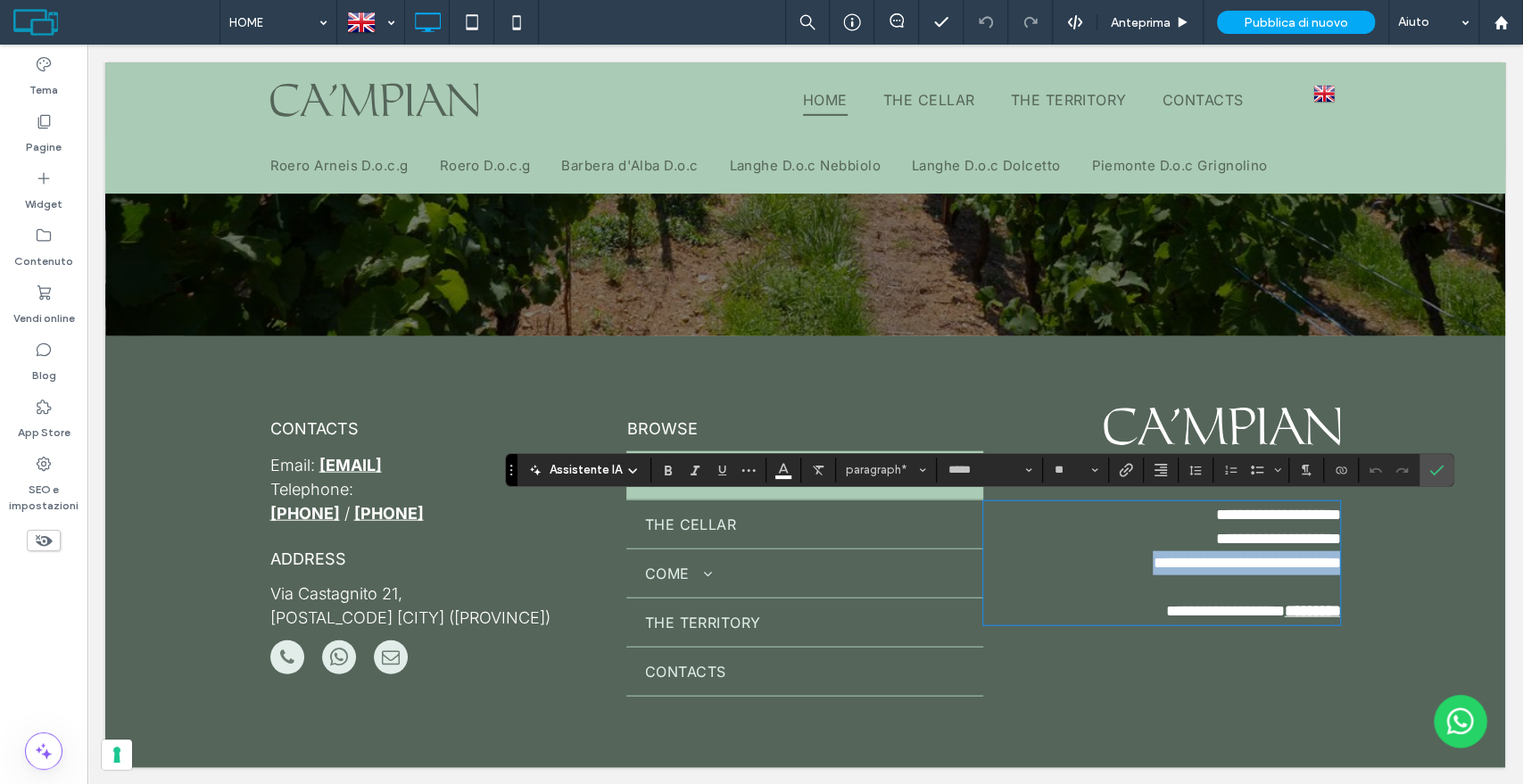 drag, startPoint x: 1113, startPoint y: 561, endPoint x: 1328, endPoint y: 554, distance: 215.1139 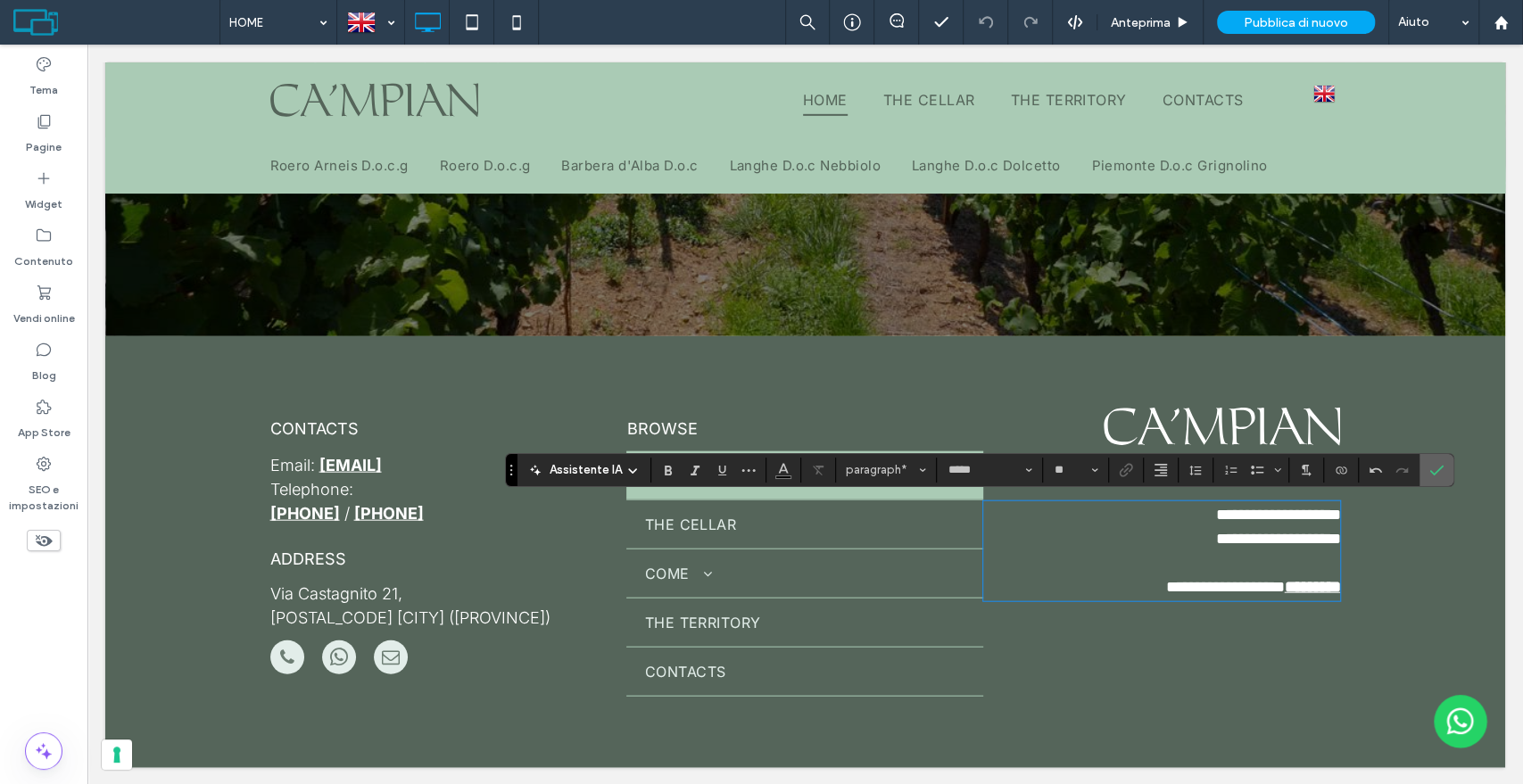 click at bounding box center [1436, 470] 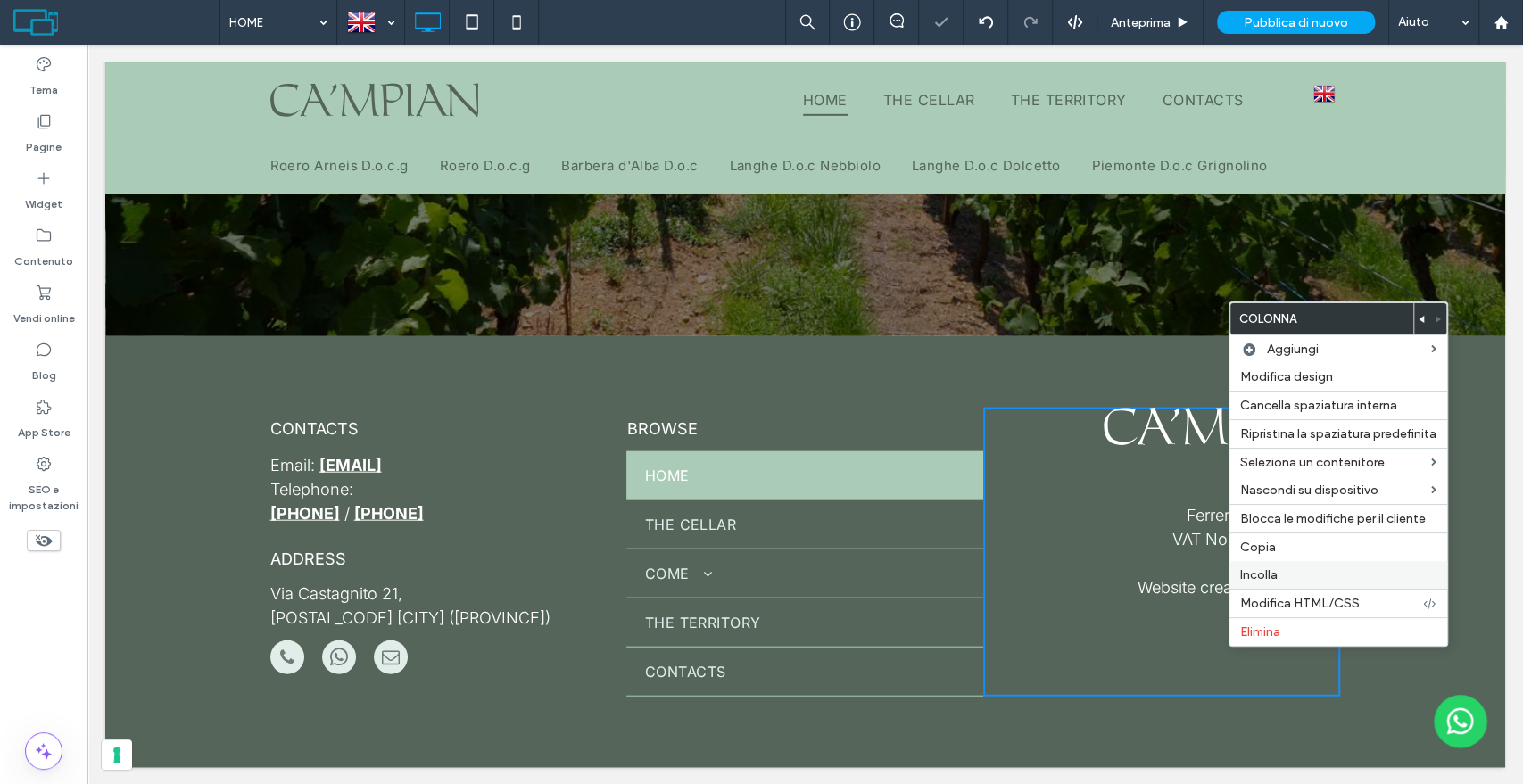 click on "Incolla" at bounding box center (1338, 574) 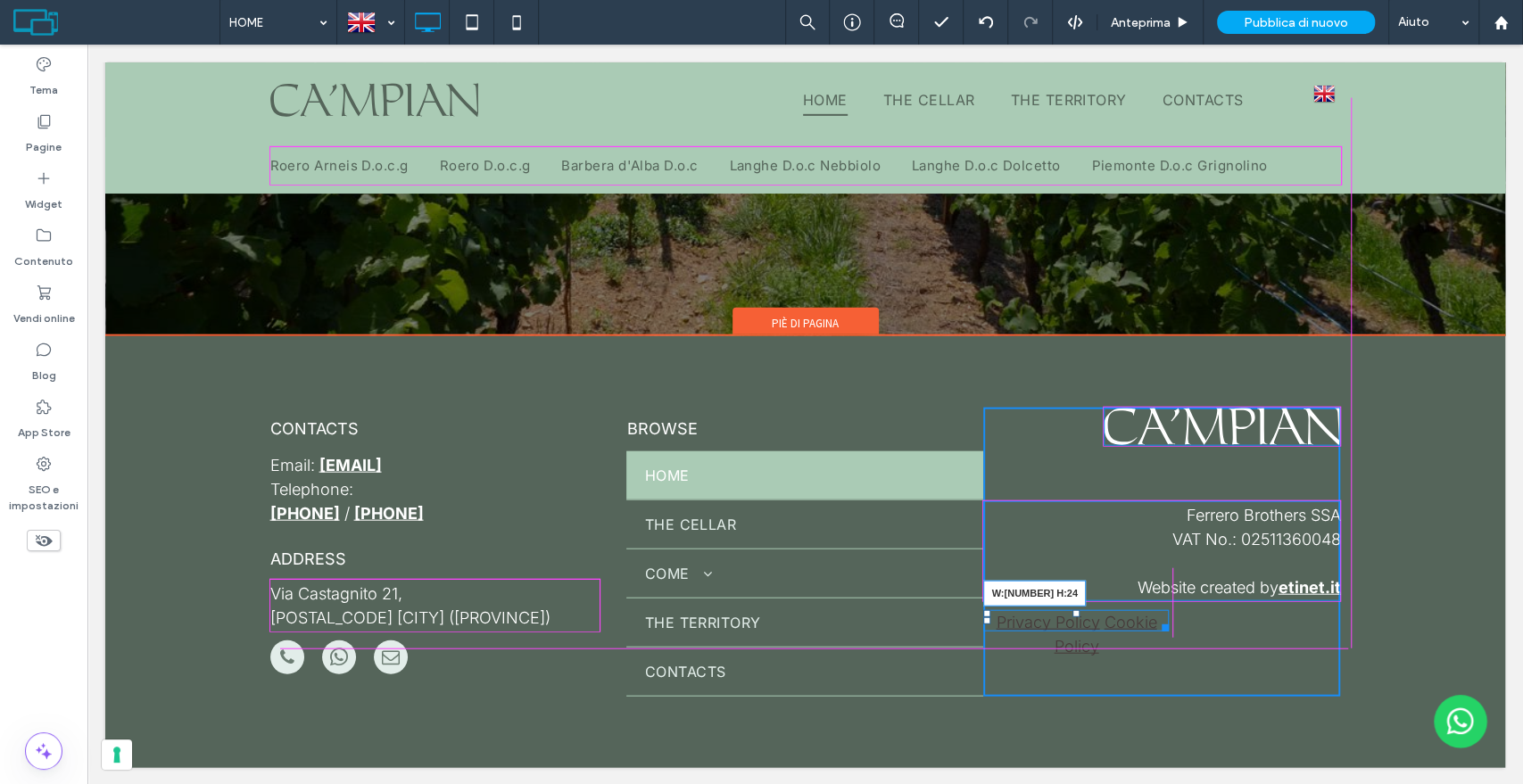 drag, startPoint x: 1142, startPoint y: 623, endPoint x: 1379, endPoint y: 678, distance: 243.29817 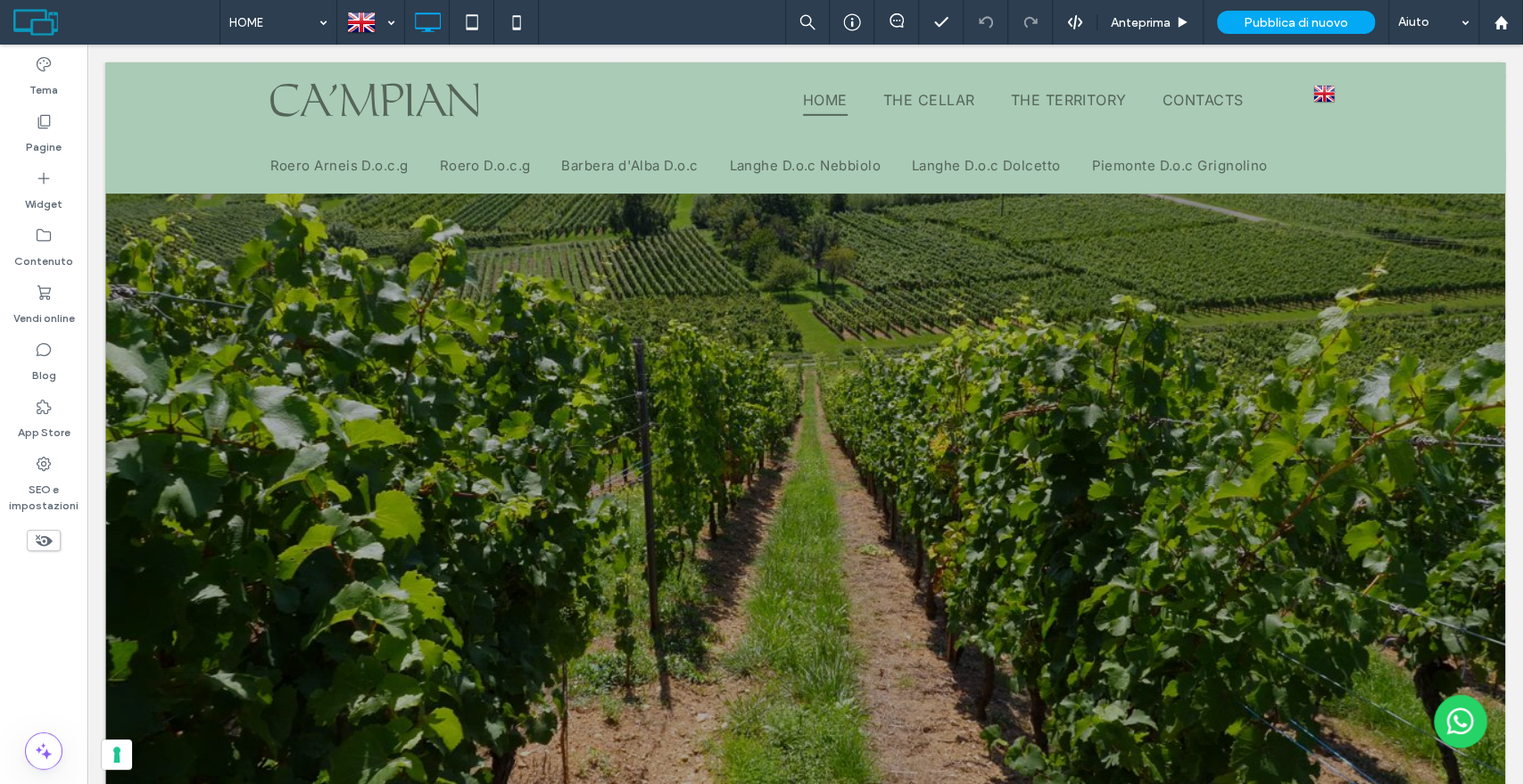 scroll, scrollTop: 2596, scrollLeft: 0, axis: vertical 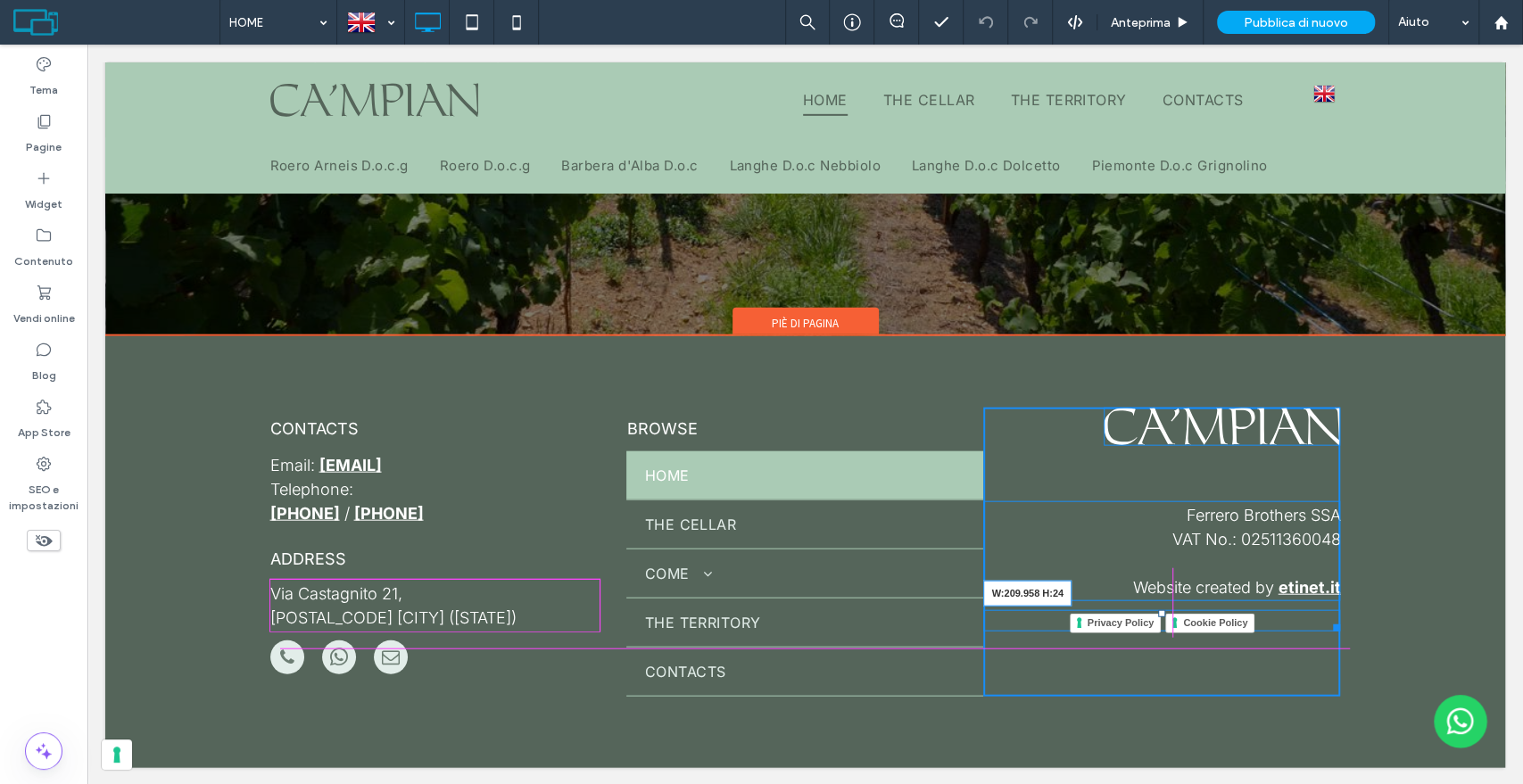drag, startPoint x: 87, startPoint y: 45, endPoint x: 1244, endPoint y: 622, distance: 1292.8952 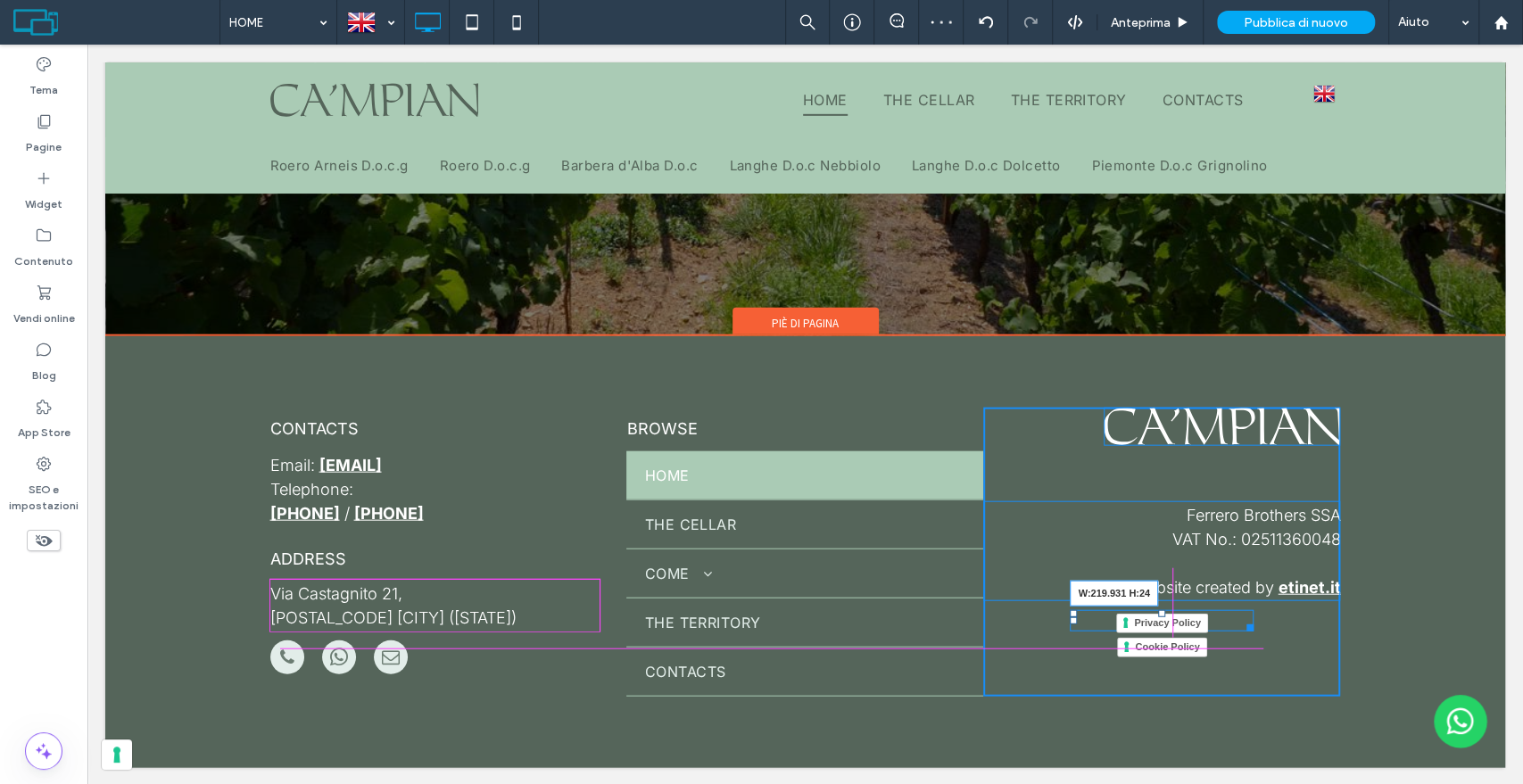 drag, startPoint x: 1242, startPoint y: 626, endPoint x: 1330, endPoint y: 671, distance: 98.838252 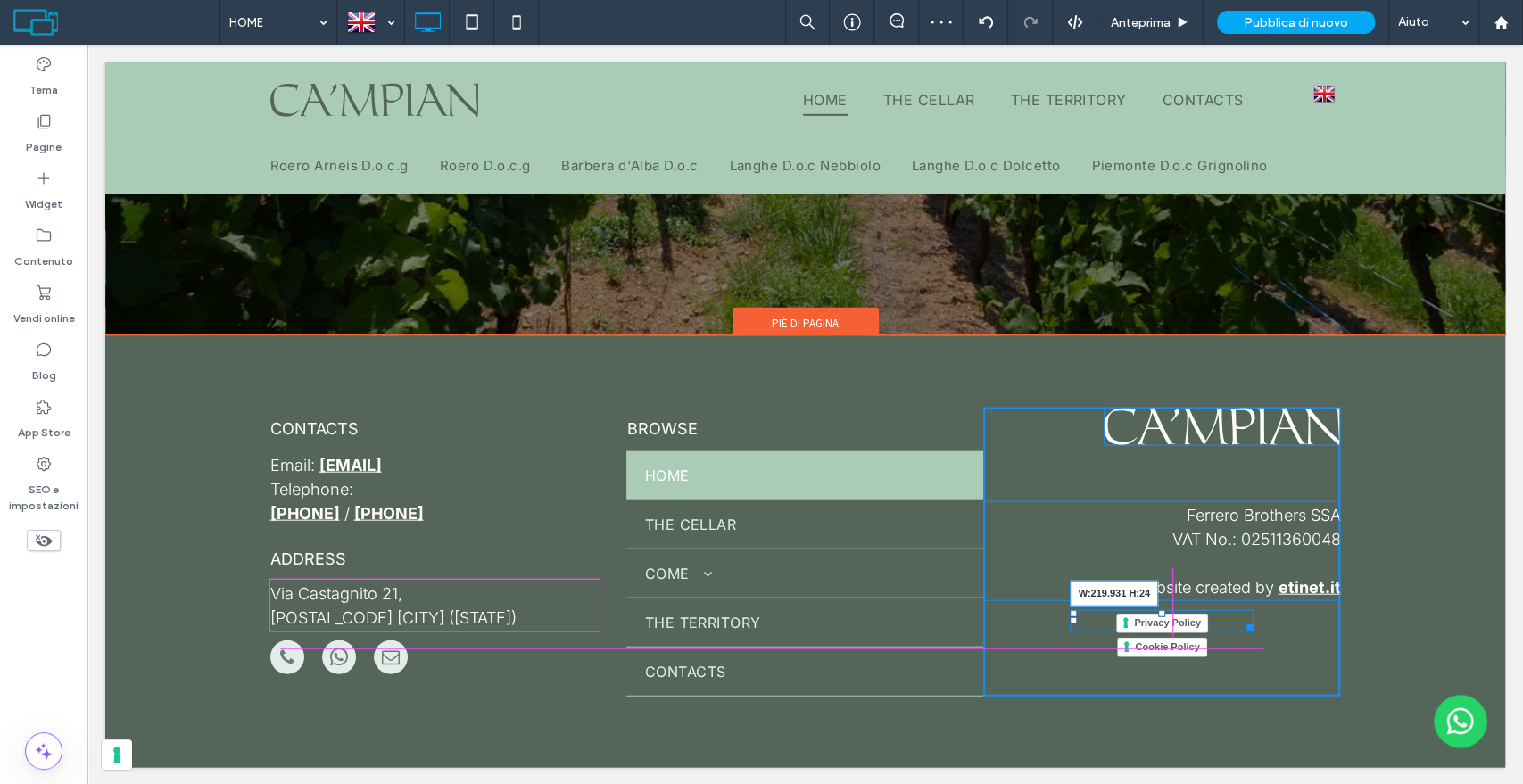click at bounding box center (1246, 624) 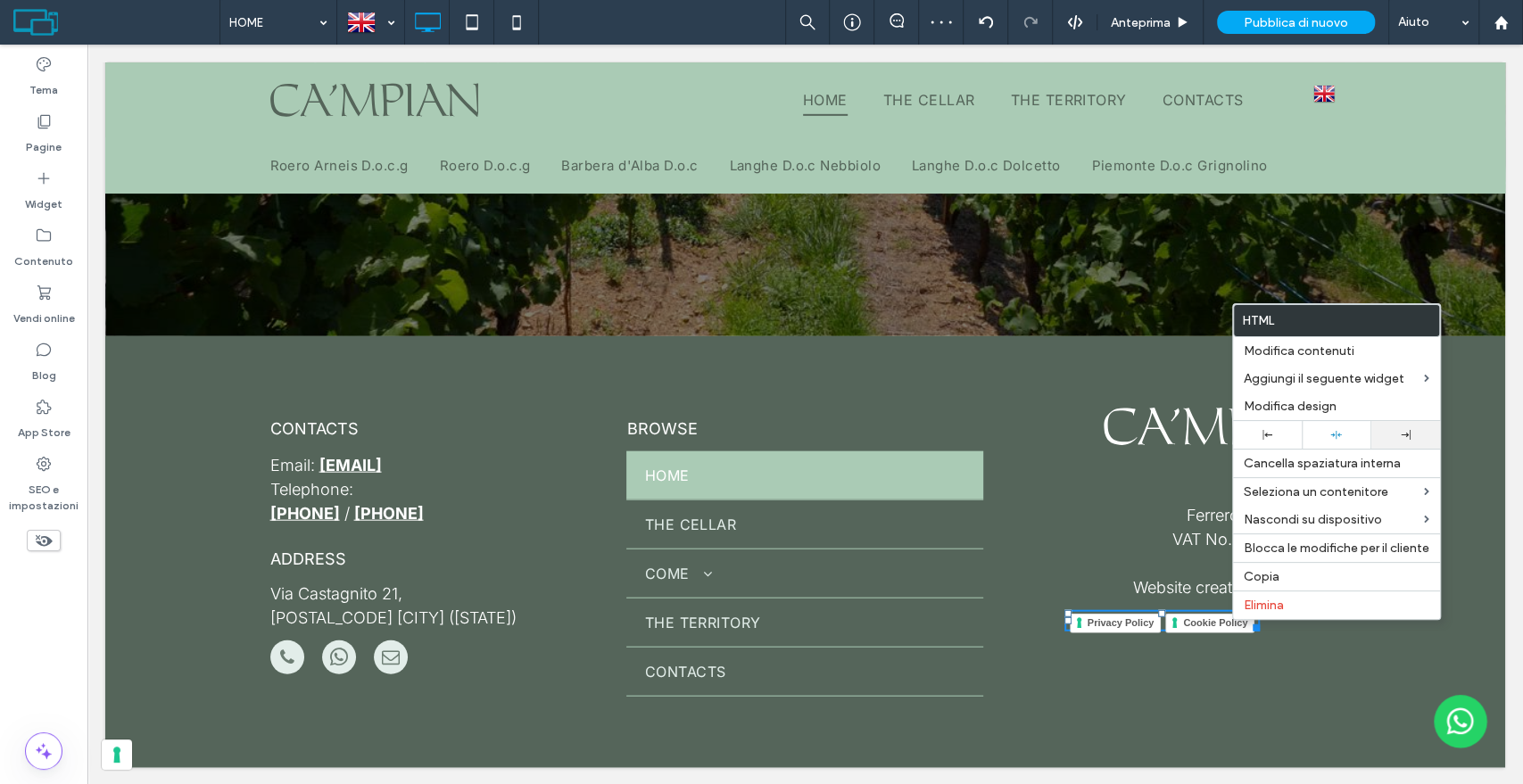 click at bounding box center [1405, 434] 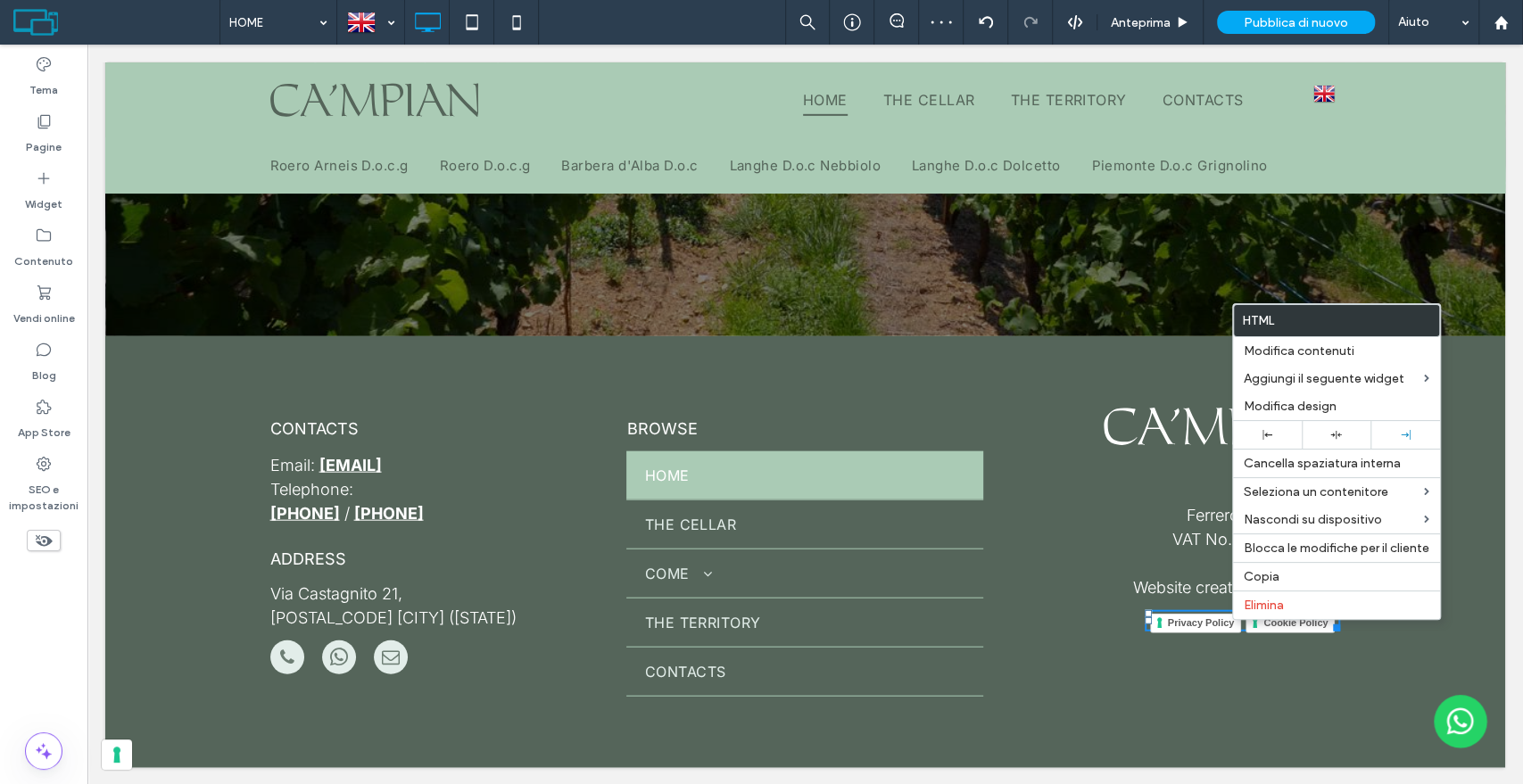 click on "Ferrero Brothers SSA VAT No.: [VAT] ﻿   Website created by
etinet.it
Privacy Policy
Cookie Policy
Click To Paste" at bounding box center [1162, 552] 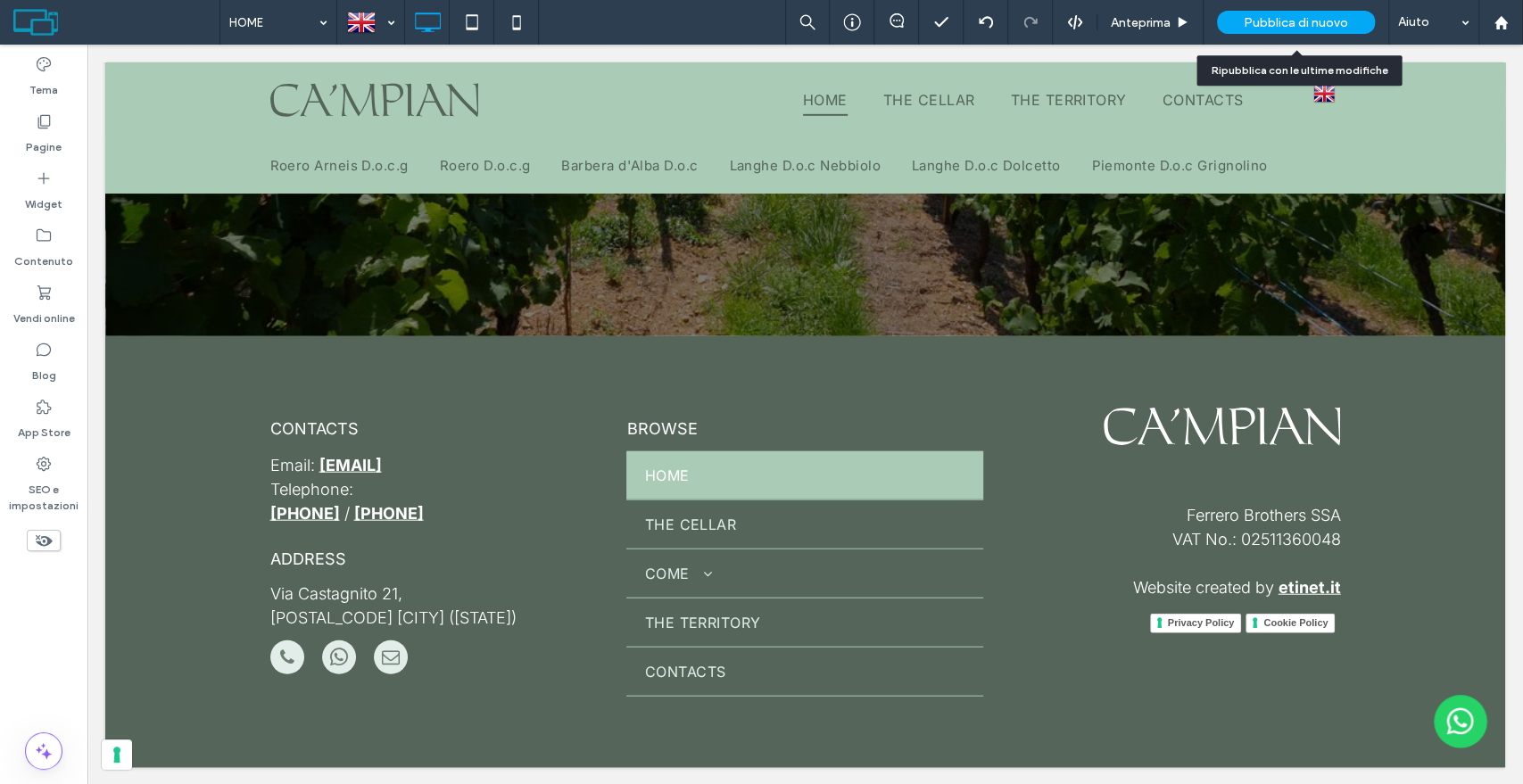 click on "Pubblica di nuovo" at bounding box center (1295, 22) 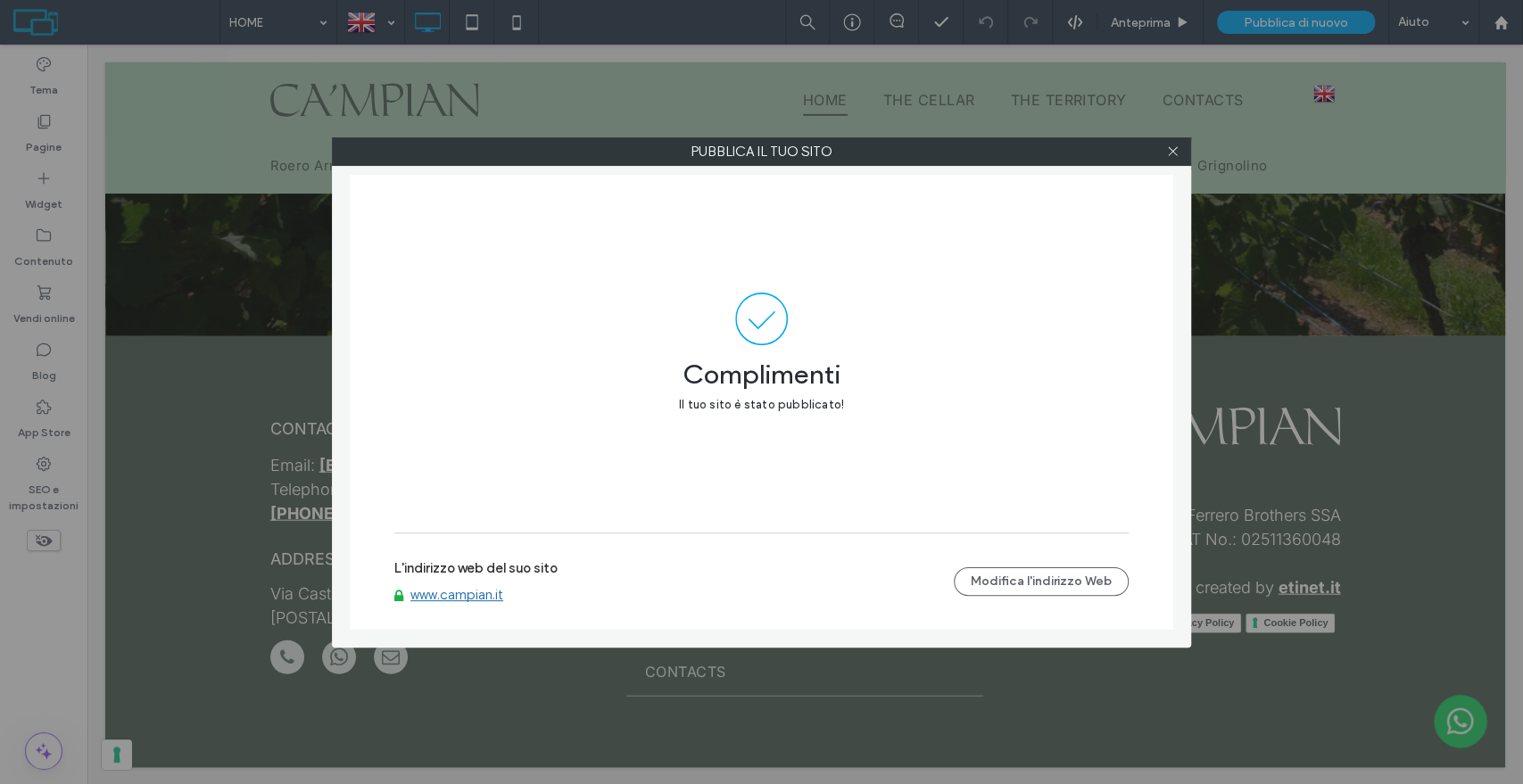 click on "www.campian.it" at bounding box center (457, 595) 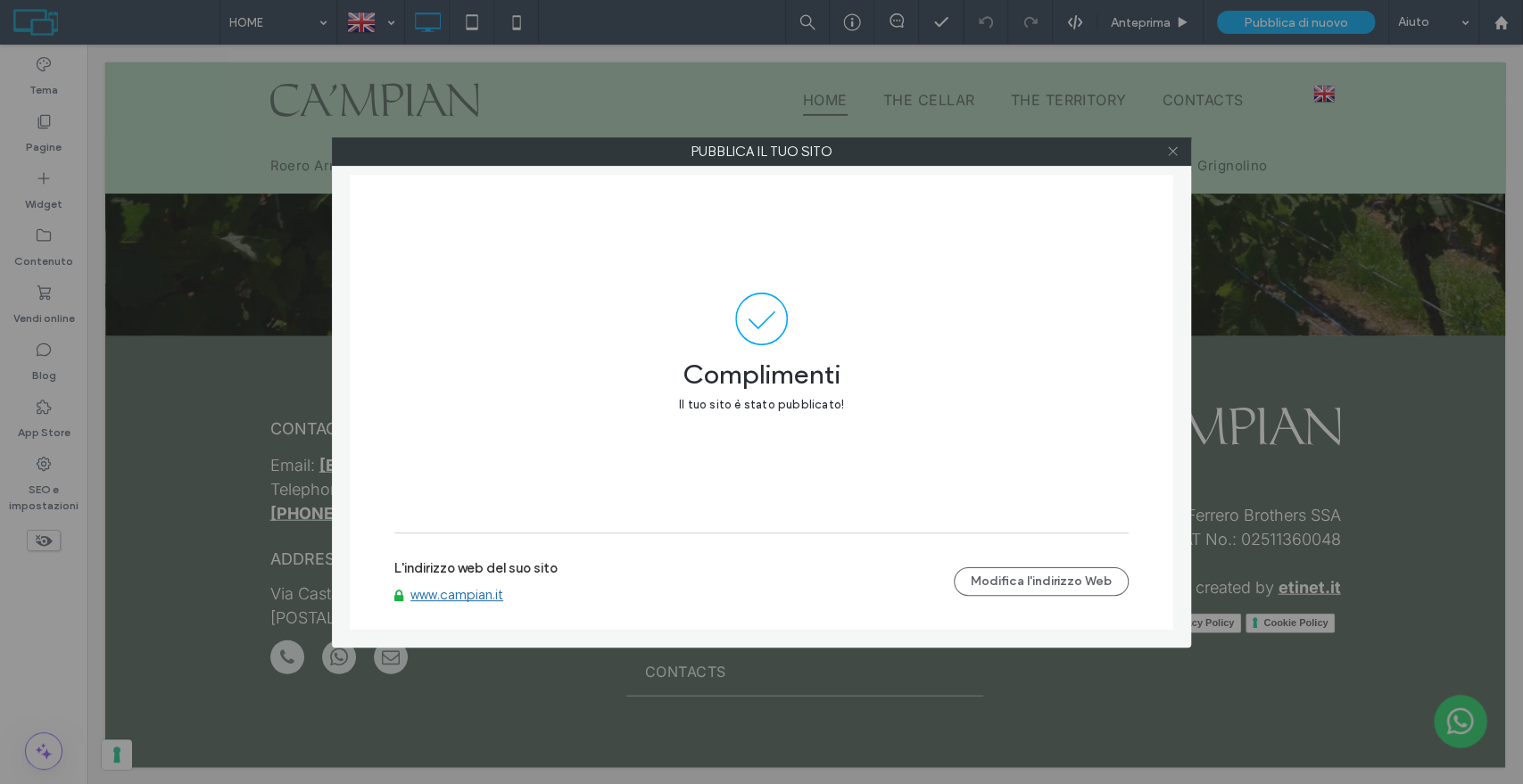 click 